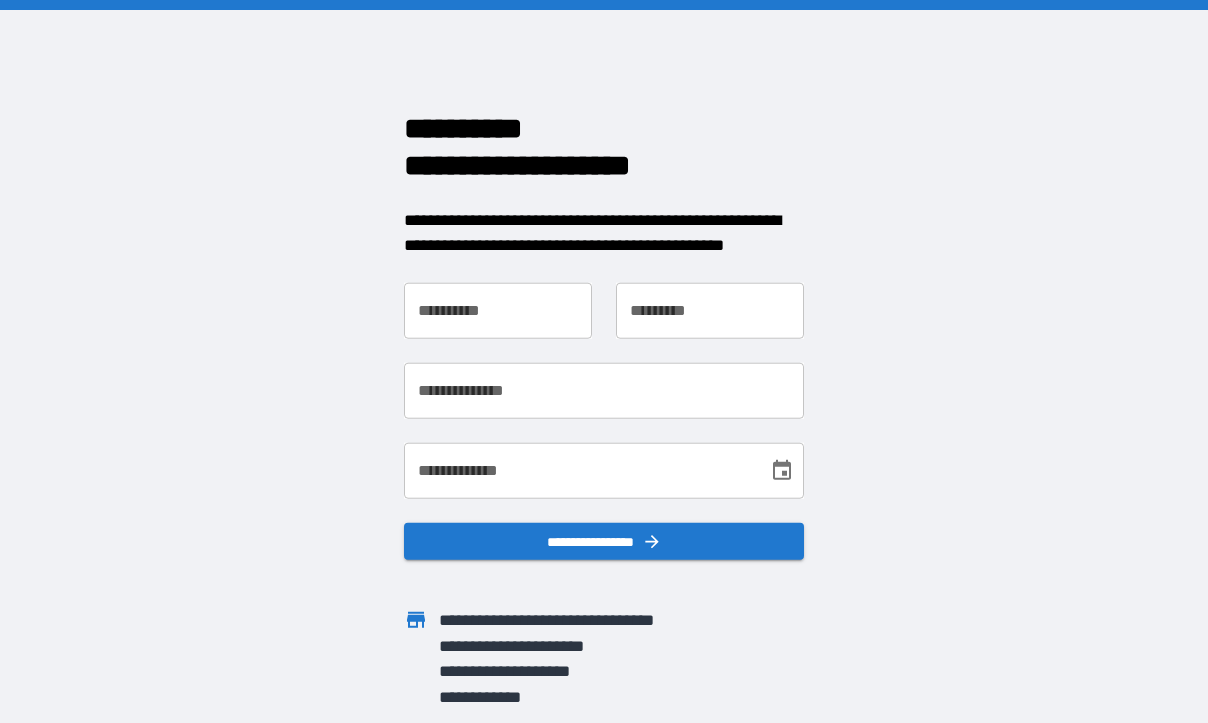 scroll, scrollTop: 0, scrollLeft: 0, axis: both 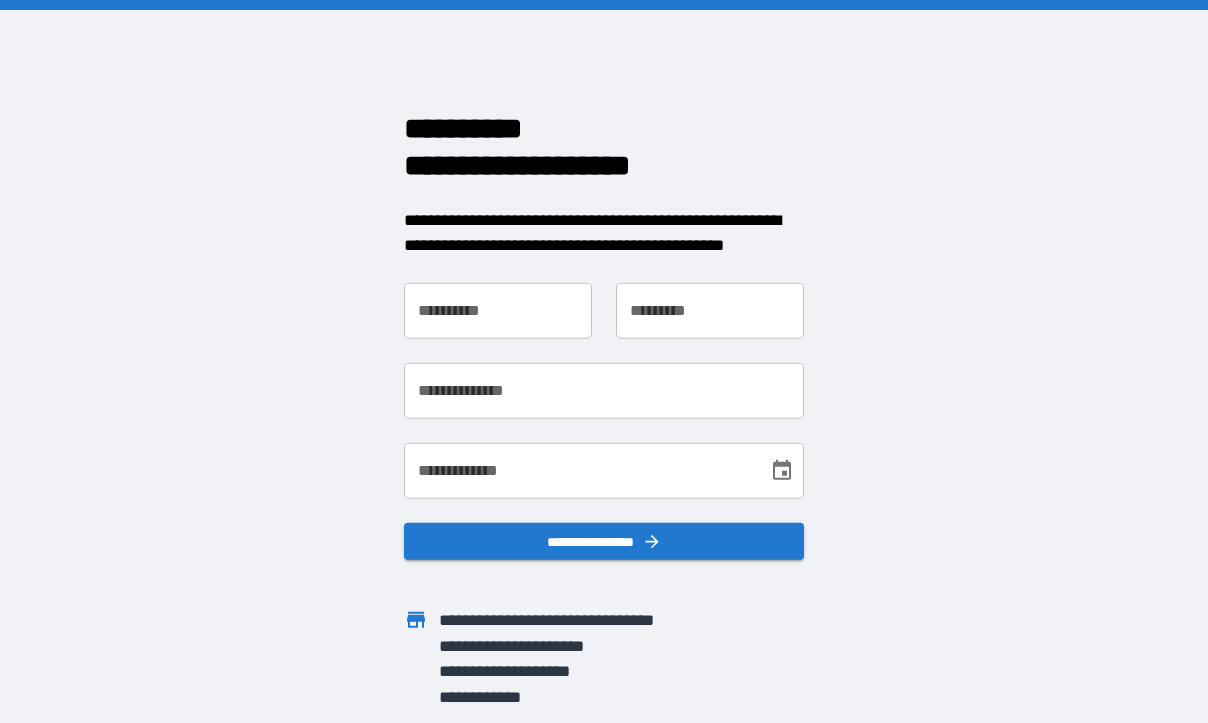 click on "**********" at bounding box center (498, 310) 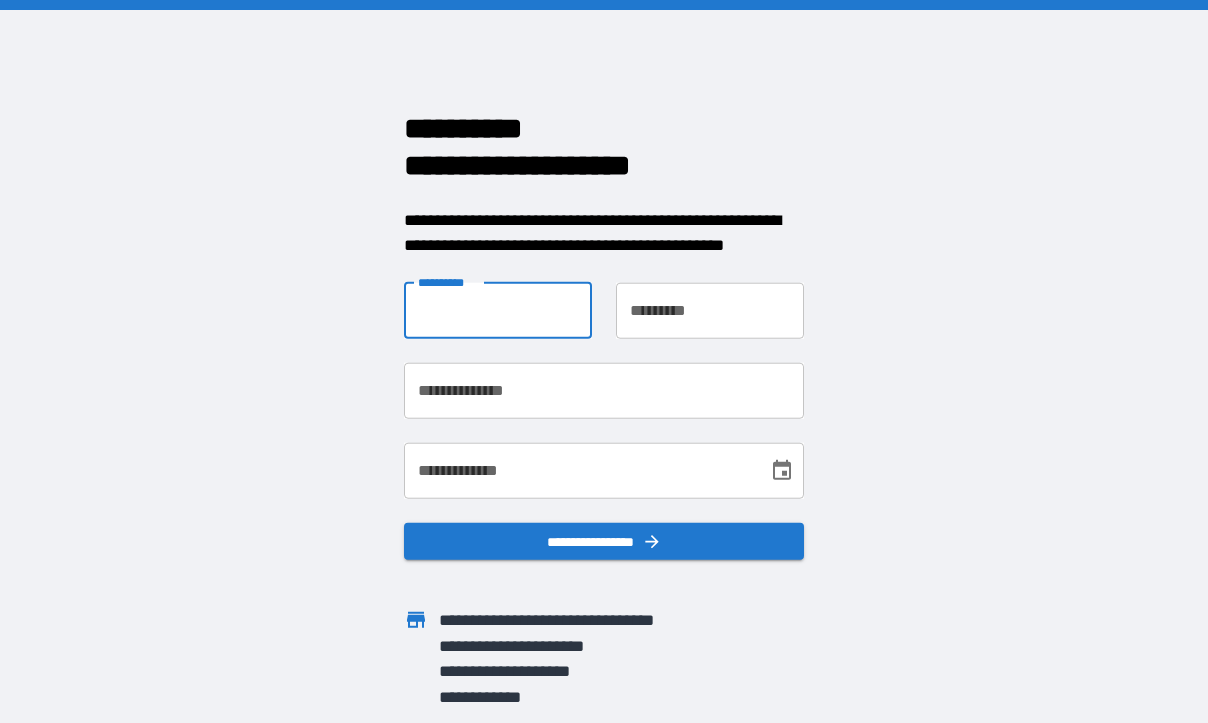 type on "*******" 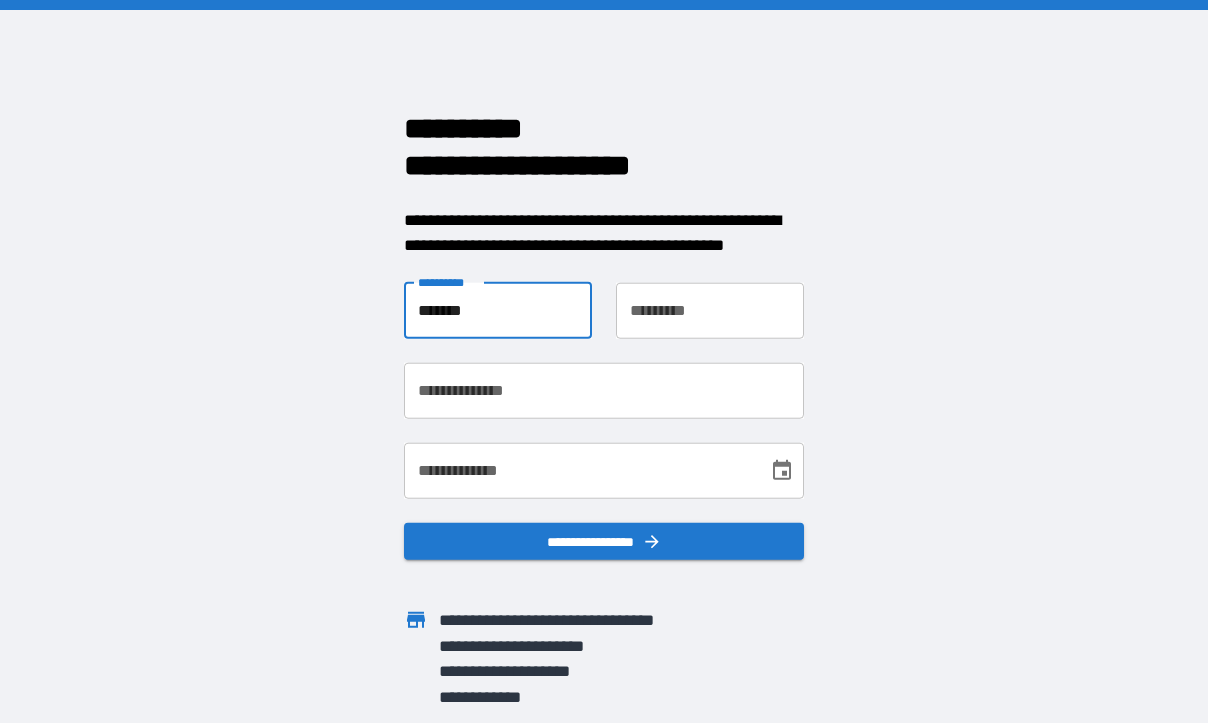 type on "********" 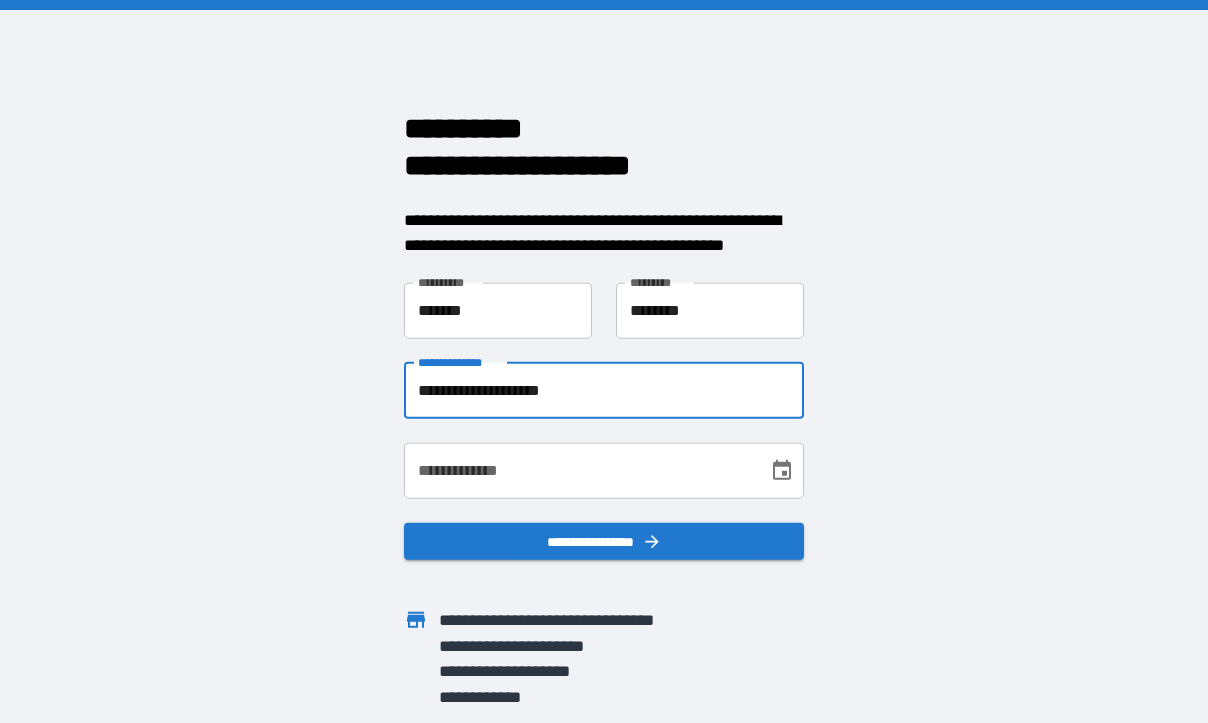 drag, startPoint x: 612, startPoint y: 387, endPoint x: 407, endPoint y: 376, distance: 205.2949 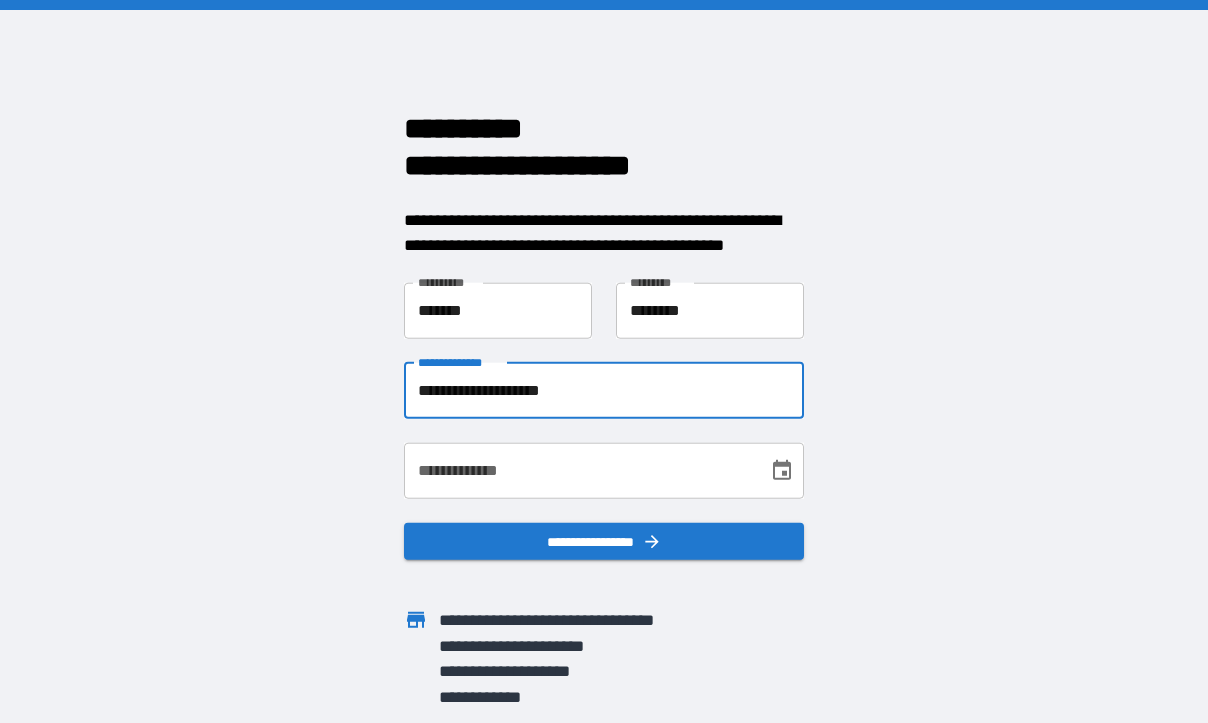 click on "**********" at bounding box center [604, 390] 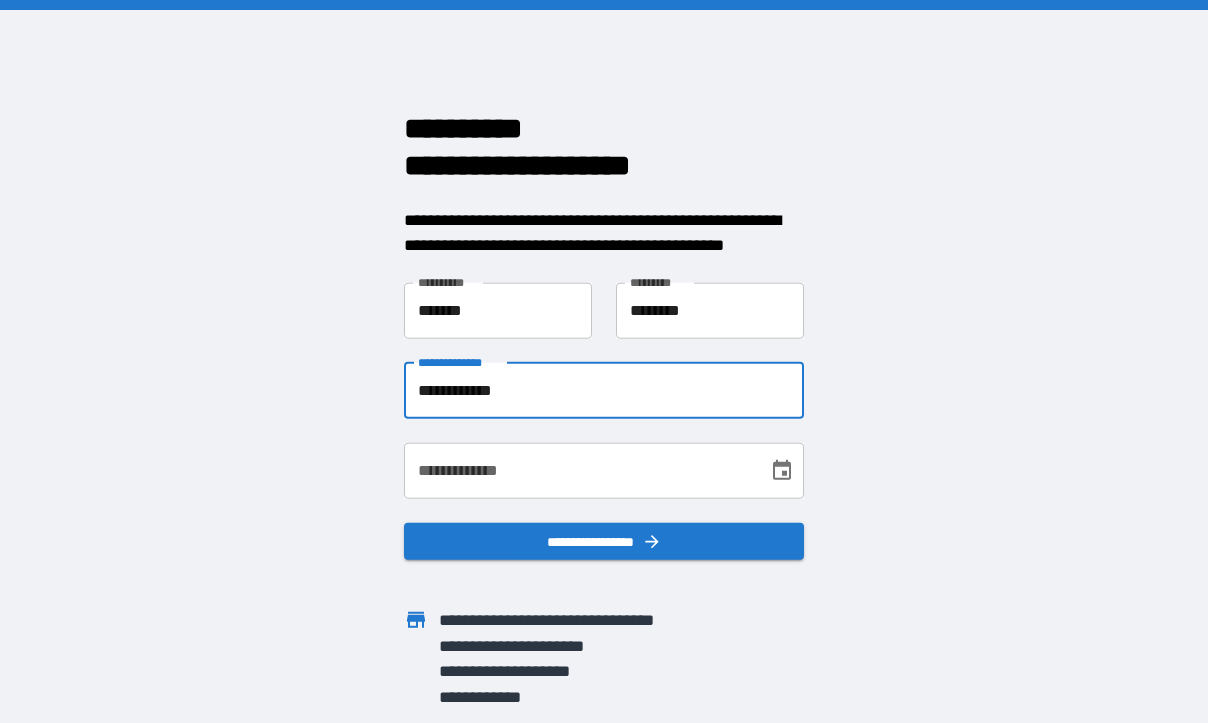 type on "**********" 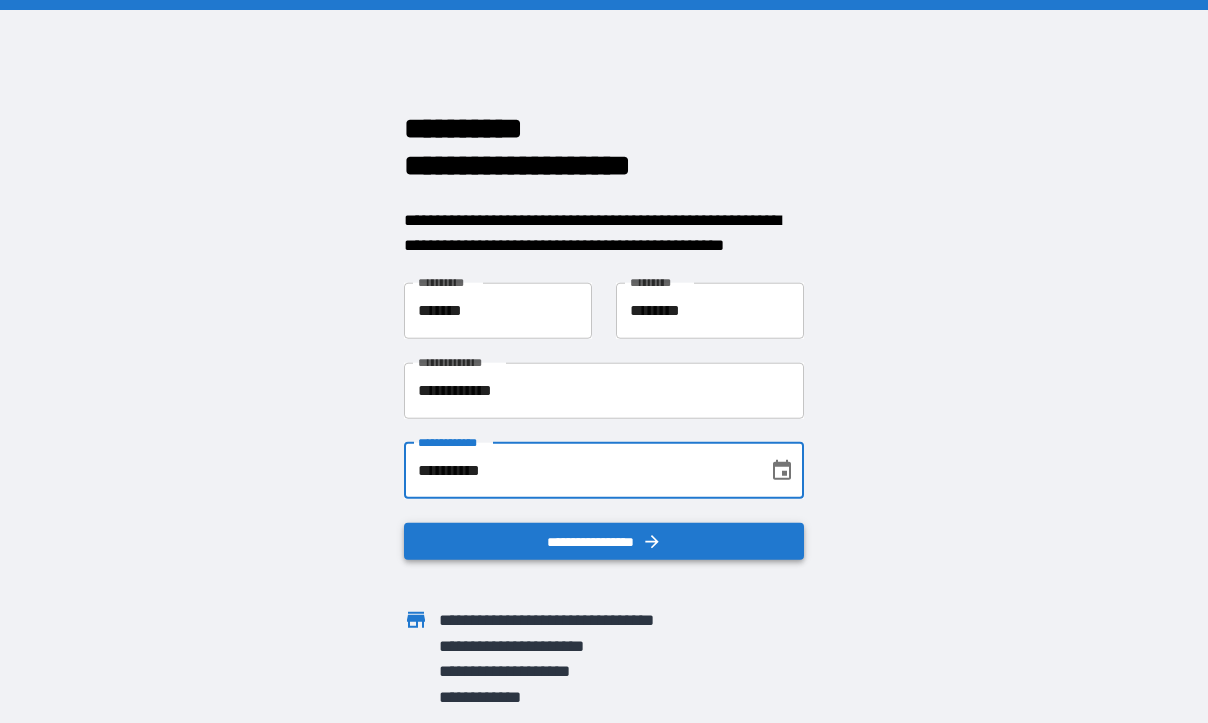 type on "**********" 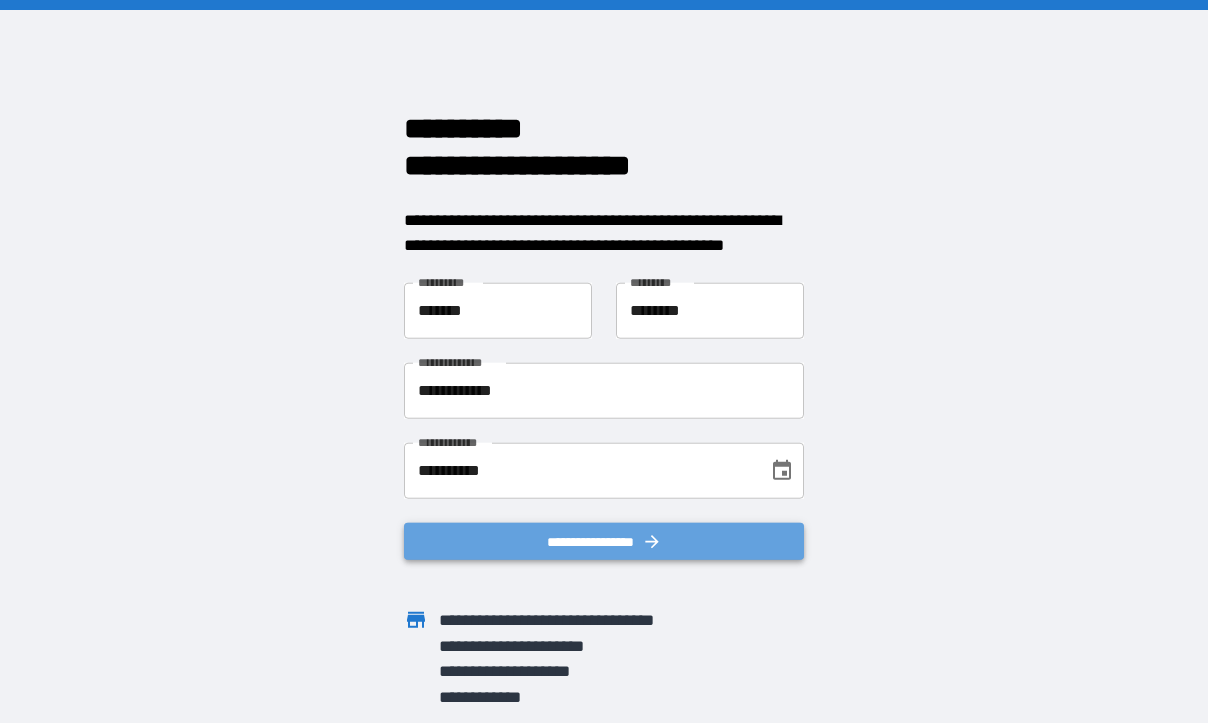 click on "**********" at bounding box center (604, 541) 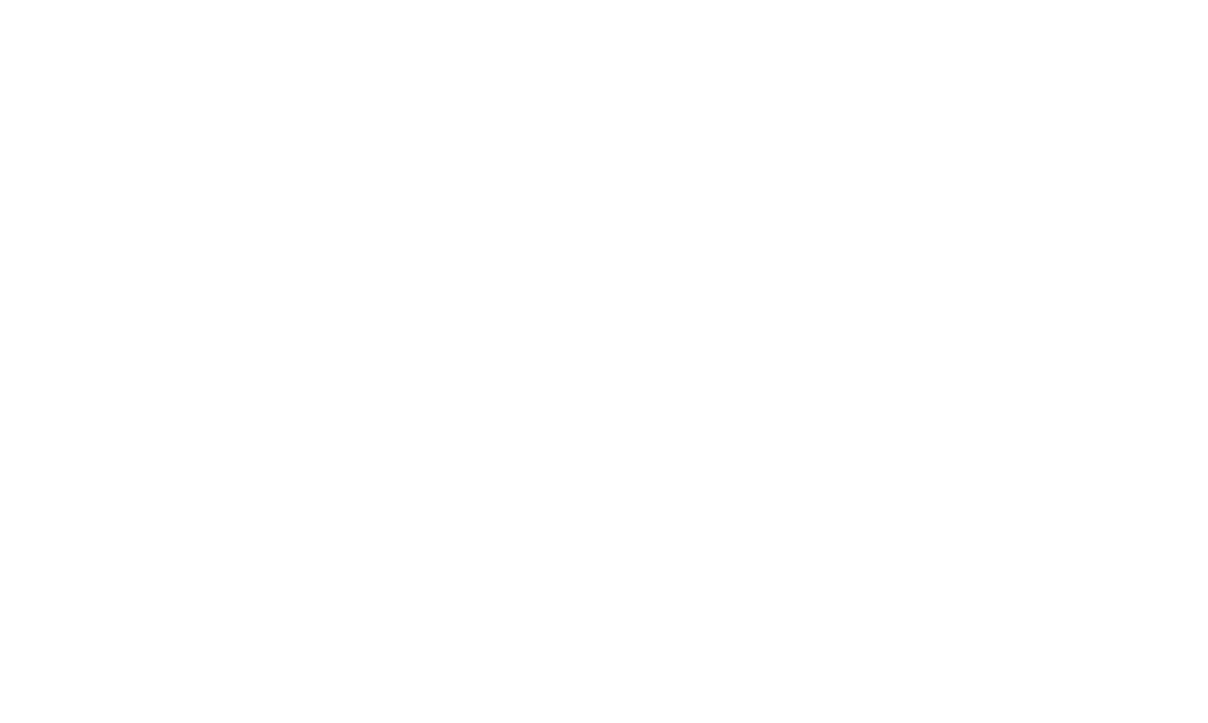 scroll, scrollTop: 0, scrollLeft: 0, axis: both 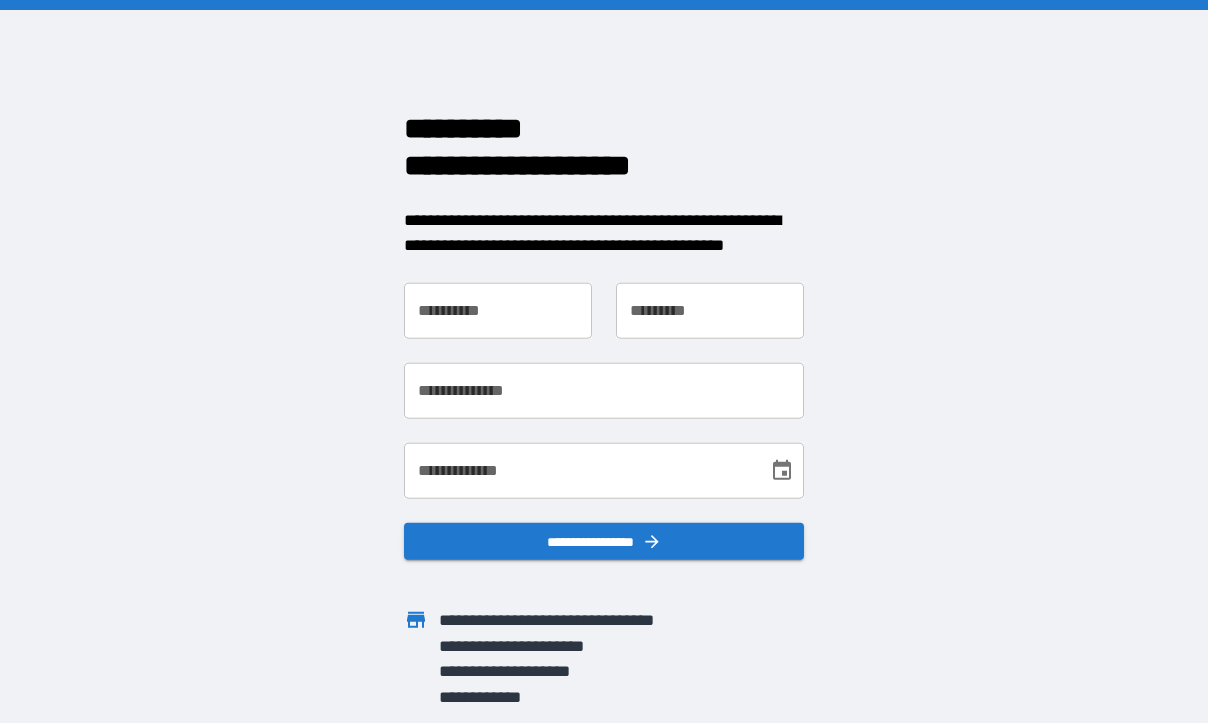 click on "**********" at bounding box center [498, 310] 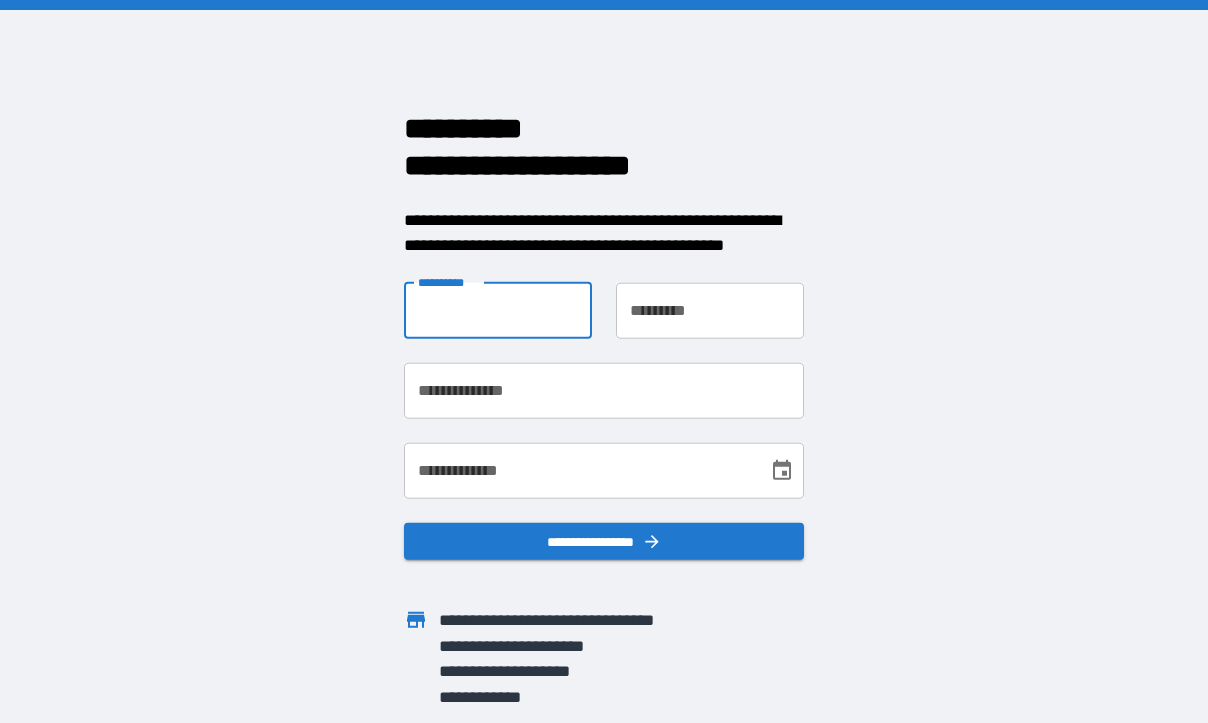 type on "*******" 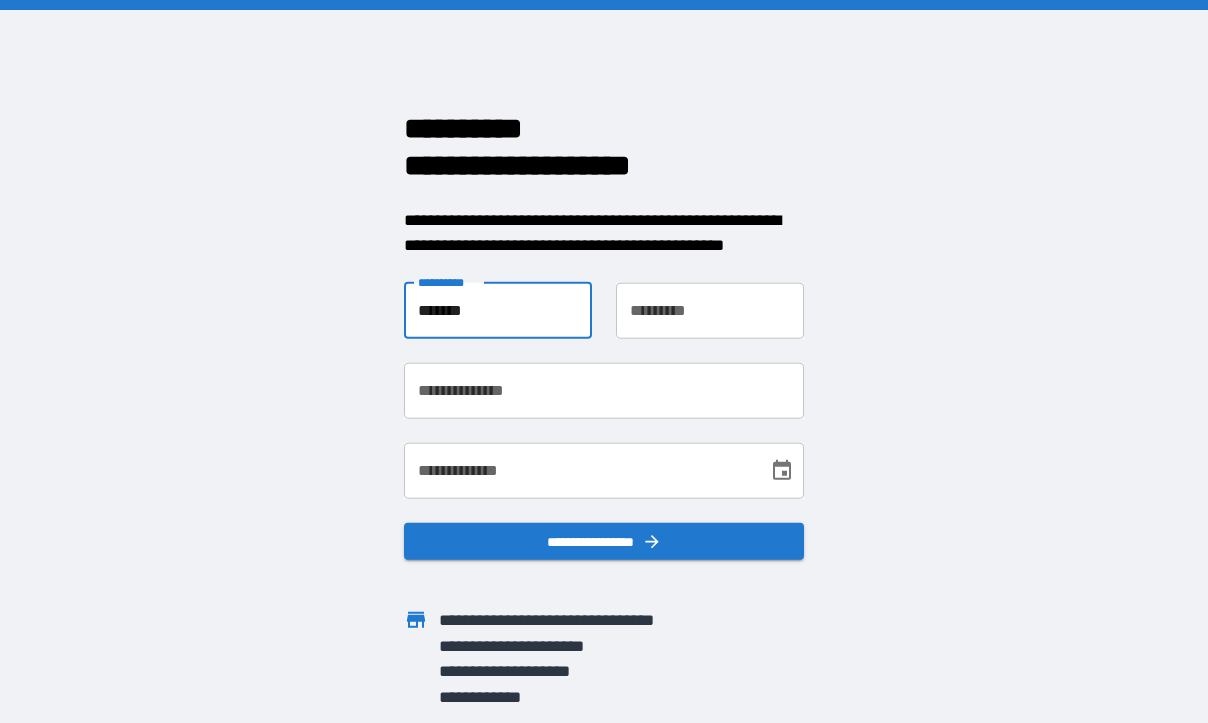 type on "********" 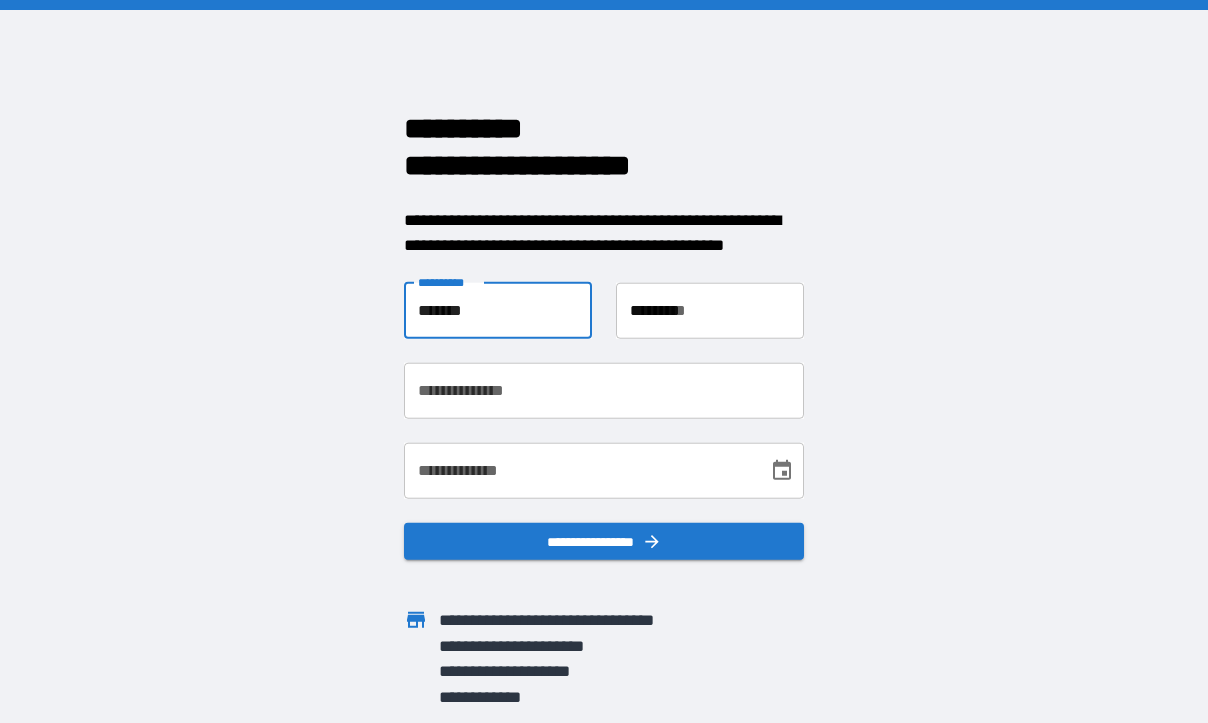 type on "**********" 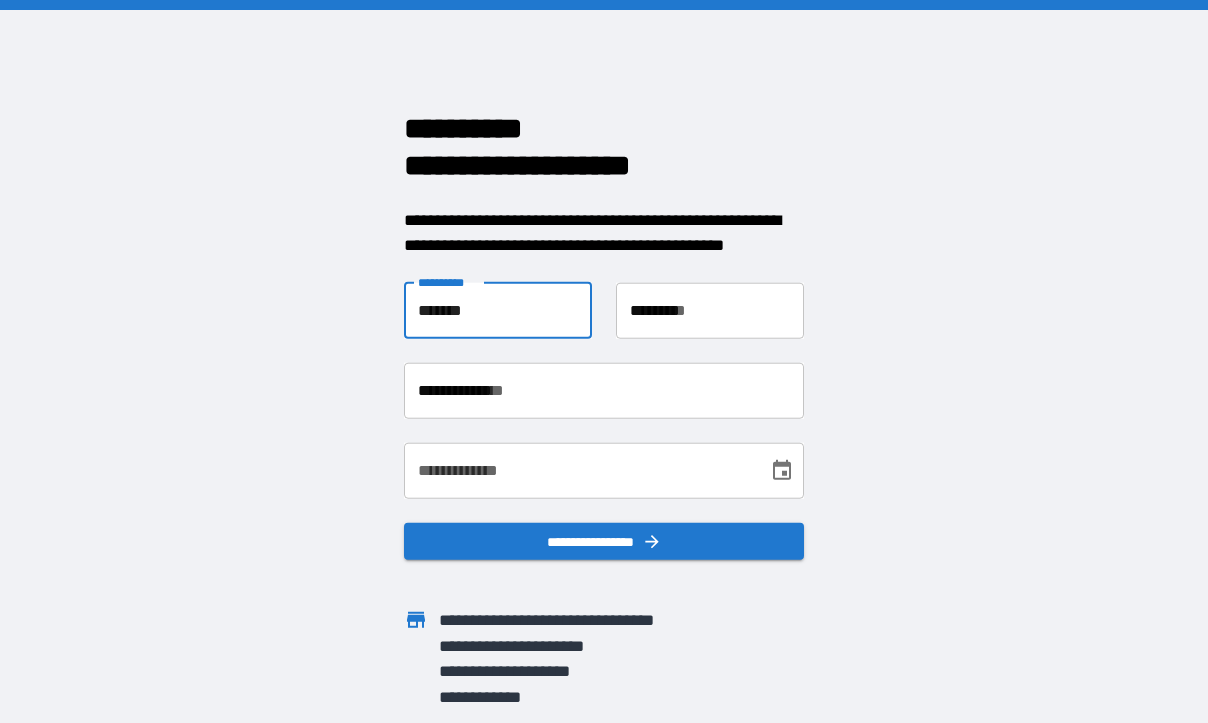 type on "**********" 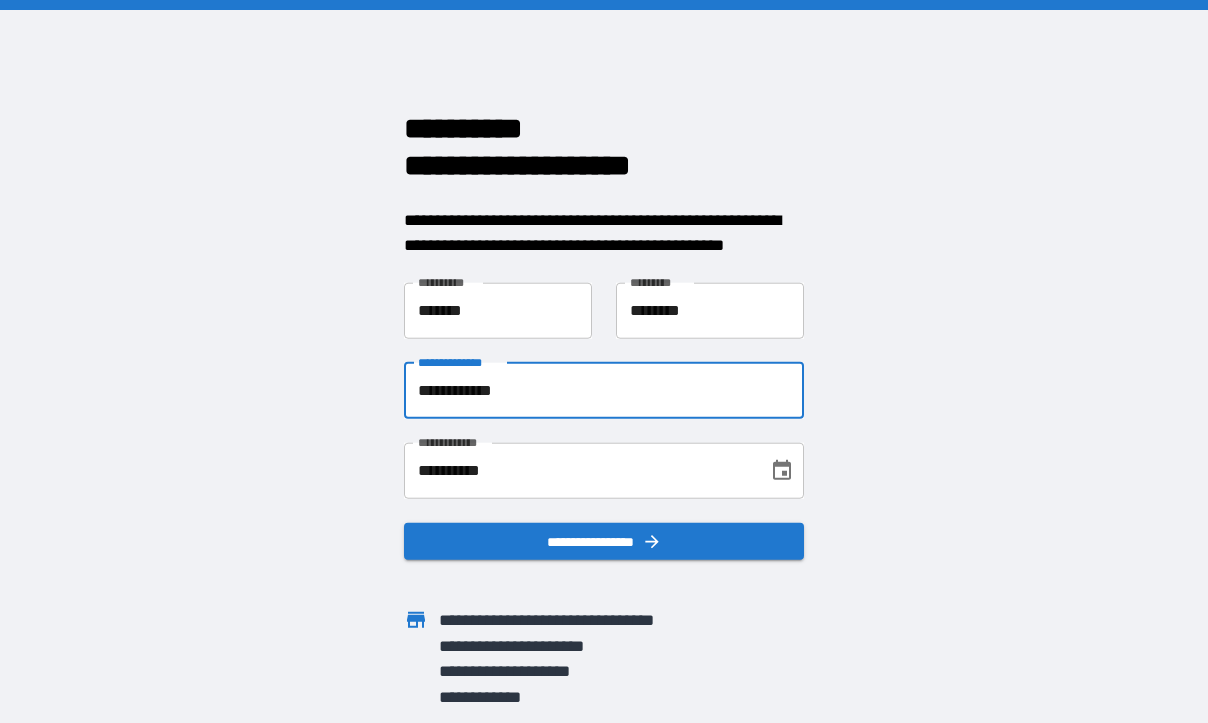 drag, startPoint x: 553, startPoint y: 391, endPoint x: 328, endPoint y: 388, distance: 225.02 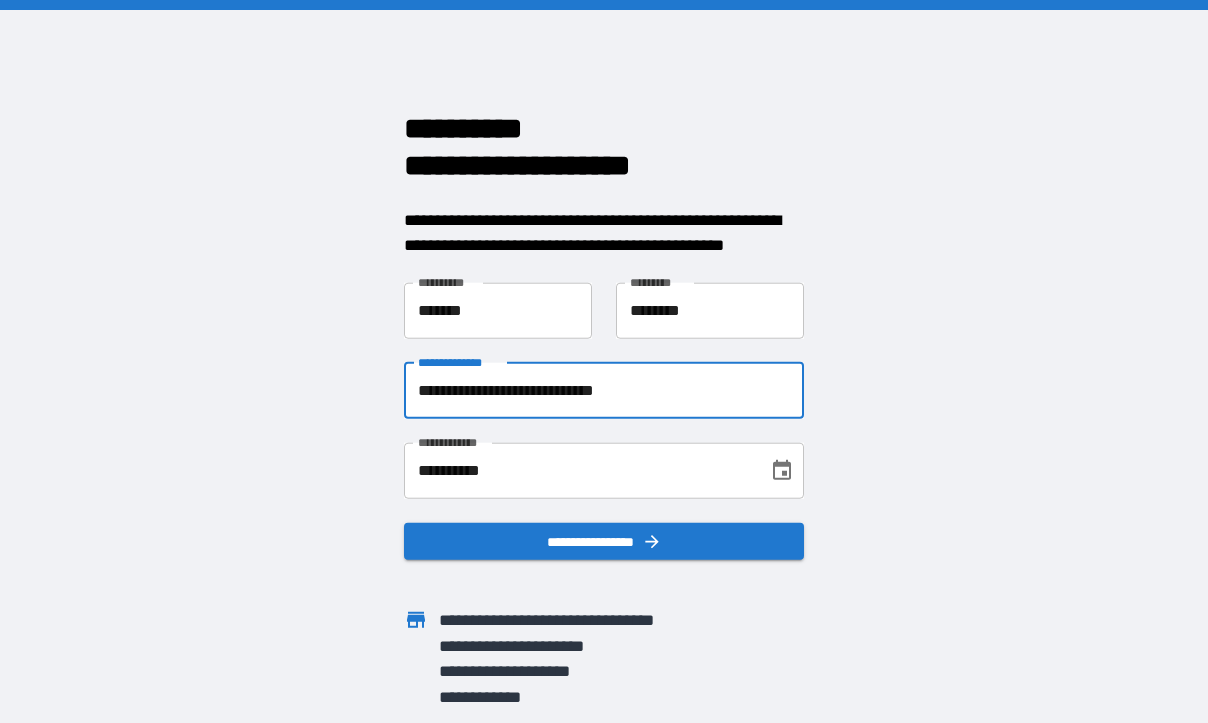 drag, startPoint x: 743, startPoint y: 385, endPoint x: 305, endPoint y: 367, distance: 438.36972 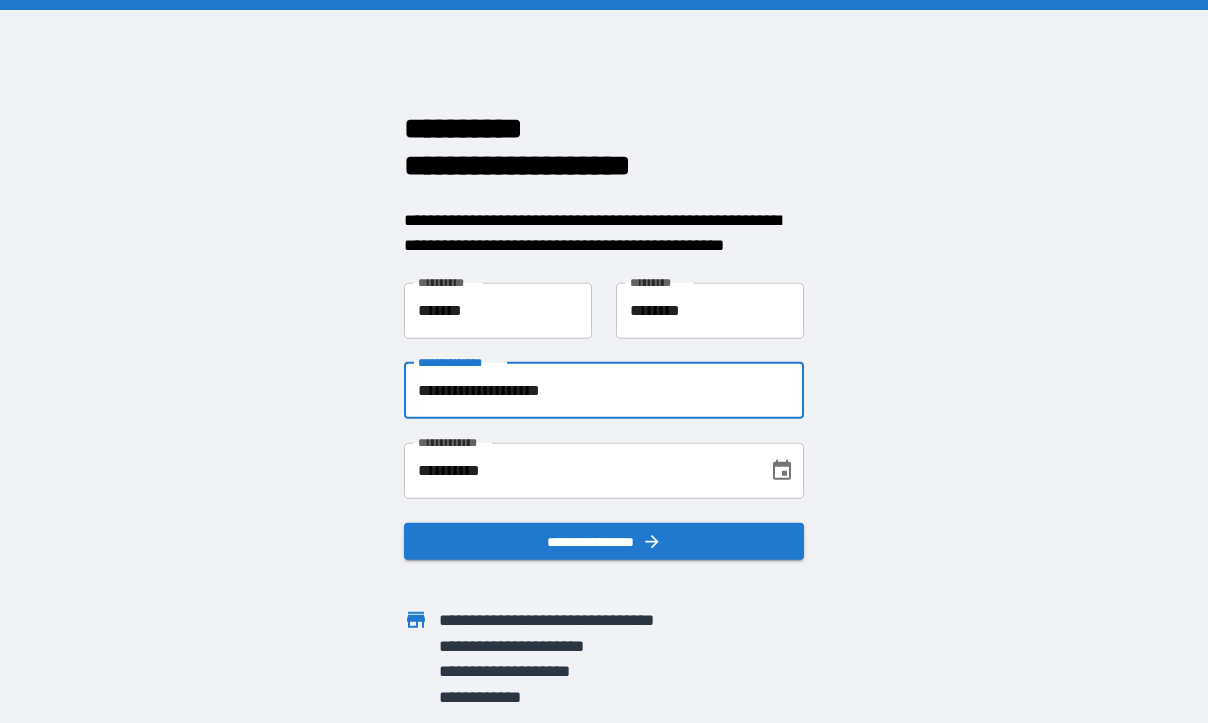 type on "**********" 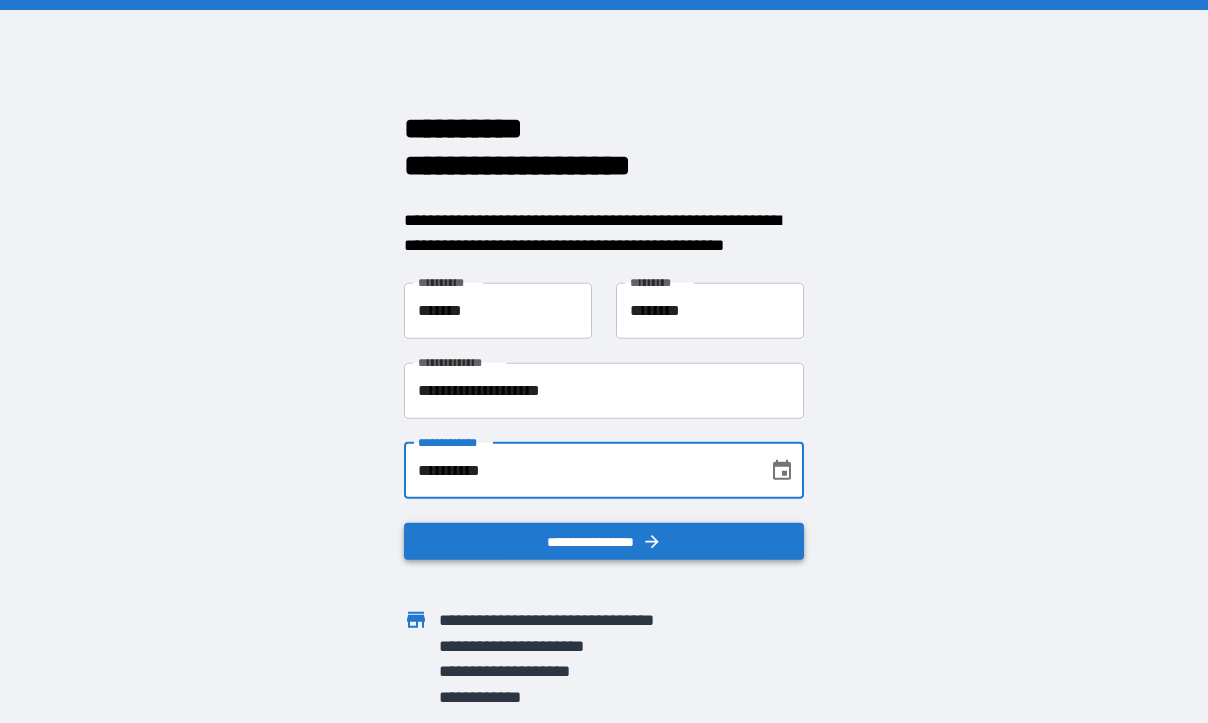 click on "**********" at bounding box center (604, 541) 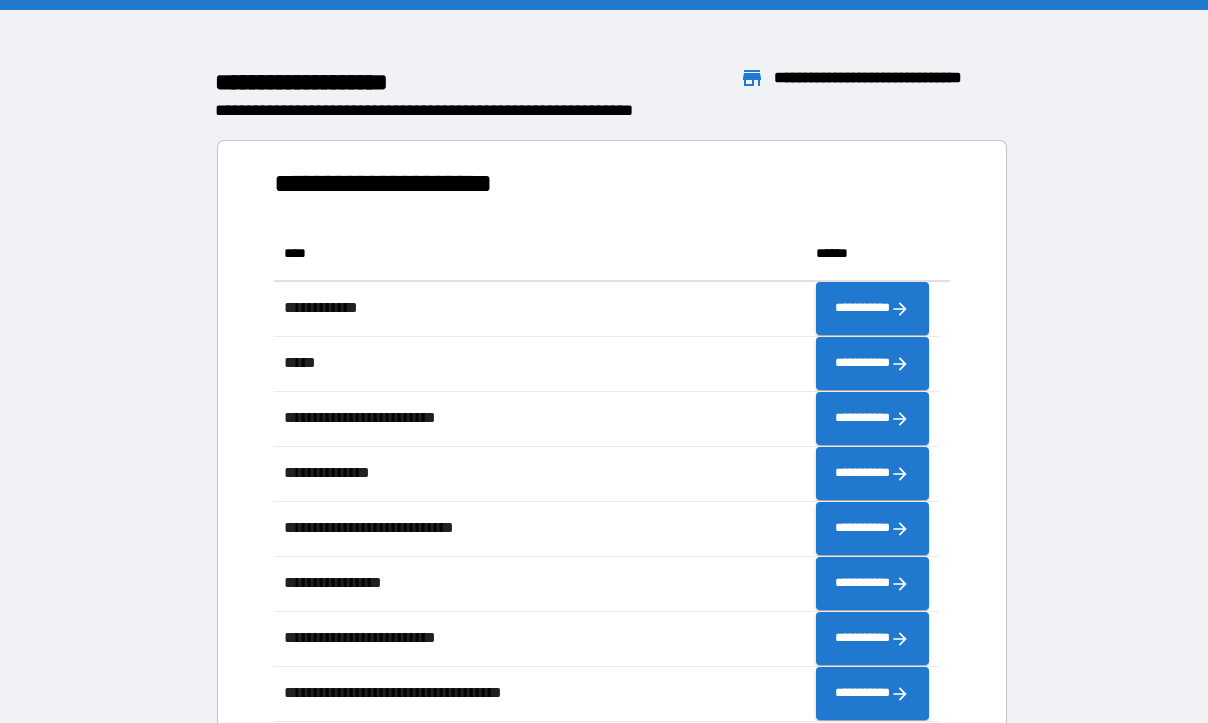 scroll, scrollTop: 0, scrollLeft: 0, axis: both 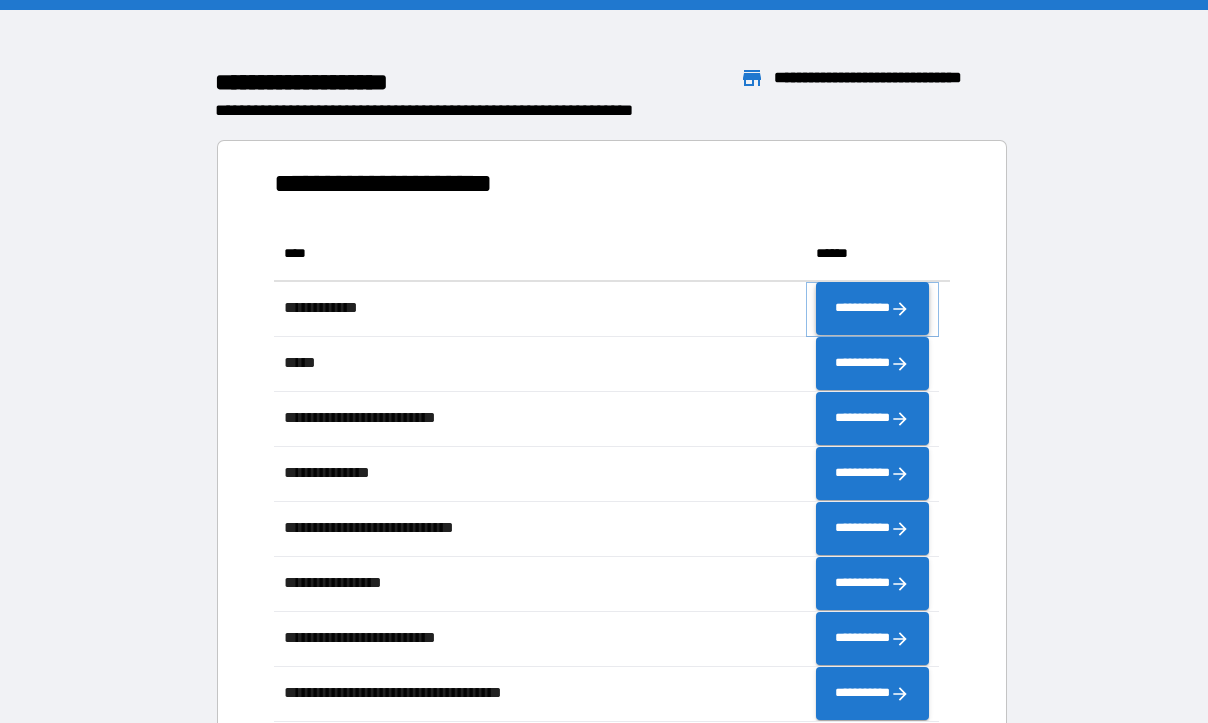 click on "**********" at bounding box center (872, 309) 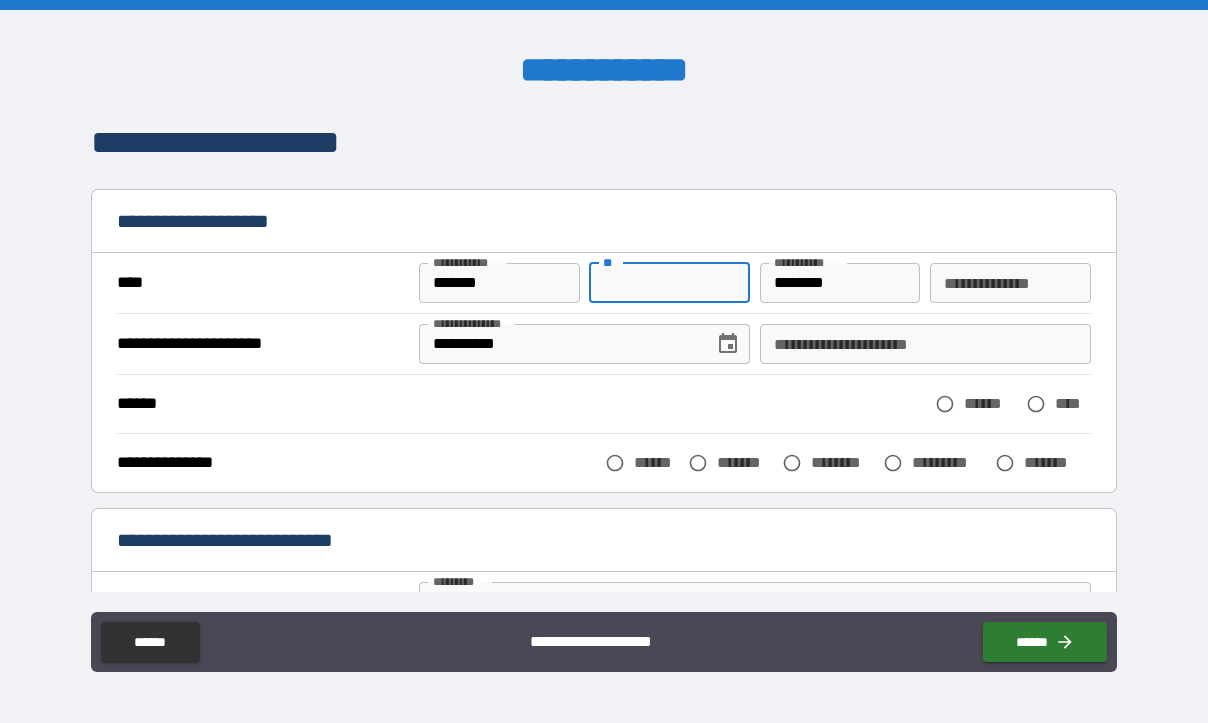 click on "**" at bounding box center [669, 283] 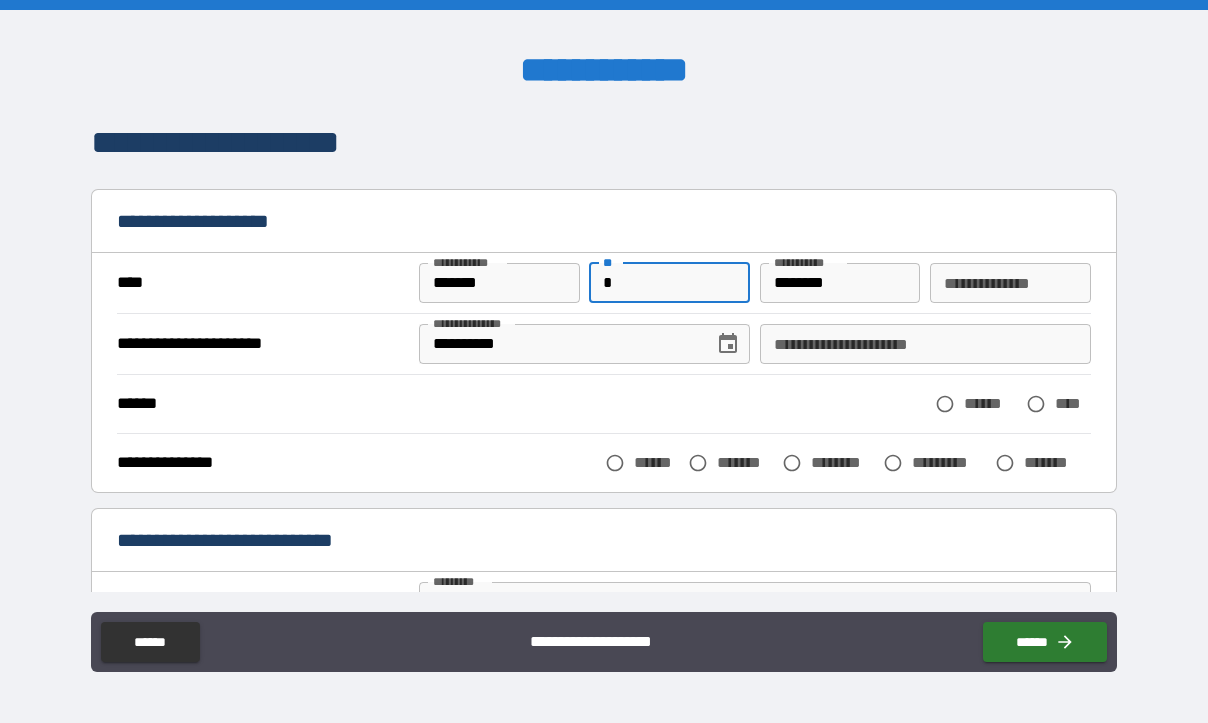 type on "*" 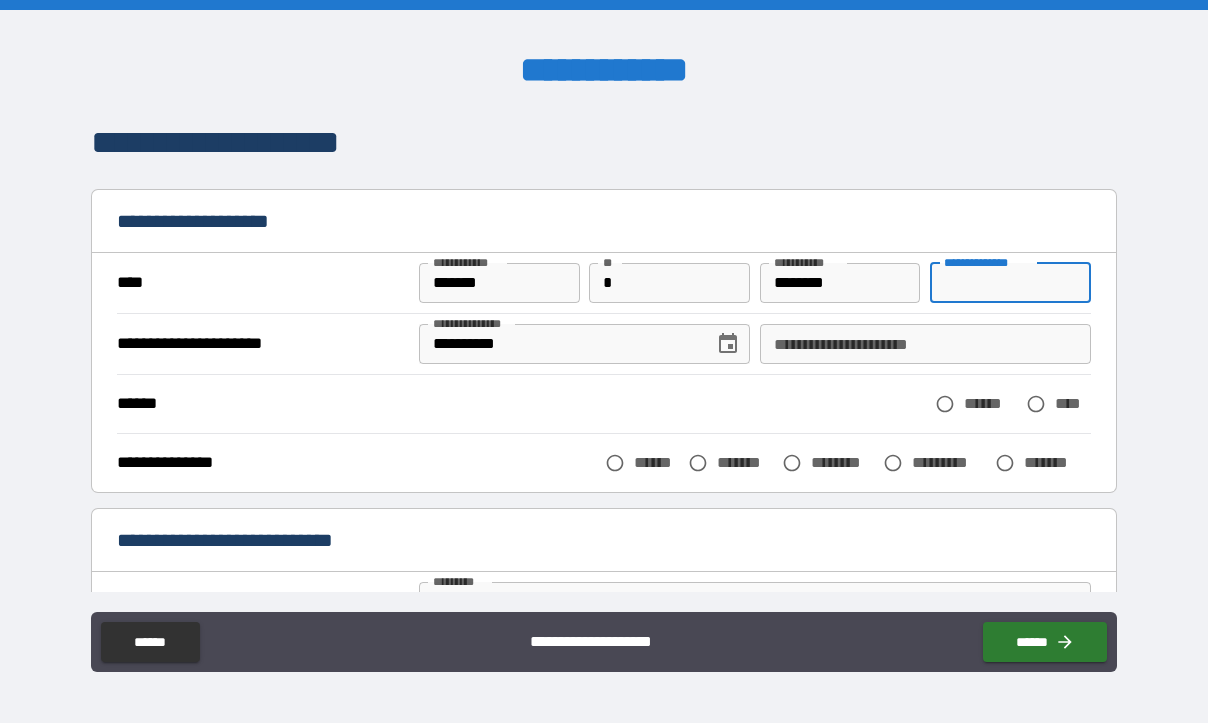 click on "**********" at bounding box center [1010, 283] 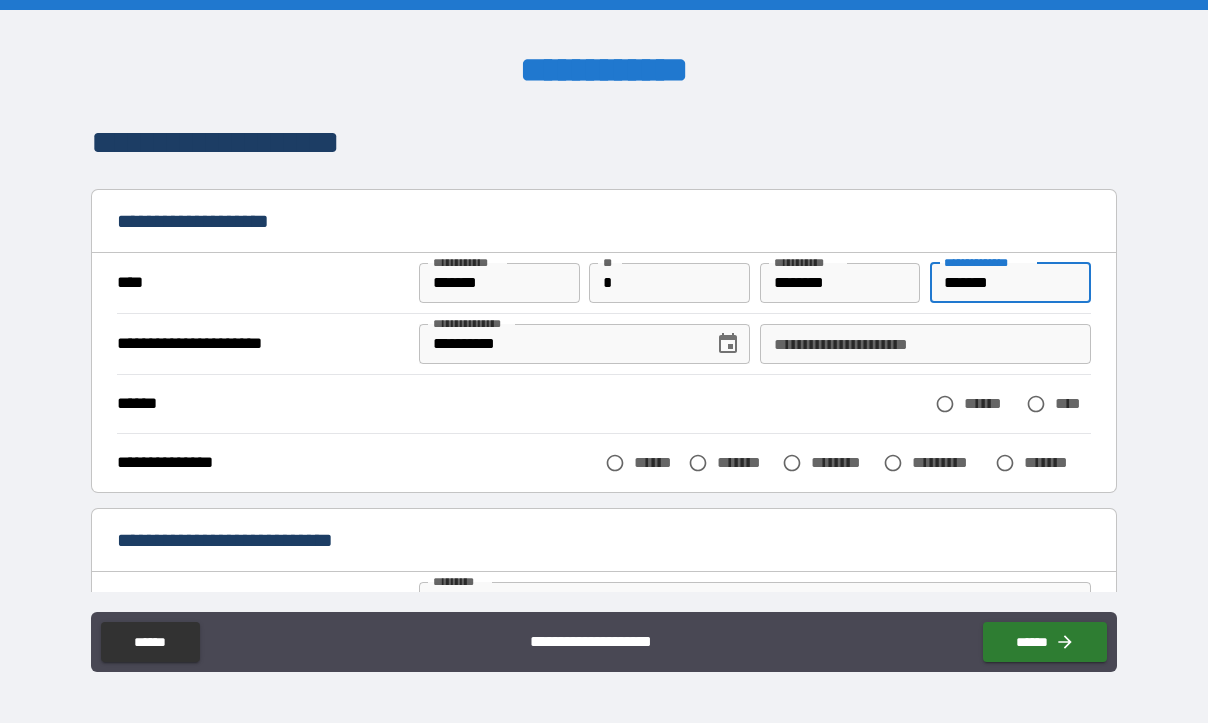 type on "*******" 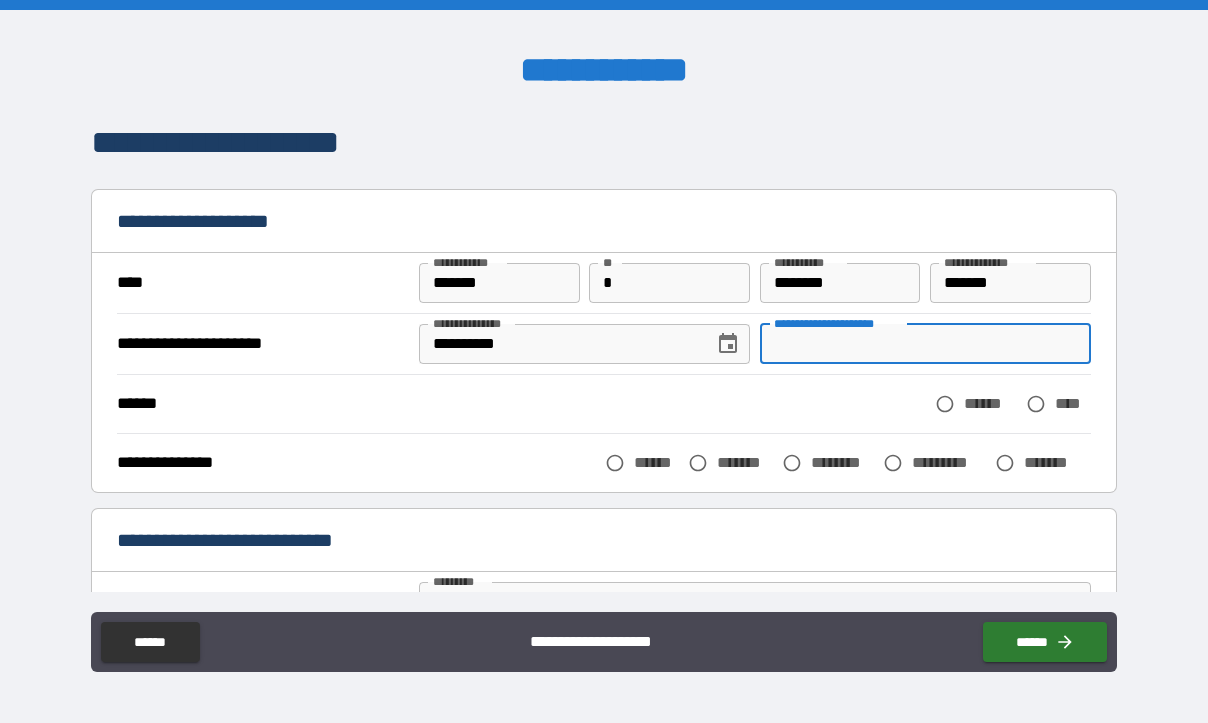 click on "**********" at bounding box center (925, 344) 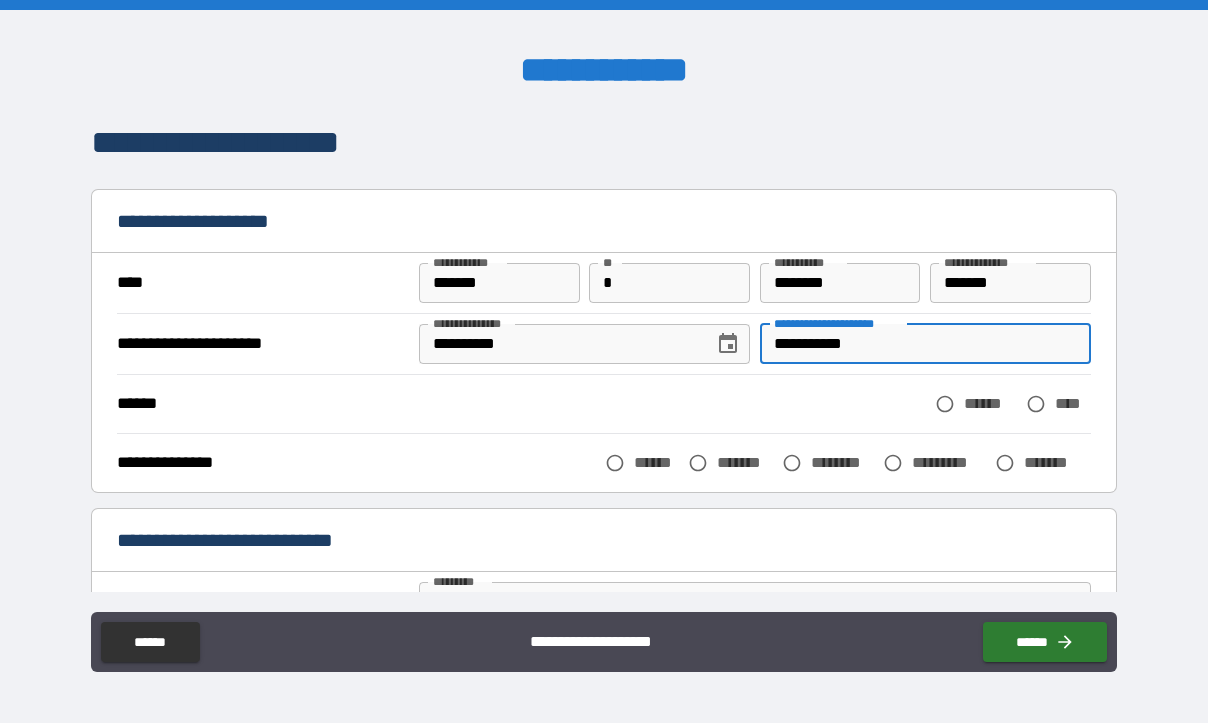 type on "**********" 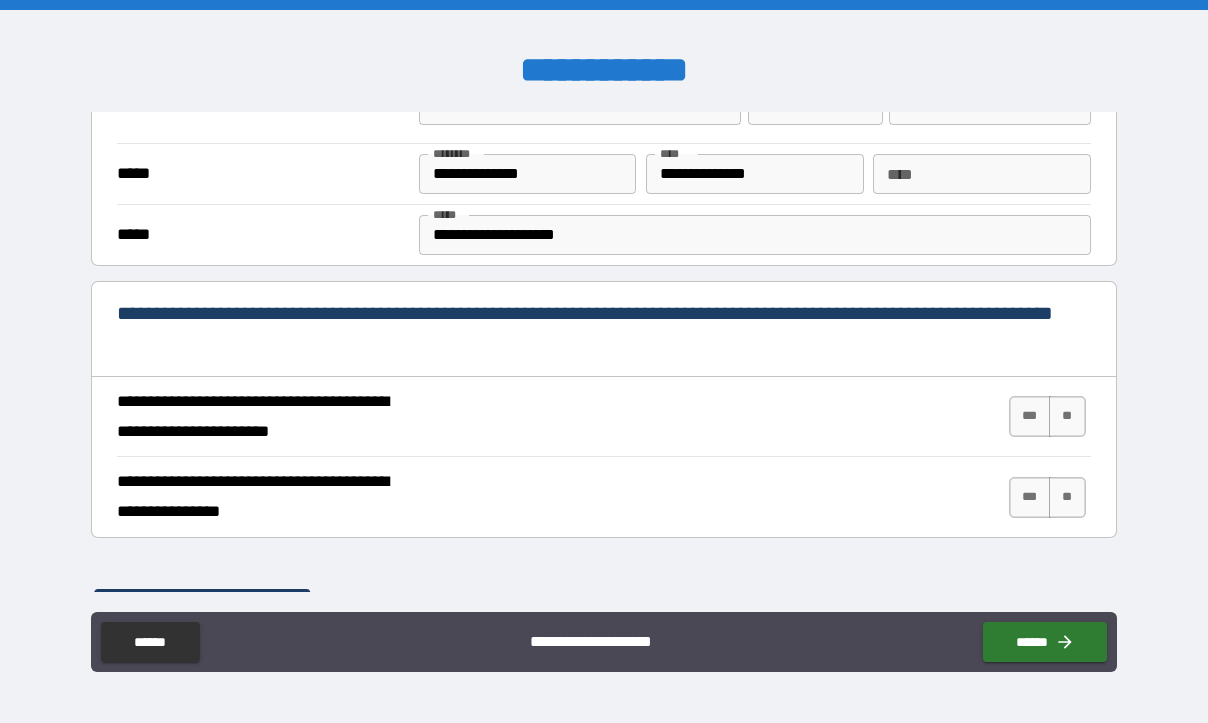 scroll, scrollTop: 600, scrollLeft: 0, axis: vertical 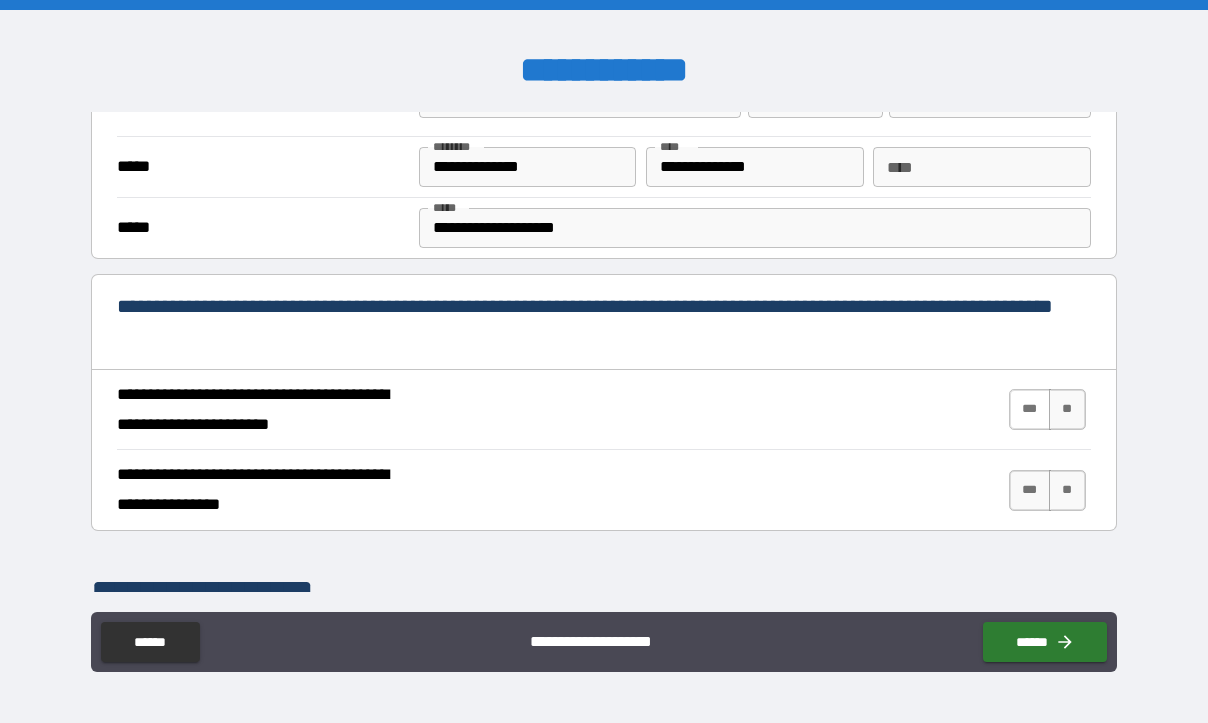 click on "***" at bounding box center [1030, 409] 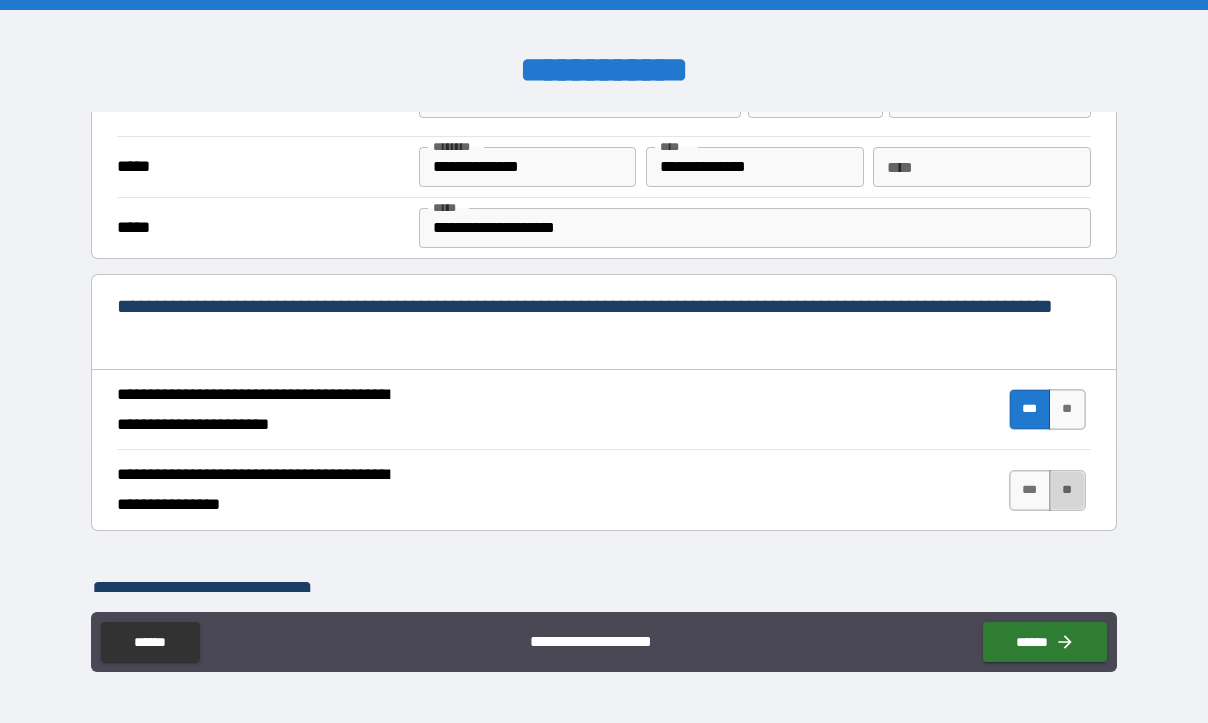 click on "**" at bounding box center [1067, 490] 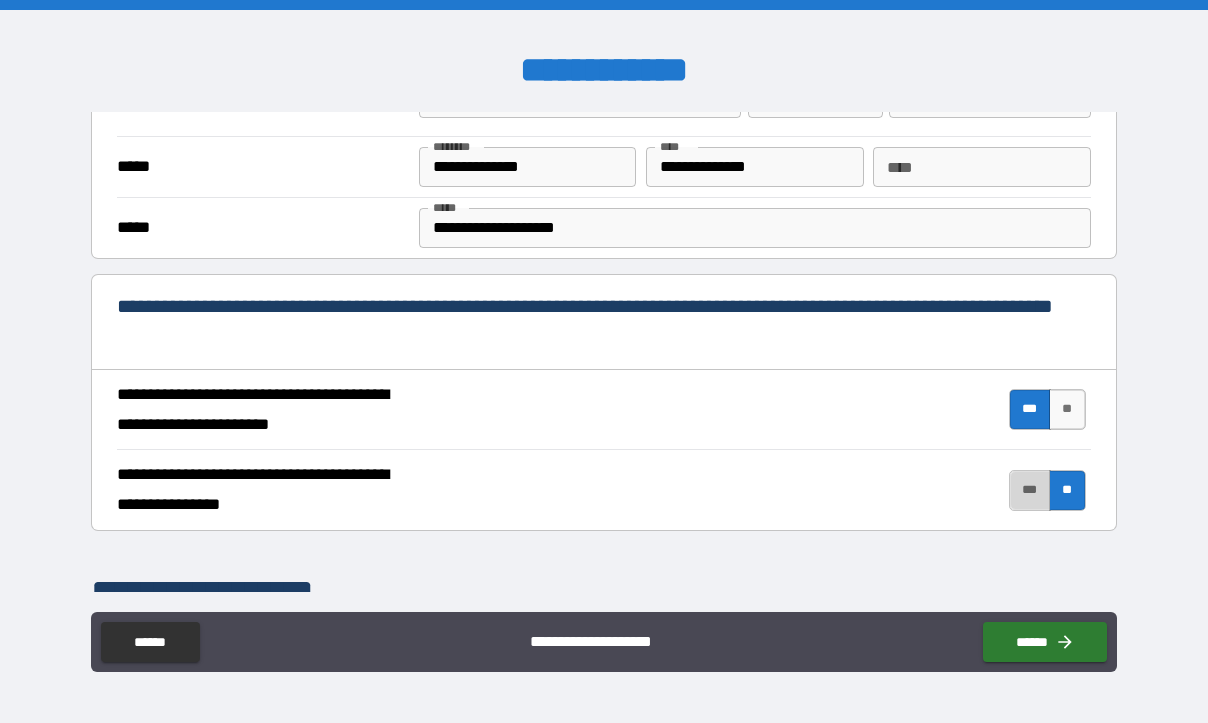 click on "***" at bounding box center (1030, 490) 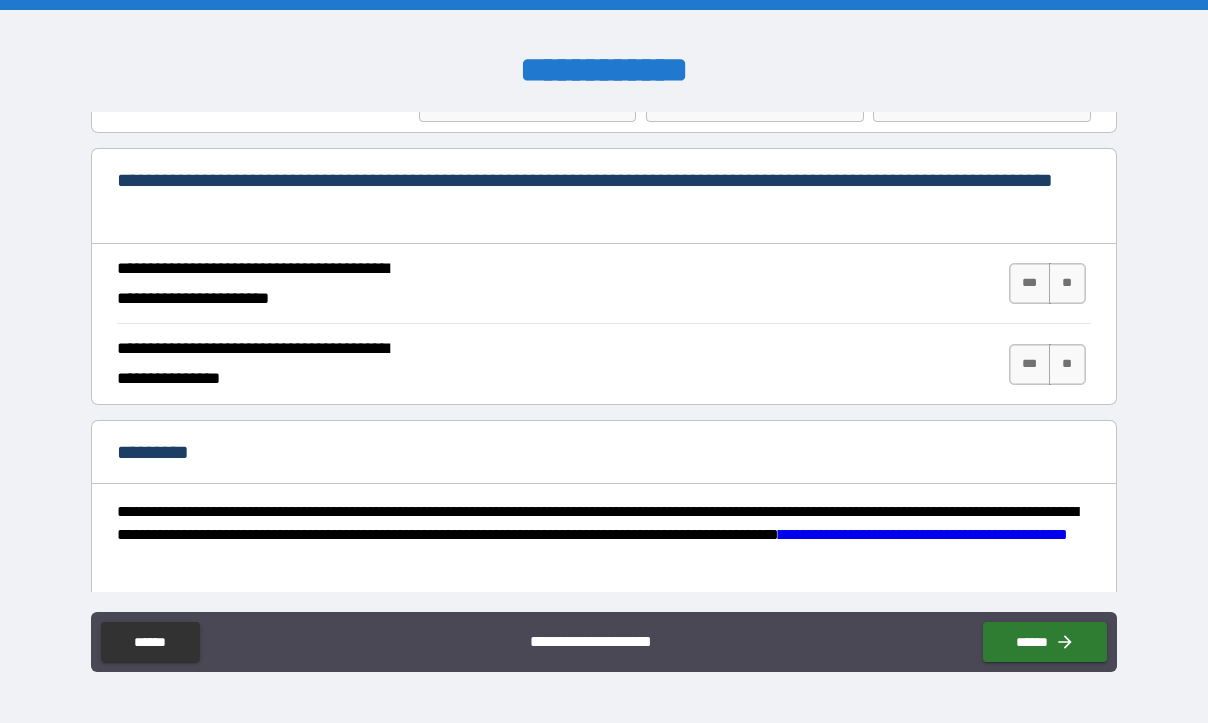scroll, scrollTop: 1800, scrollLeft: 0, axis: vertical 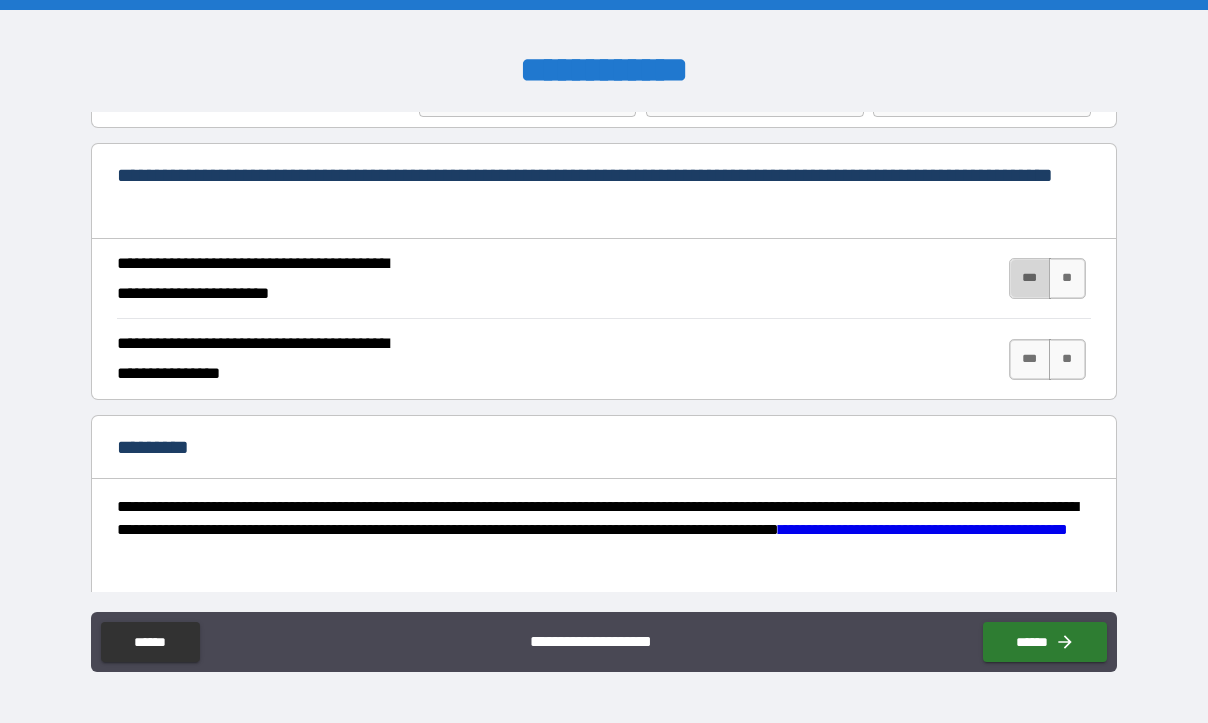 click on "***" at bounding box center [1030, 278] 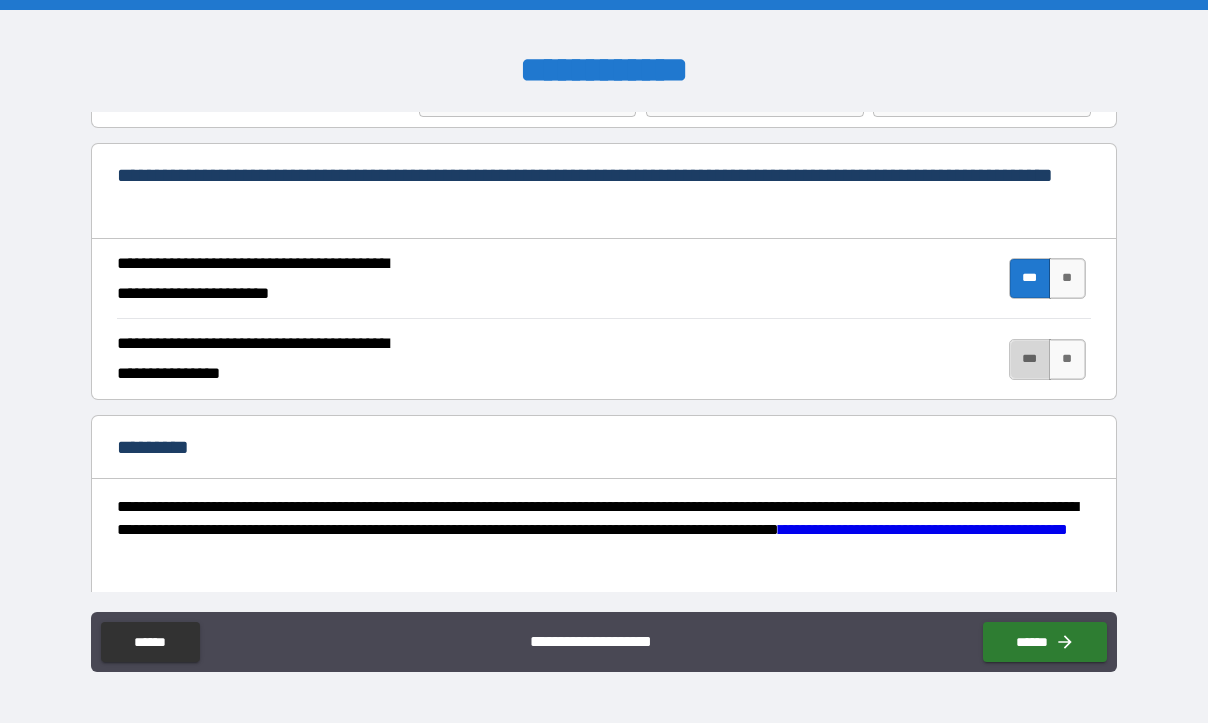 click on "***" at bounding box center [1030, 359] 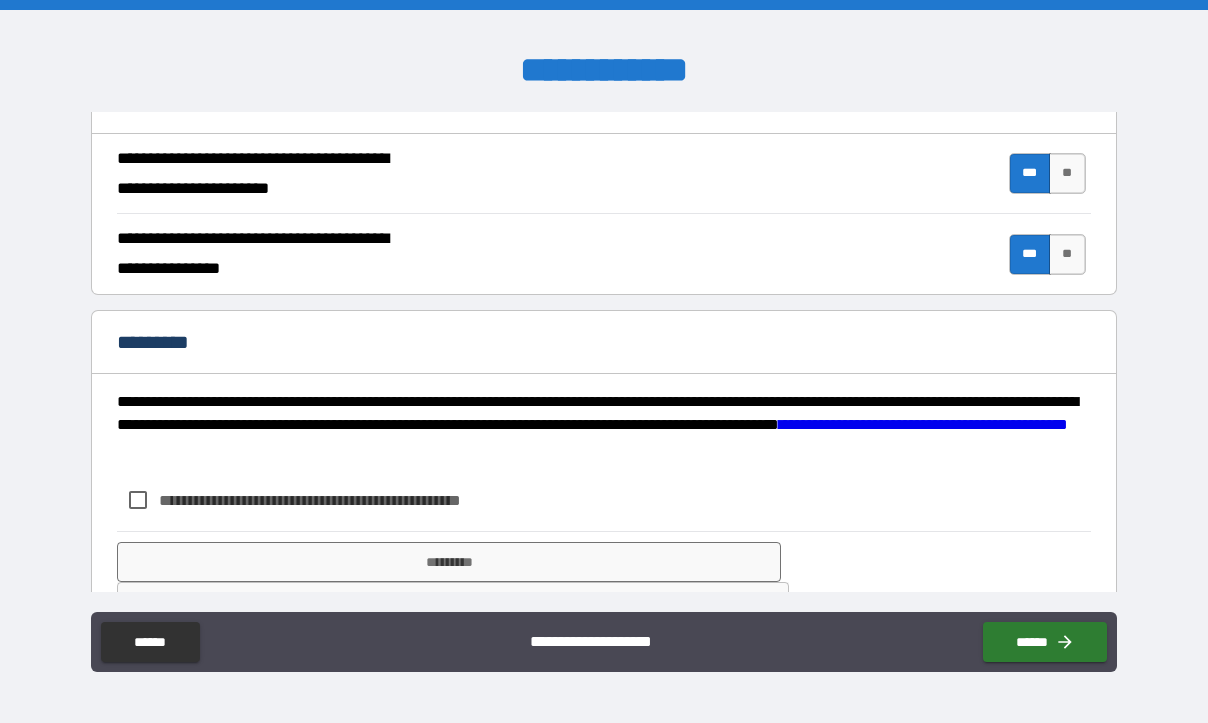 scroll, scrollTop: 1966, scrollLeft: 0, axis: vertical 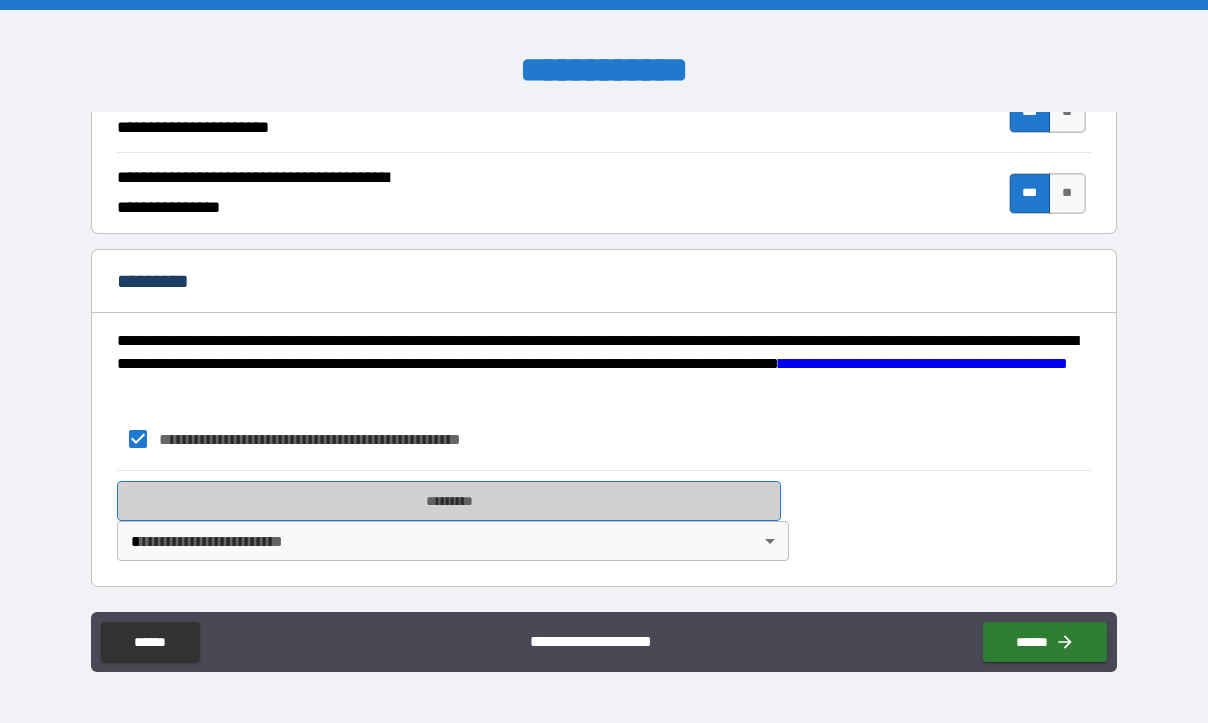 click on "*********" at bounding box center [449, 501] 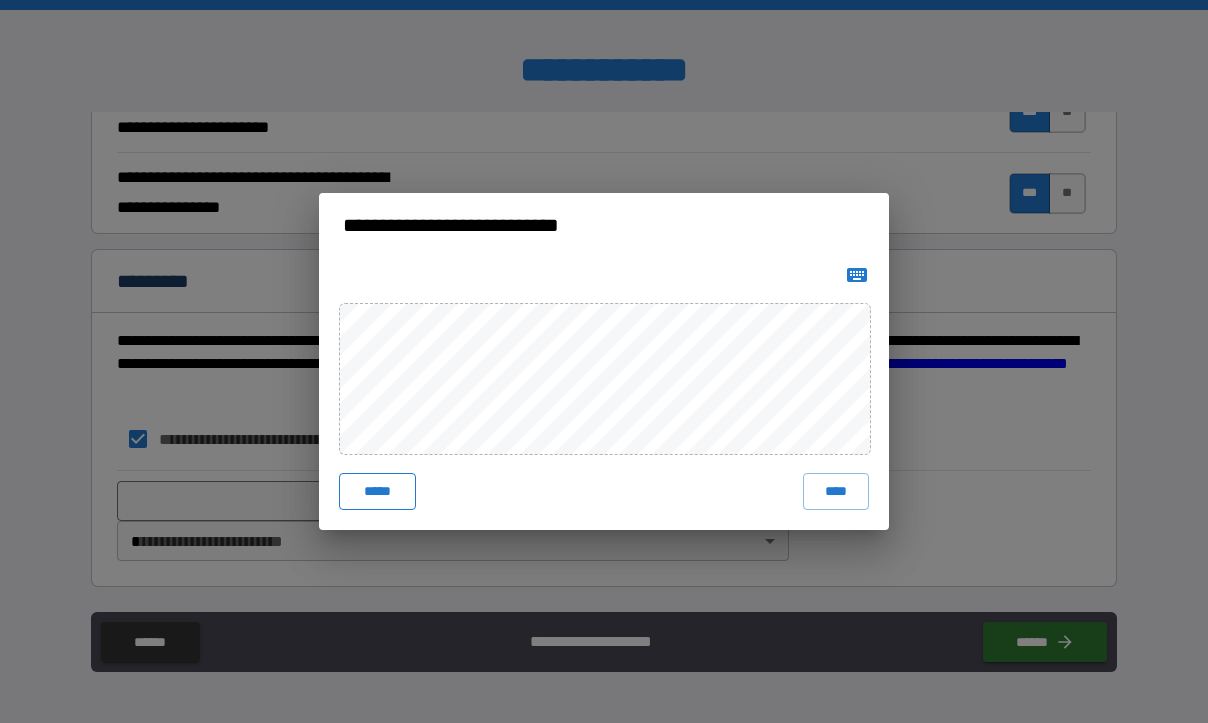 click on "*****" at bounding box center (377, 491) 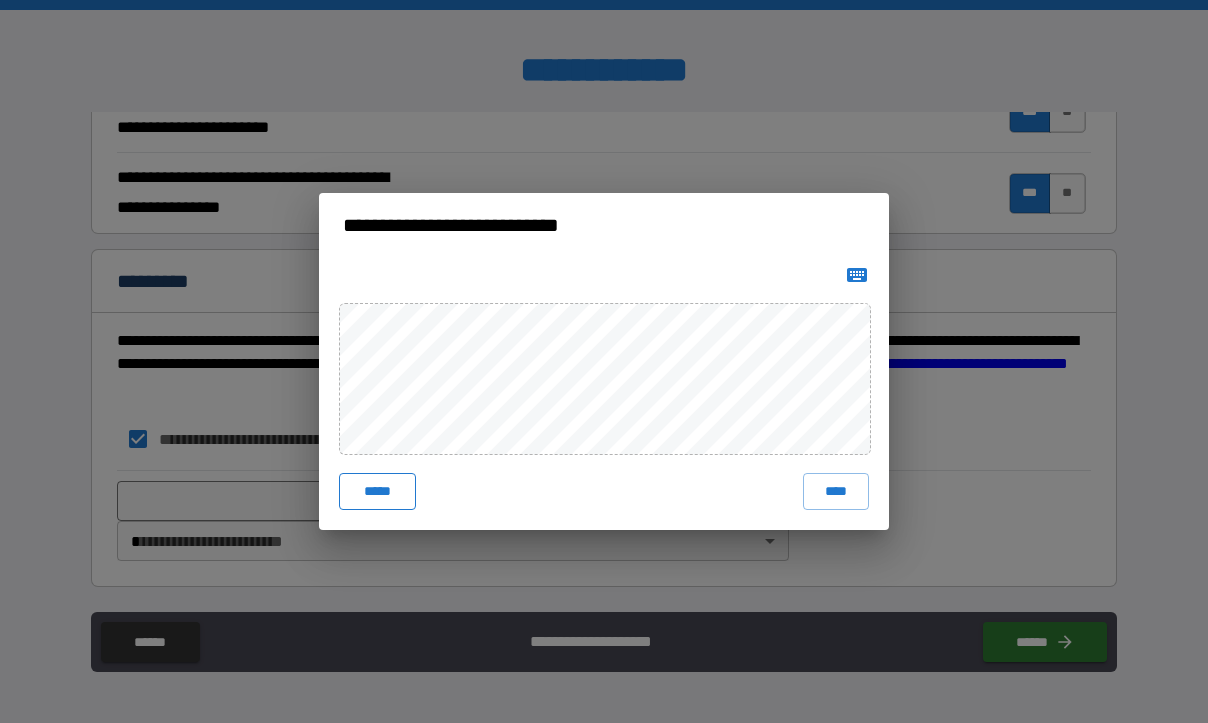 click on "*****" at bounding box center [377, 491] 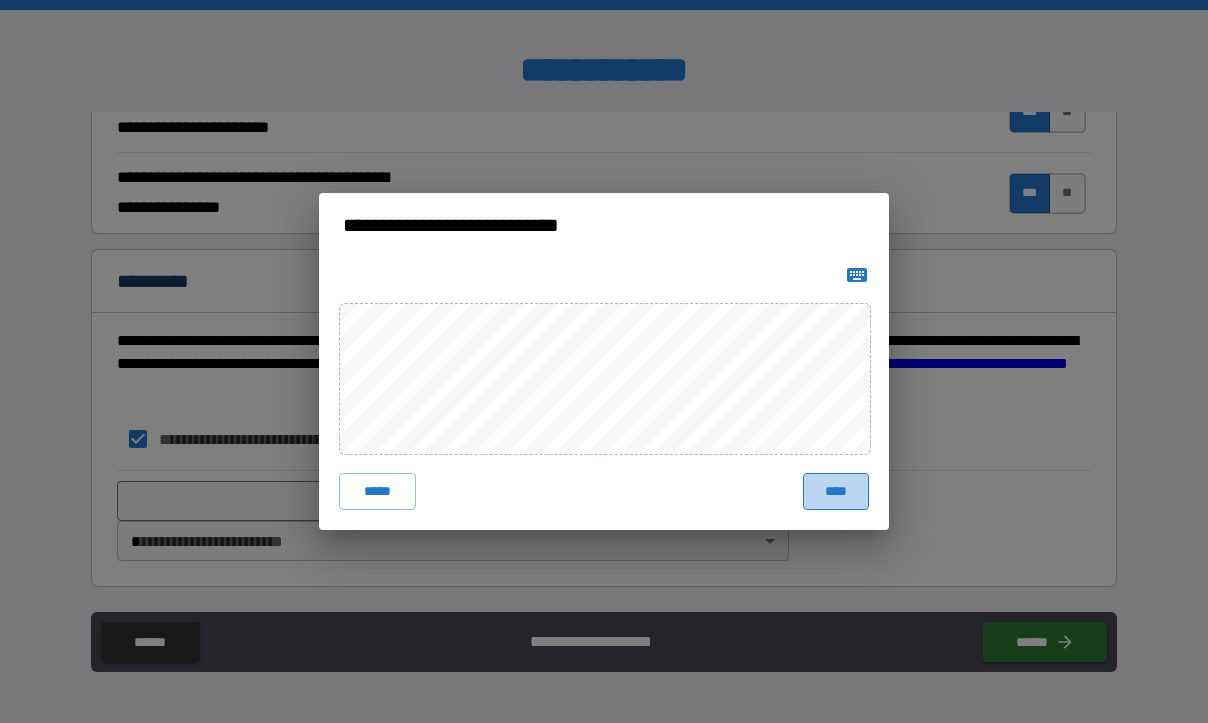 click on "****" at bounding box center (836, 491) 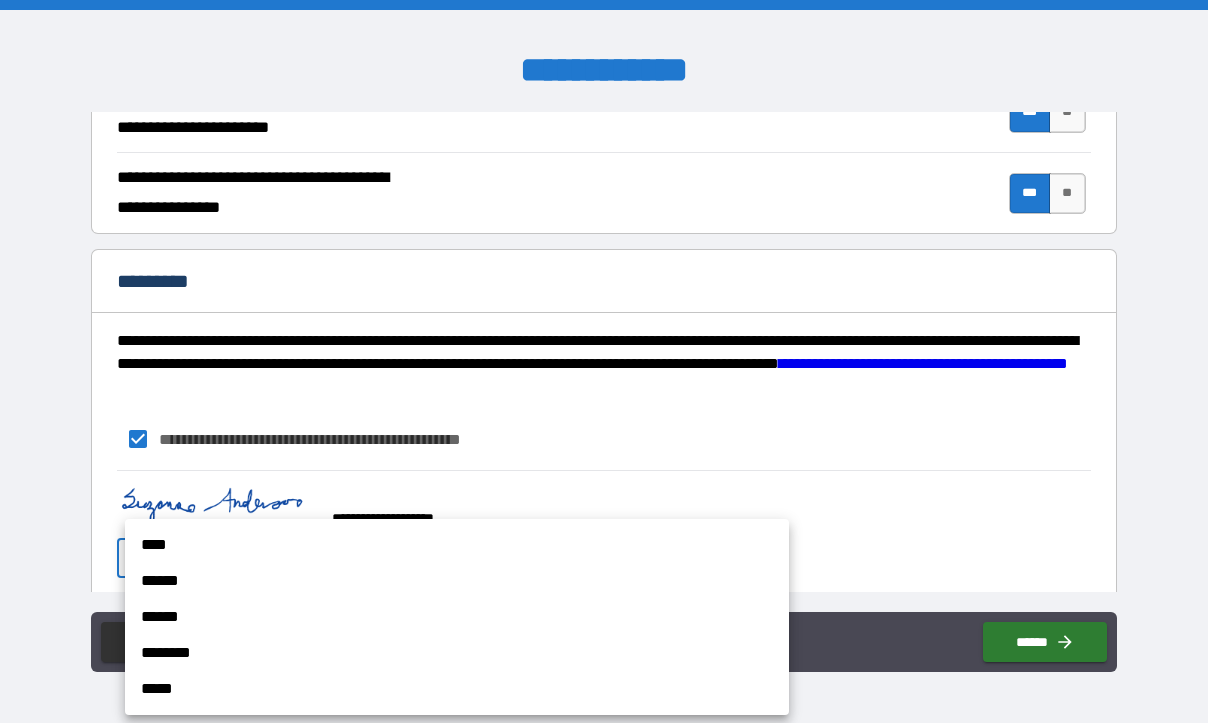 click on "**********" at bounding box center (604, 361) 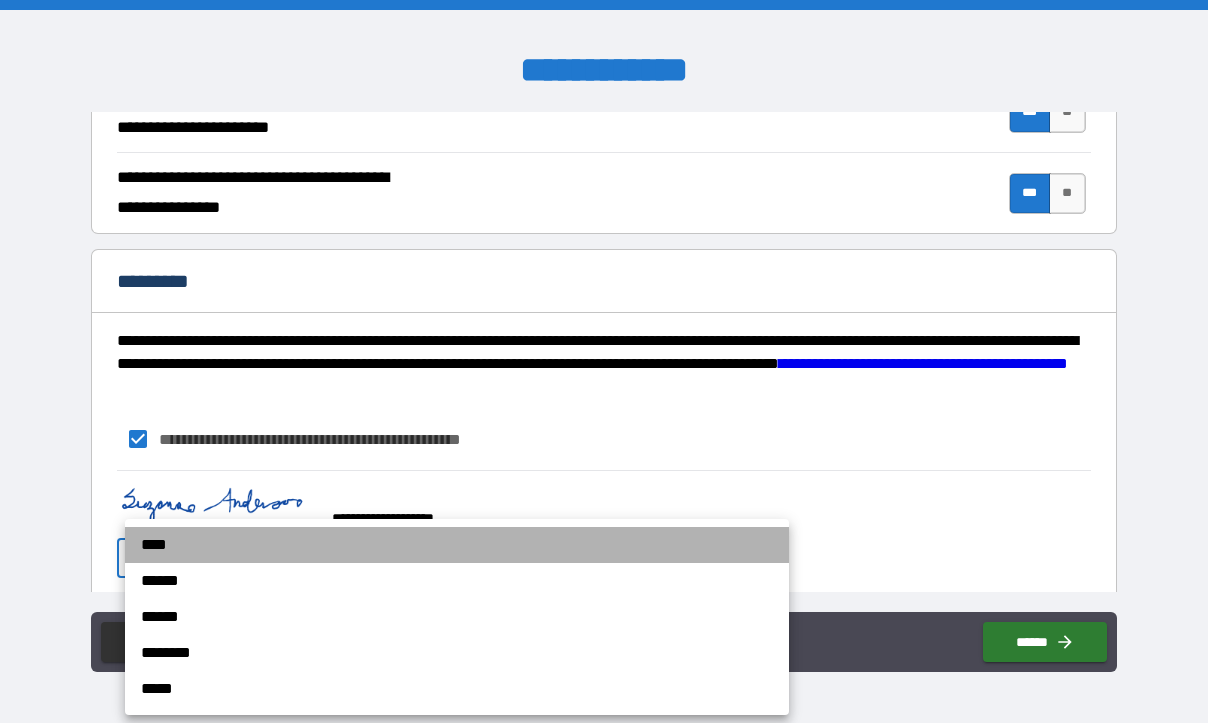 click on "****" at bounding box center (457, 545) 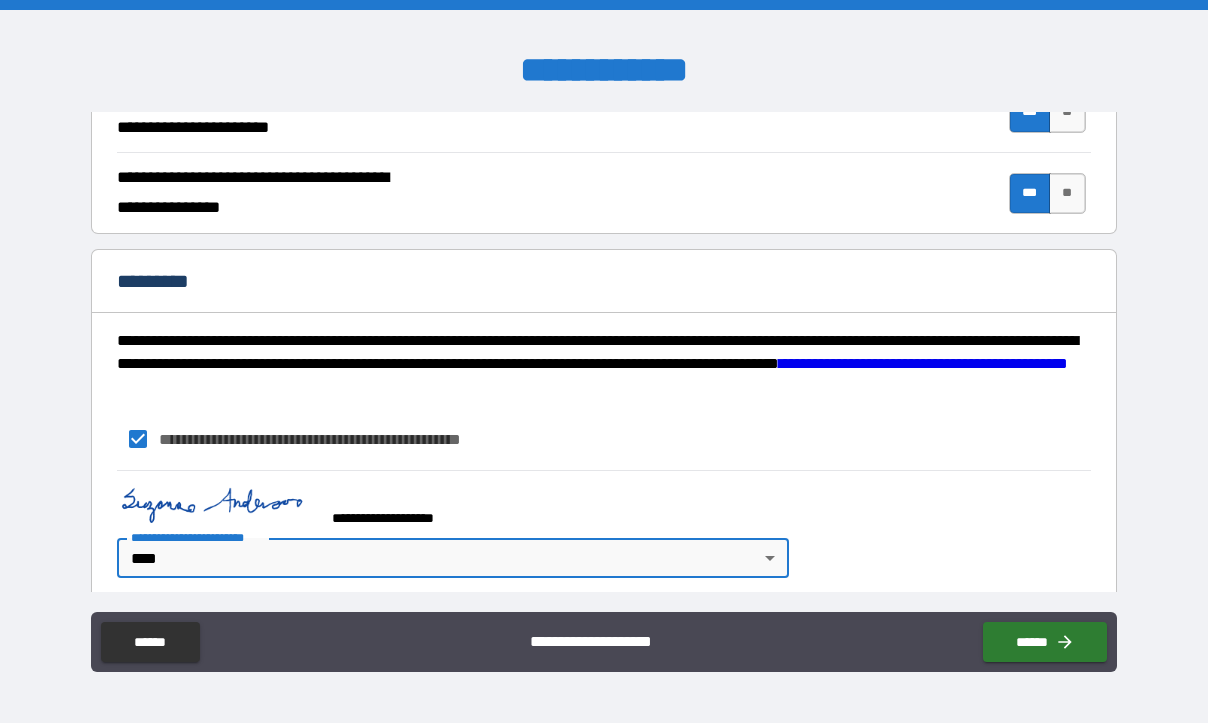 scroll, scrollTop: 1983, scrollLeft: 0, axis: vertical 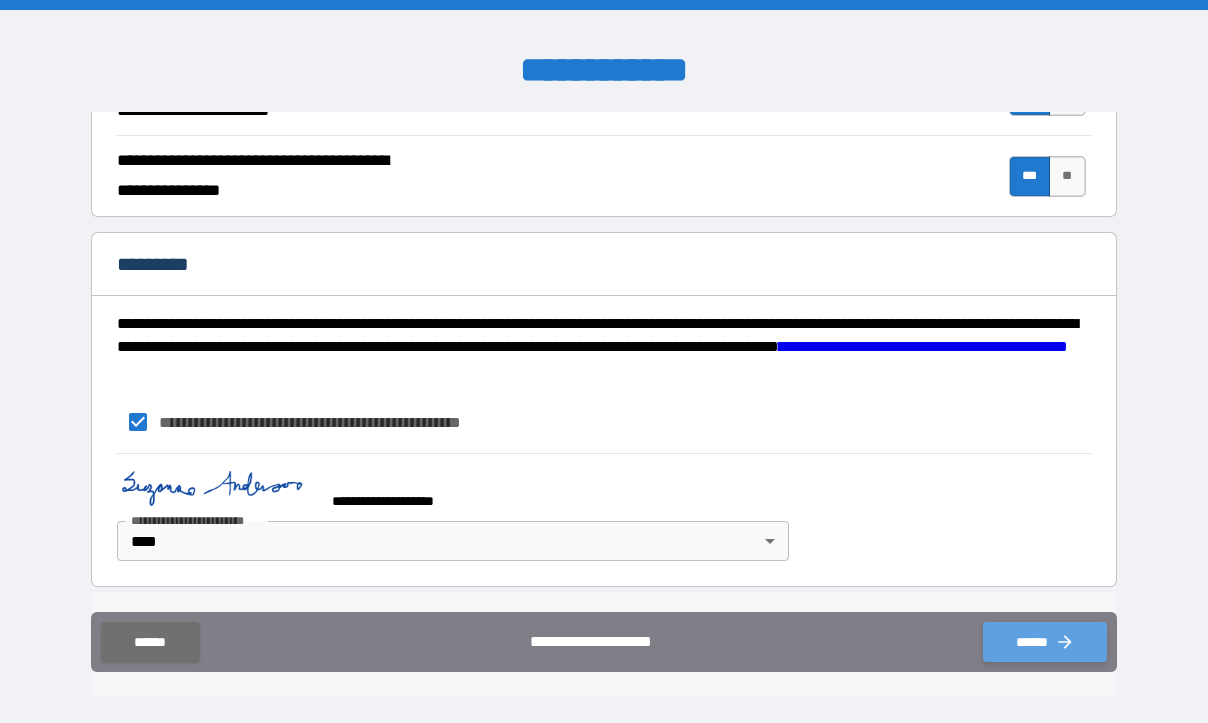 click on "******" at bounding box center (1045, 642) 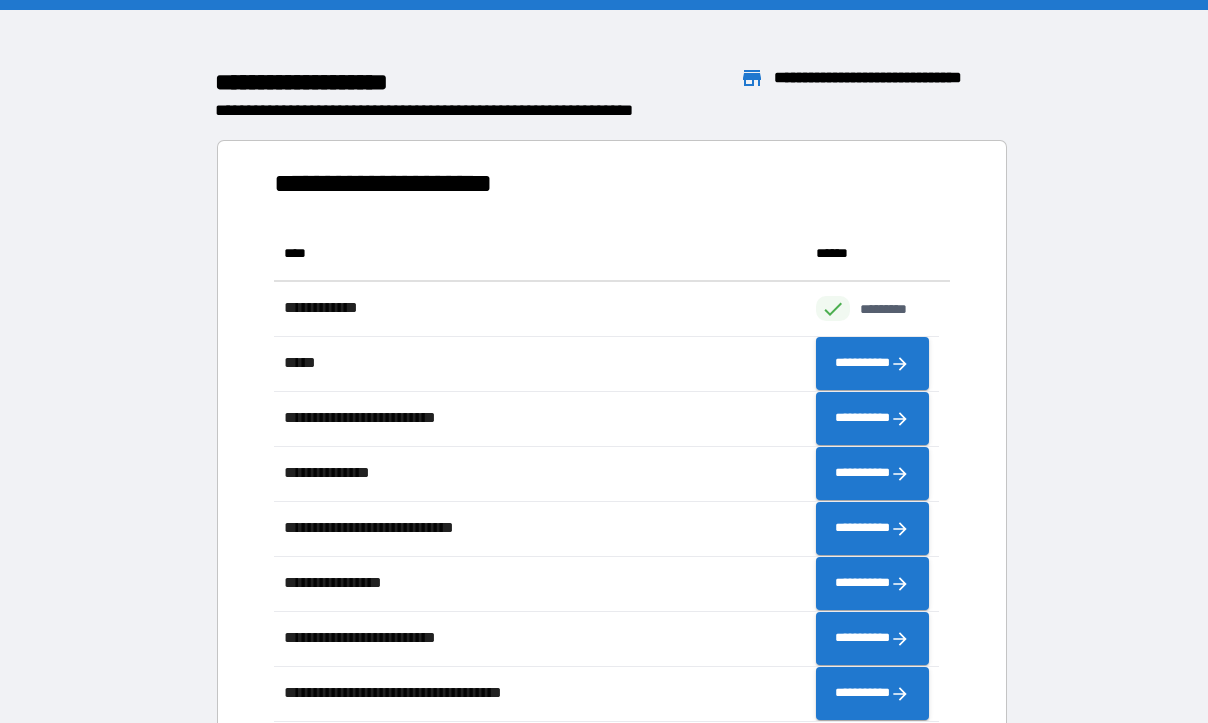 scroll, scrollTop: 16, scrollLeft: 16, axis: both 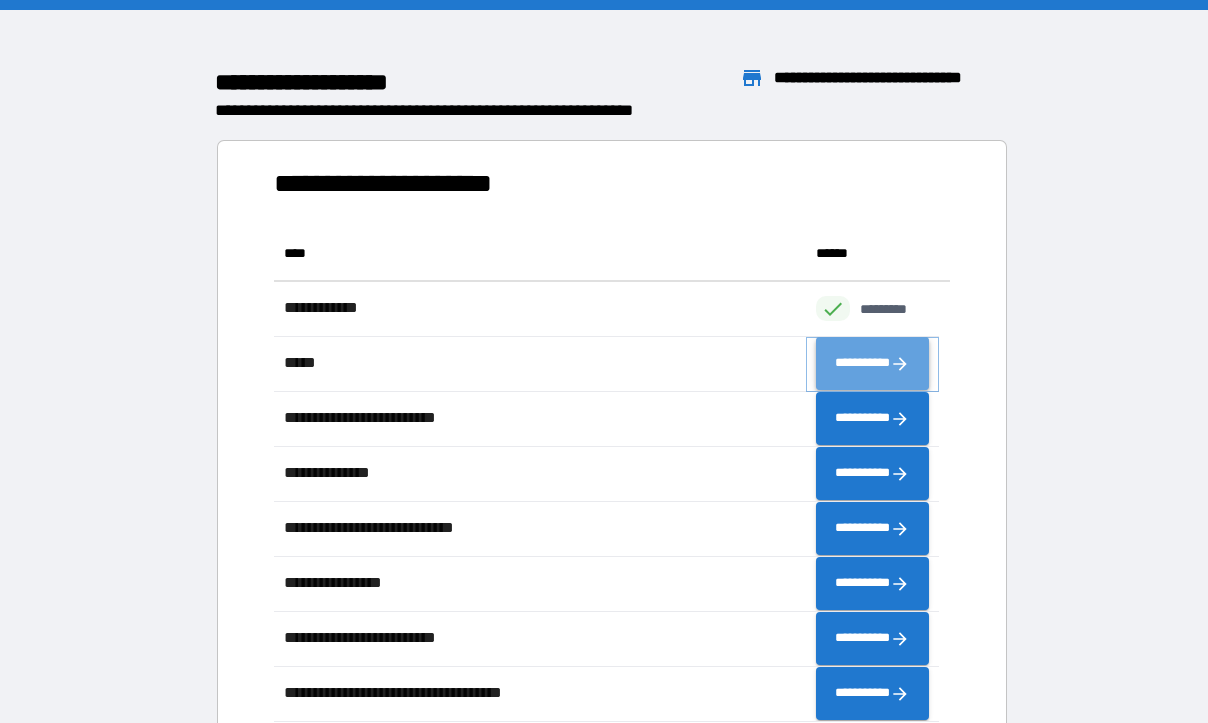 click on "**********" at bounding box center [872, 364] 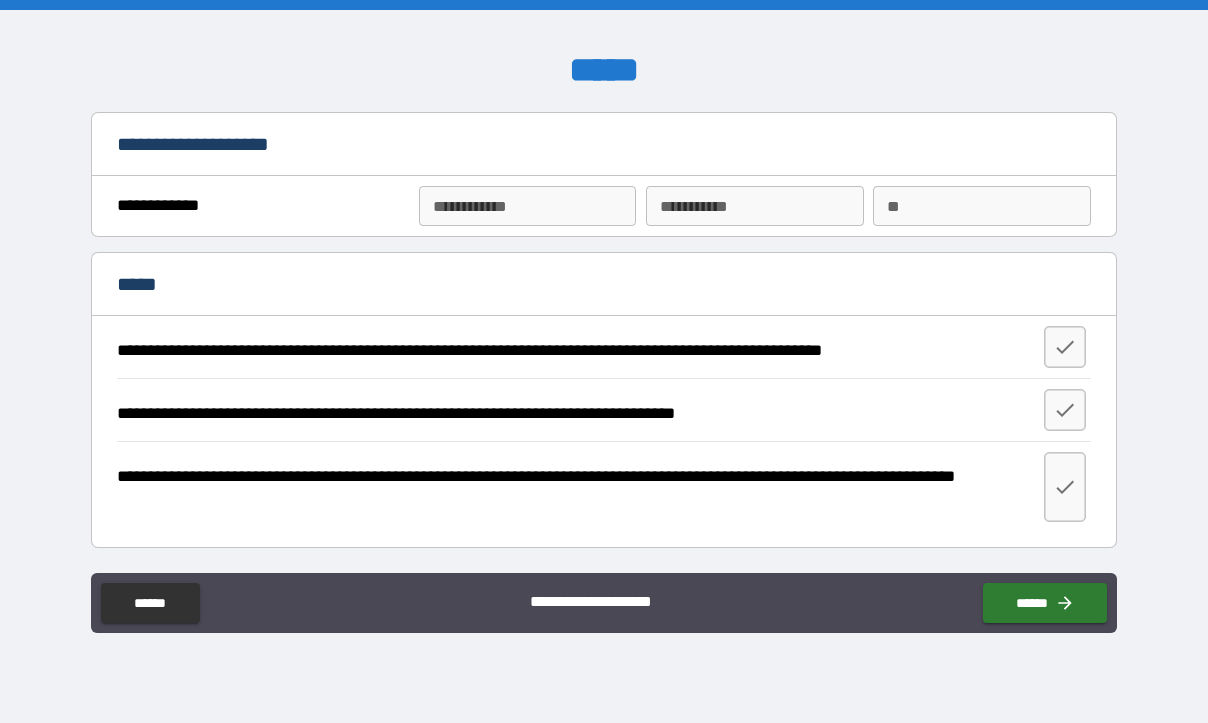 click on "**********" at bounding box center (527, 206) 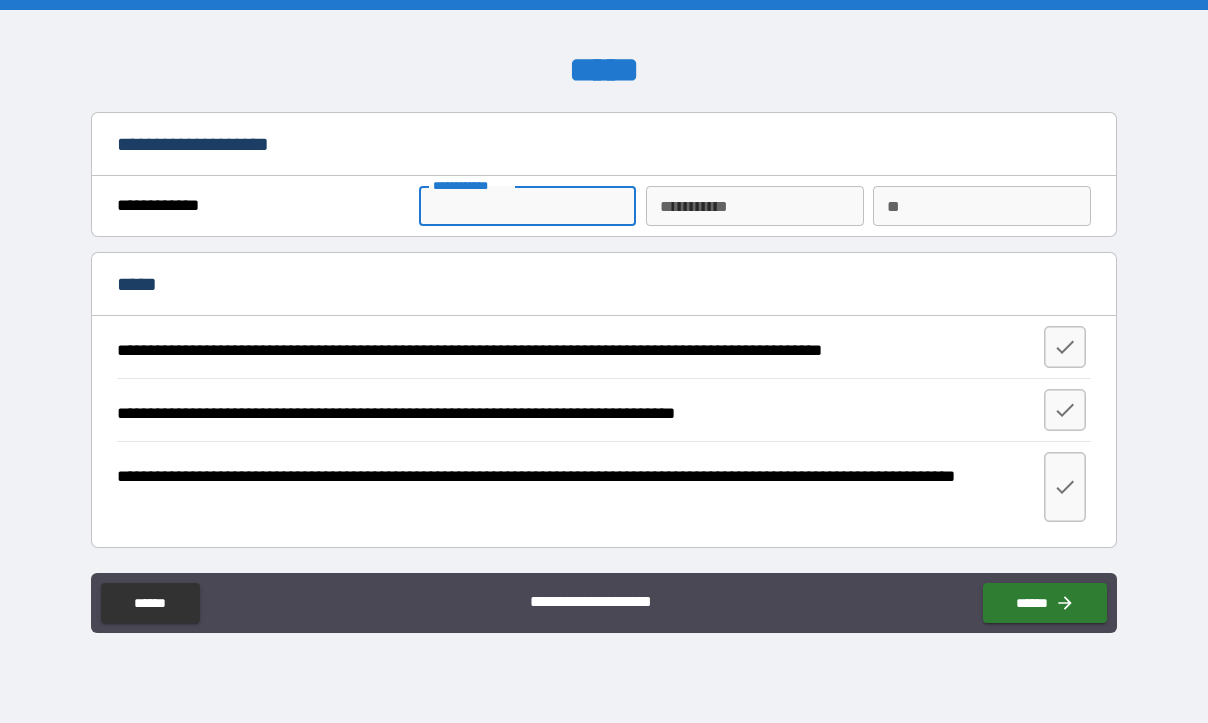 type on "*******" 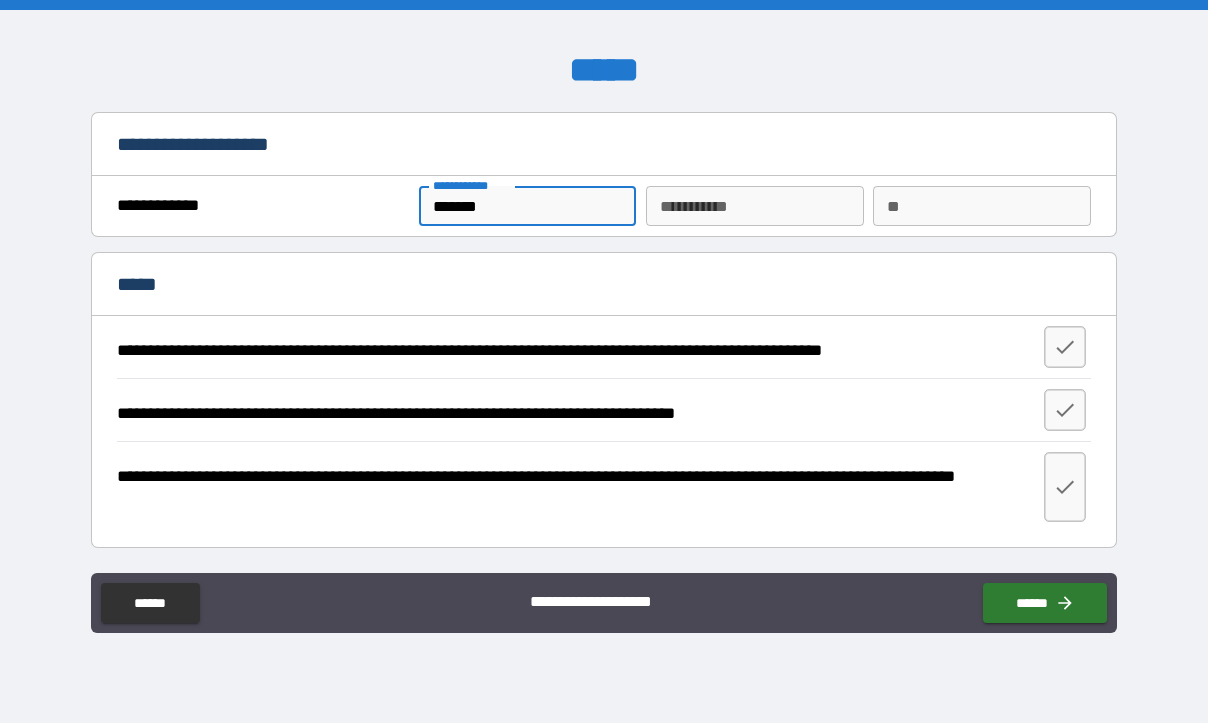 type on "********" 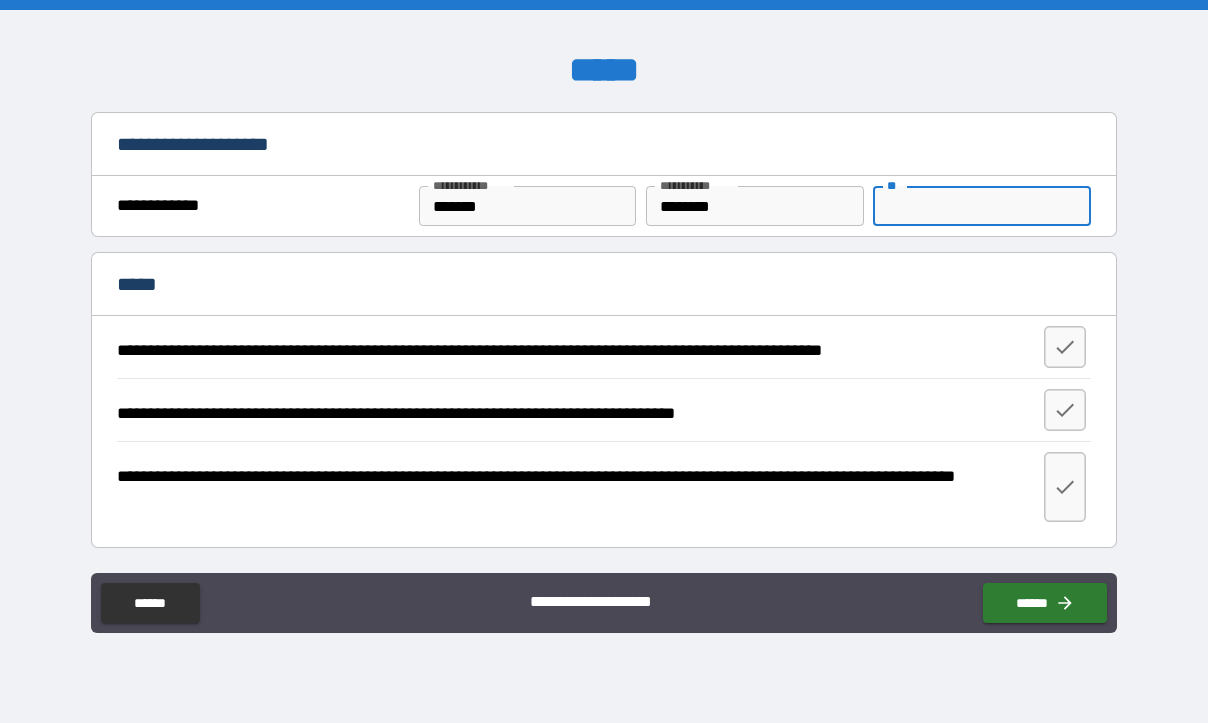 click on "**" at bounding box center [981, 206] 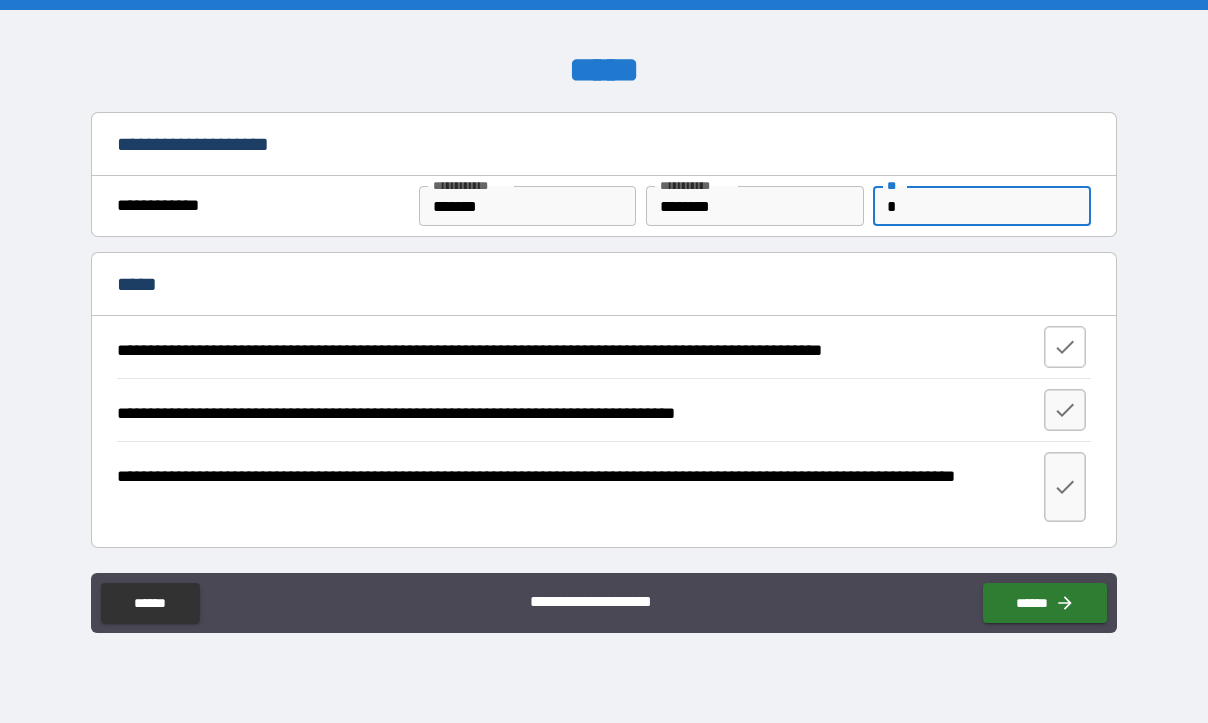 type on "*" 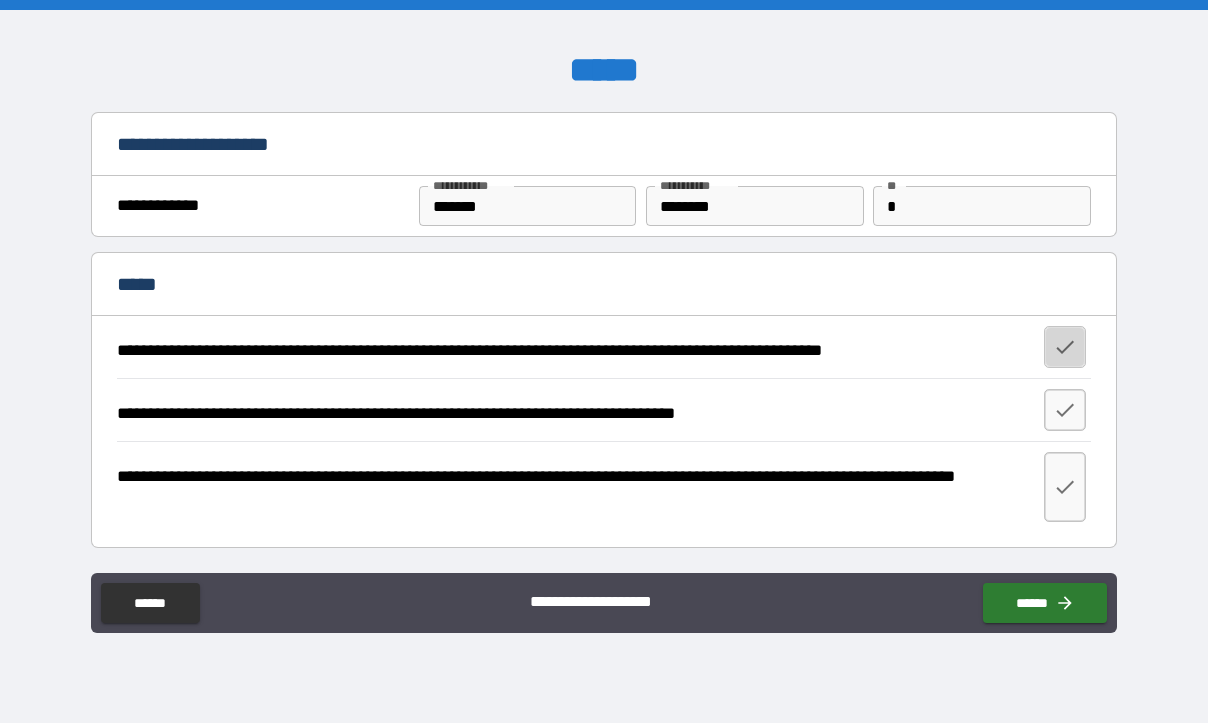click 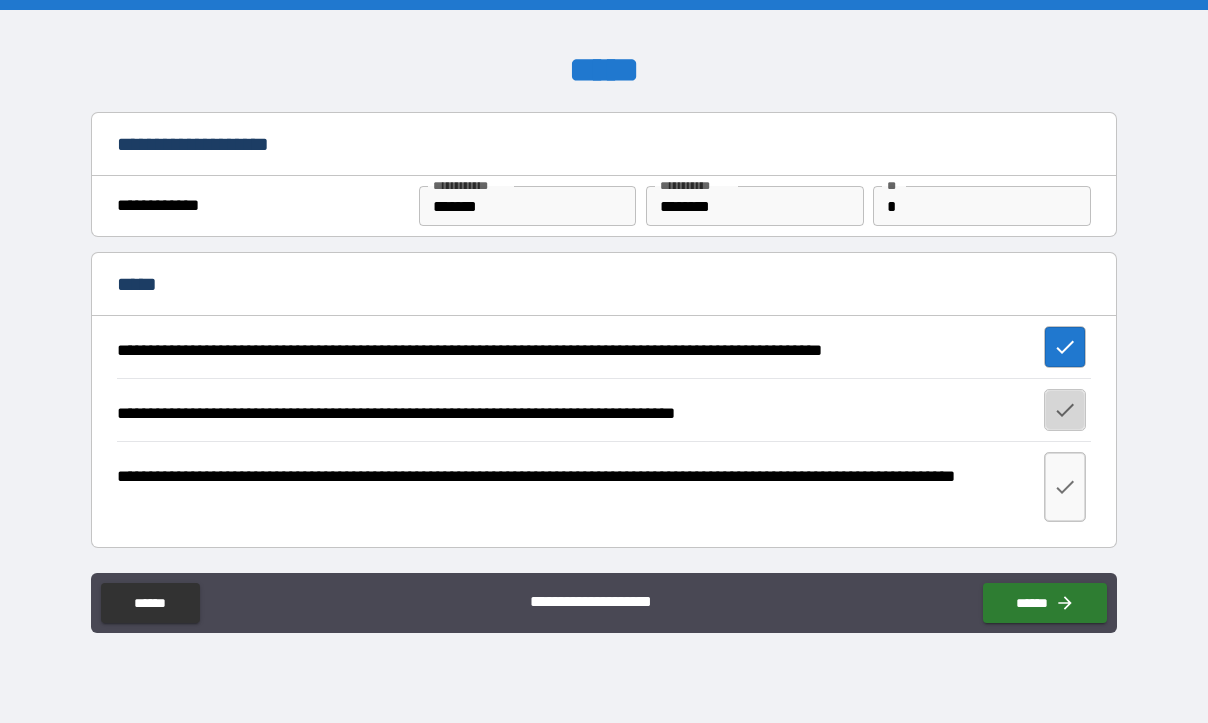 click 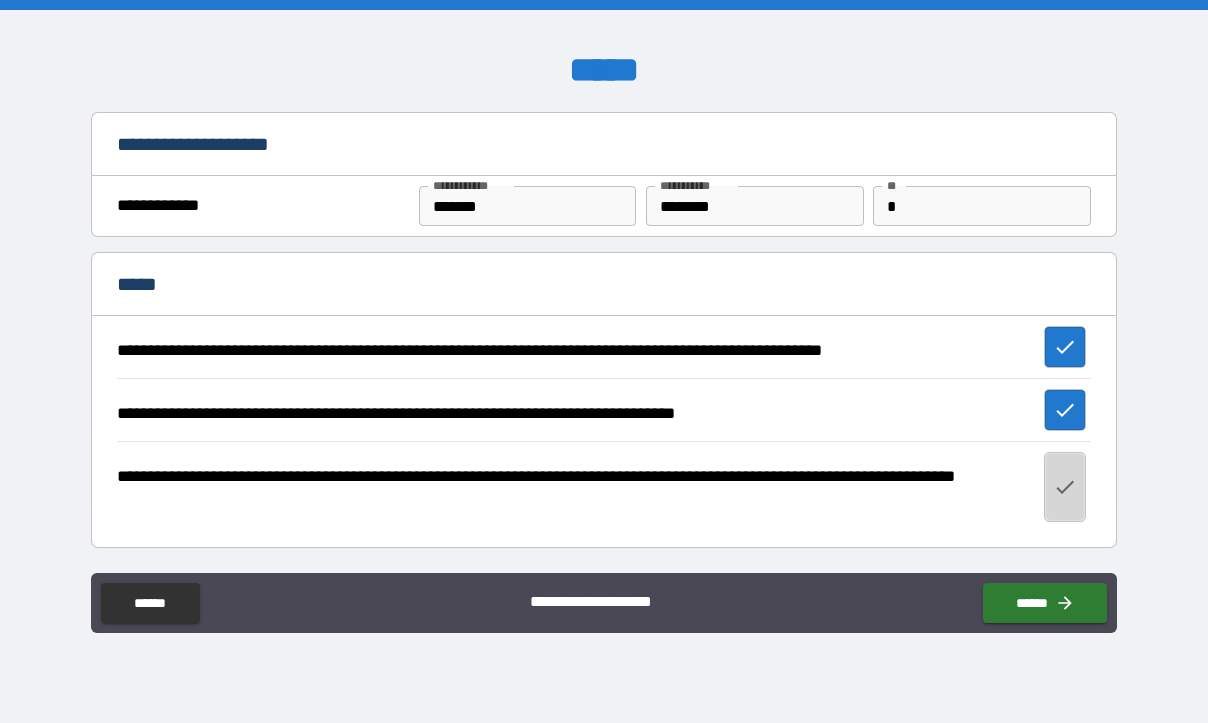 click 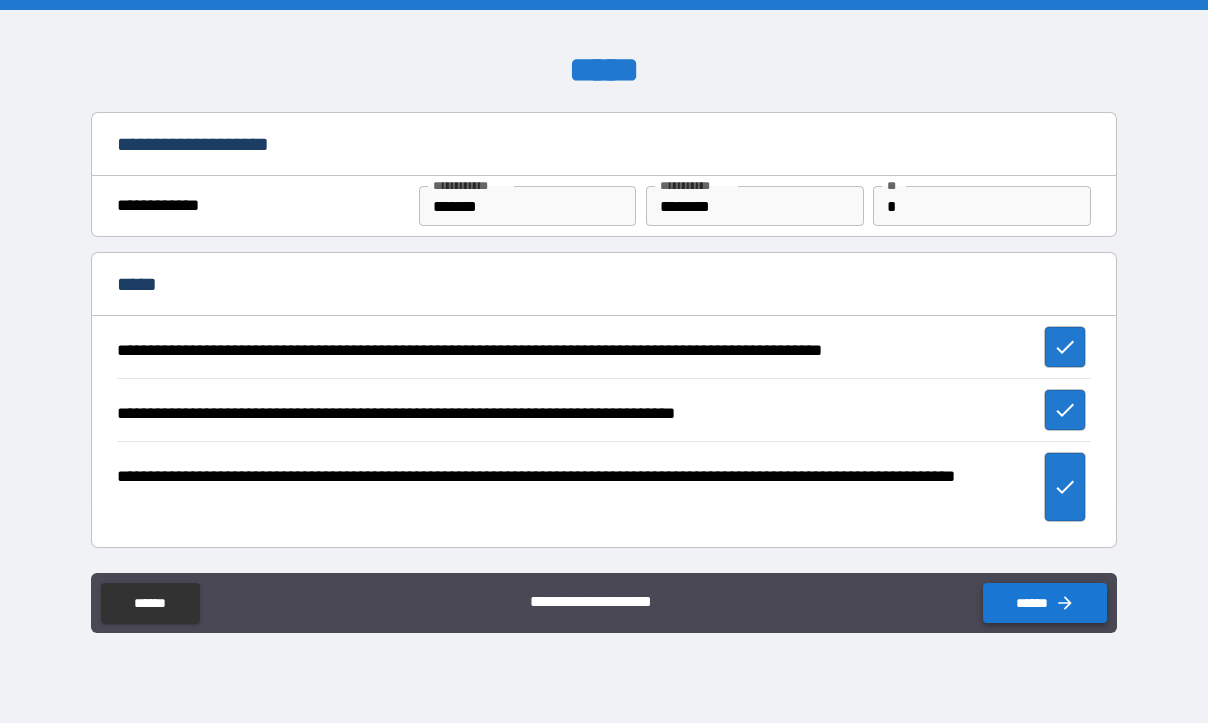 click on "******" at bounding box center [1045, 603] 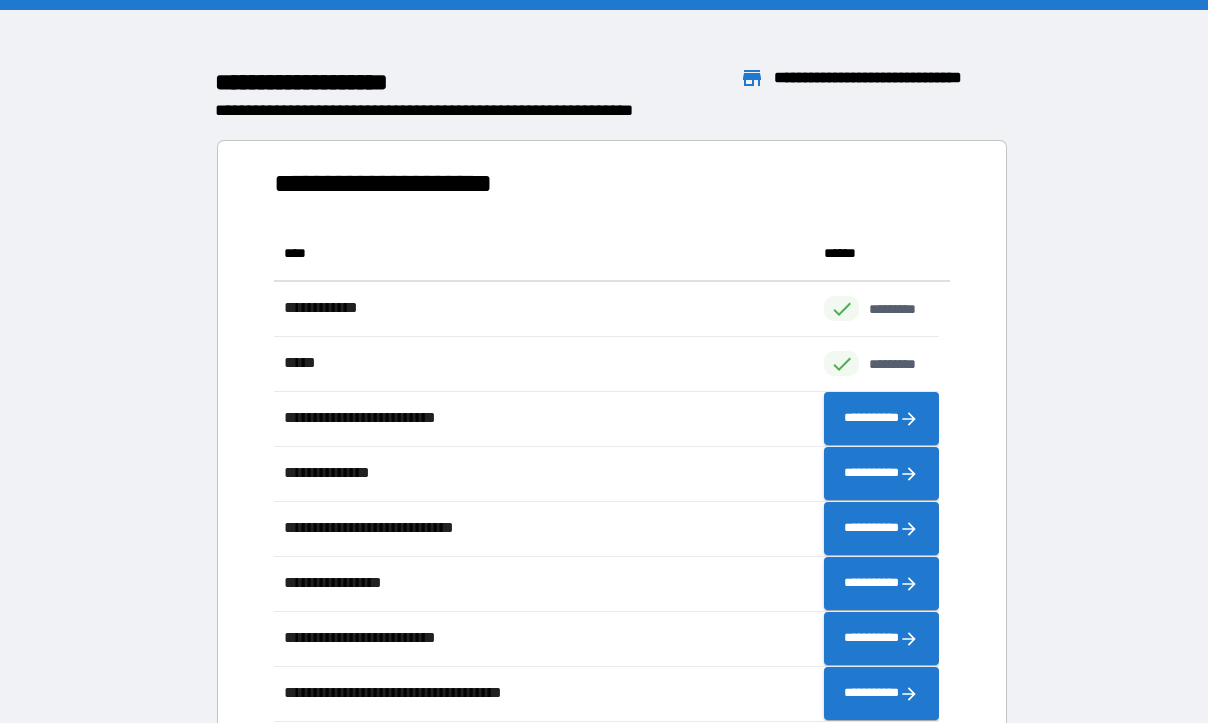scroll, scrollTop: 481, scrollLeft: 651, axis: both 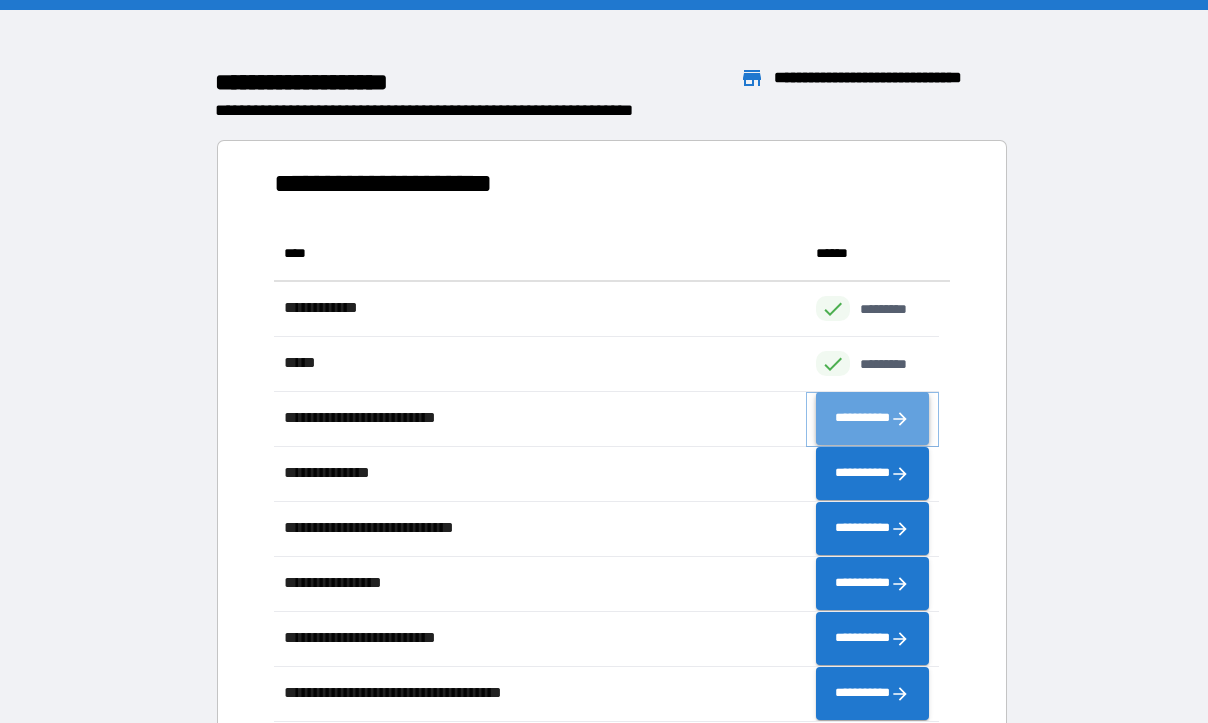 click on "**********" at bounding box center [872, 419] 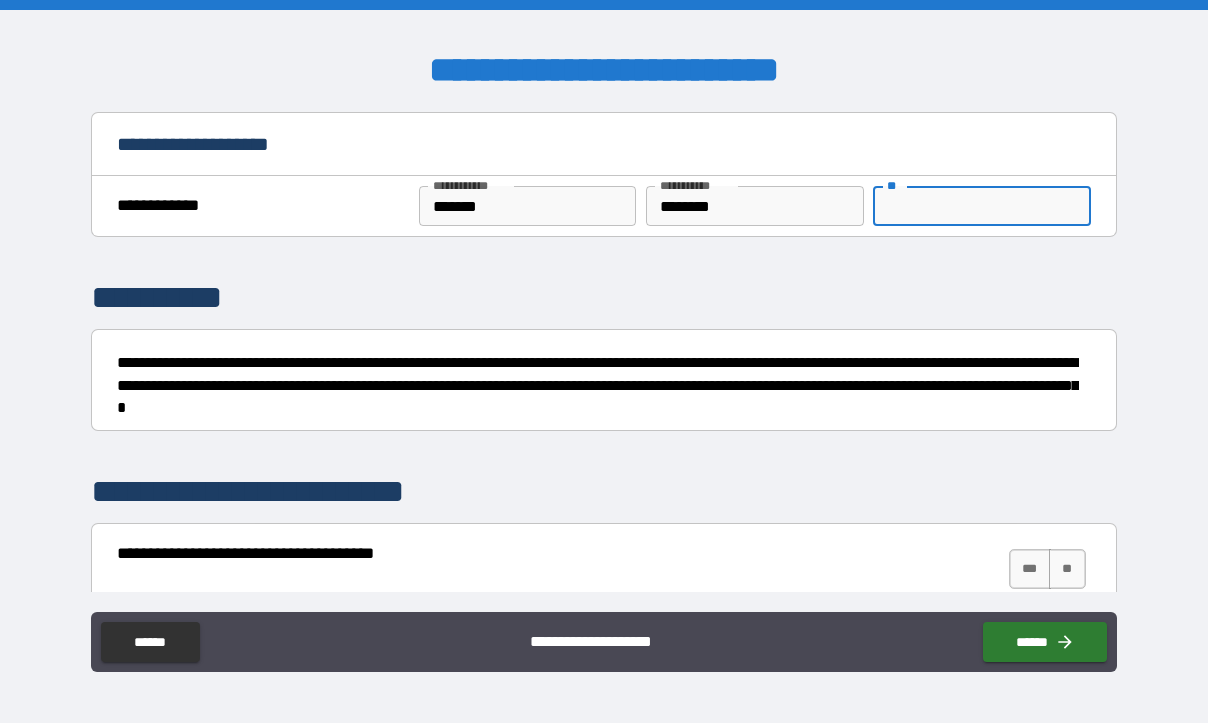 click on "**" at bounding box center [981, 206] 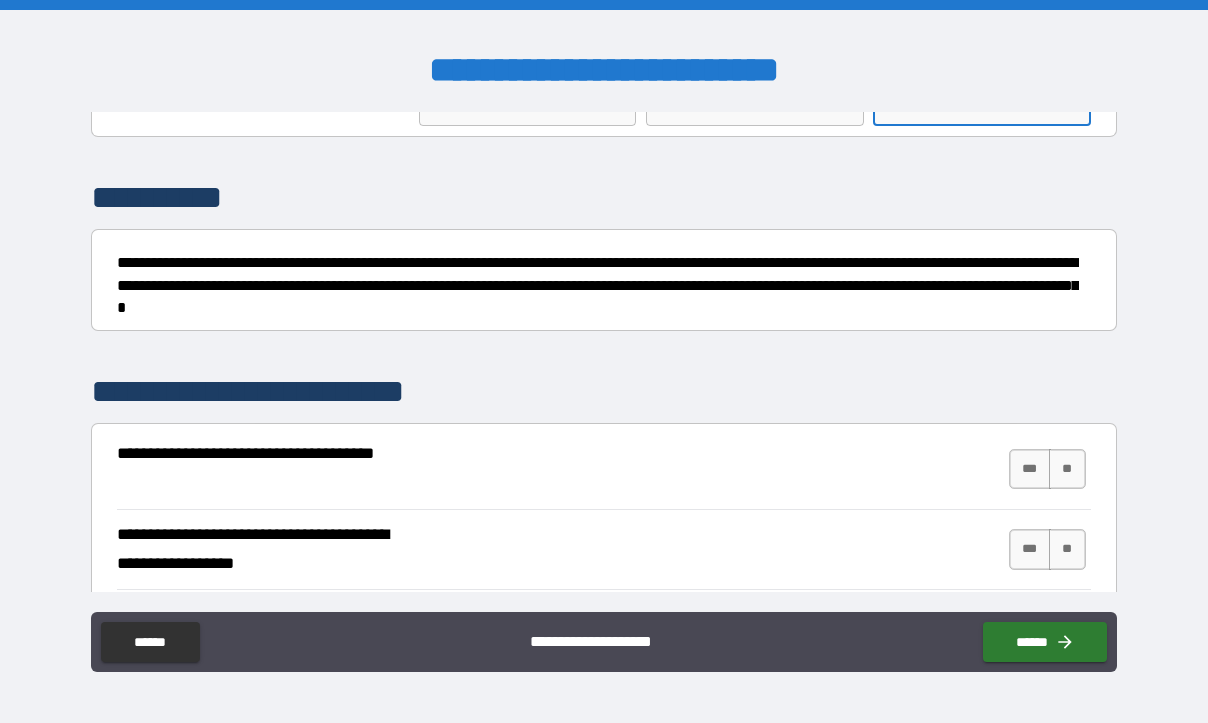 scroll, scrollTop: 200, scrollLeft: 0, axis: vertical 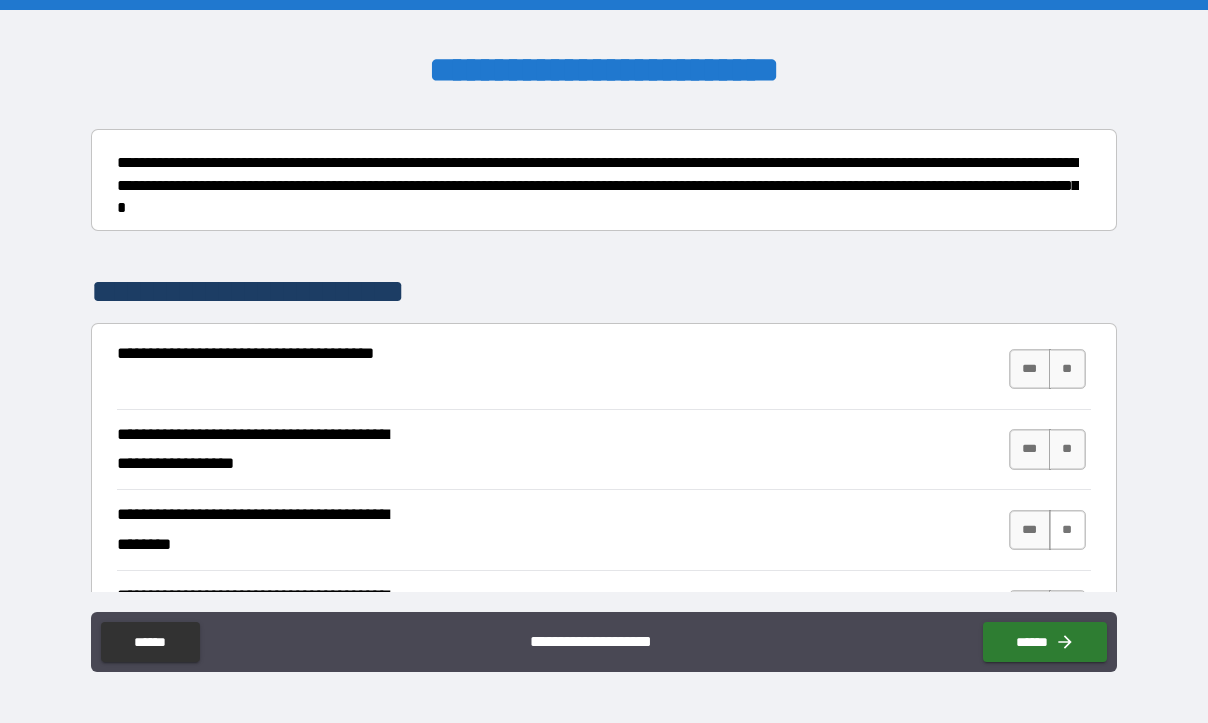 click on "**" at bounding box center [1067, 530] 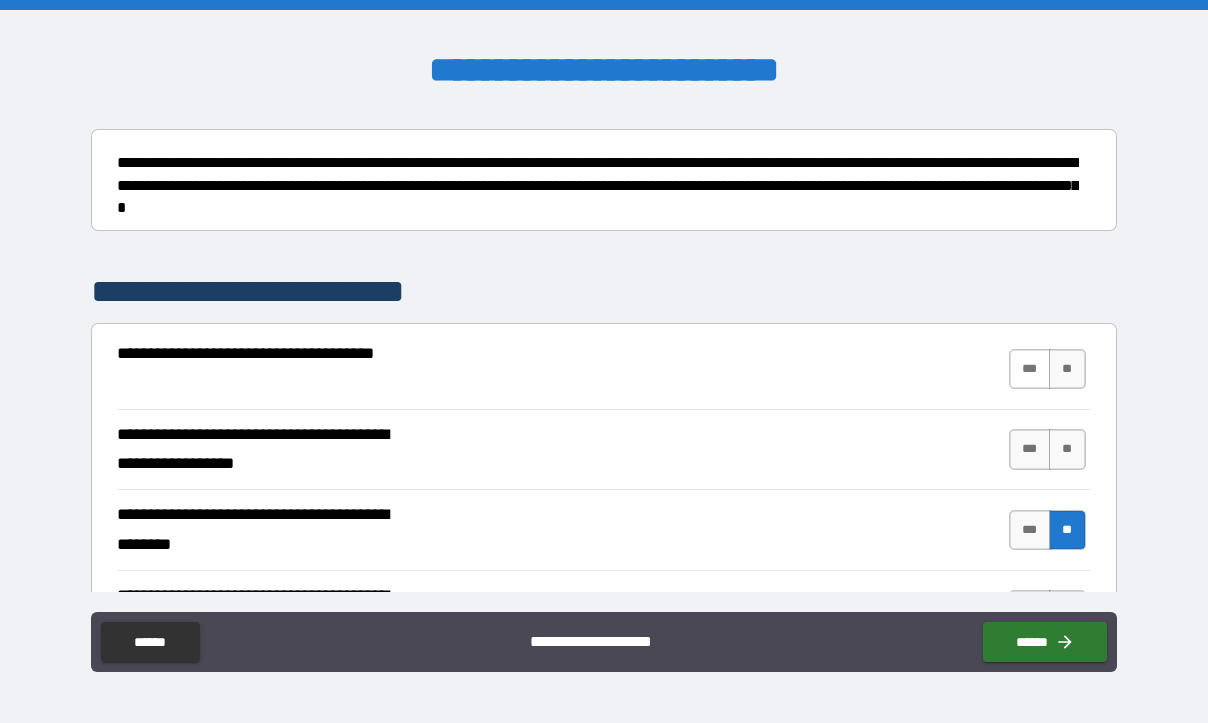 click on "***" at bounding box center [1030, 369] 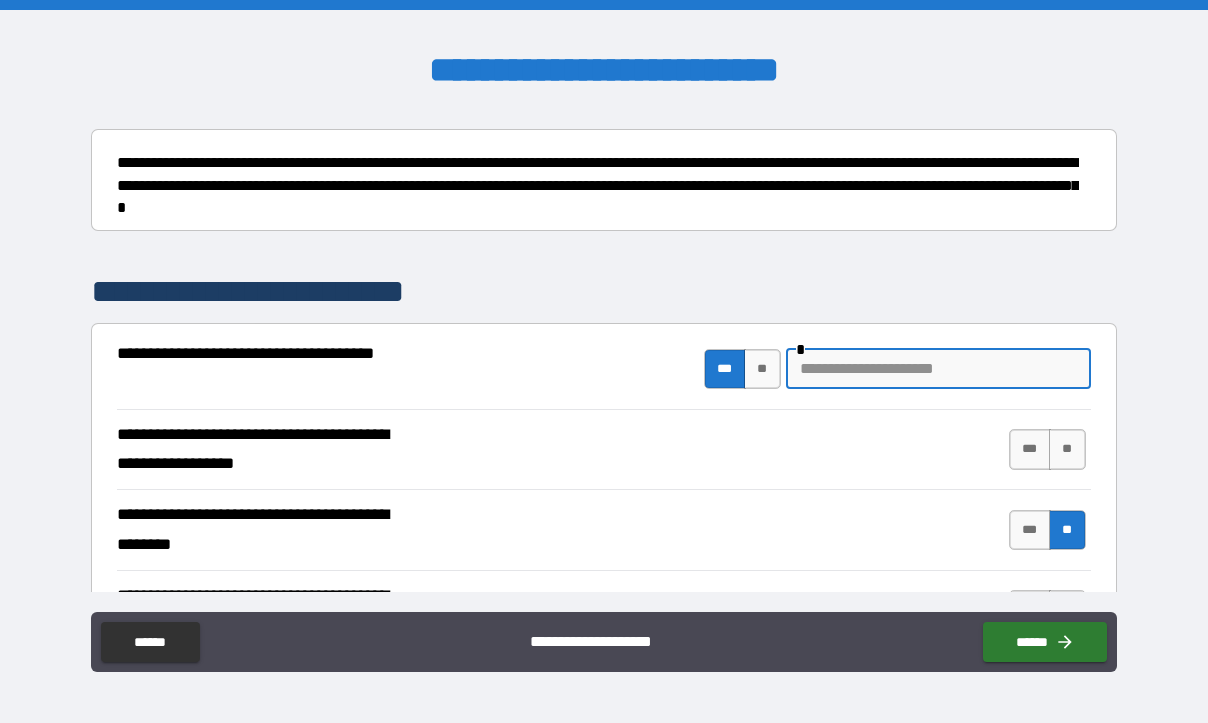 click at bounding box center (938, 369) 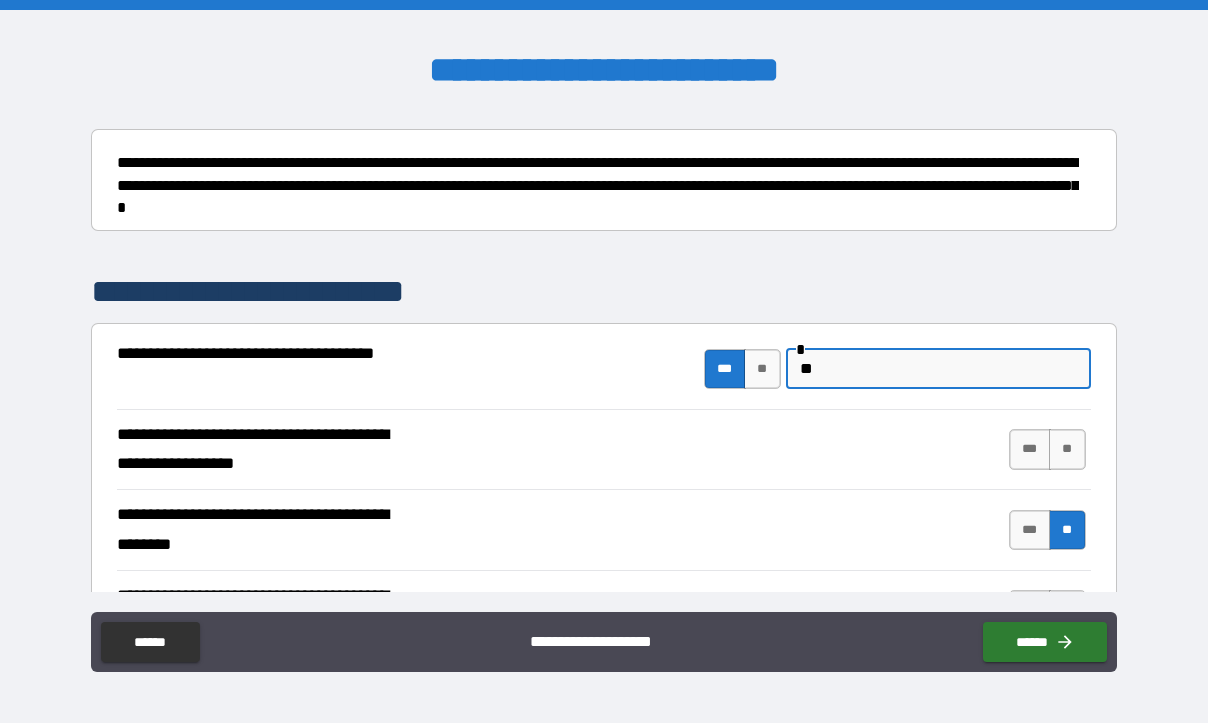 type on "*" 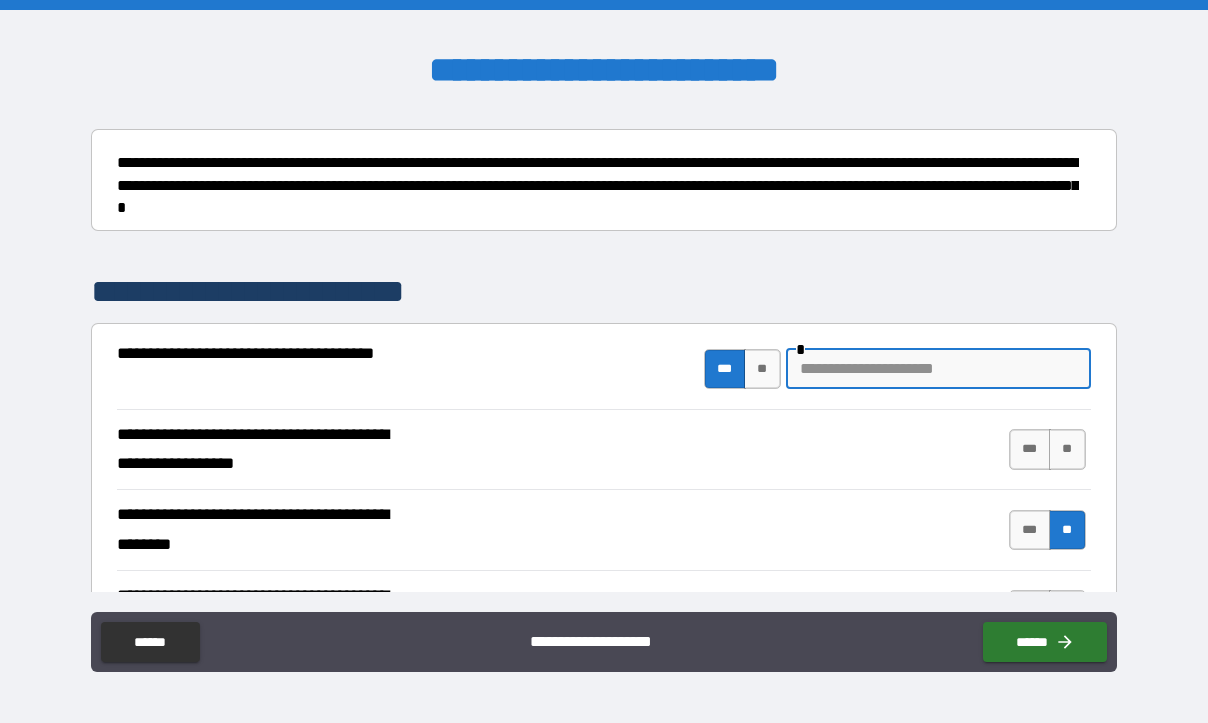 click at bounding box center [938, 369] 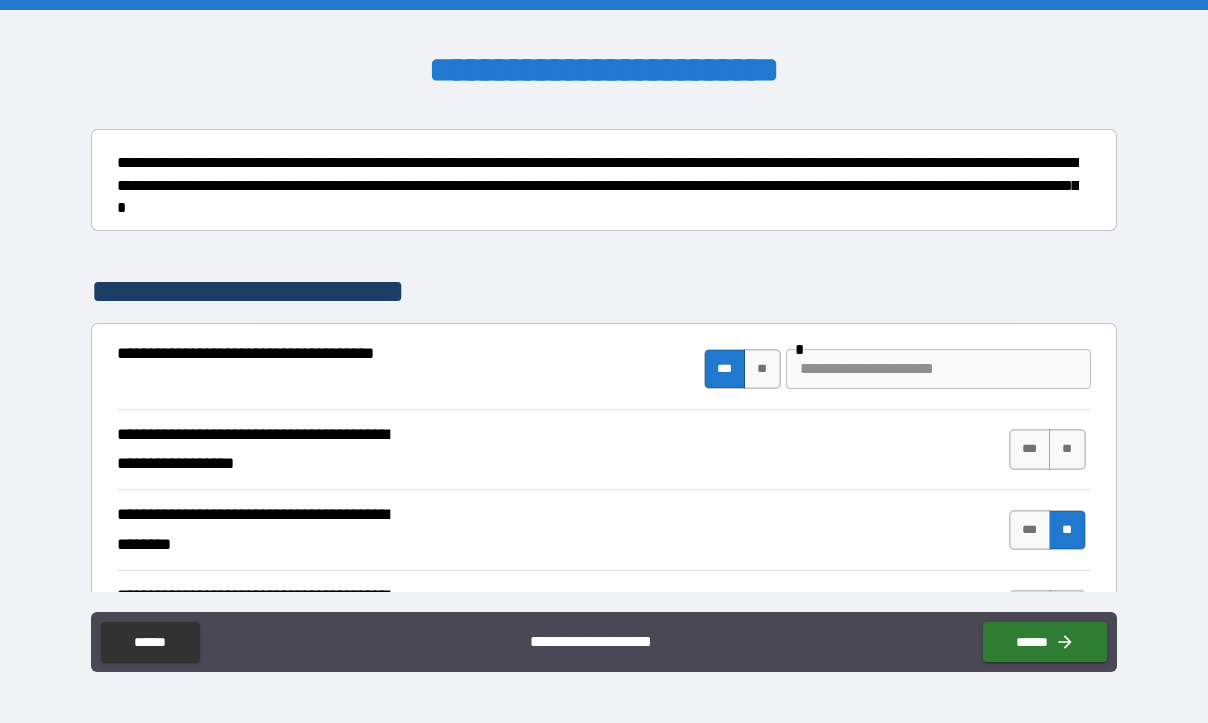 click at bounding box center (938, 369) 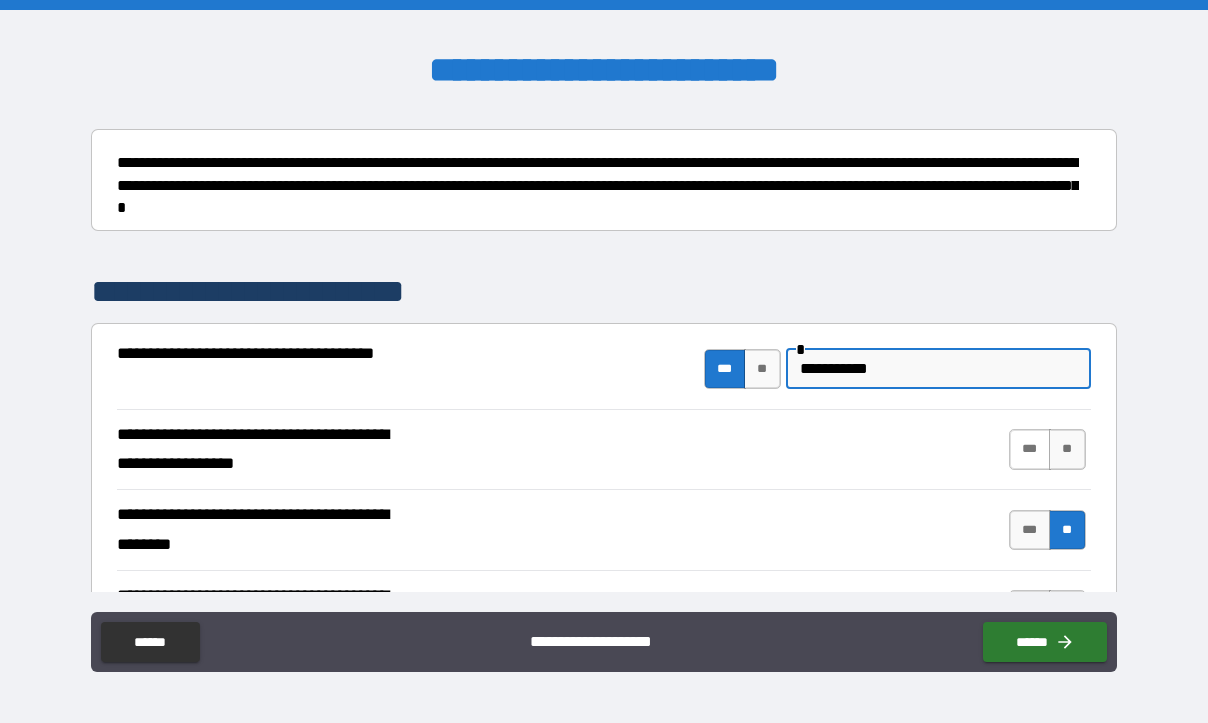 type on "**********" 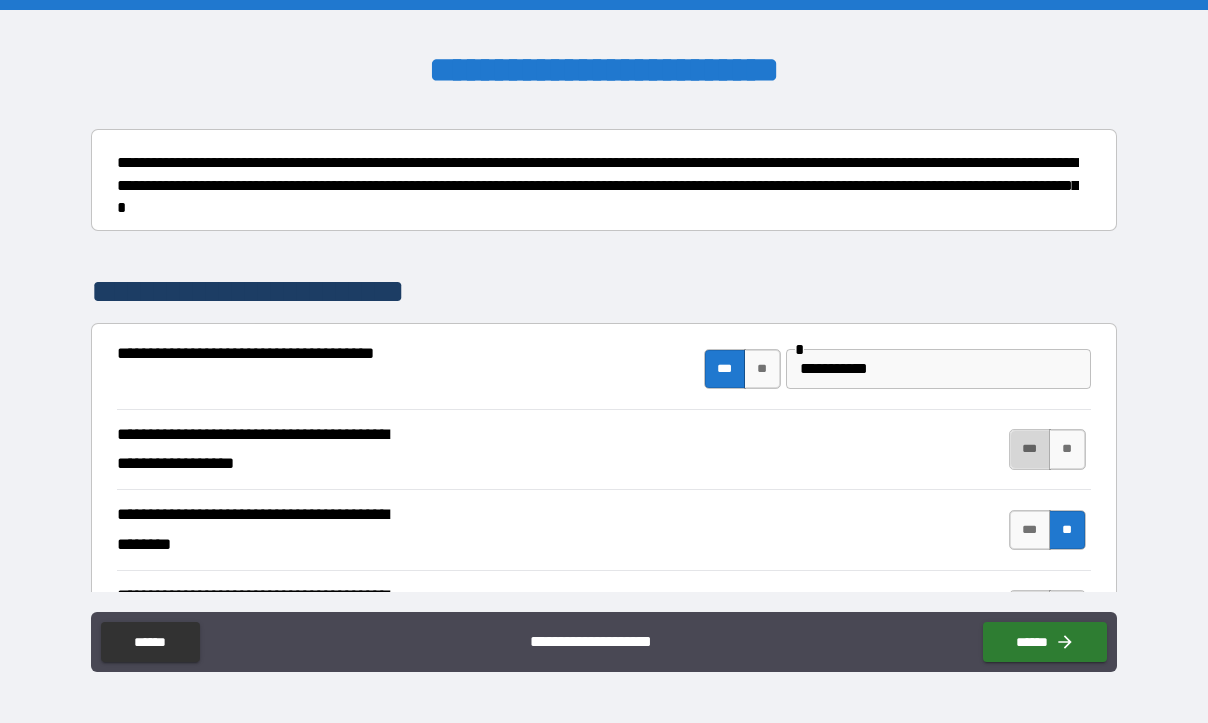 click on "***" at bounding box center [1030, 449] 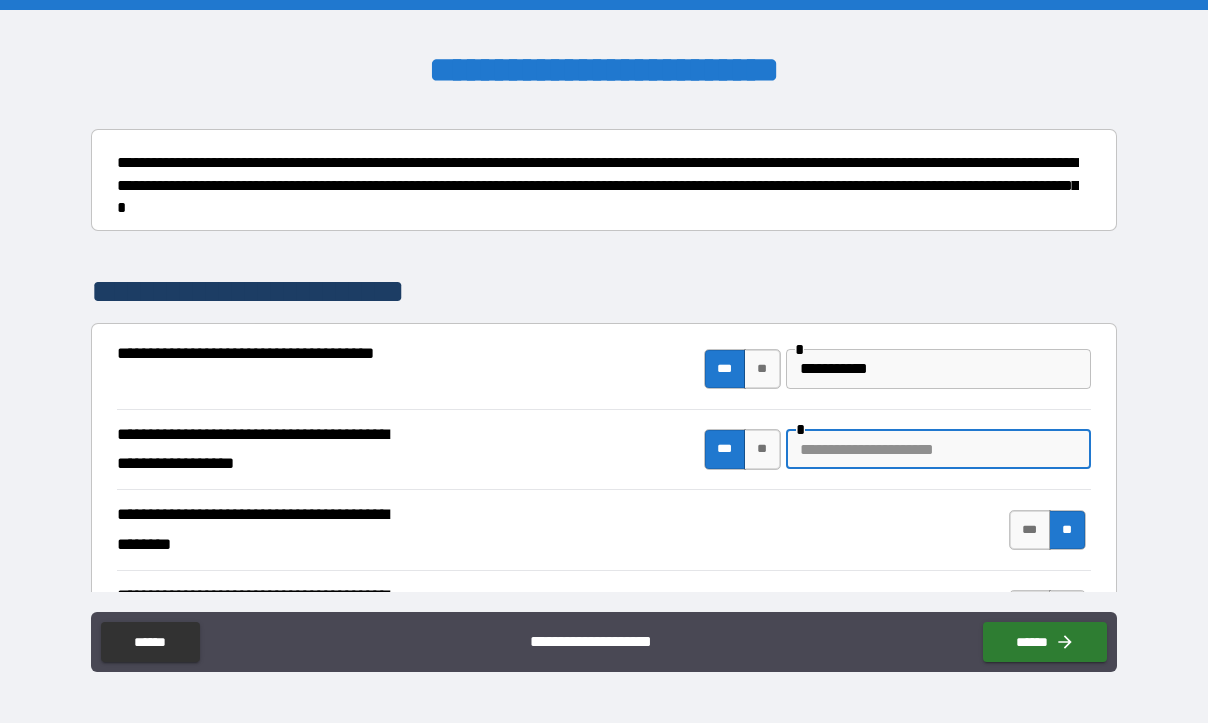 click at bounding box center (938, 449) 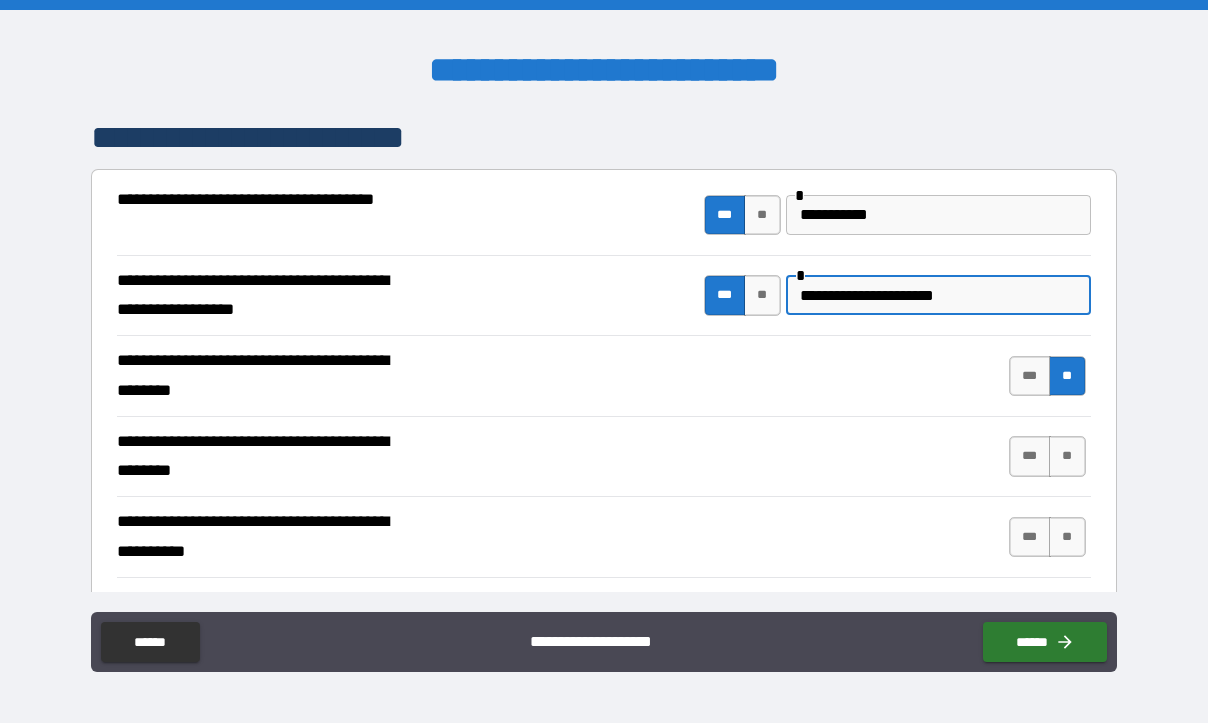 scroll, scrollTop: 400, scrollLeft: 0, axis: vertical 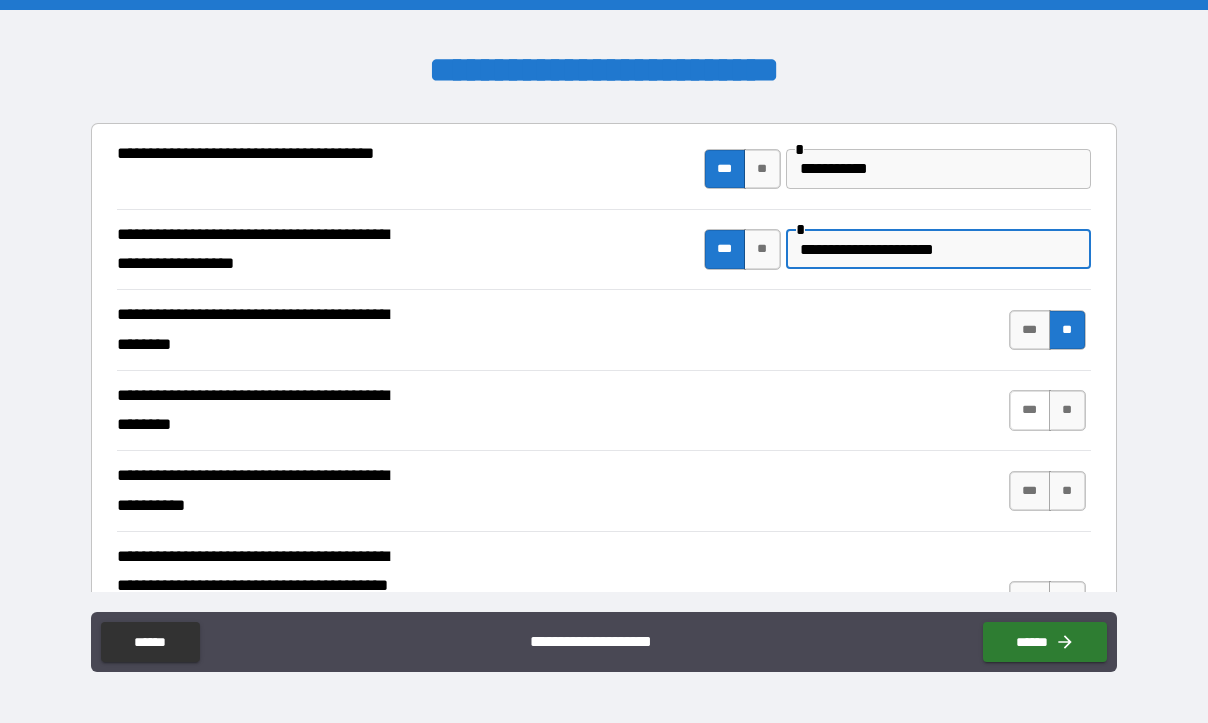 type on "**********" 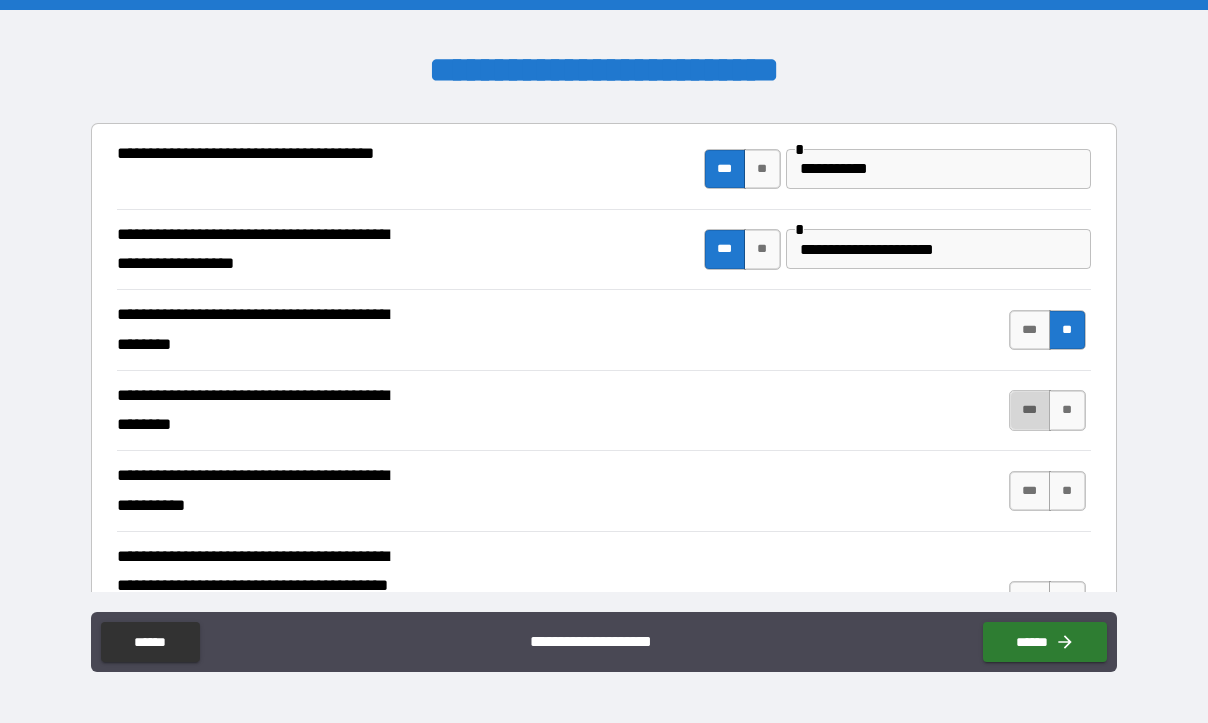 click on "***" at bounding box center (1030, 410) 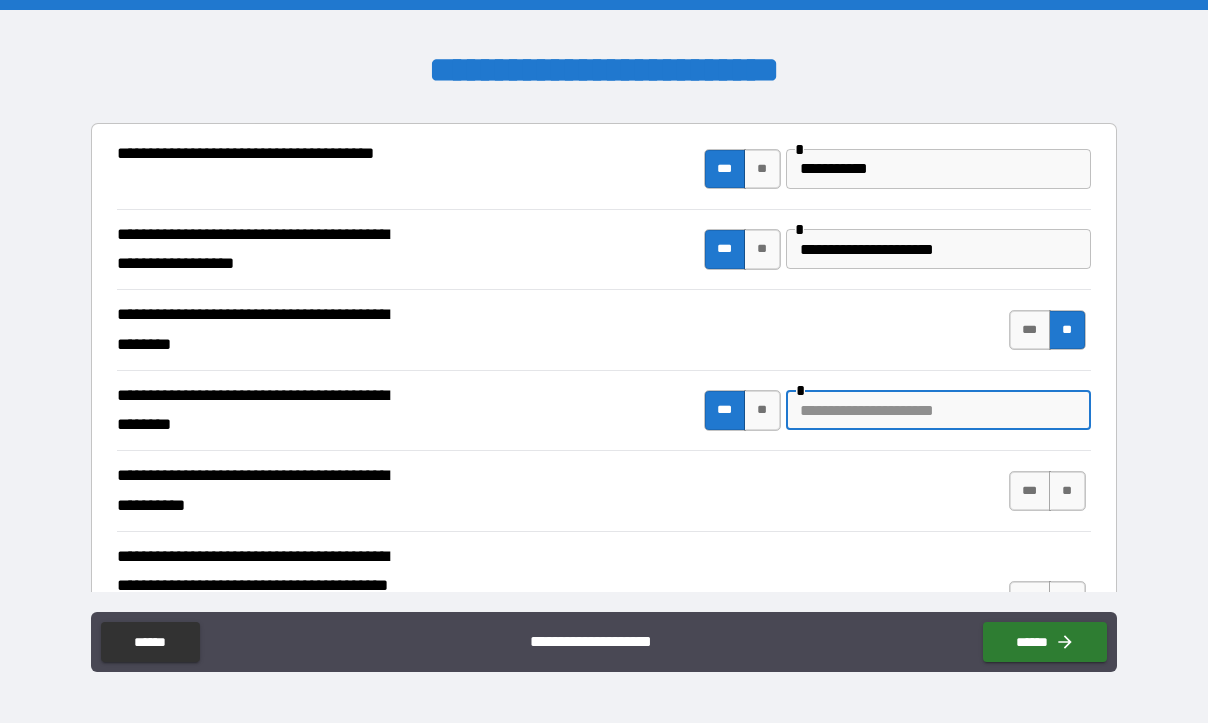 click at bounding box center [938, 410] 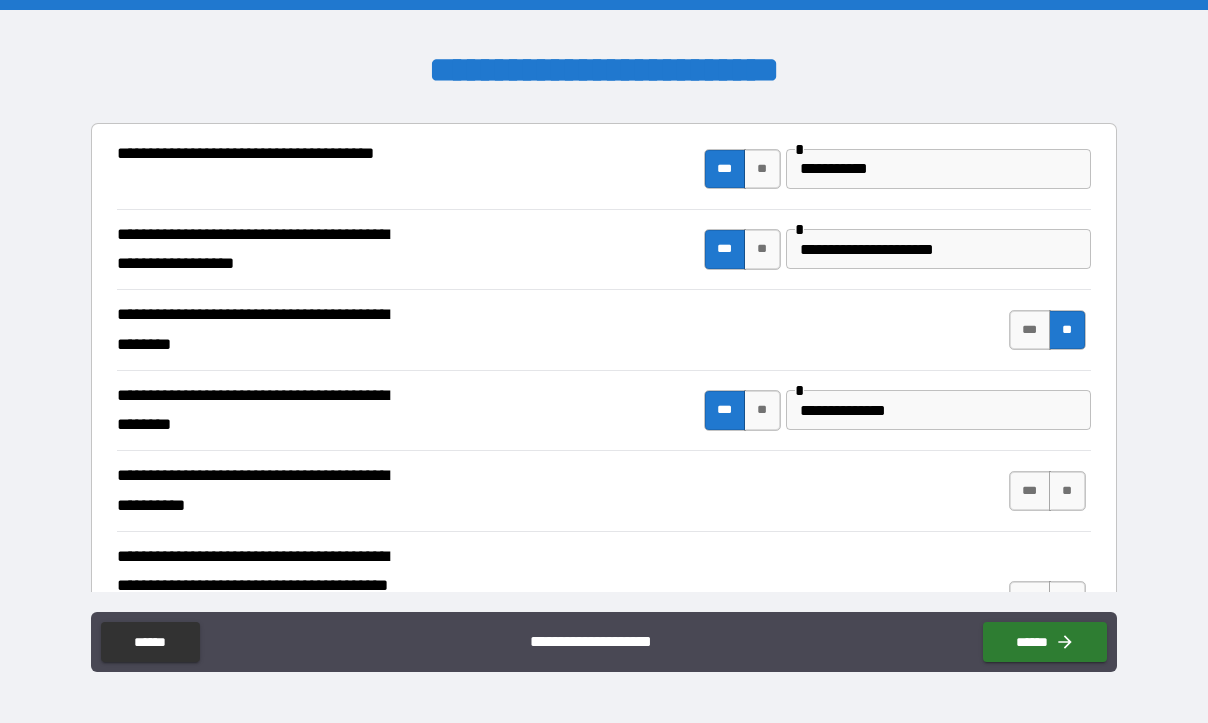 click on "**********" at bounding box center (938, 410) 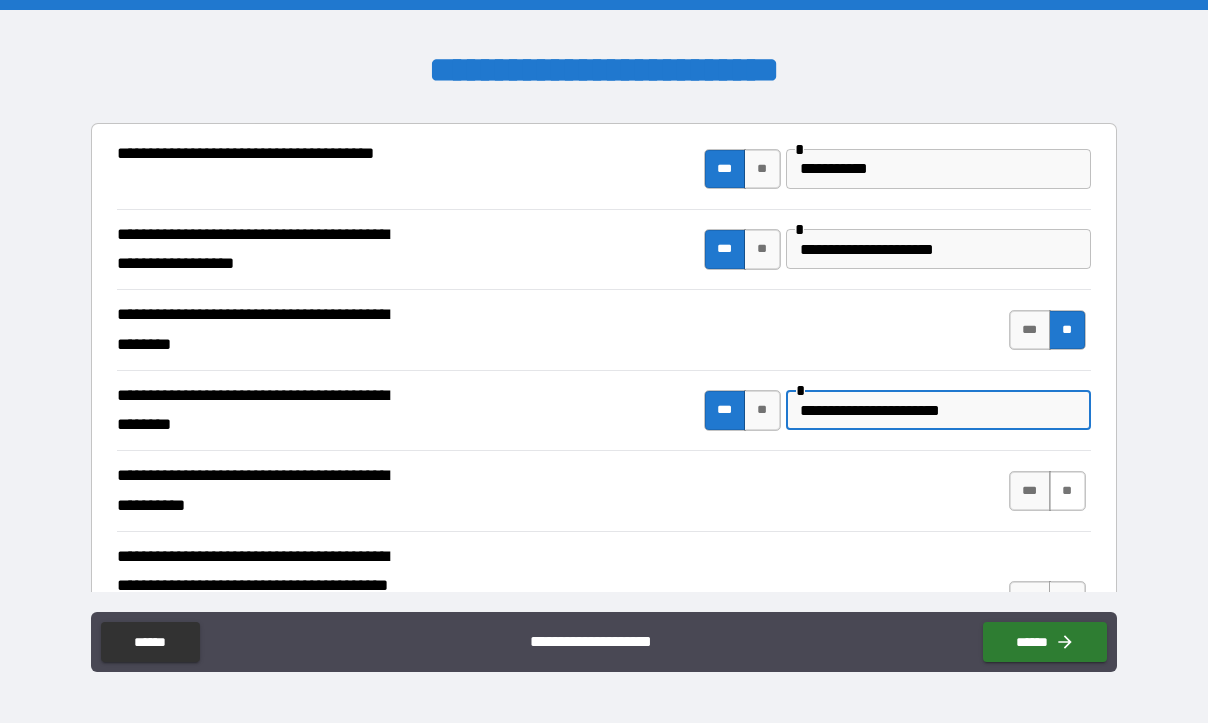 type on "**********" 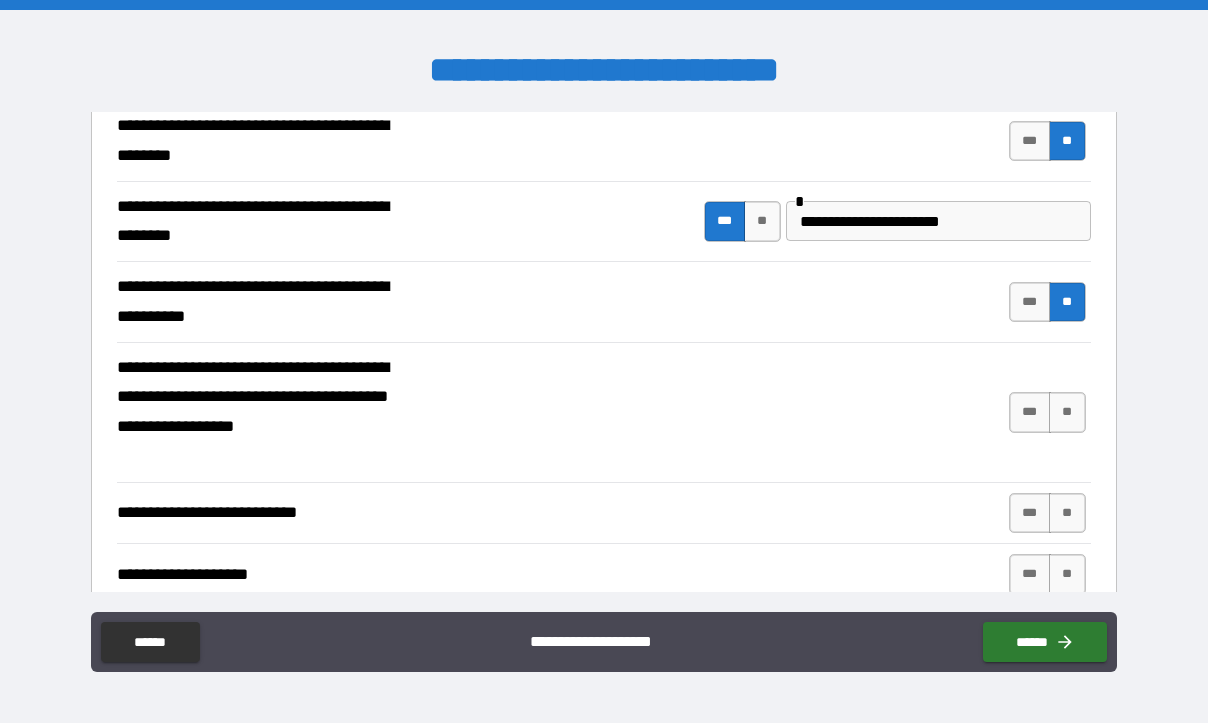 scroll, scrollTop: 600, scrollLeft: 0, axis: vertical 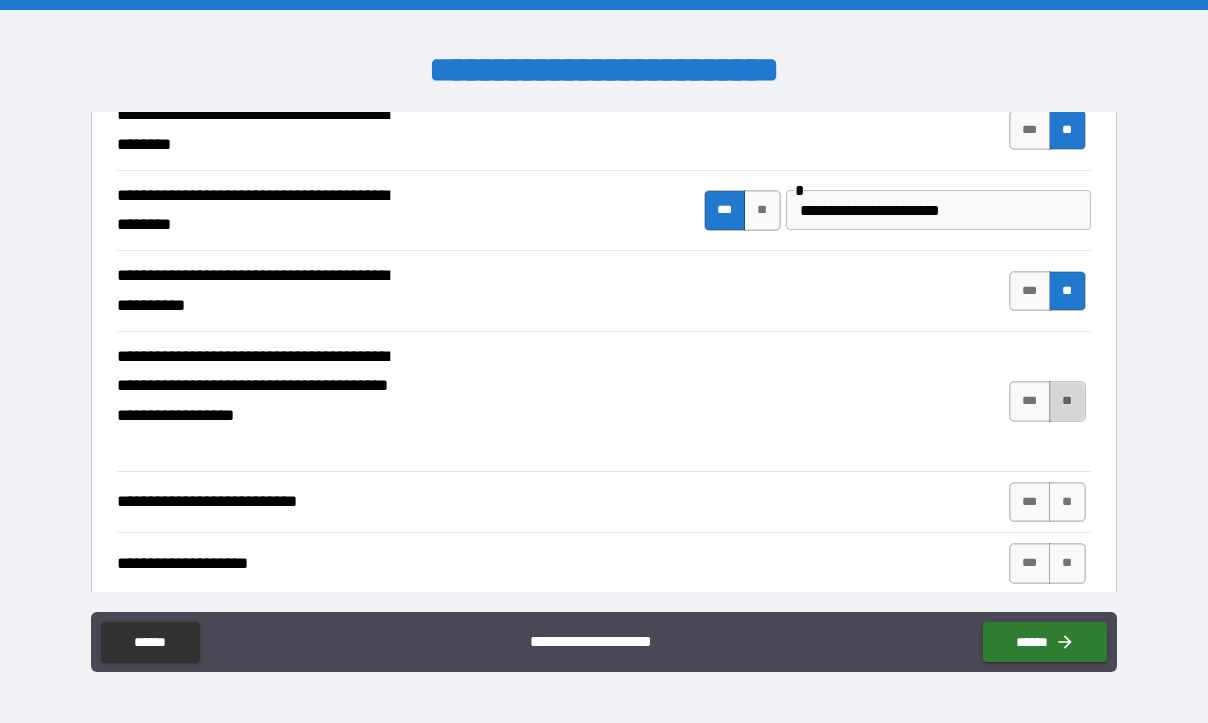 click on "**" at bounding box center [1067, 401] 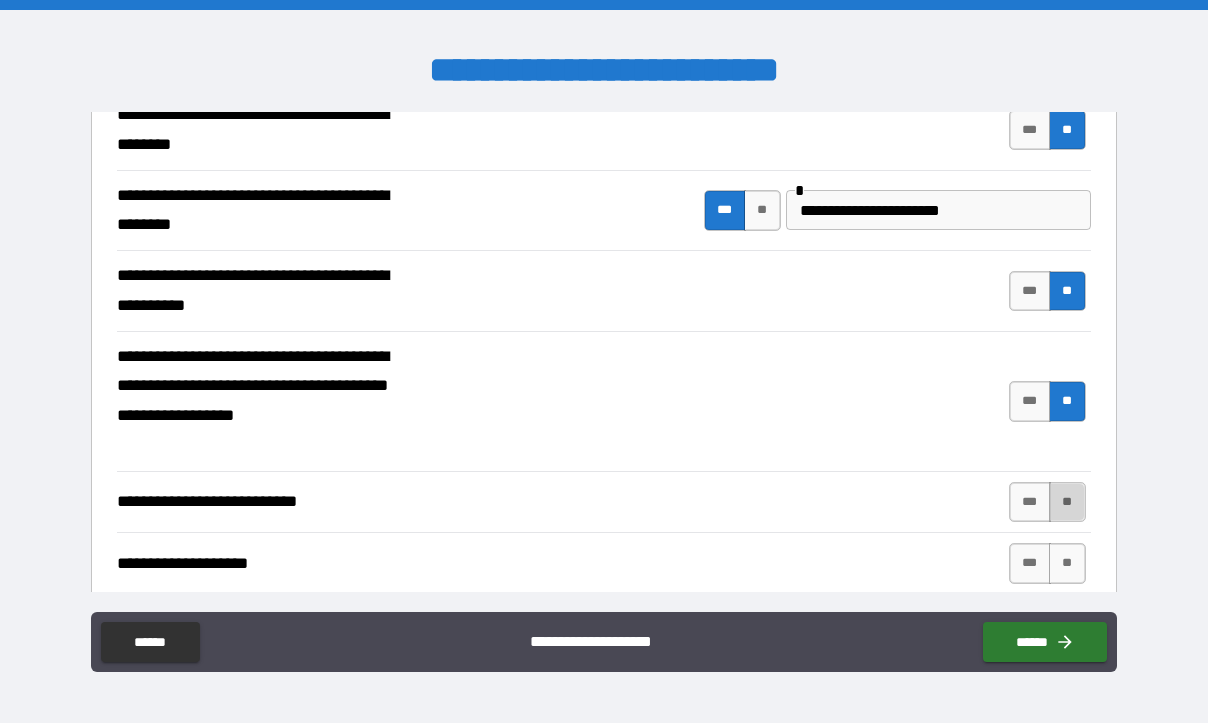 click on "**" at bounding box center [1067, 502] 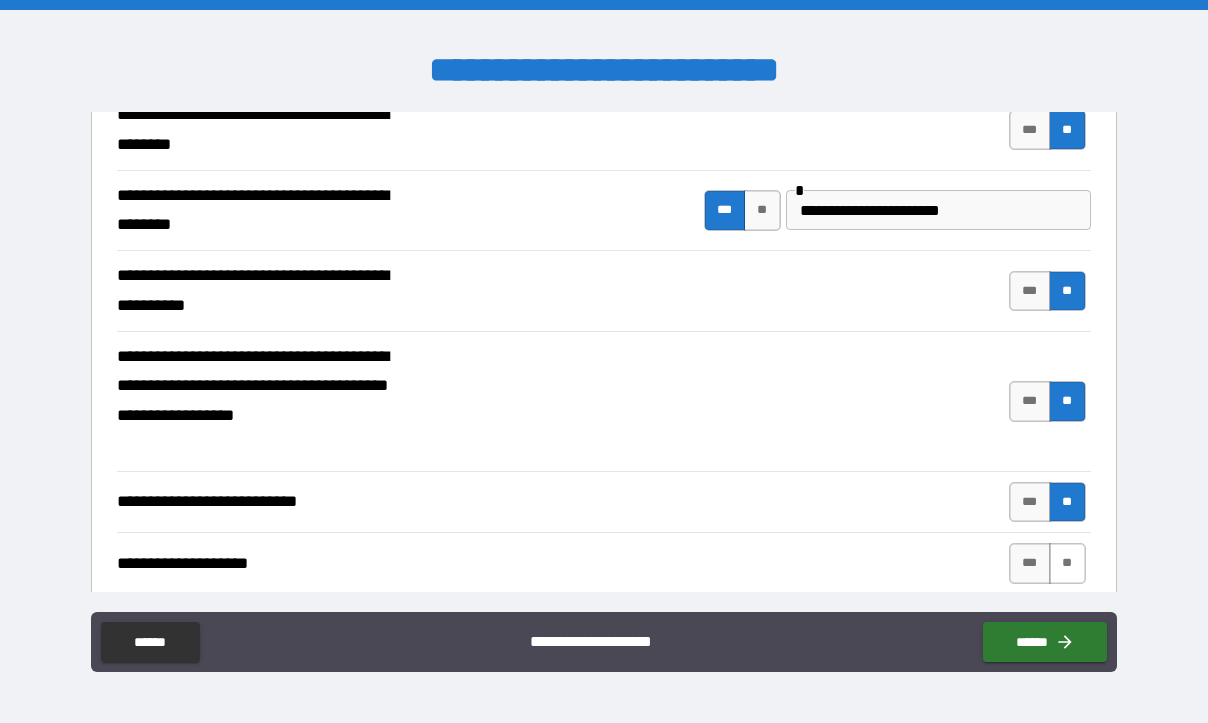 click on "**" at bounding box center [1067, 563] 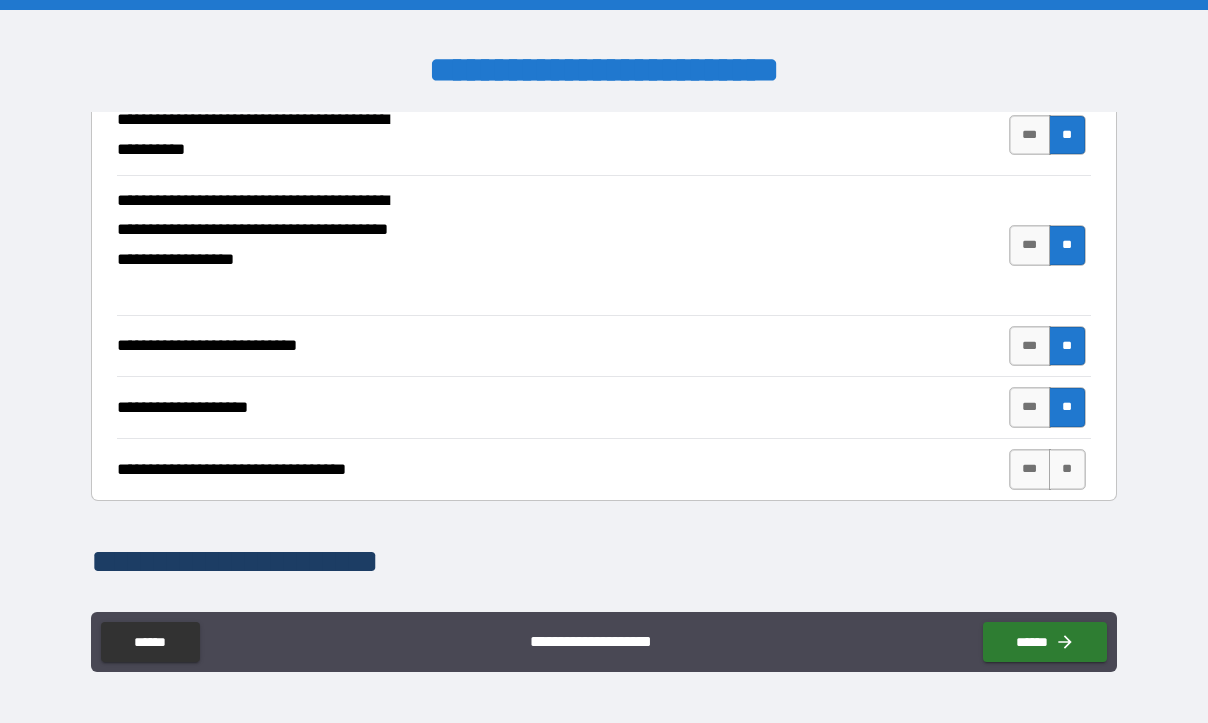 scroll, scrollTop: 800, scrollLeft: 0, axis: vertical 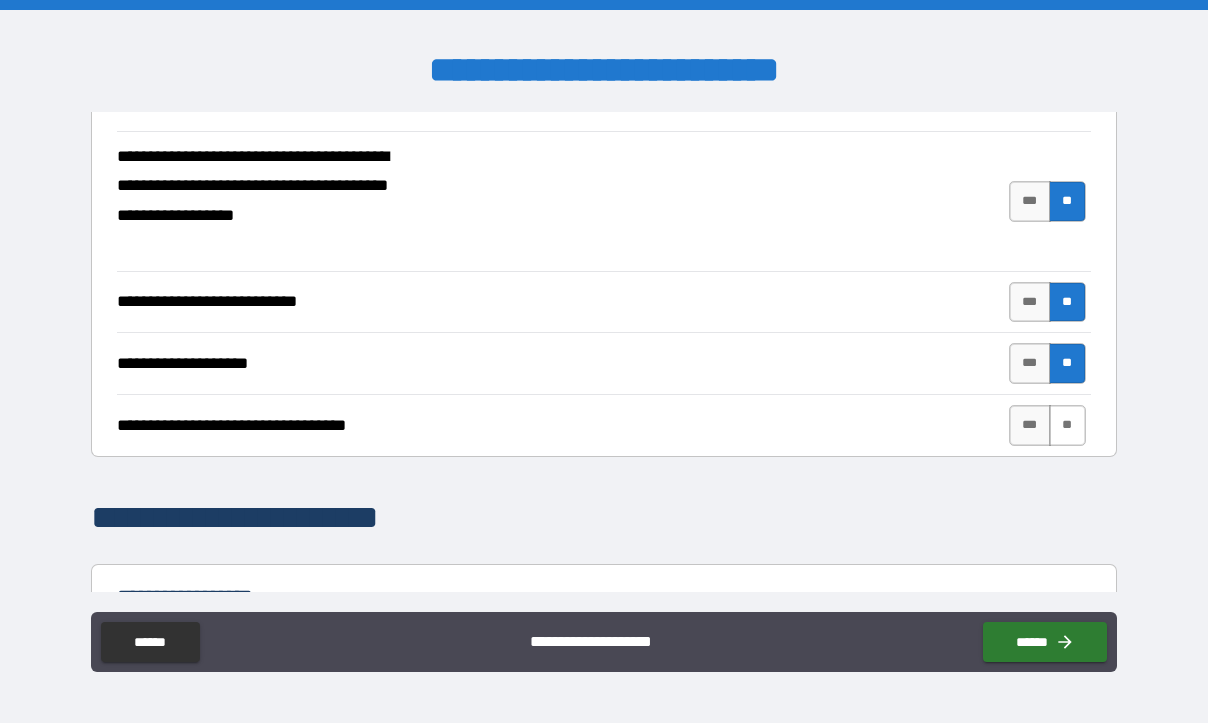 click on "**" at bounding box center (1067, 425) 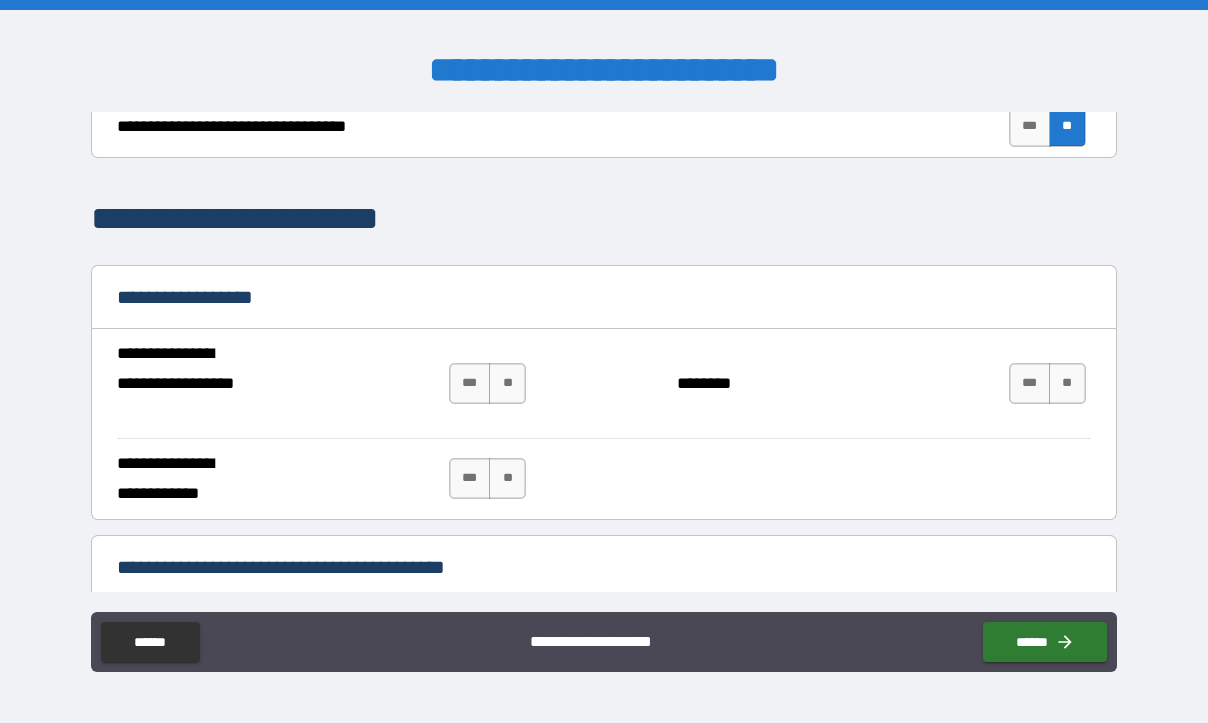 scroll, scrollTop: 1100, scrollLeft: 0, axis: vertical 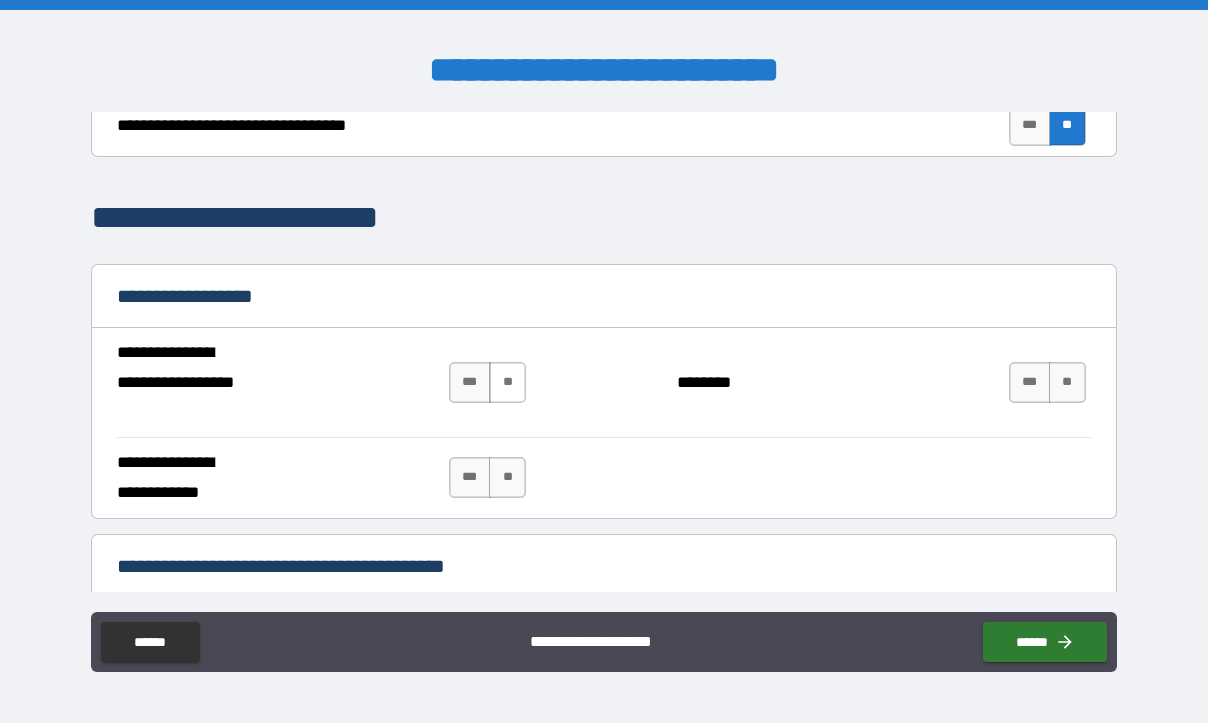 click on "**" at bounding box center (507, 382) 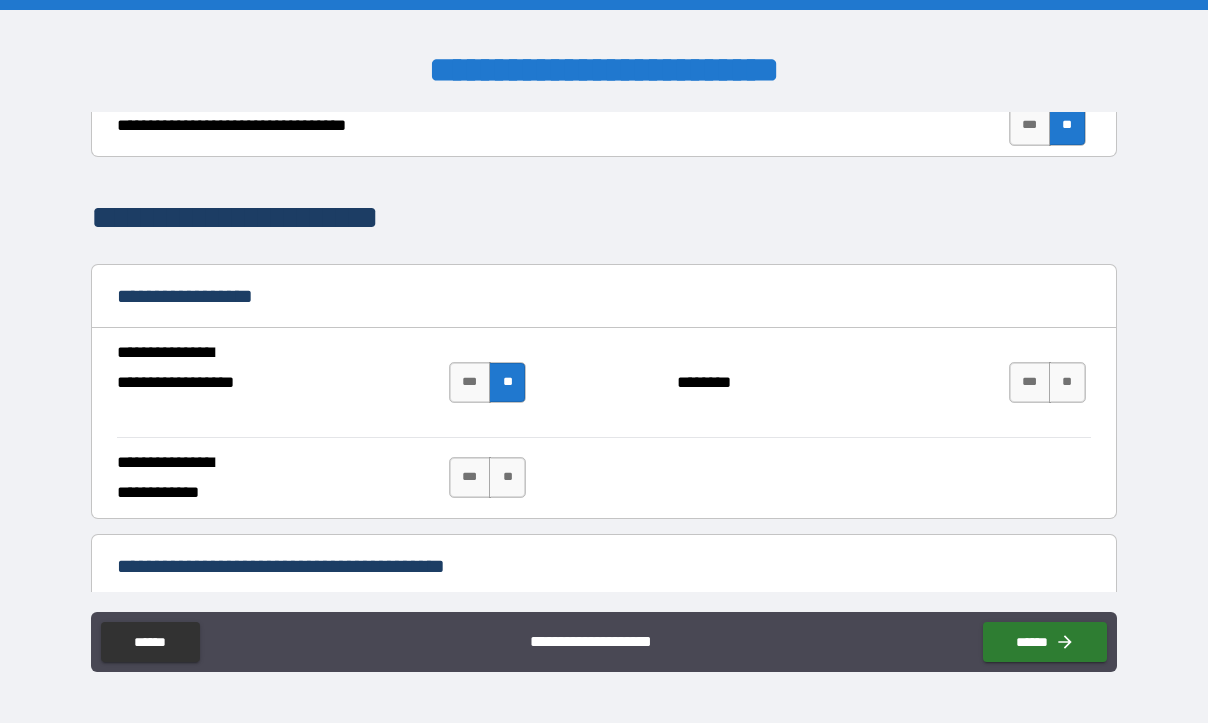 drag, startPoint x: 499, startPoint y: 485, endPoint x: 536, endPoint y: 467, distance: 41.14608 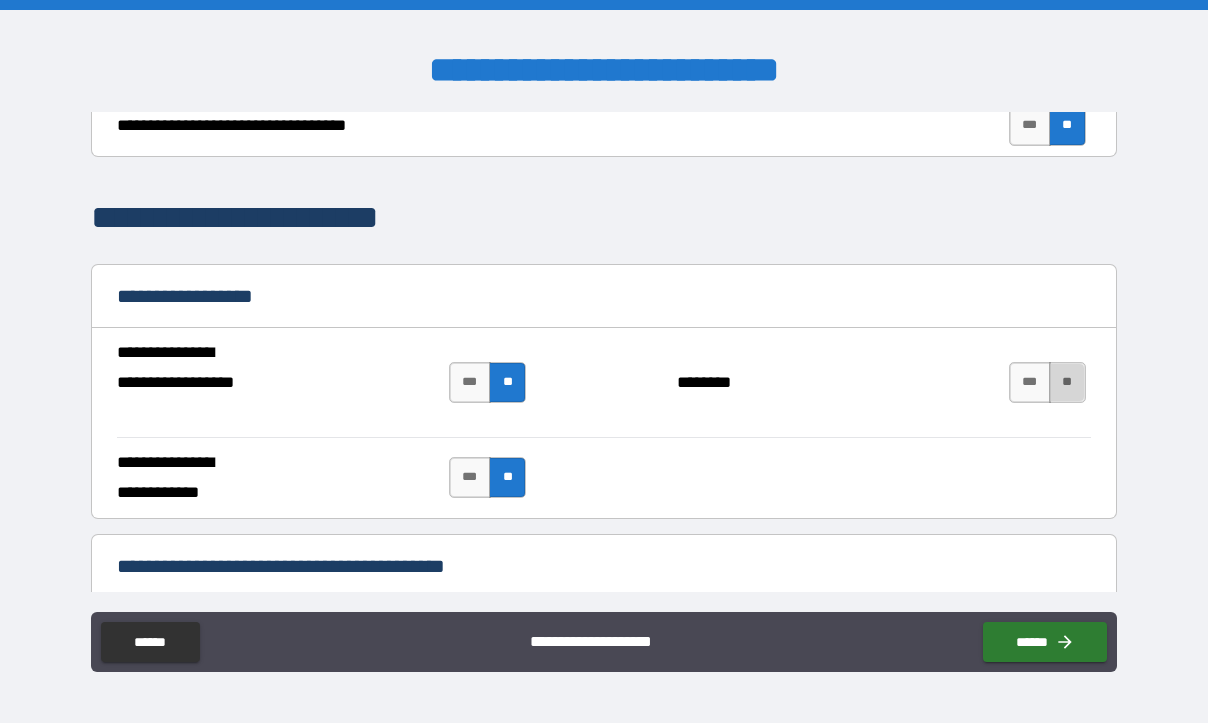 click on "**" at bounding box center [1067, 382] 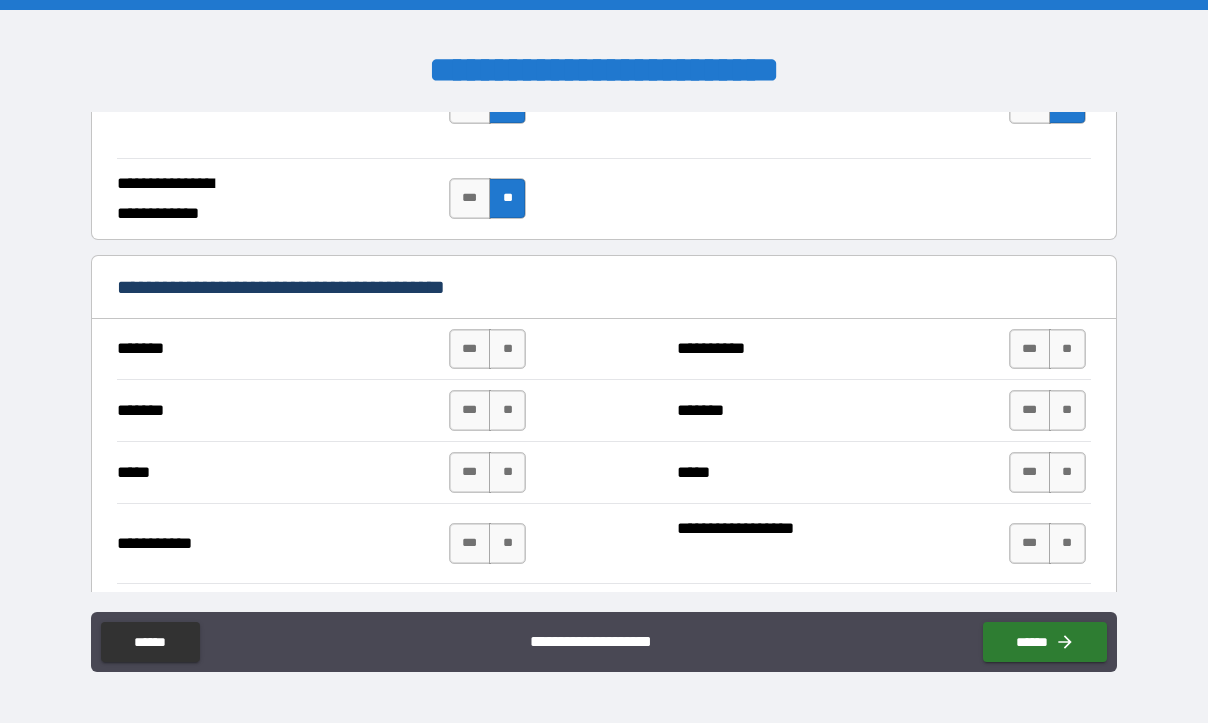 scroll, scrollTop: 1400, scrollLeft: 0, axis: vertical 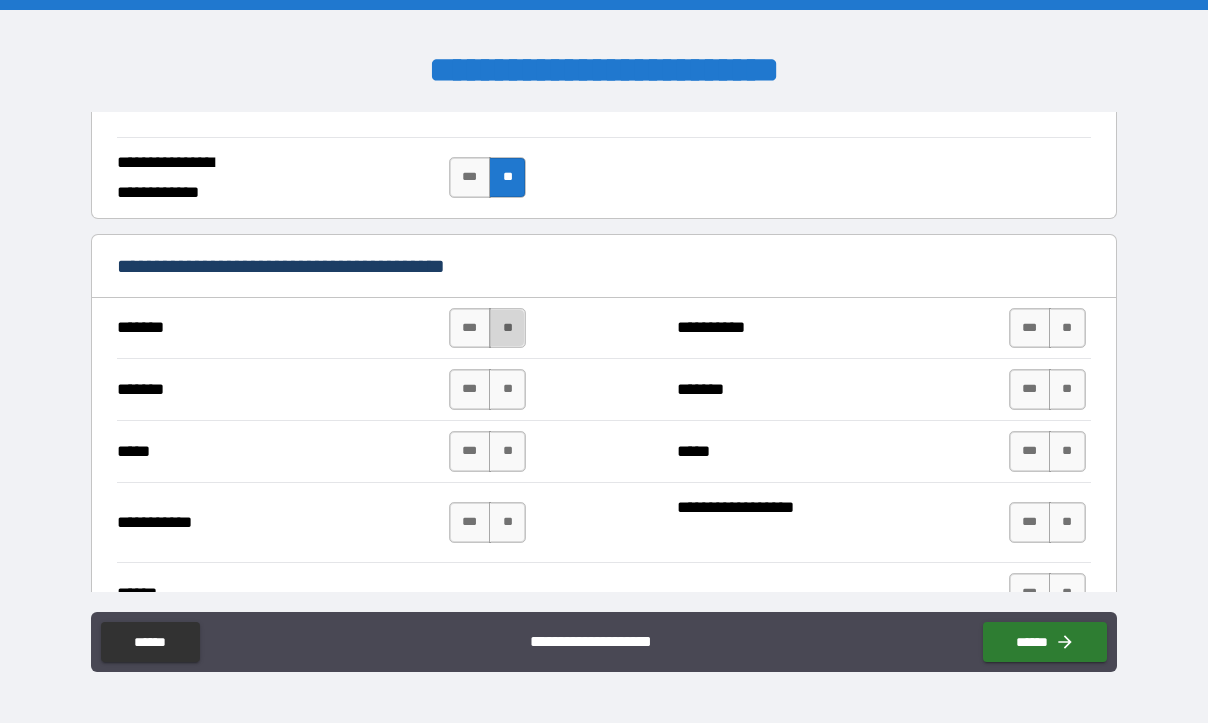 click on "**" at bounding box center [507, 328] 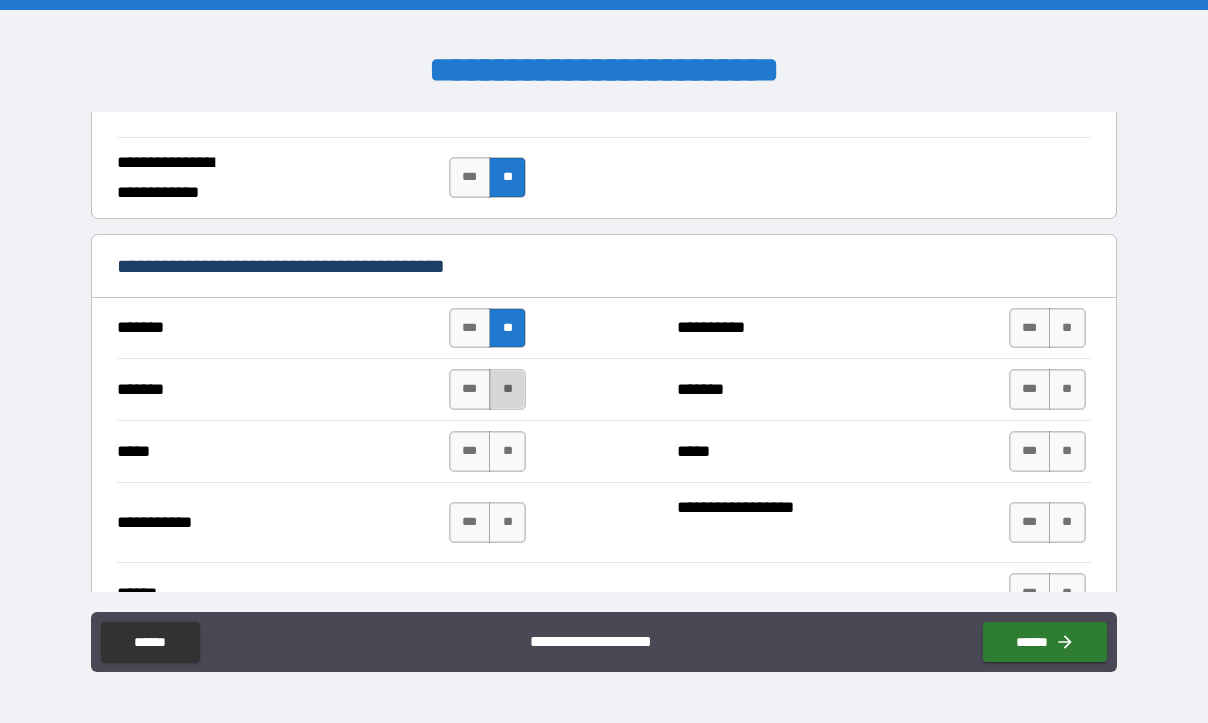 click on "**" at bounding box center (507, 389) 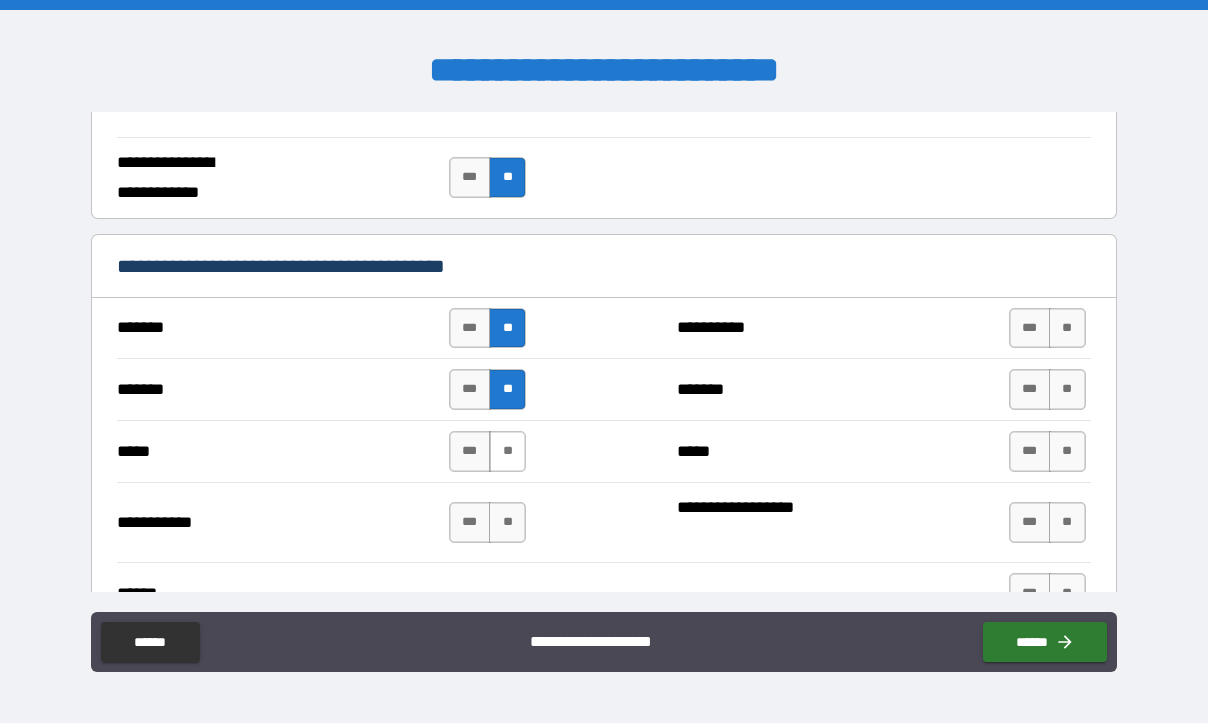 click on "**" at bounding box center (507, 451) 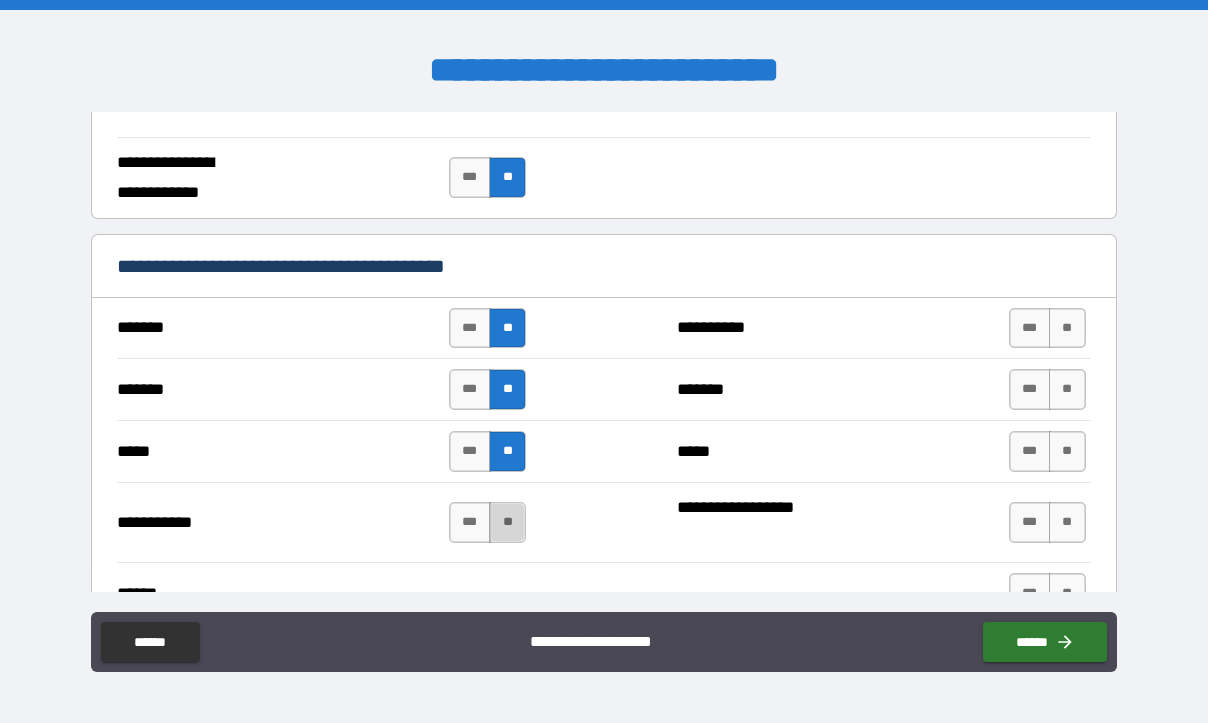 click on "**" at bounding box center (507, 522) 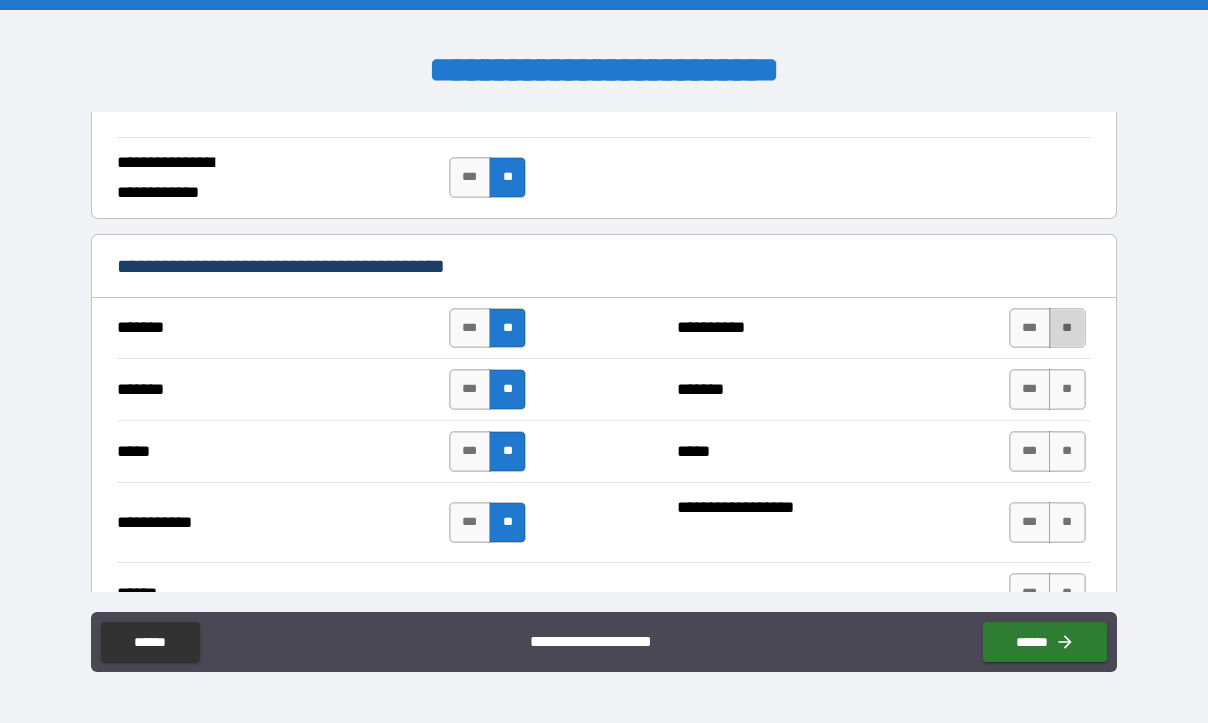 drag, startPoint x: 1054, startPoint y: 319, endPoint x: 1050, endPoint y: 352, distance: 33.24154 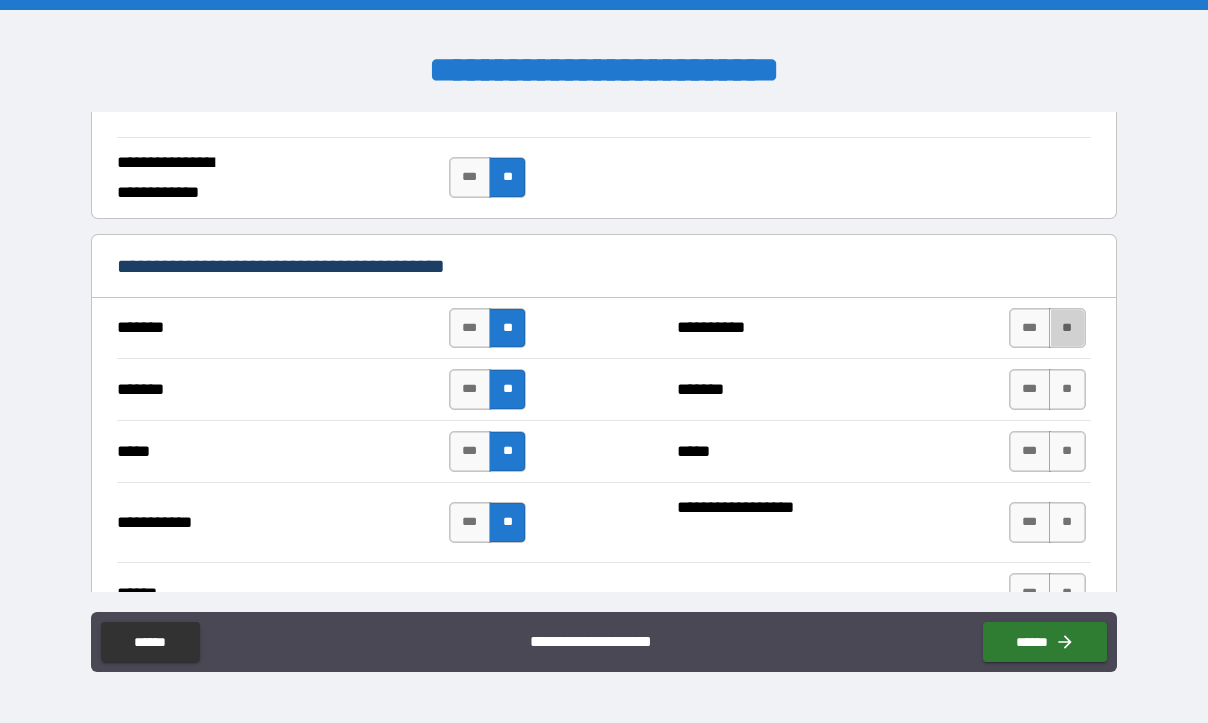 click on "**" at bounding box center [1067, 328] 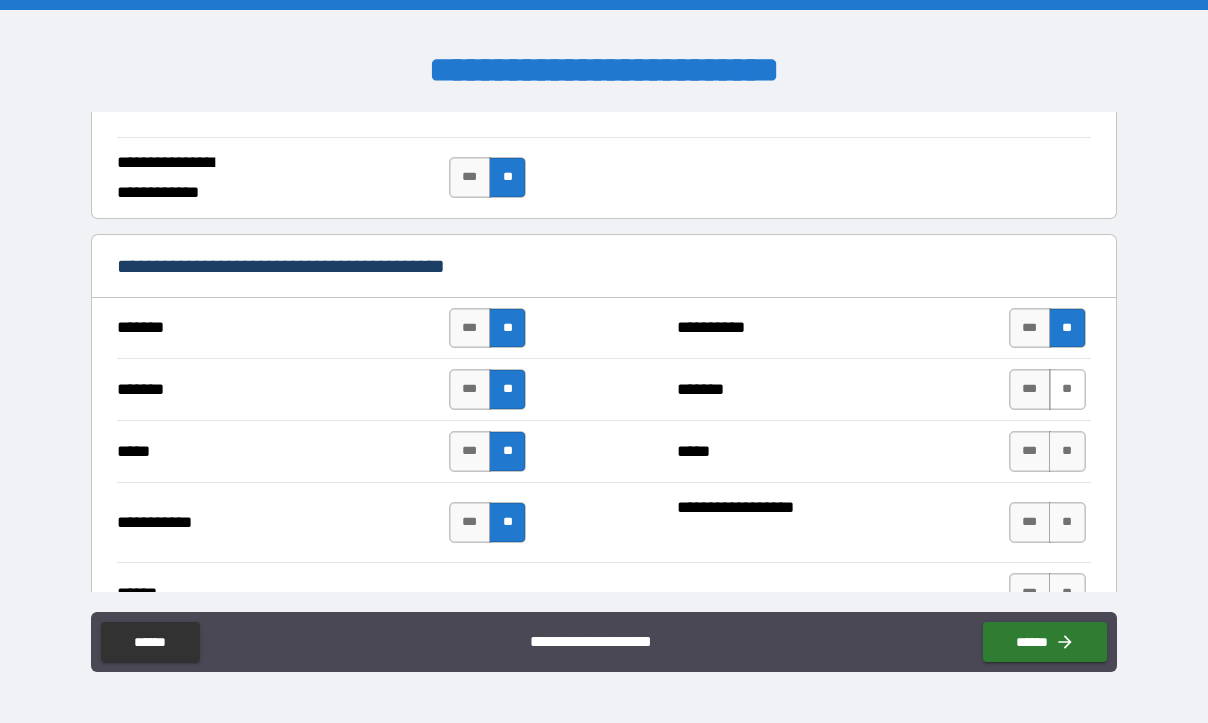 click on "**" at bounding box center (1067, 389) 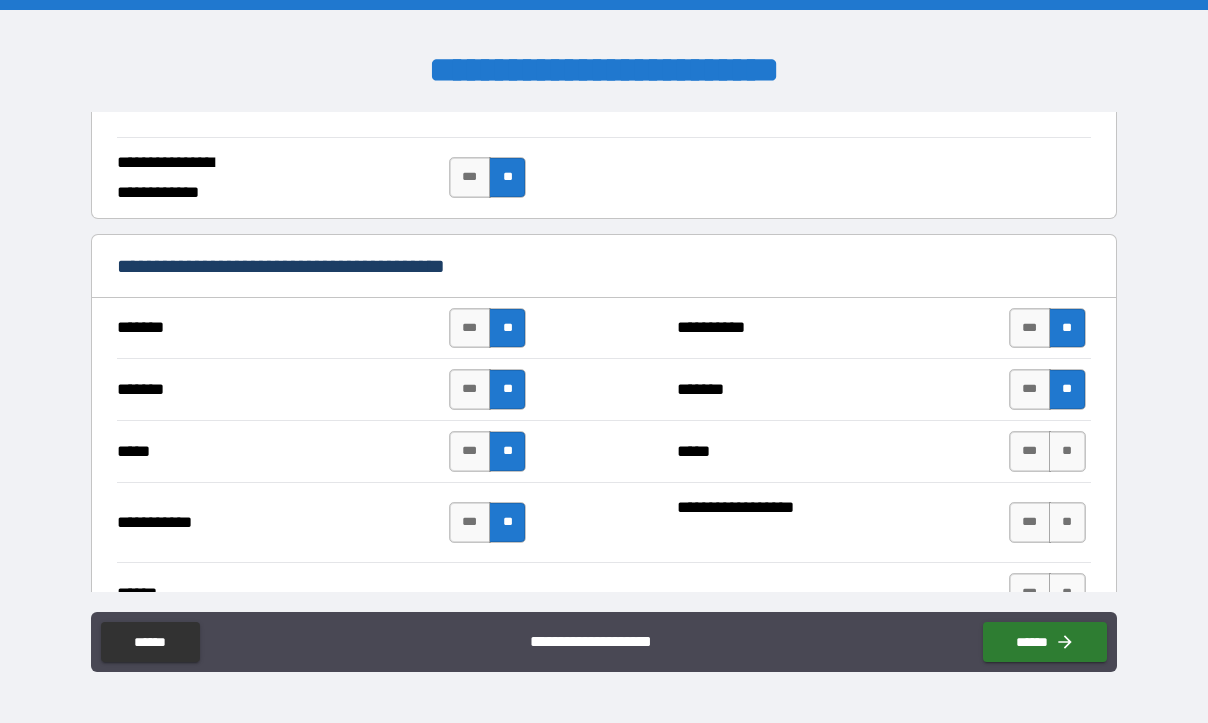 drag, startPoint x: 1050, startPoint y: 456, endPoint x: 1041, endPoint y: 478, distance: 23.769728 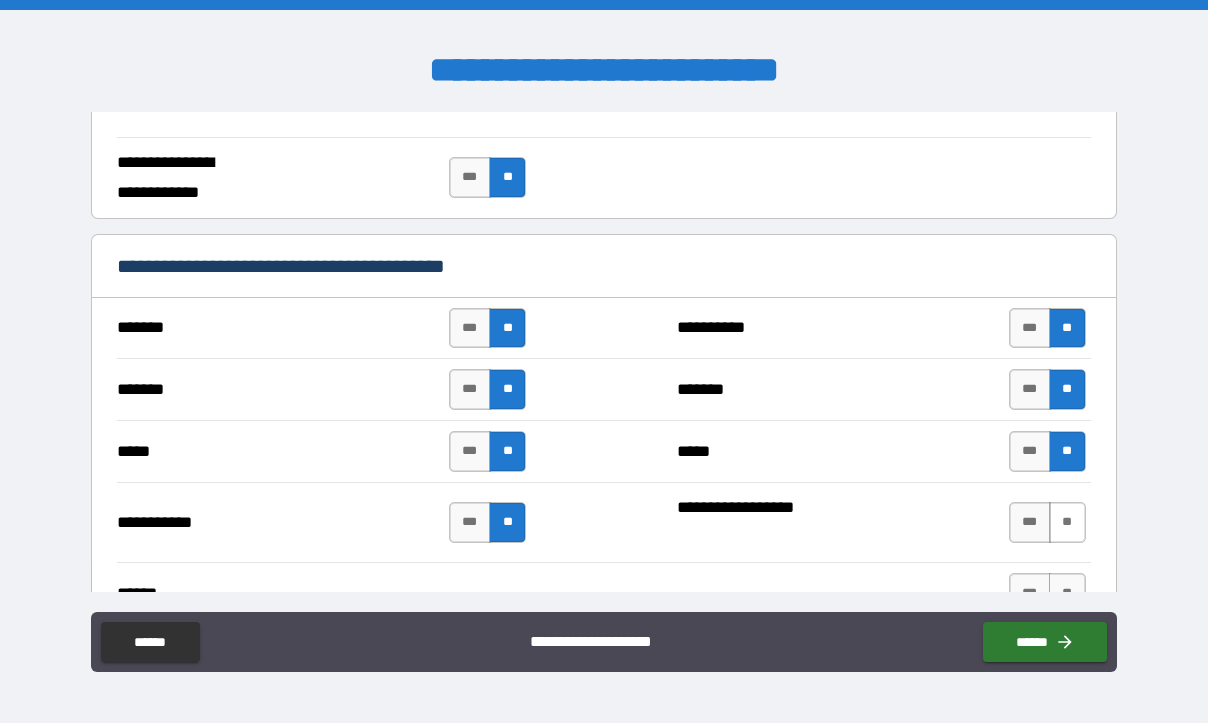 click on "**" at bounding box center (1067, 522) 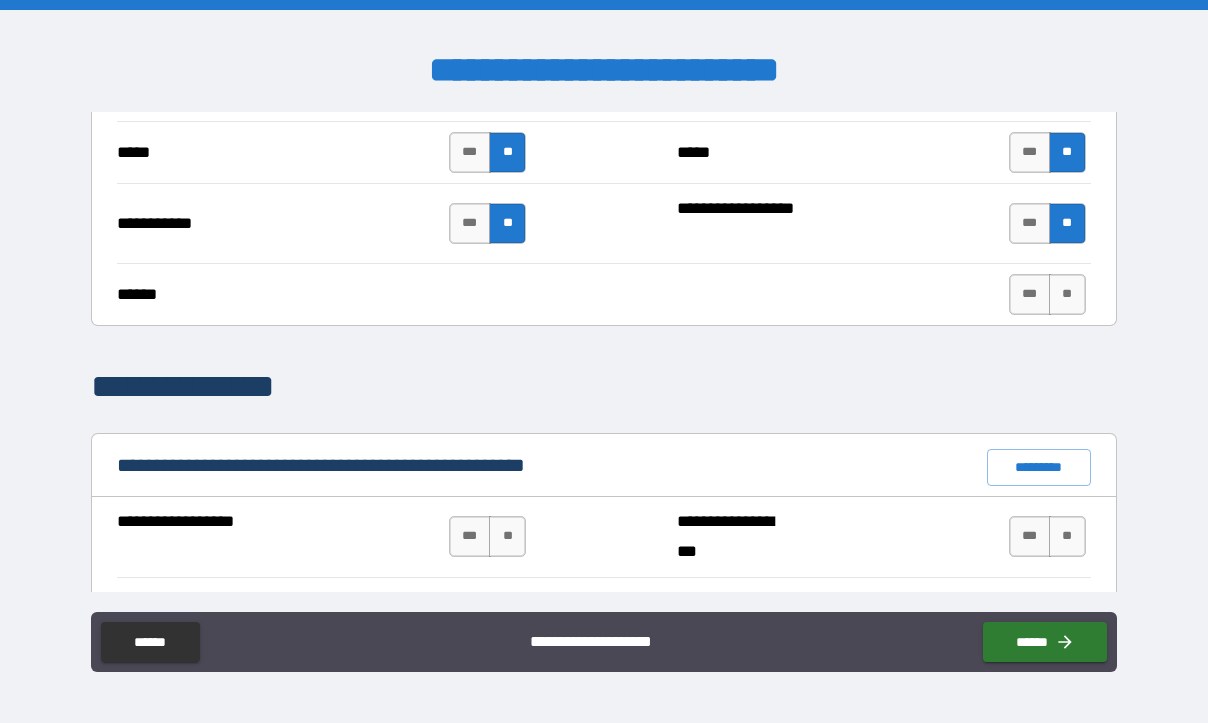 scroll, scrollTop: 1700, scrollLeft: 0, axis: vertical 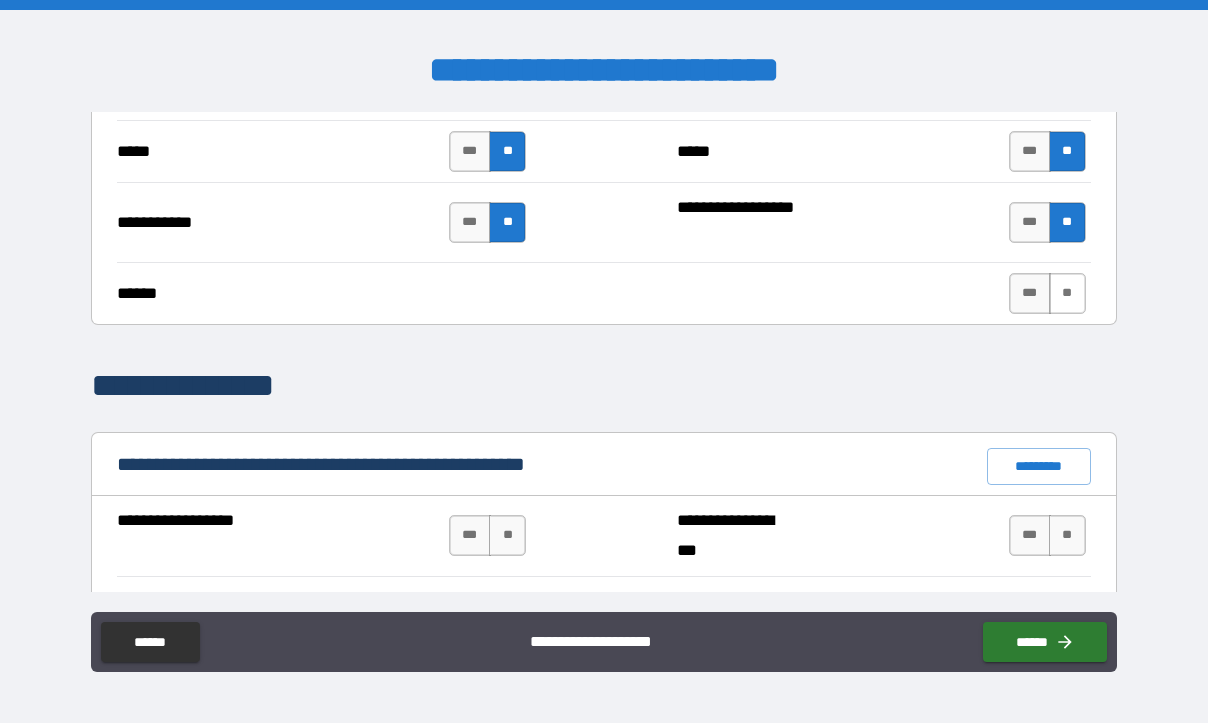 click on "**" at bounding box center [1067, 293] 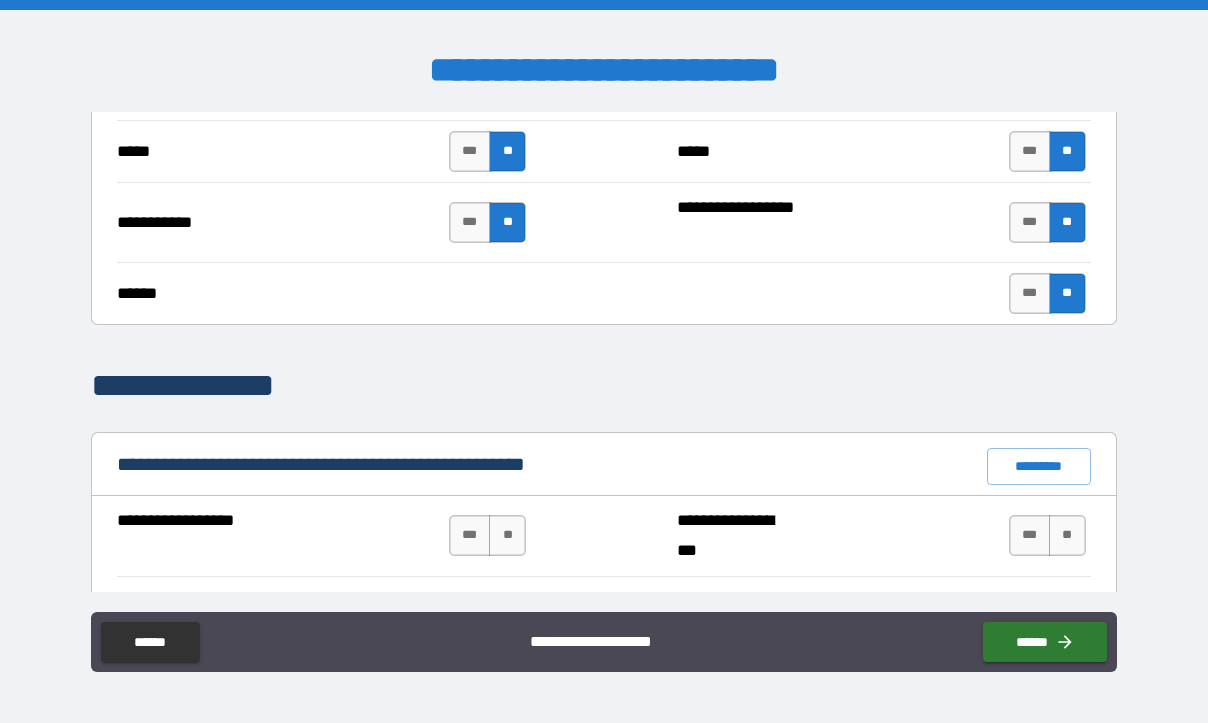 scroll, scrollTop: 1800, scrollLeft: 0, axis: vertical 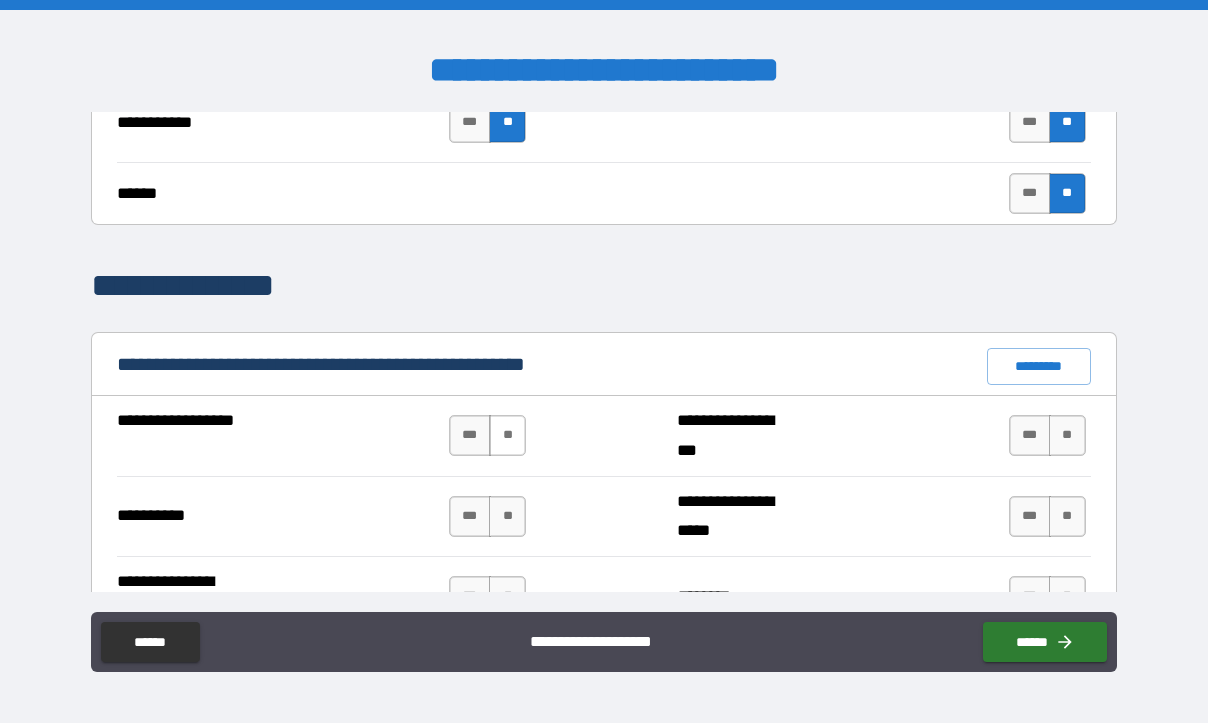 click on "**" at bounding box center [507, 435] 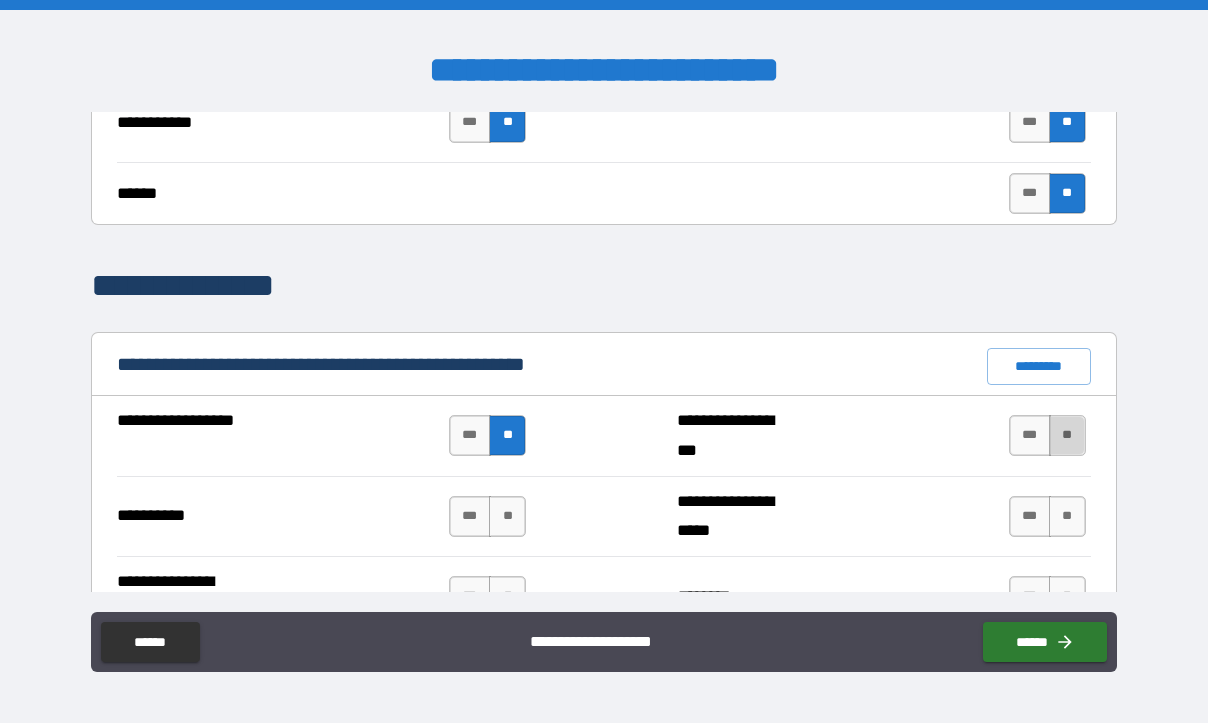 click on "**" at bounding box center [1067, 435] 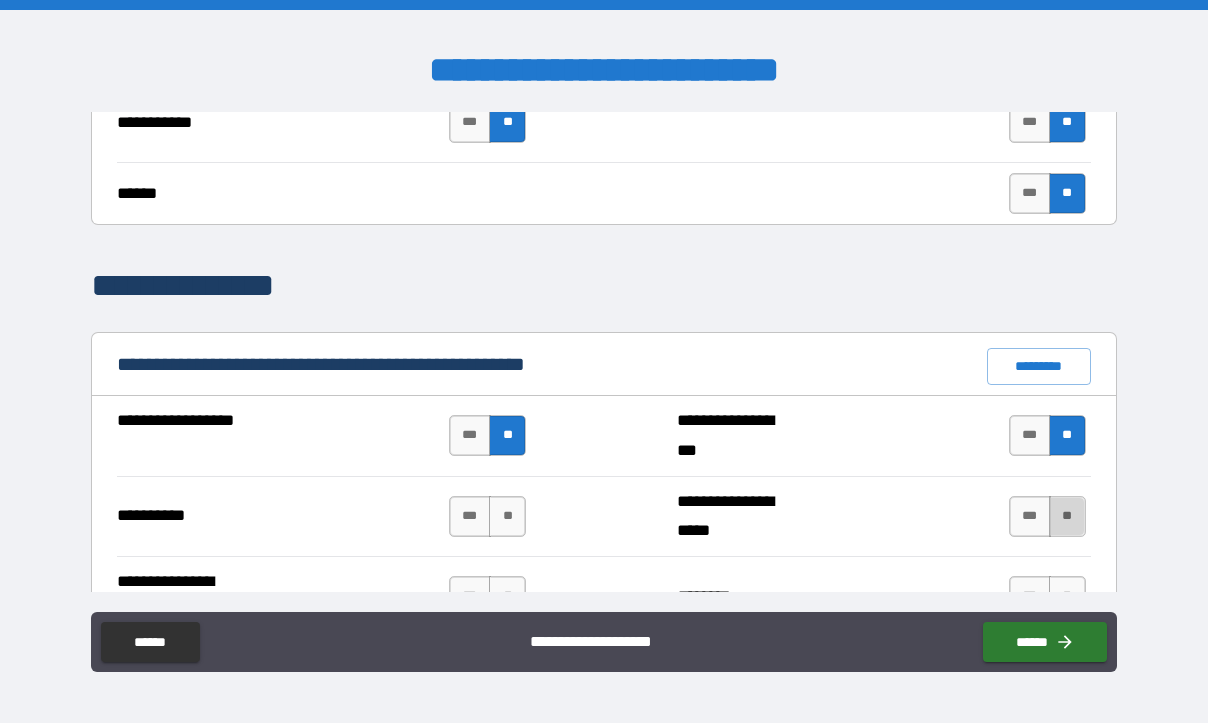 click on "**" at bounding box center [1067, 516] 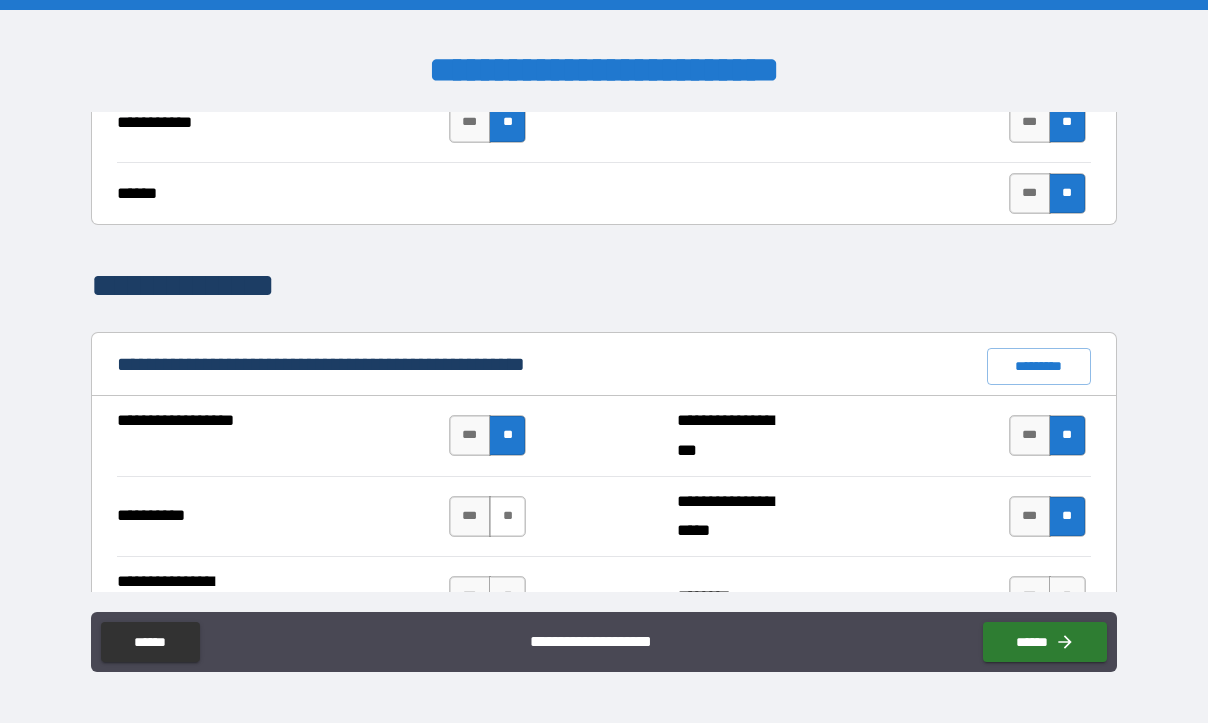 click on "**" at bounding box center [507, 516] 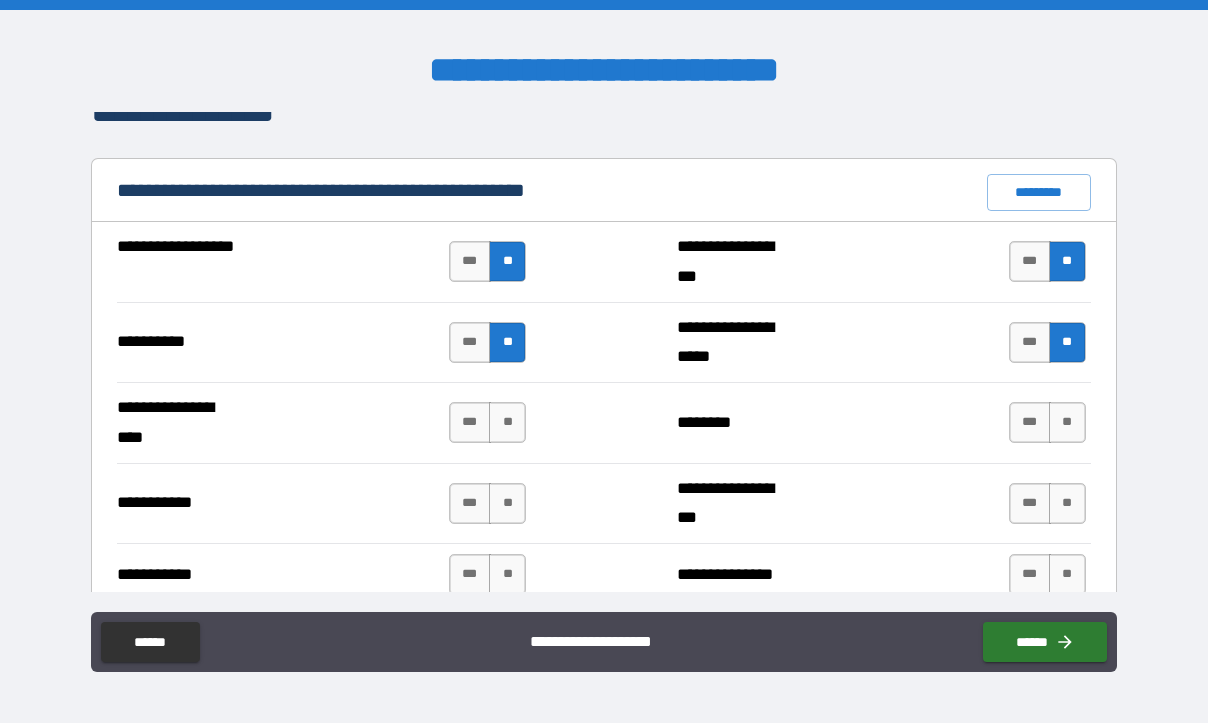 scroll, scrollTop: 2000, scrollLeft: 0, axis: vertical 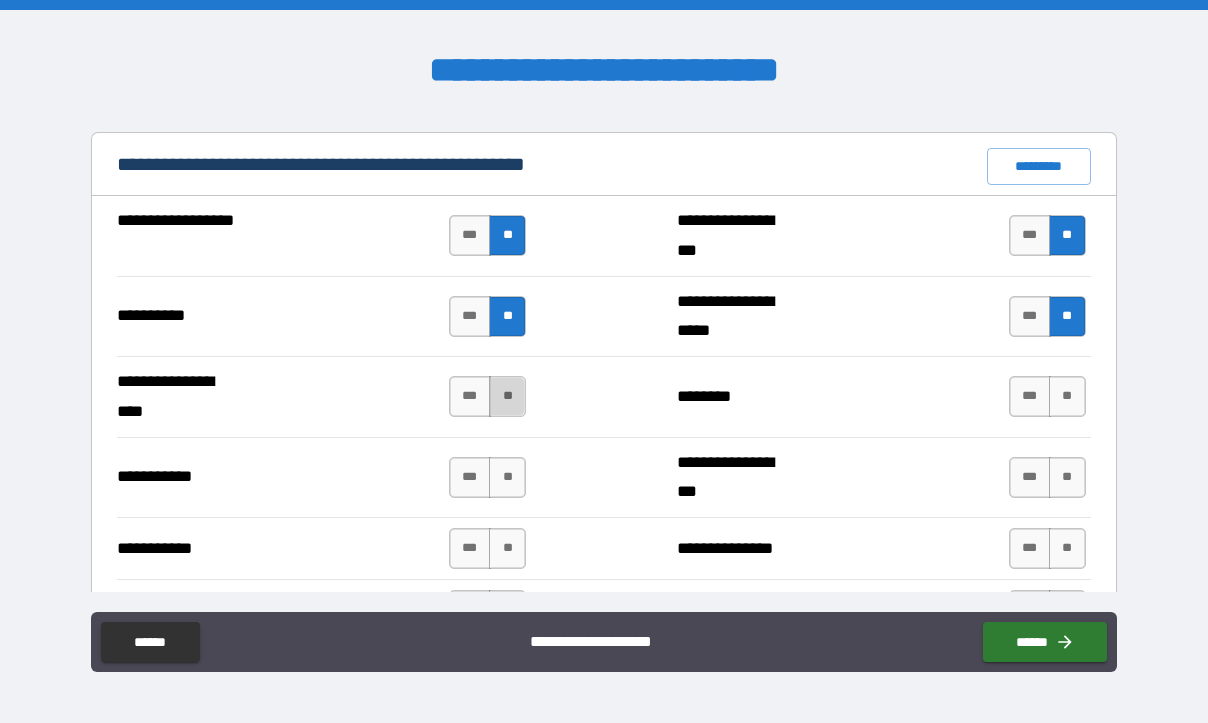 click on "**" at bounding box center [507, 396] 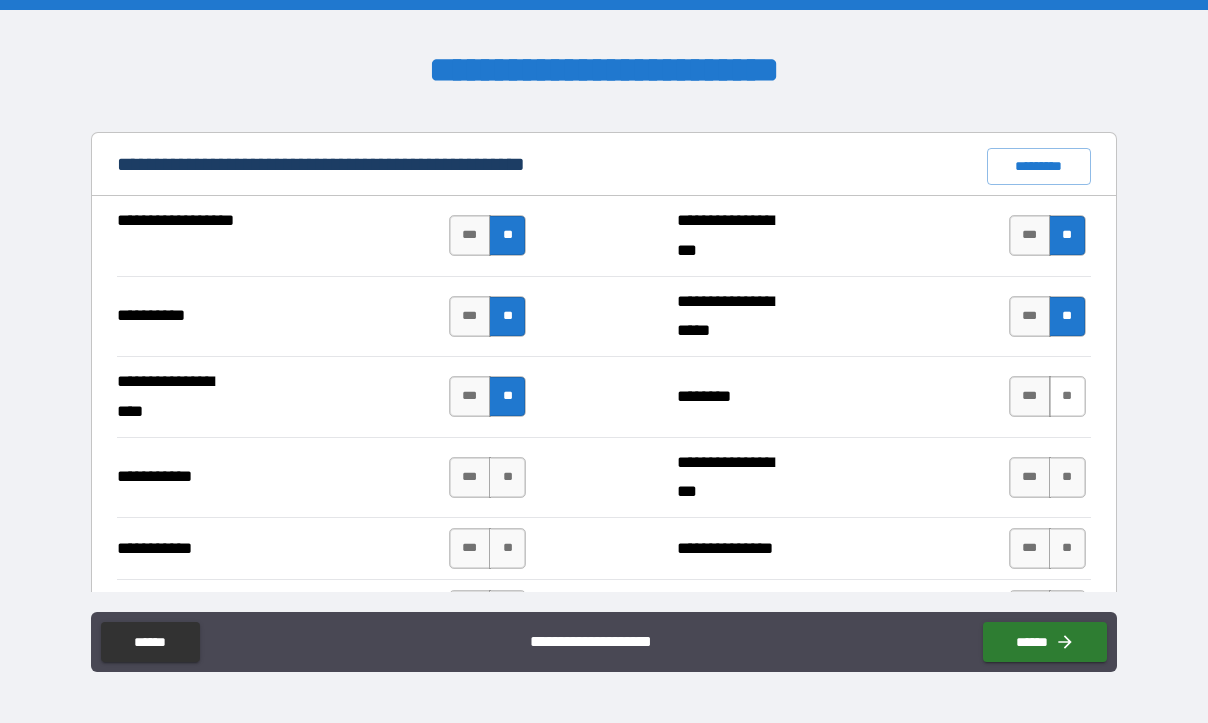 click on "**" at bounding box center [1067, 396] 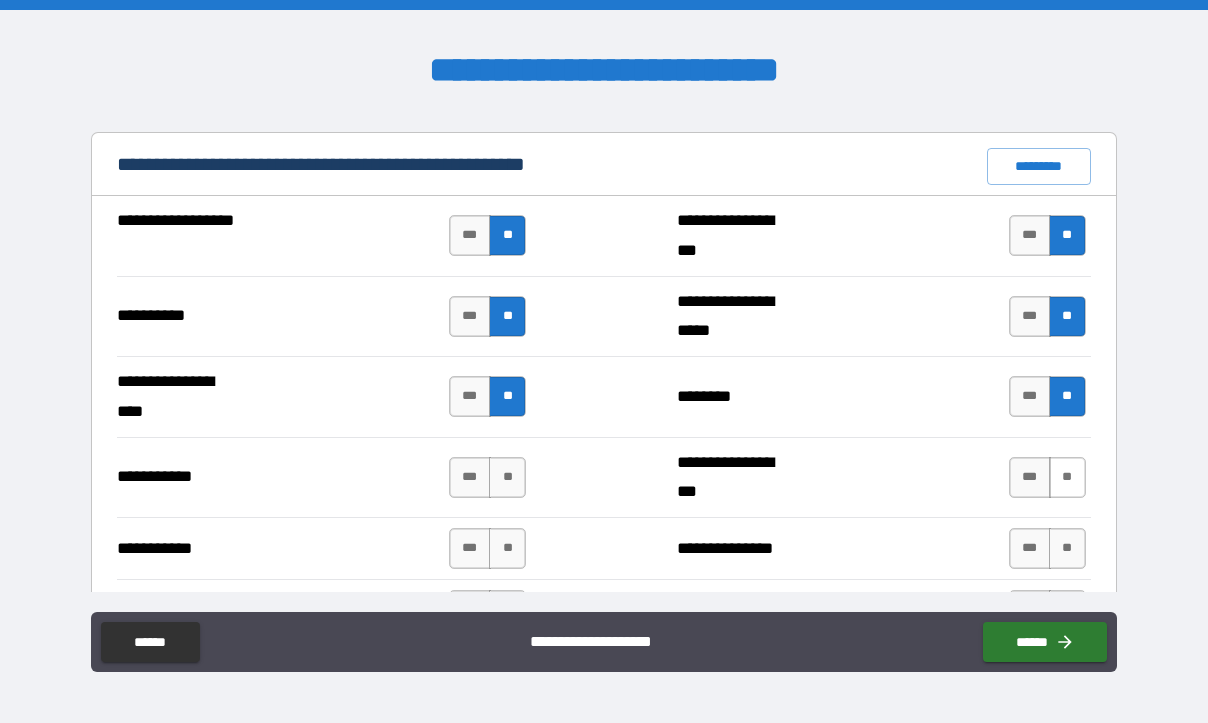 click on "**" at bounding box center (1067, 477) 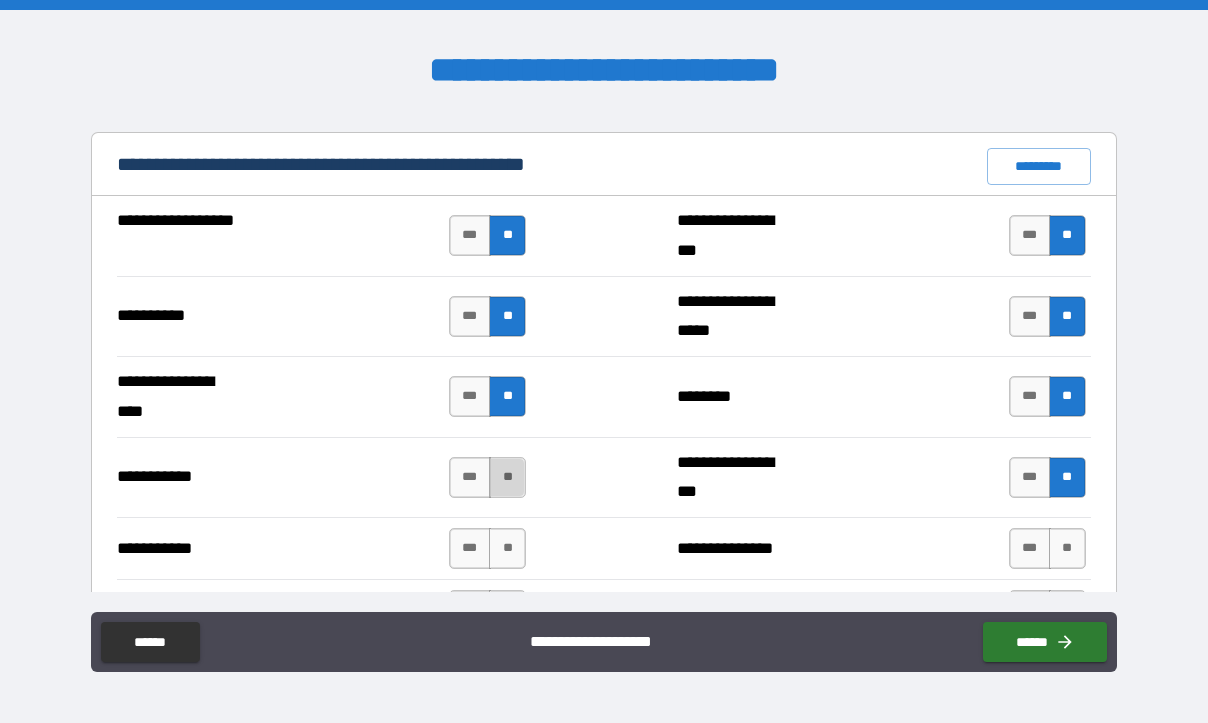 click on "**" at bounding box center [507, 477] 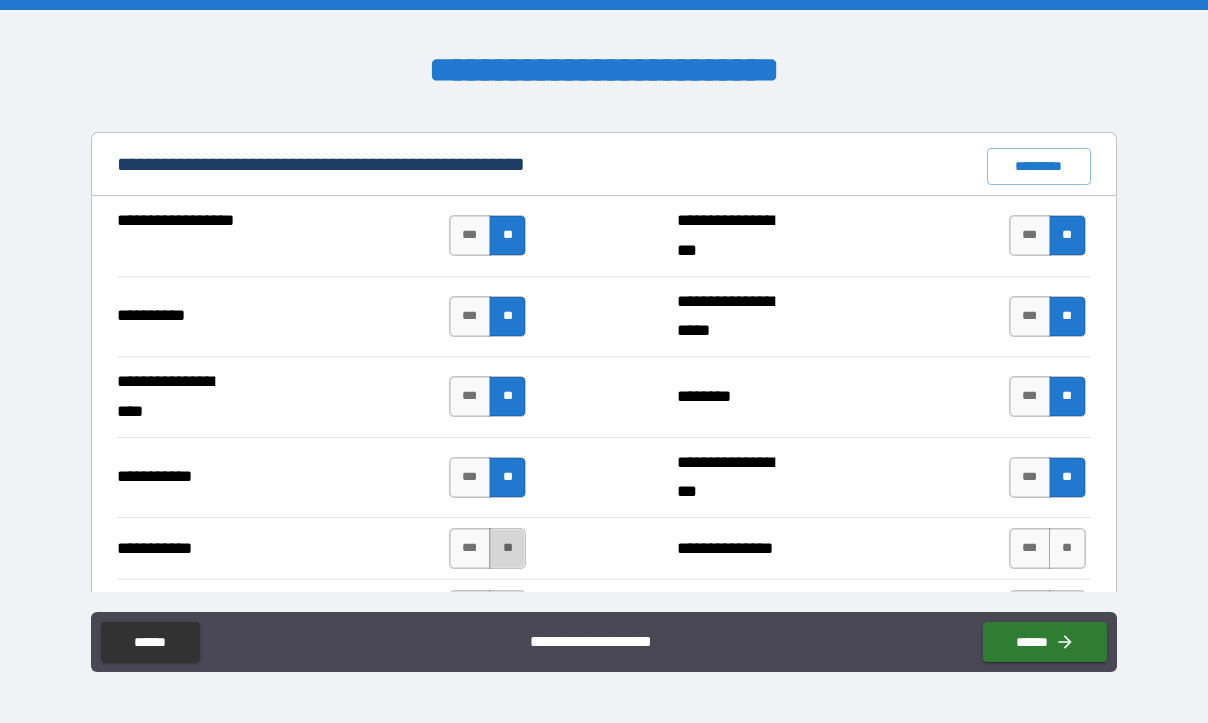 click on "**" at bounding box center [507, 548] 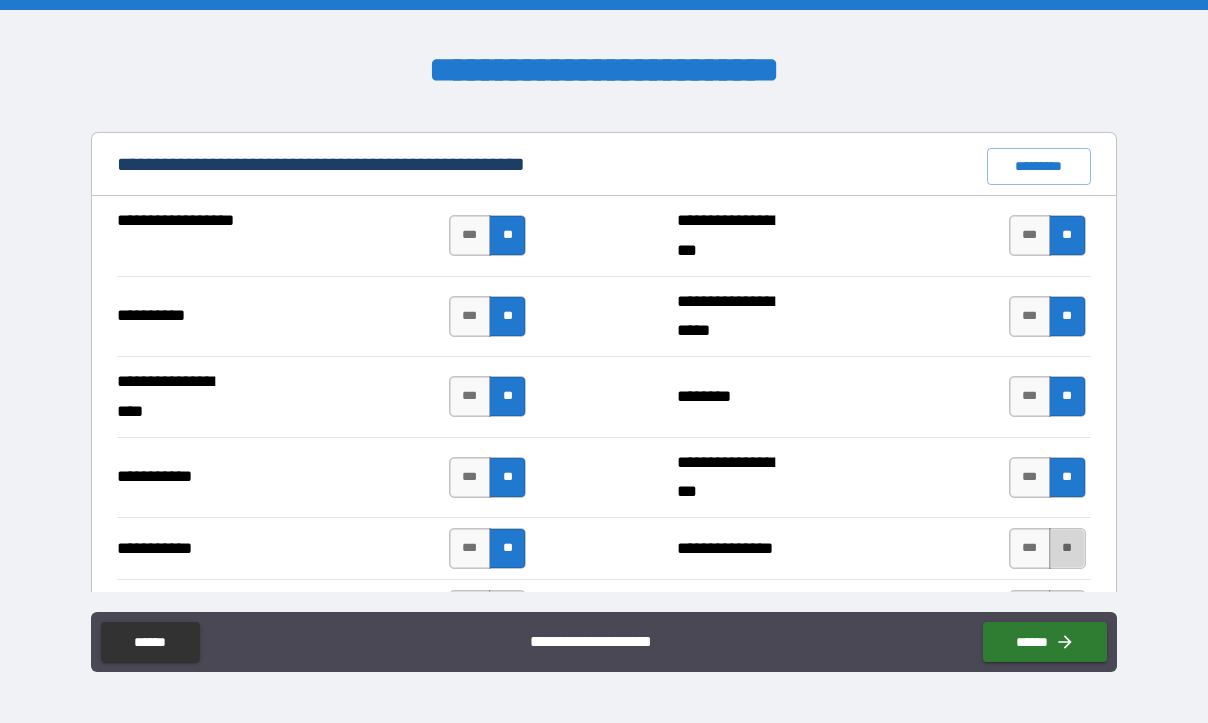 drag, startPoint x: 1051, startPoint y: 548, endPoint x: 782, endPoint y: 525, distance: 269.98148 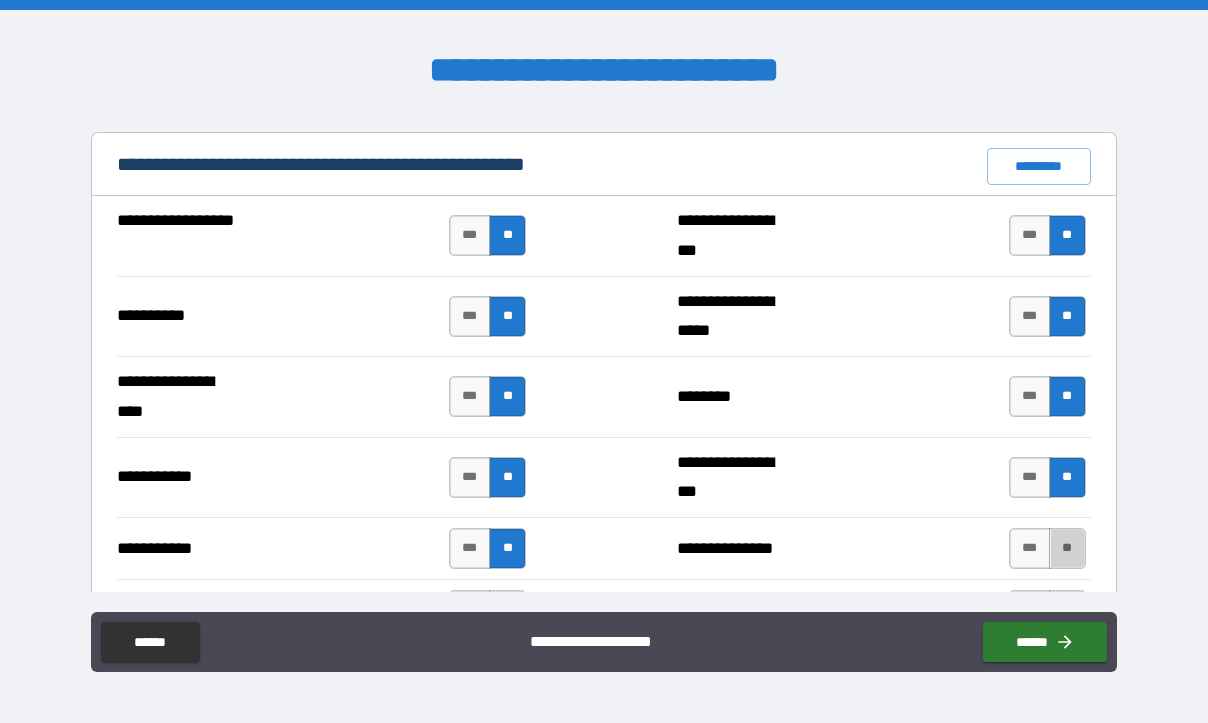 click on "**" at bounding box center (1067, 548) 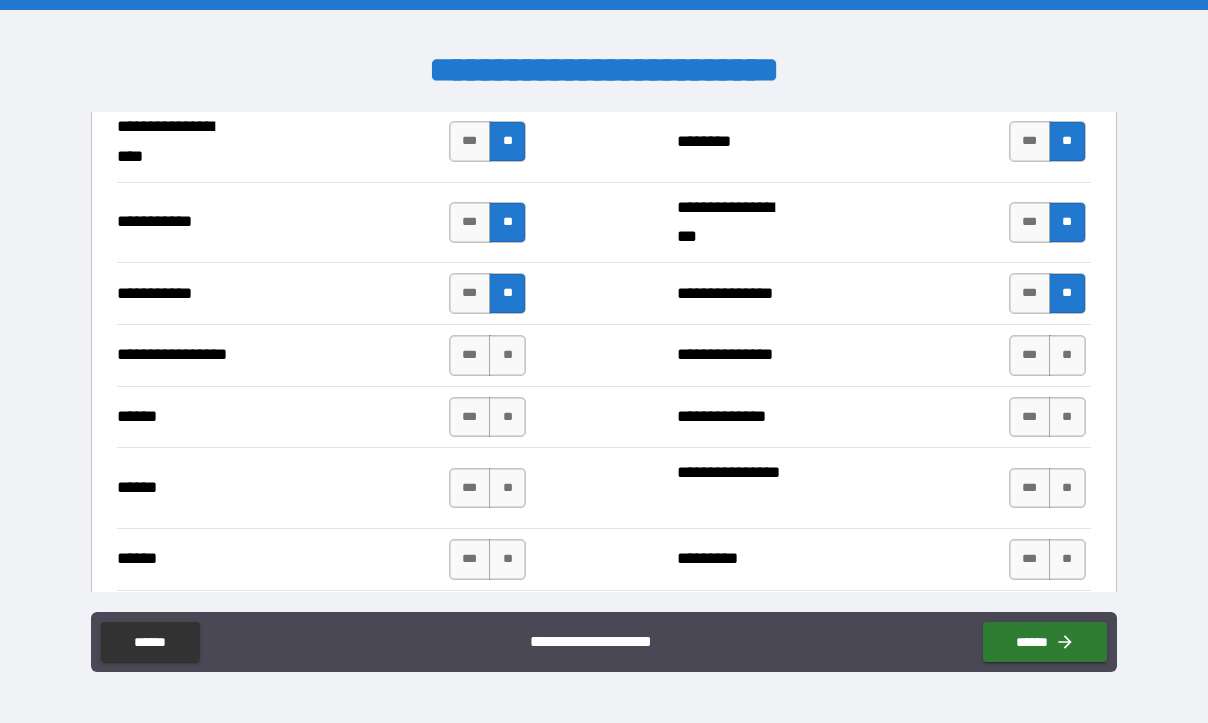 scroll, scrollTop: 2300, scrollLeft: 0, axis: vertical 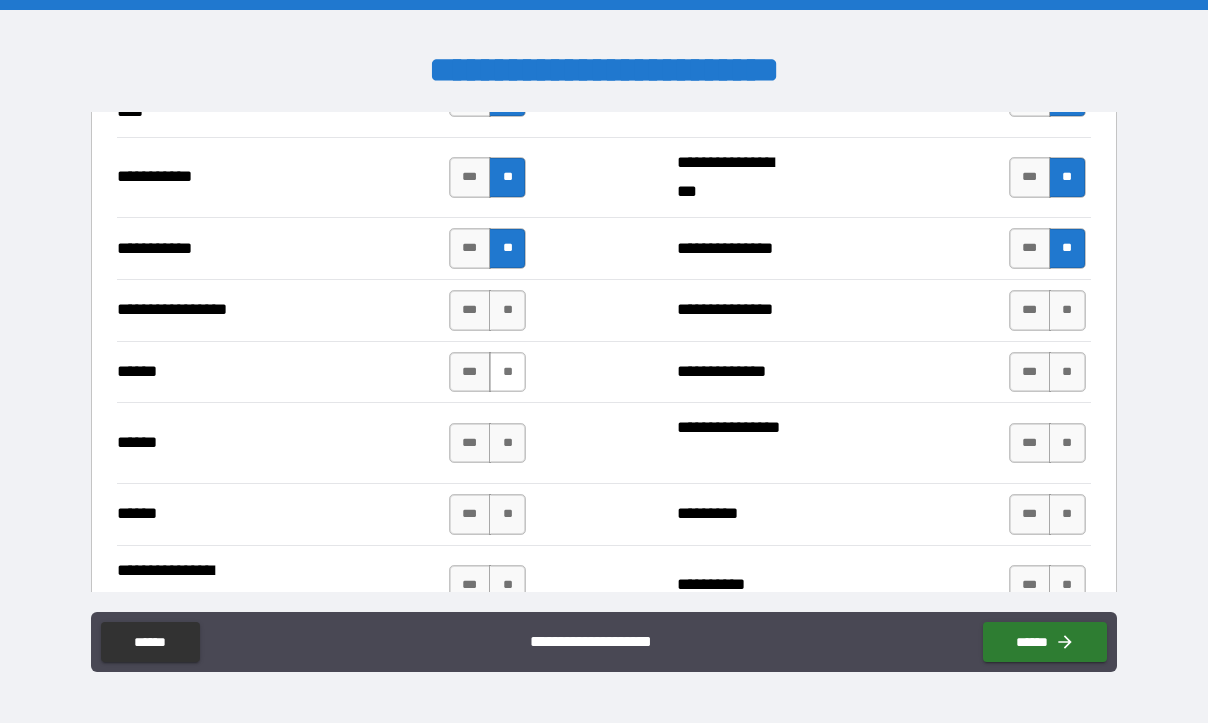drag, startPoint x: 508, startPoint y: 377, endPoint x: 528, endPoint y: 380, distance: 20.22375 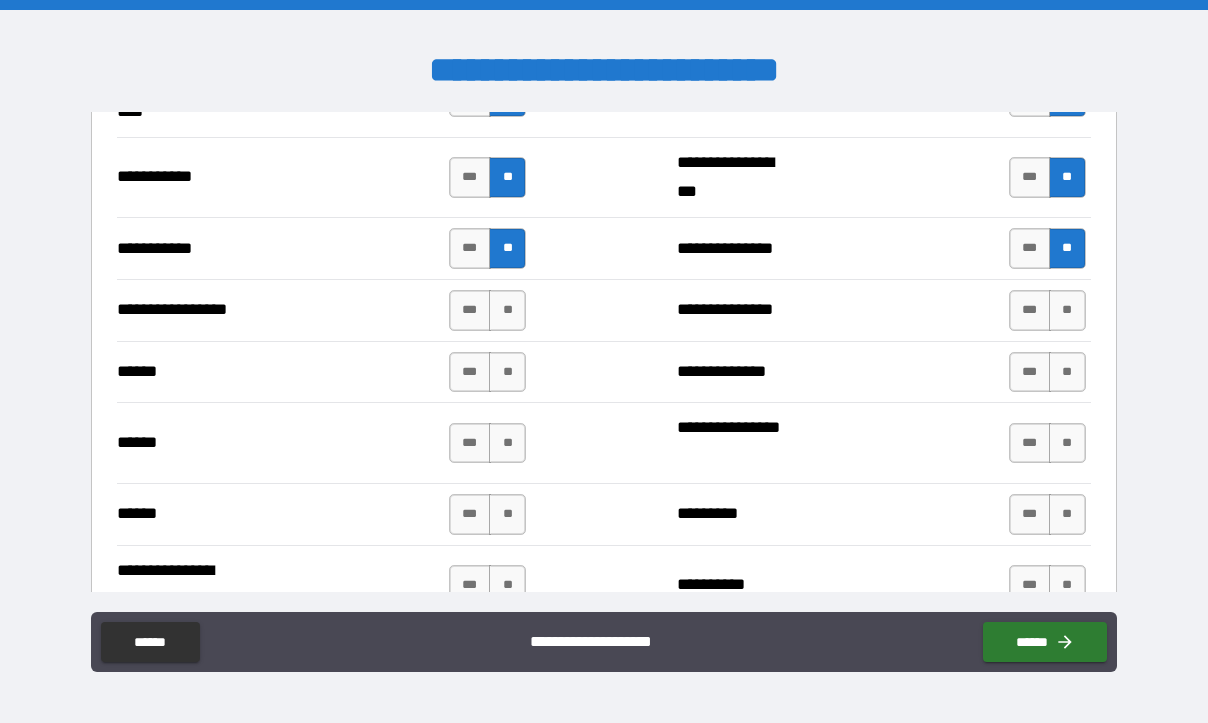 click on "**" at bounding box center [507, 372] 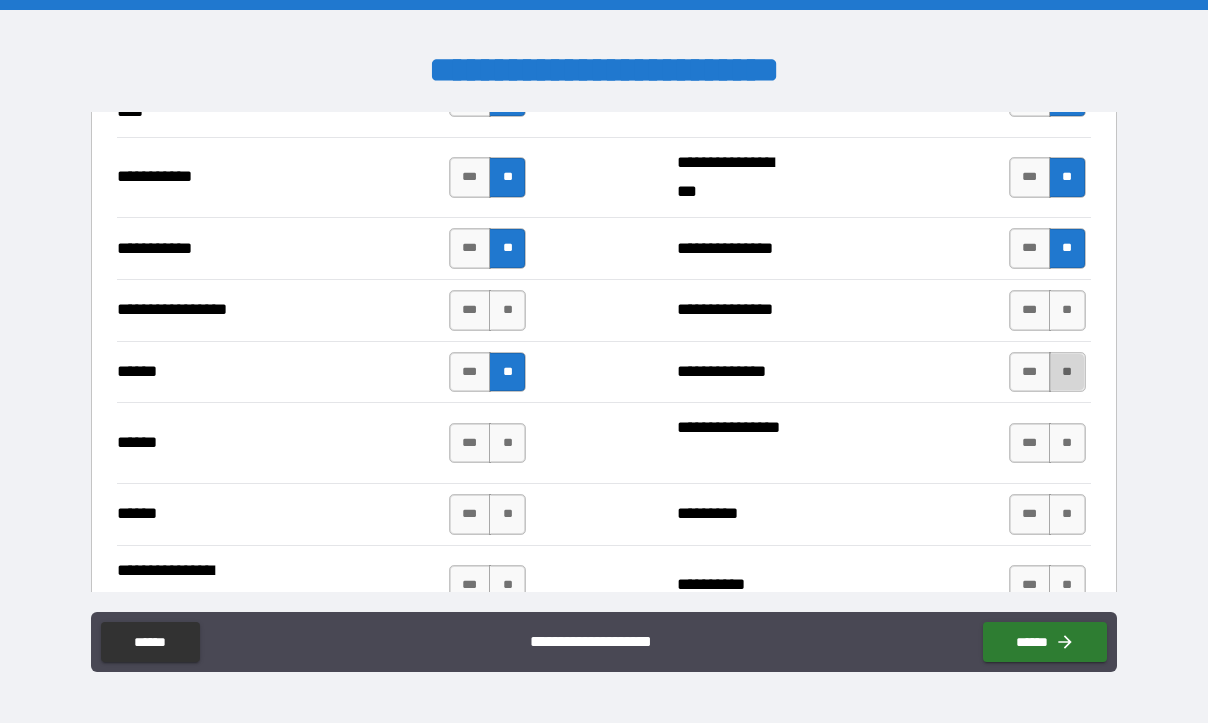 click on "**" at bounding box center [1067, 372] 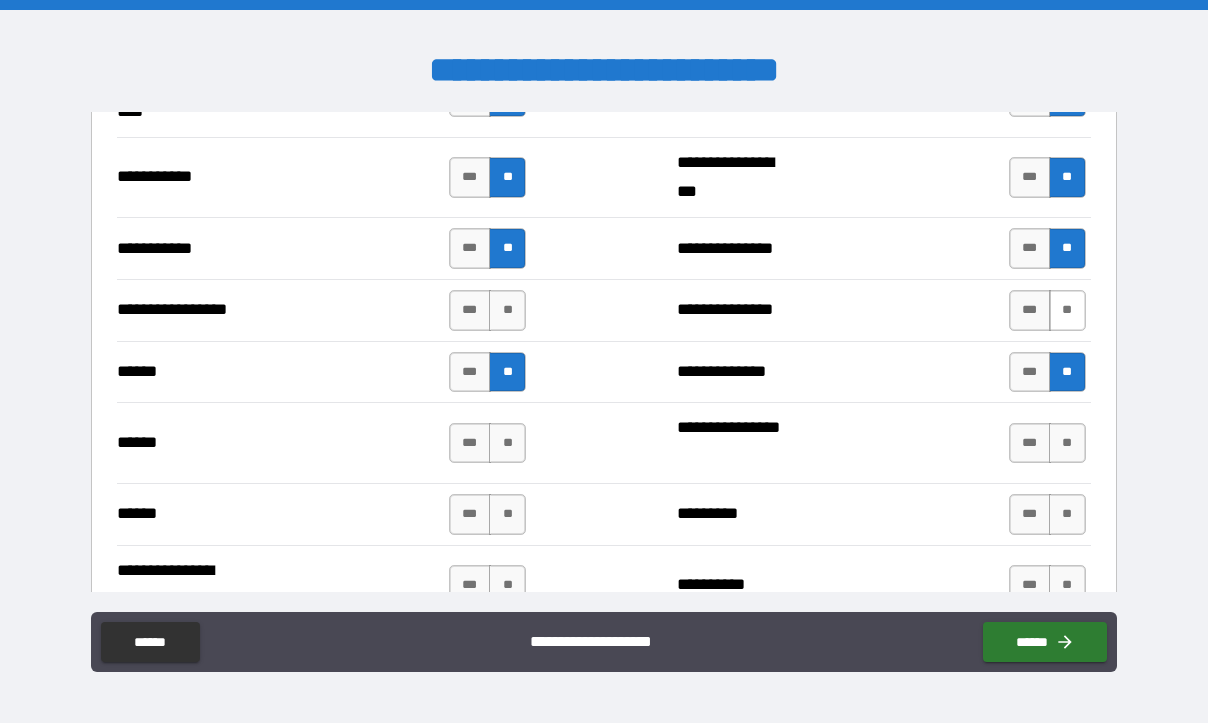 click on "**" at bounding box center [1067, 310] 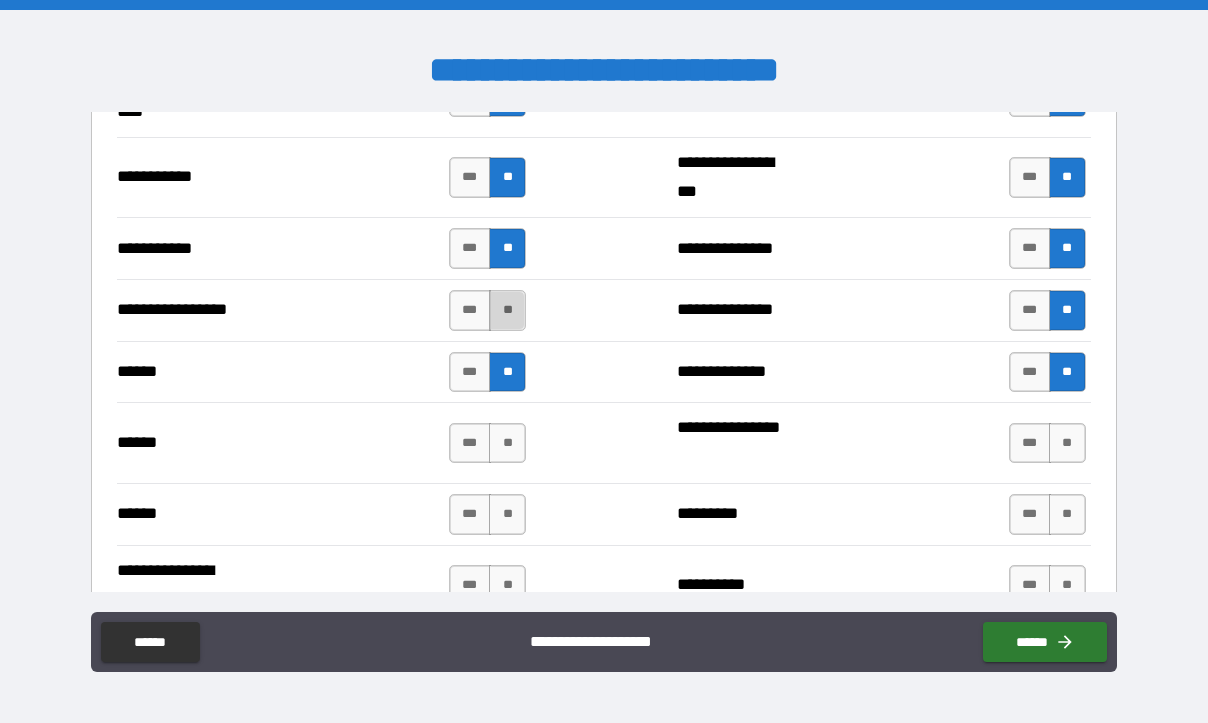 drag, startPoint x: 510, startPoint y: 299, endPoint x: 589, endPoint y: 364, distance: 102.30347 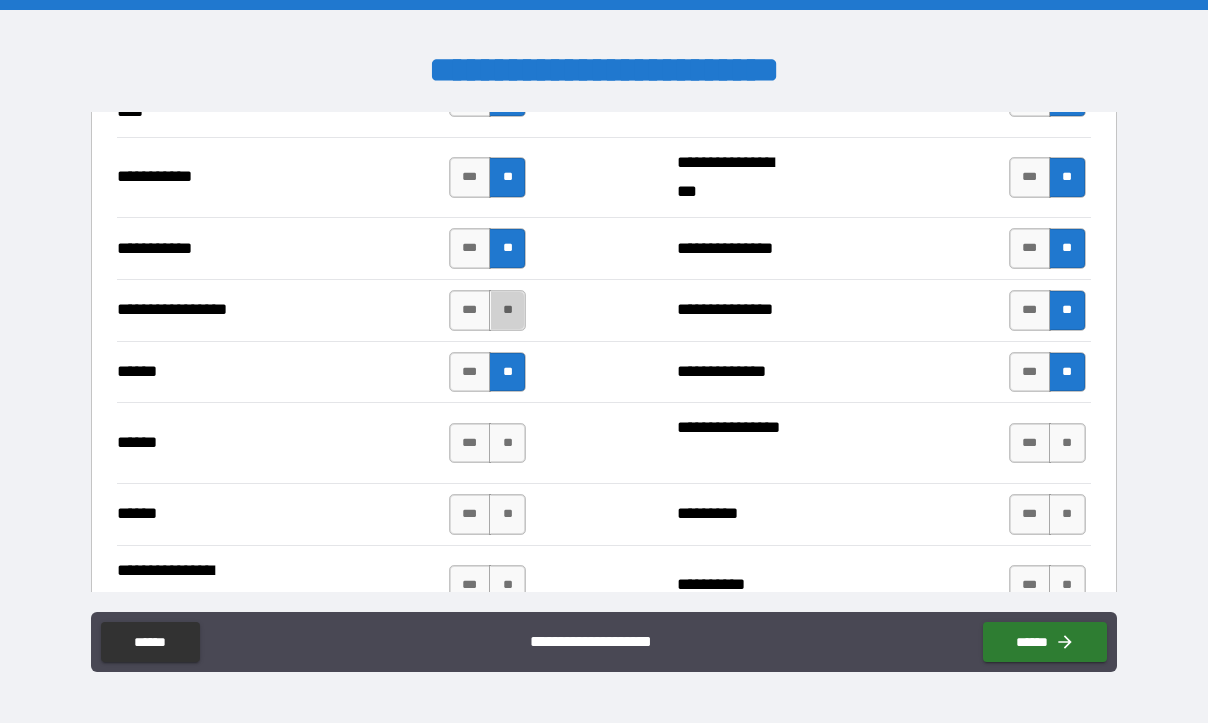 click on "**" at bounding box center (507, 310) 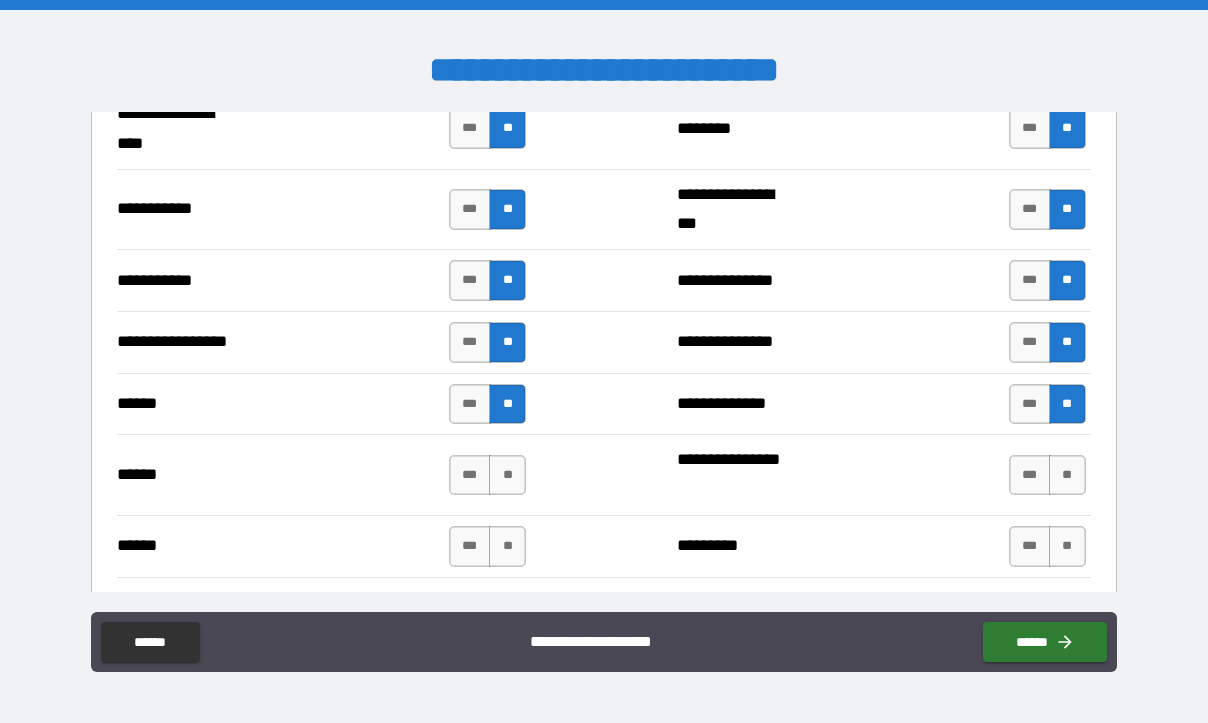 scroll, scrollTop: 2300, scrollLeft: 0, axis: vertical 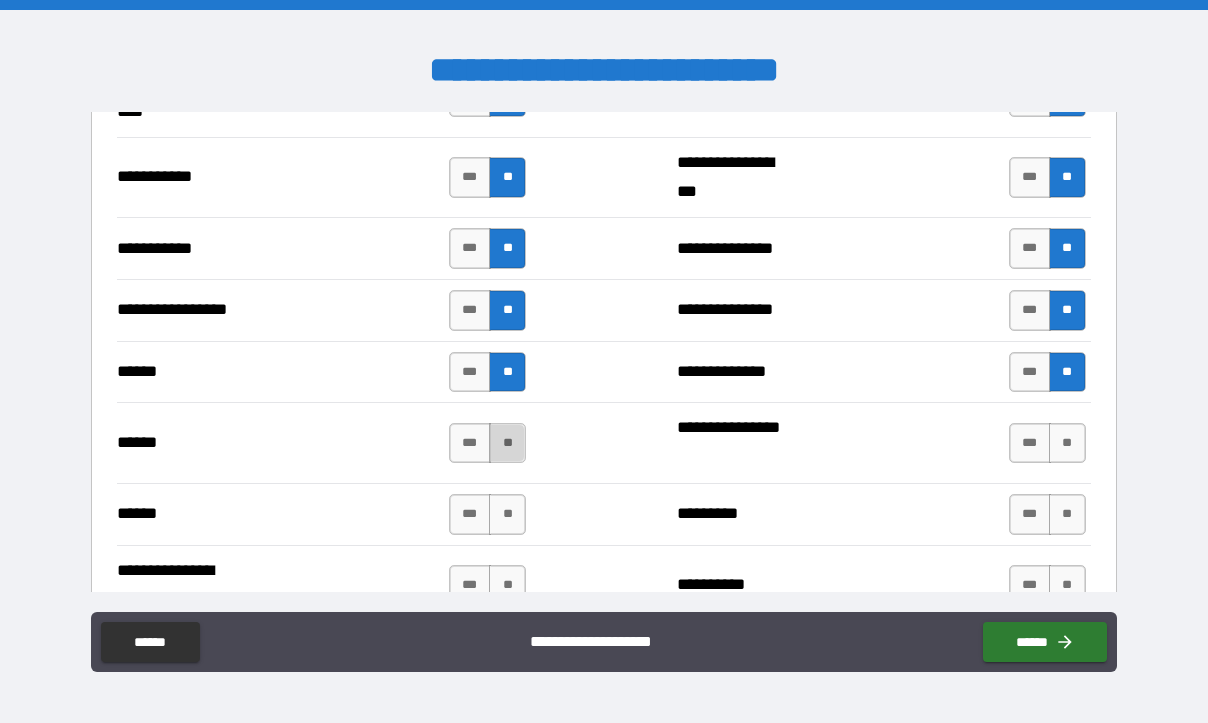 drag, startPoint x: 502, startPoint y: 440, endPoint x: 516, endPoint y: 438, distance: 14.142136 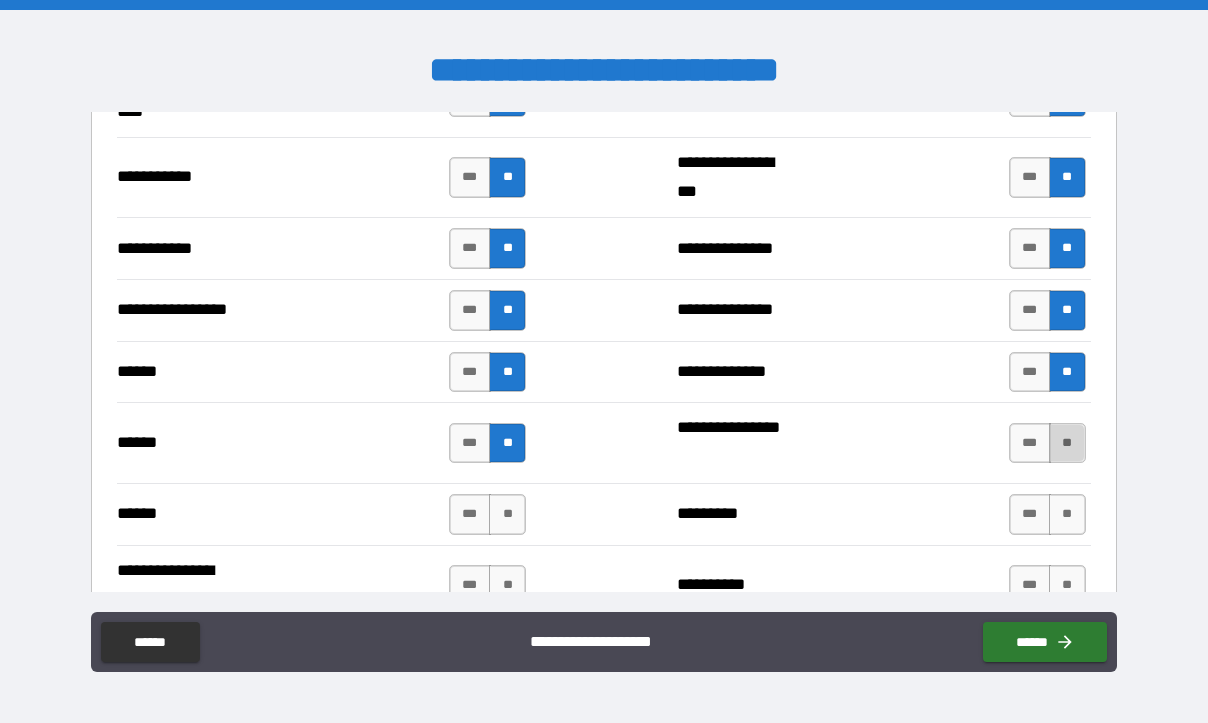 click on "**" at bounding box center (1067, 443) 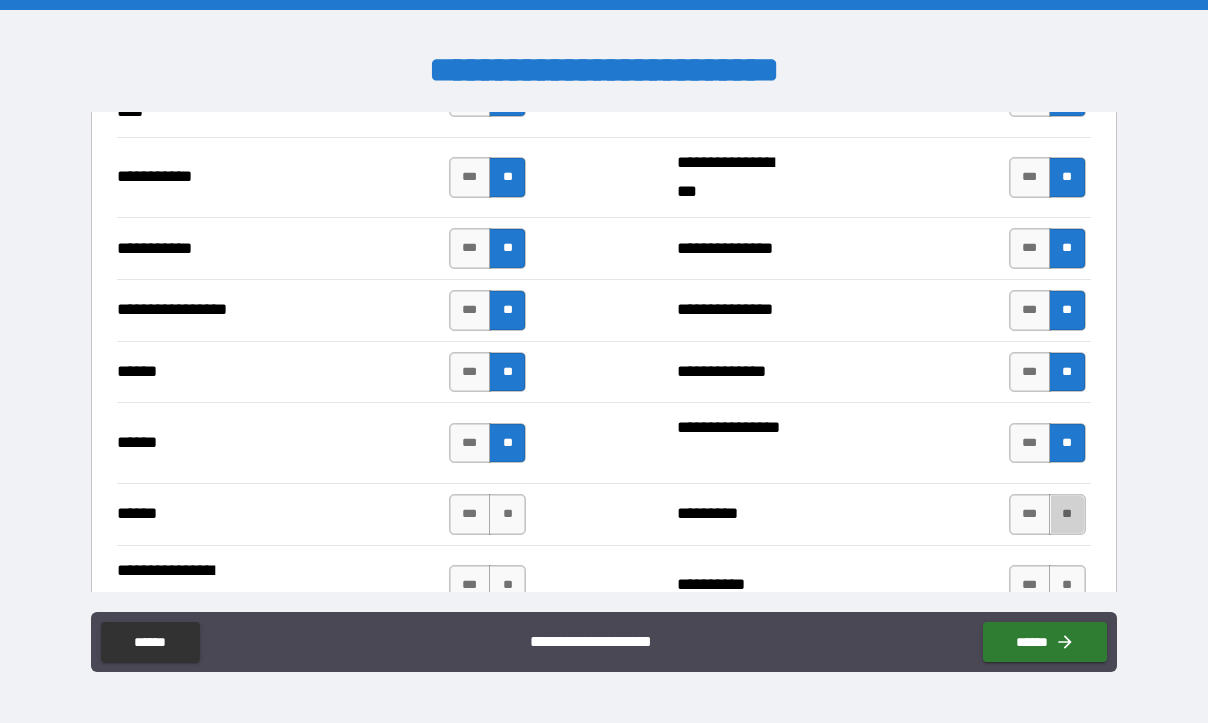 drag, startPoint x: 1049, startPoint y: 516, endPoint x: 947, endPoint y: 514, distance: 102.01961 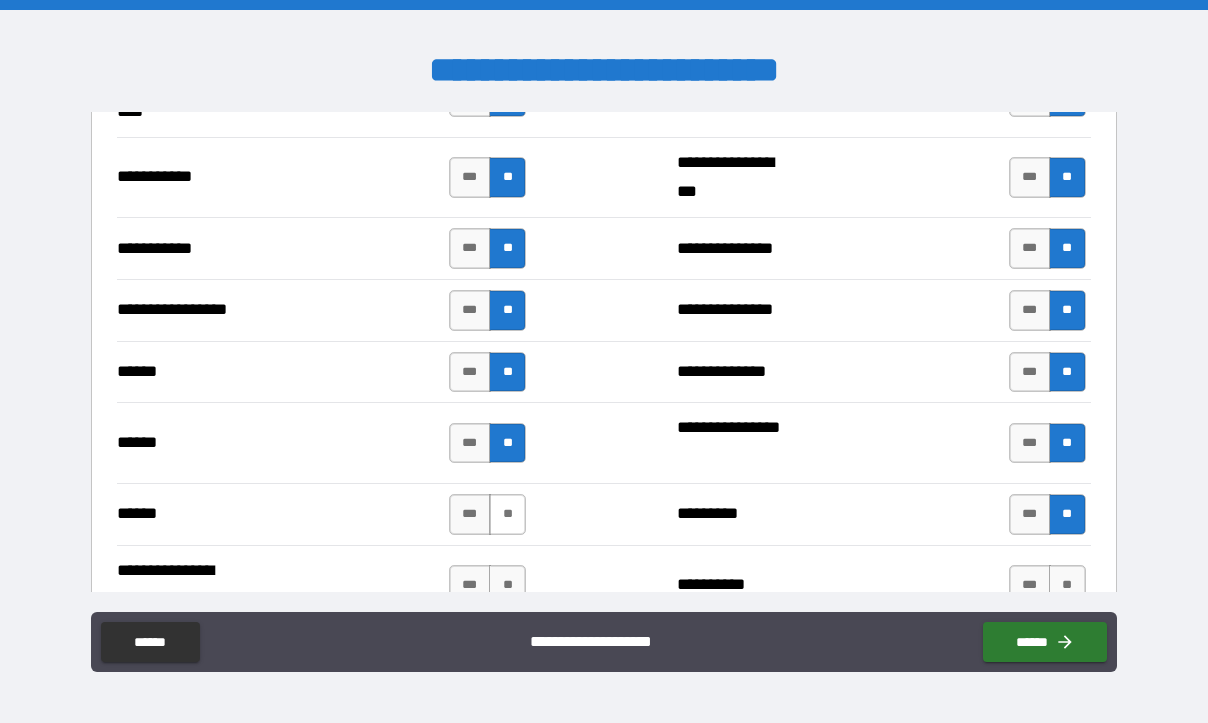 click on "**" at bounding box center [507, 514] 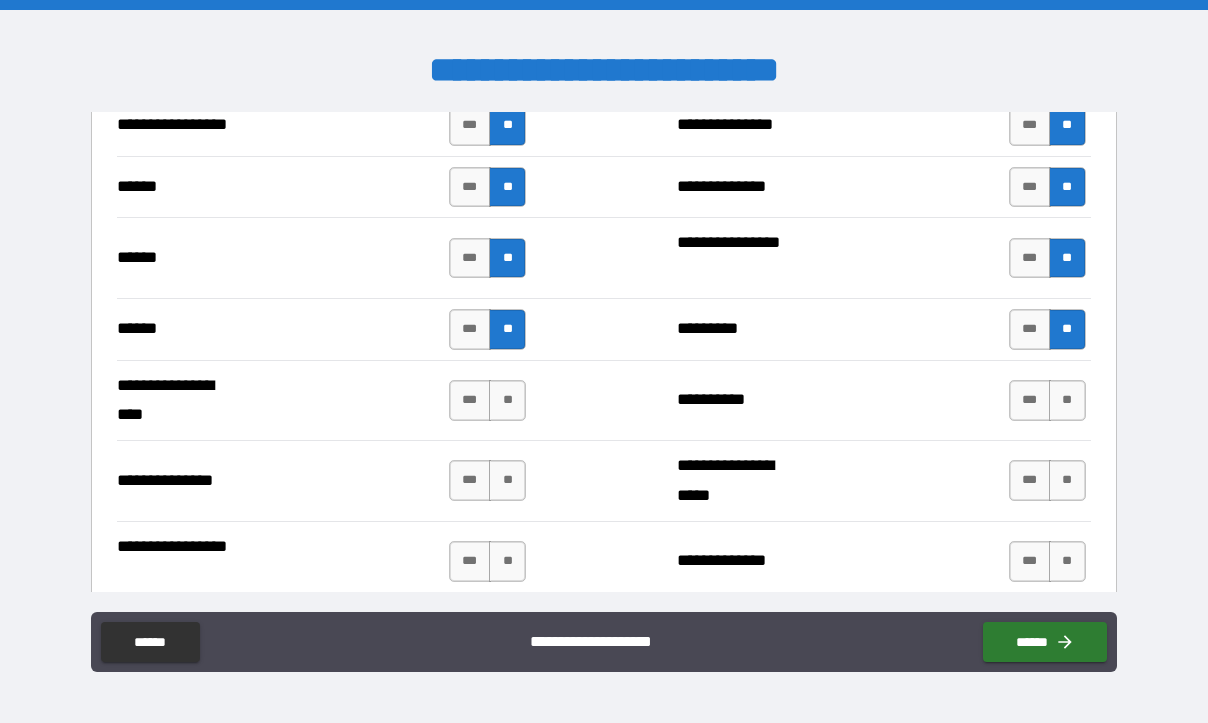 scroll, scrollTop: 2500, scrollLeft: 0, axis: vertical 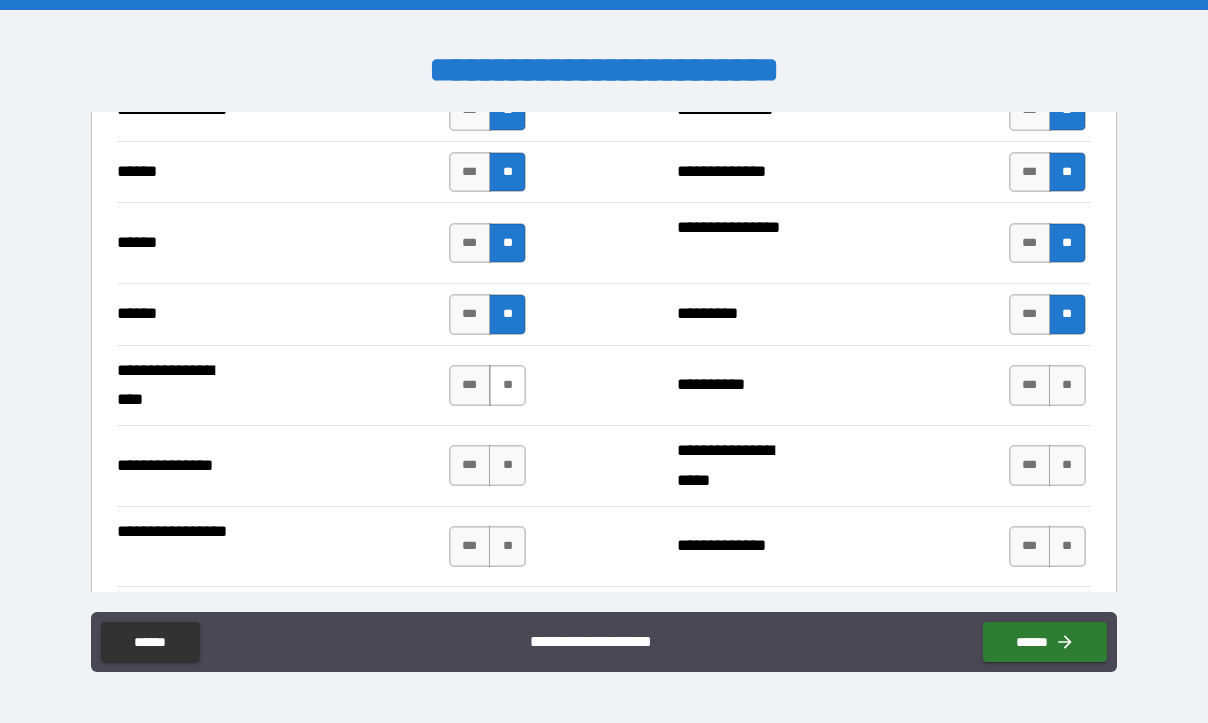 drag, startPoint x: 491, startPoint y: 385, endPoint x: 510, endPoint y: 384, distance: 19.026299 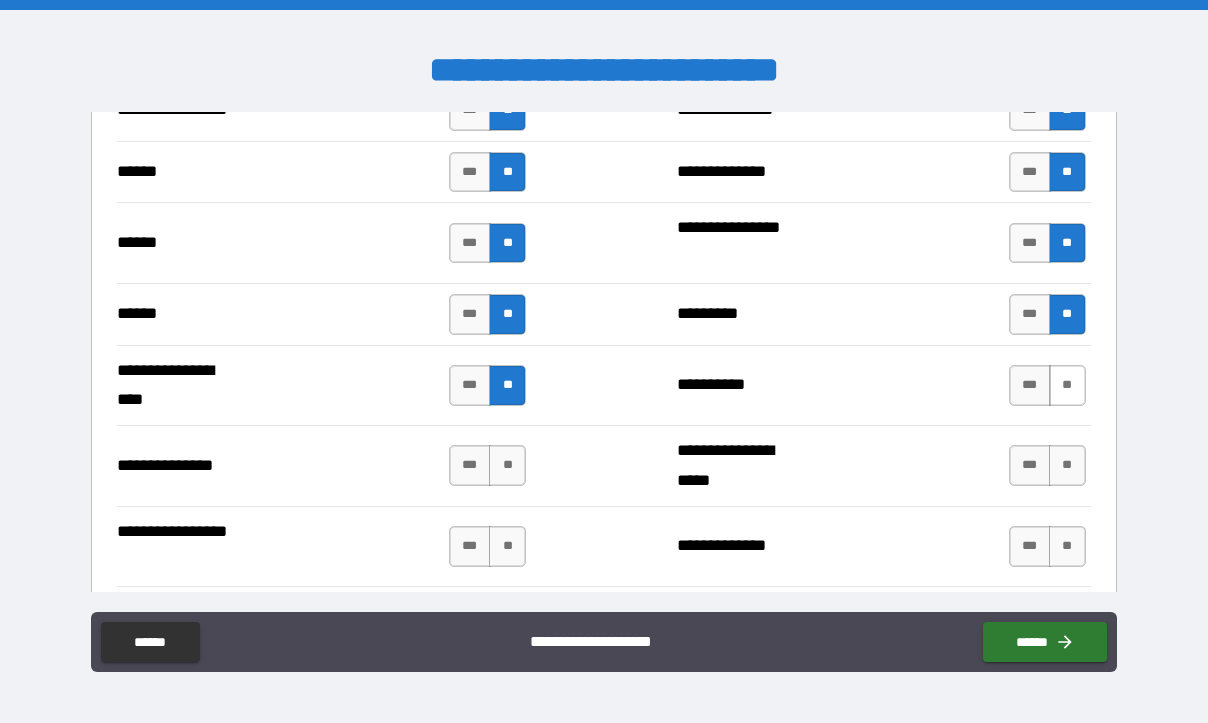 click on "**" at bounding box center (1067, 385) 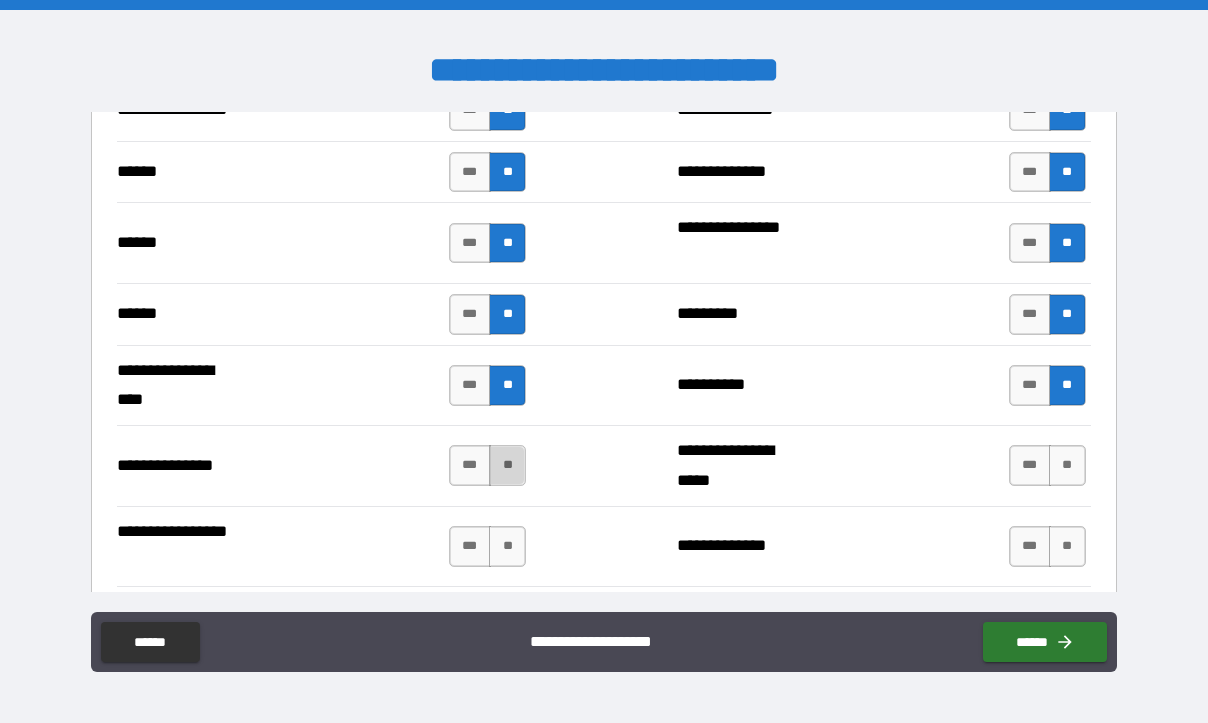 drag, startPoint x: 496, startPoint y: 474, endPoint x: 519, endPoint y: 471, distance: 23.194826 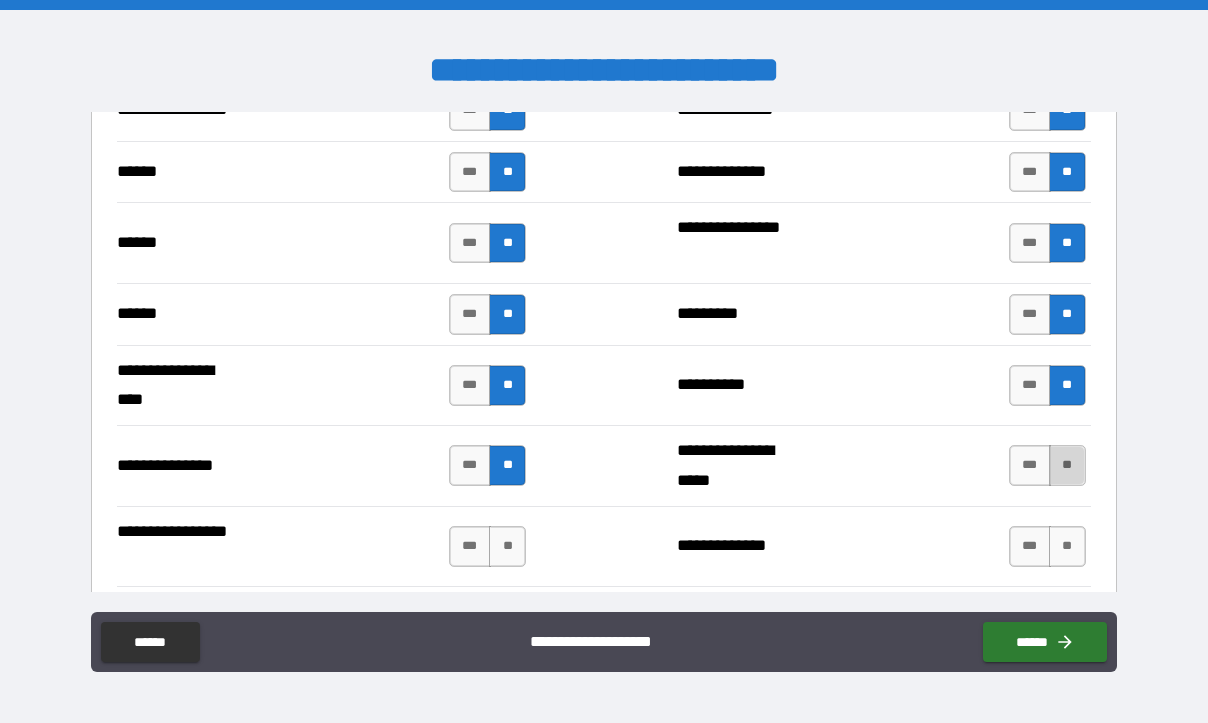 click on "**" at bounding box center (1067, 465) 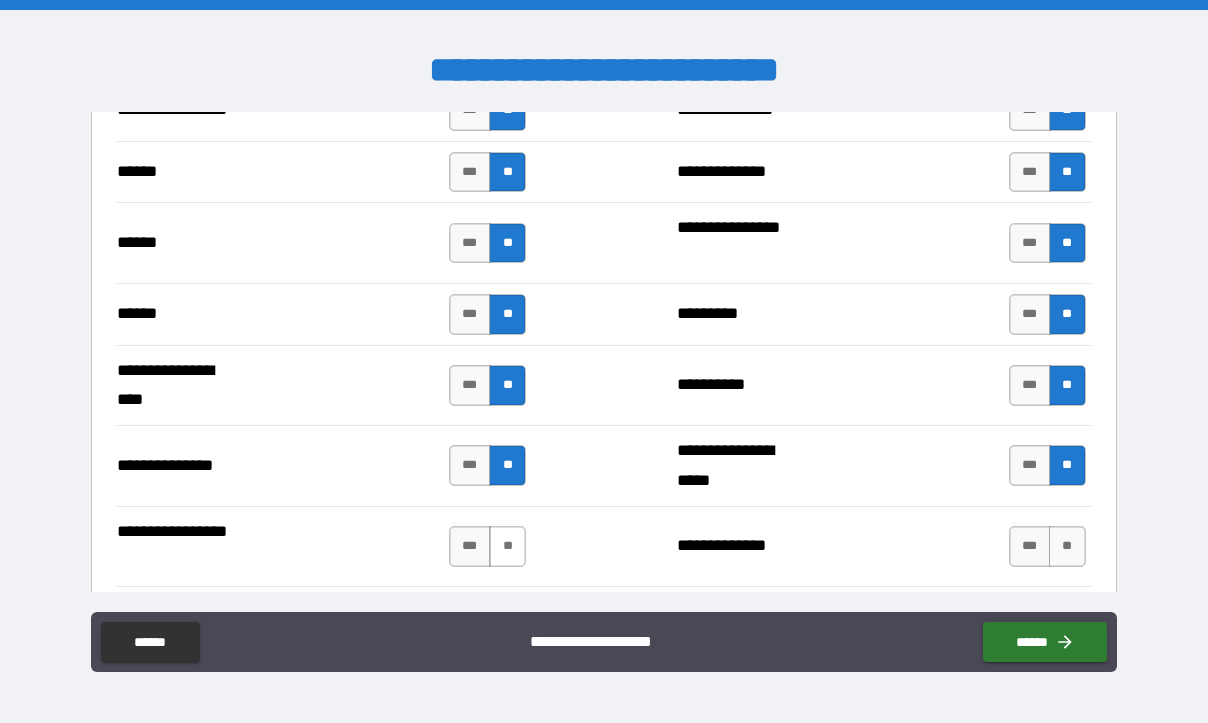 drag, startPoint x: 471, startPoint y: 540, endPoint x: 494, endPoint y: 540, distance: 23 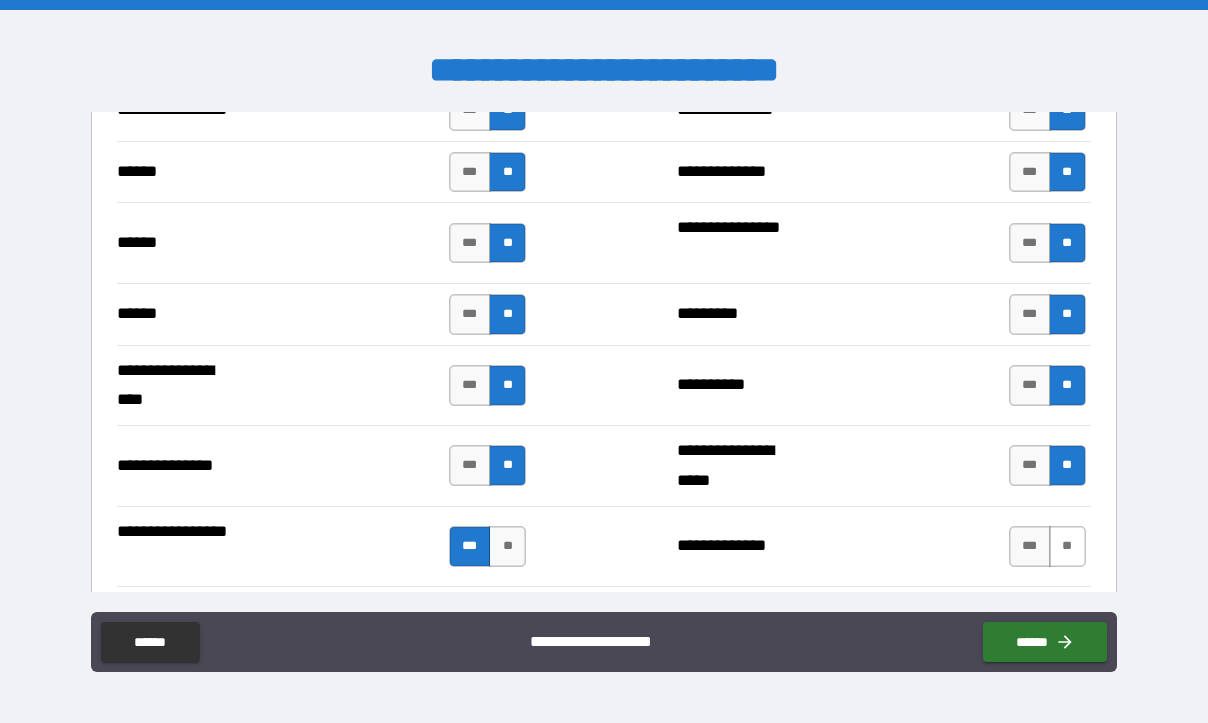 click on "**" at bounding box center (1067, 546) 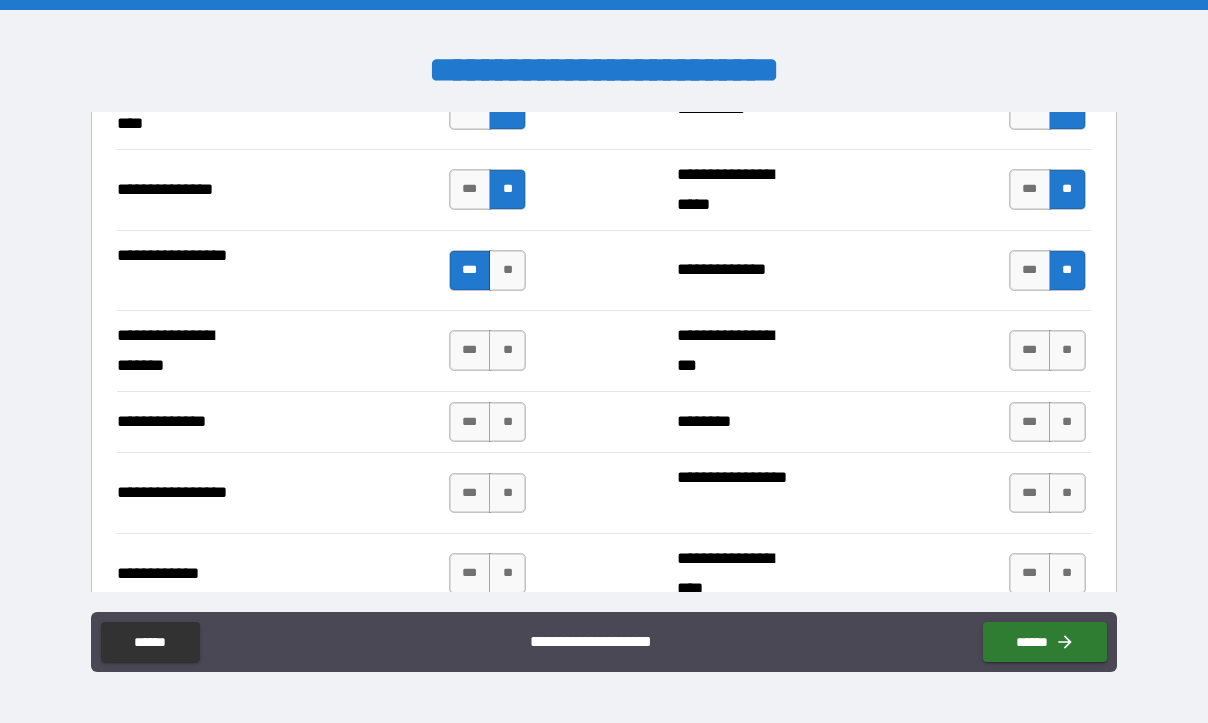 scroll, scrollTop: 2800, scrollLeft: 0, axis: vertical 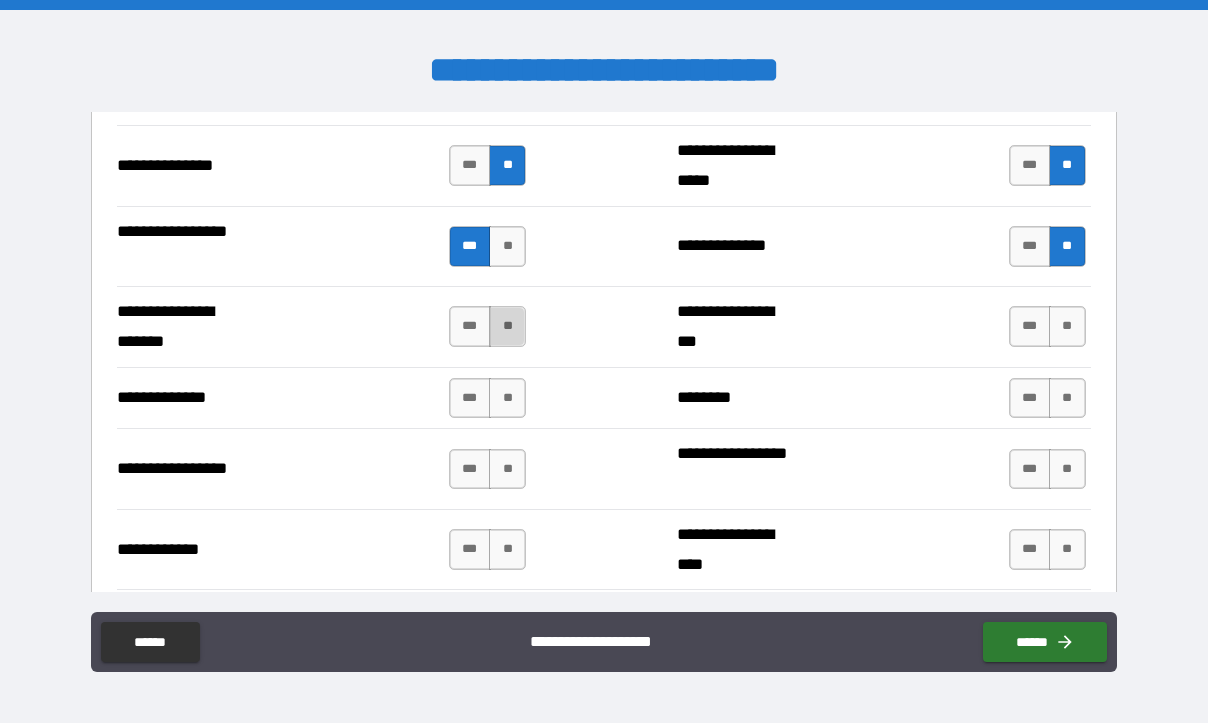 click on "**" at bounding box center [507, 326] 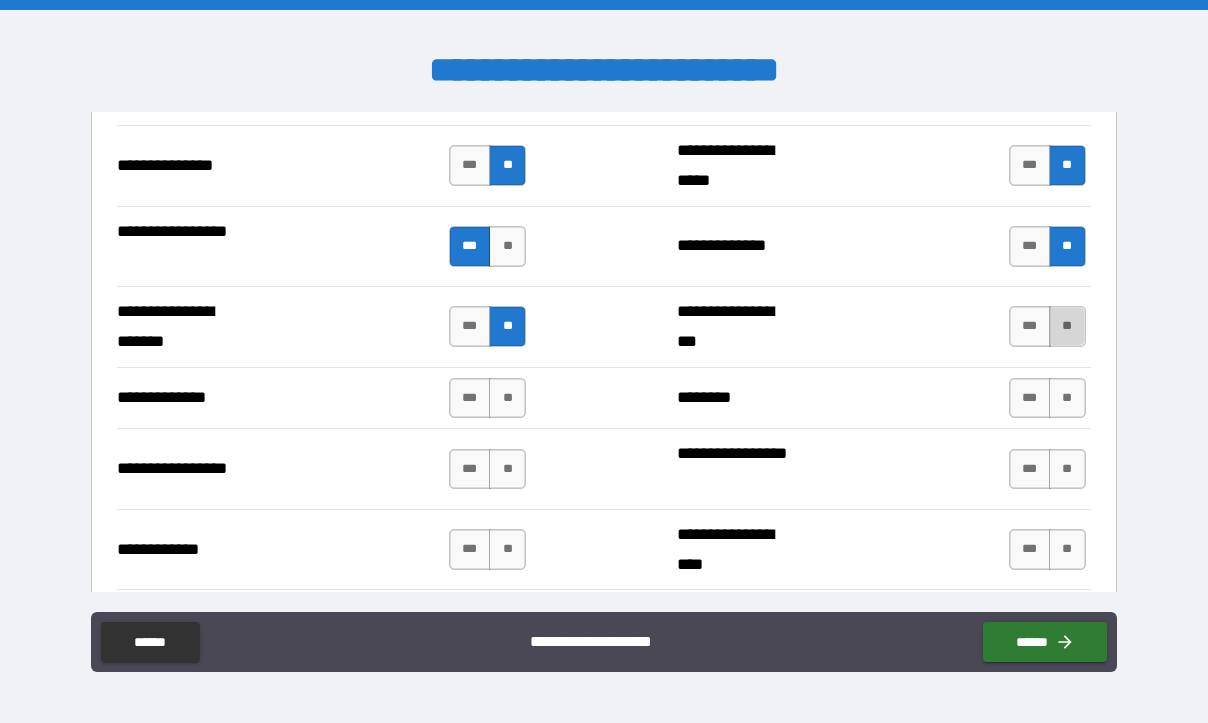 click on "**" at bounding box center (1067, 326) 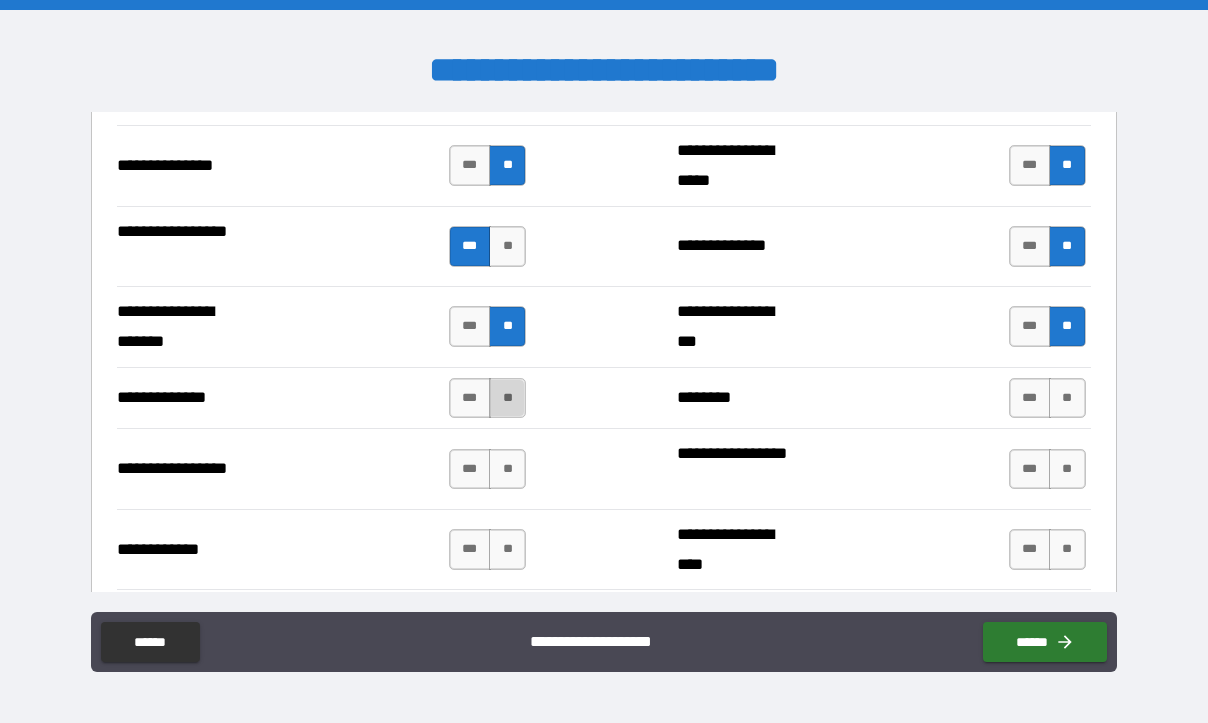 click on "**" at bounding box center (507, 398) 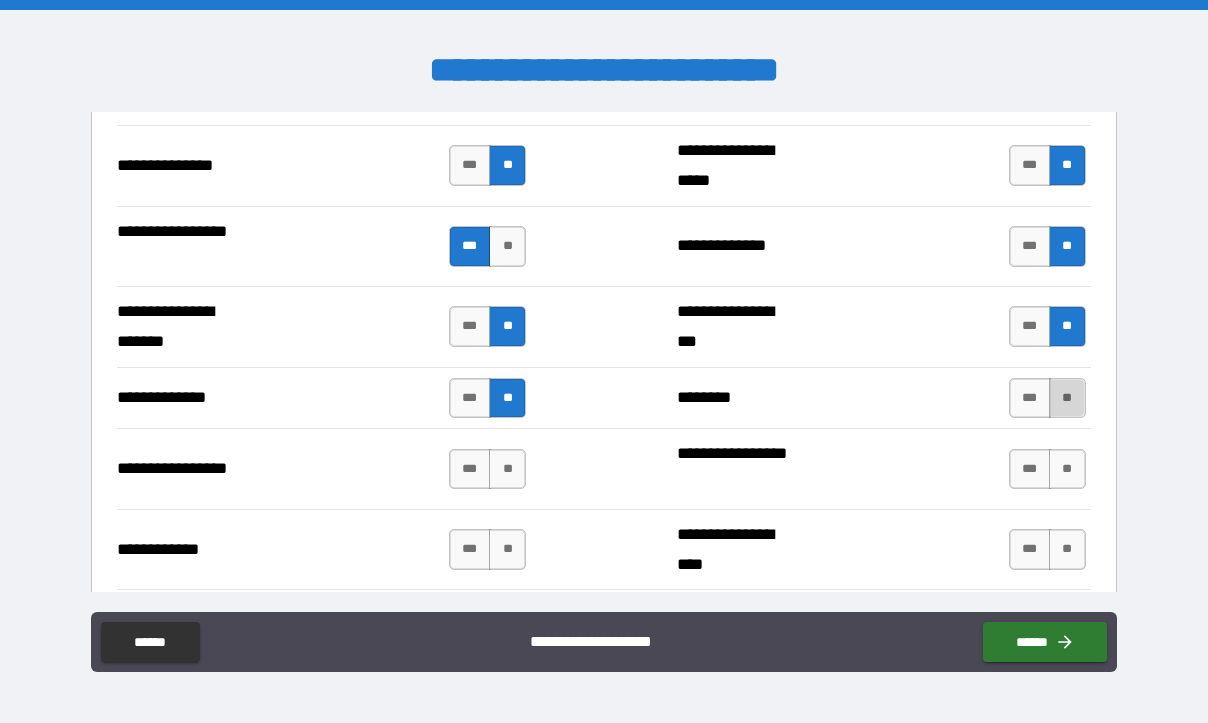 click on "**" at bounding box center [1067, 398] 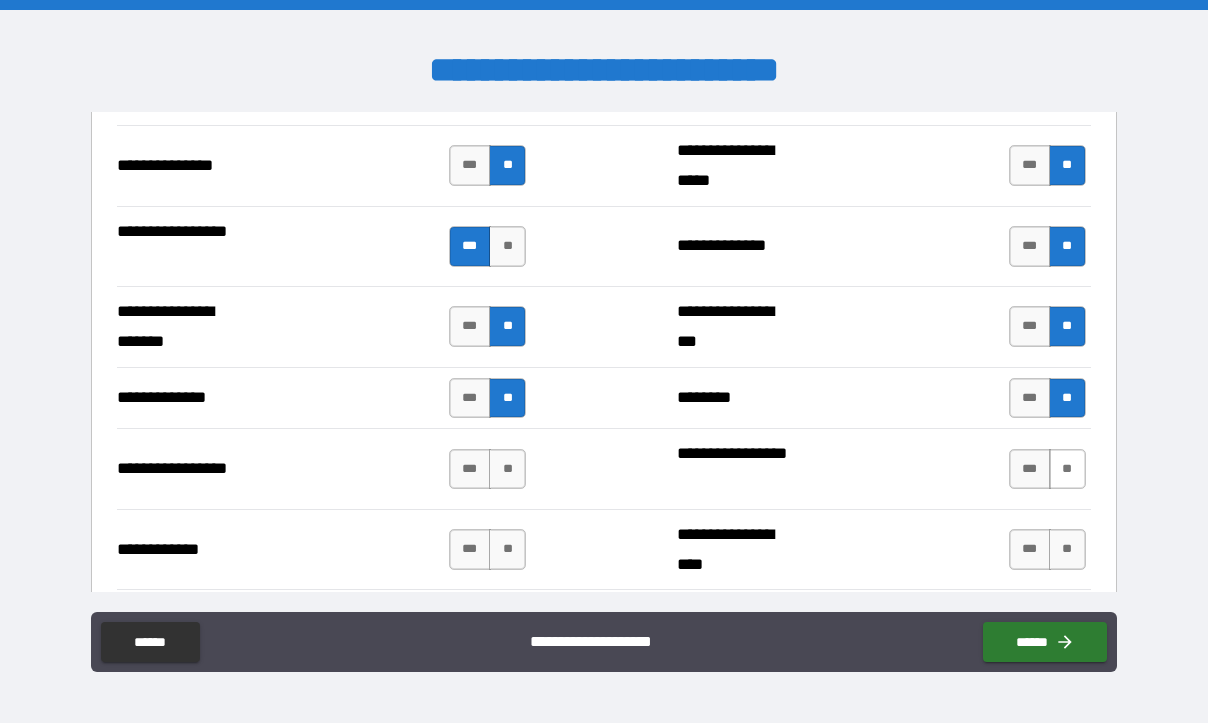 click on "**" at bounding box center [1067, 469] 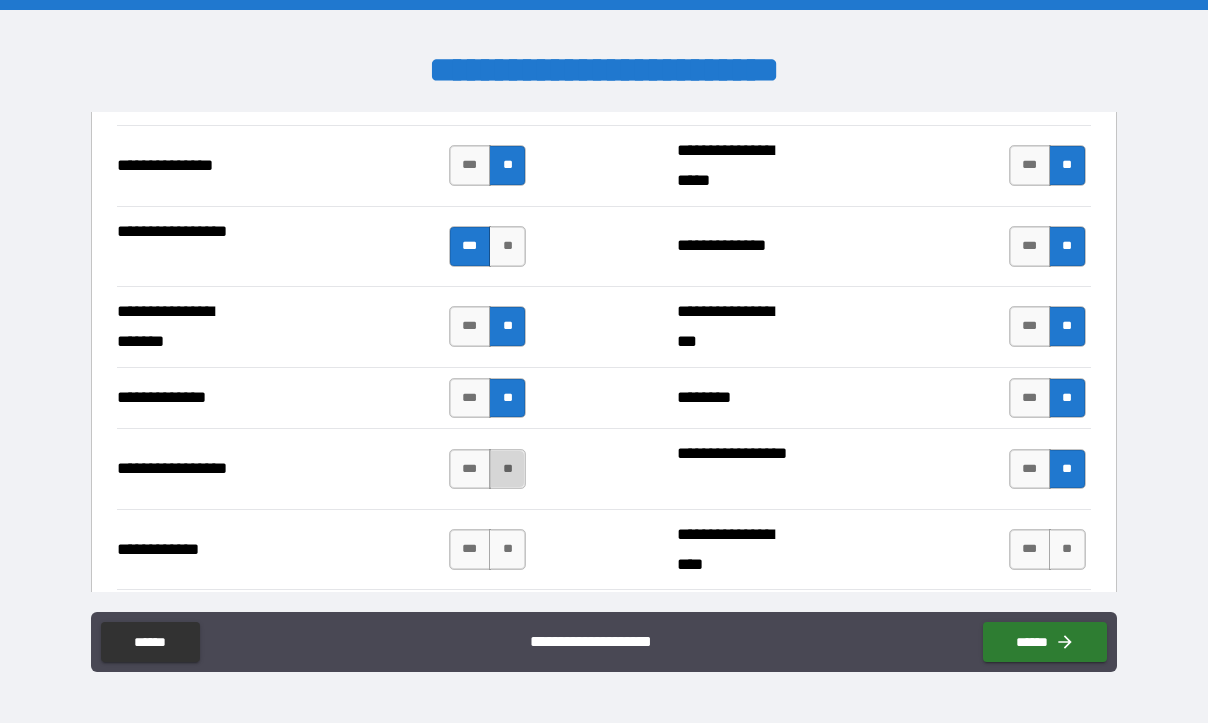 click on "**" at bounding box center (507, 469) 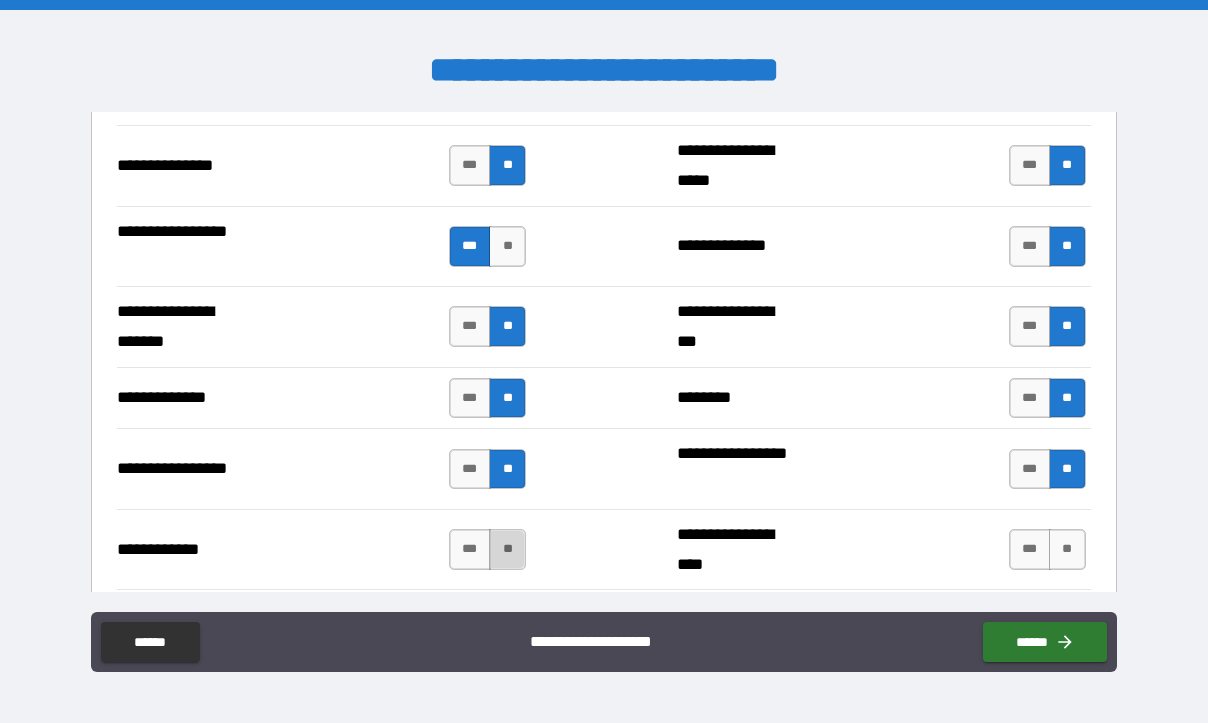 click on "**" at bounding box center [507, 549] 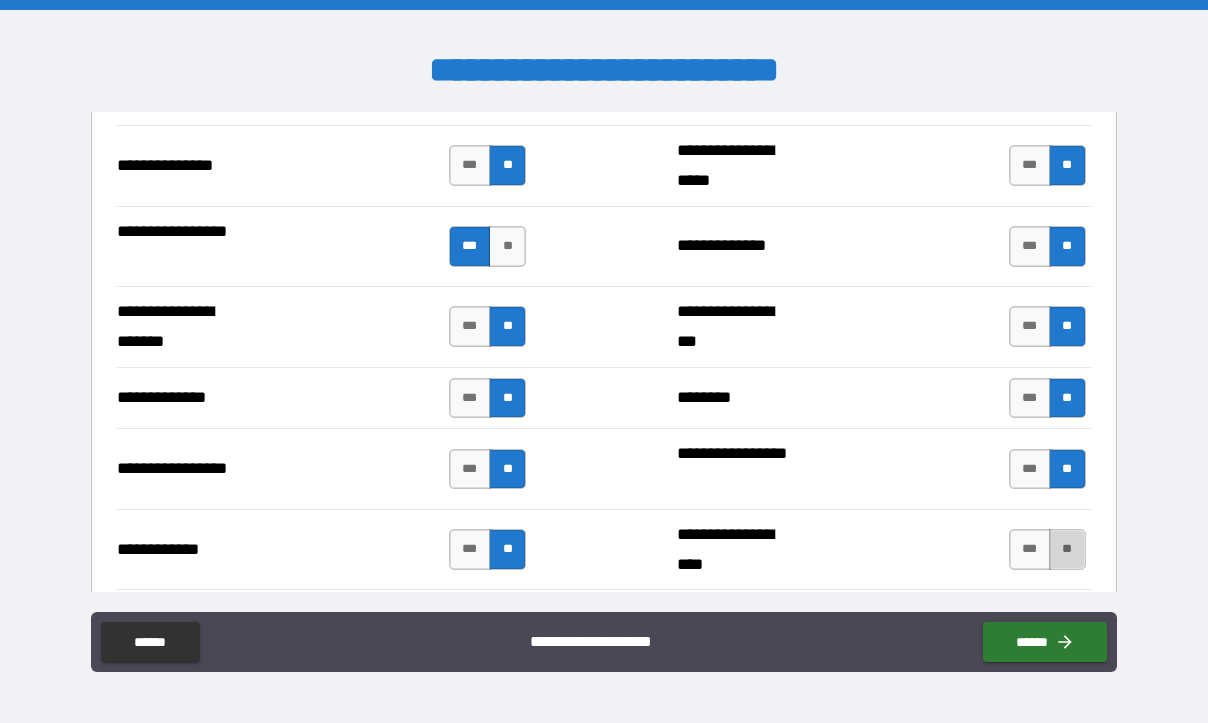 click on "**" at bounding box center [1067, 549] 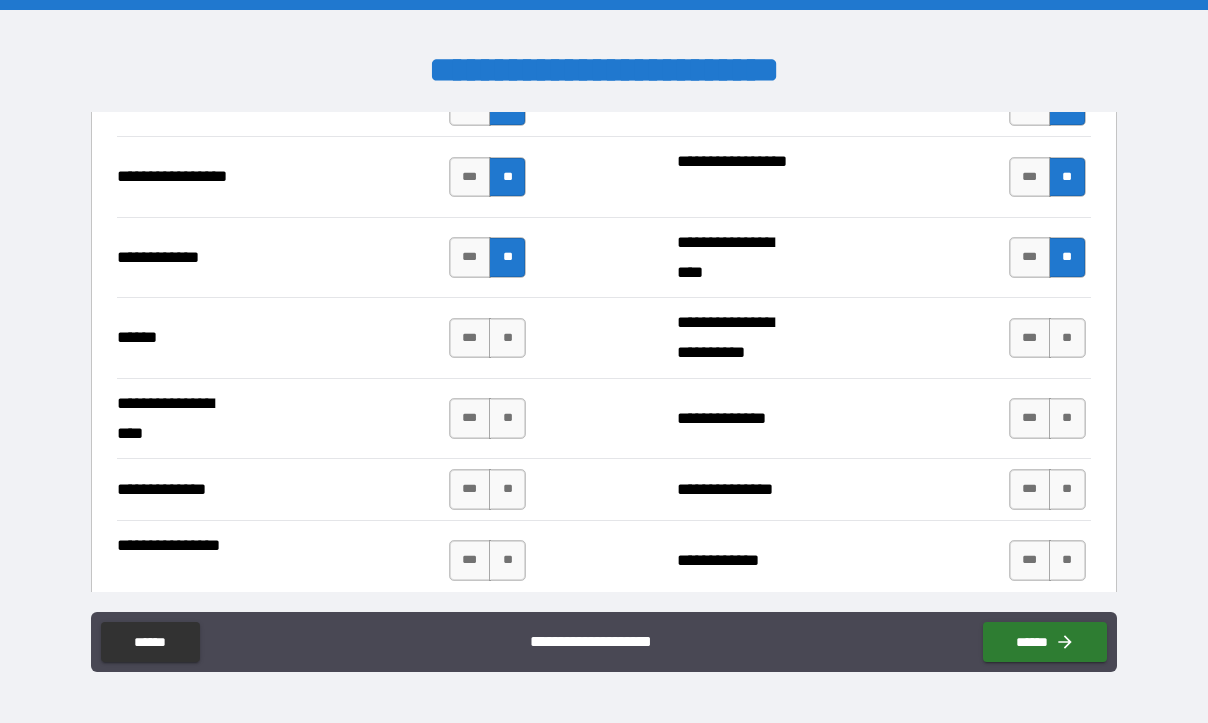 scroll, scrollTop: 3100, scrollLeft: 0, axis: vertical 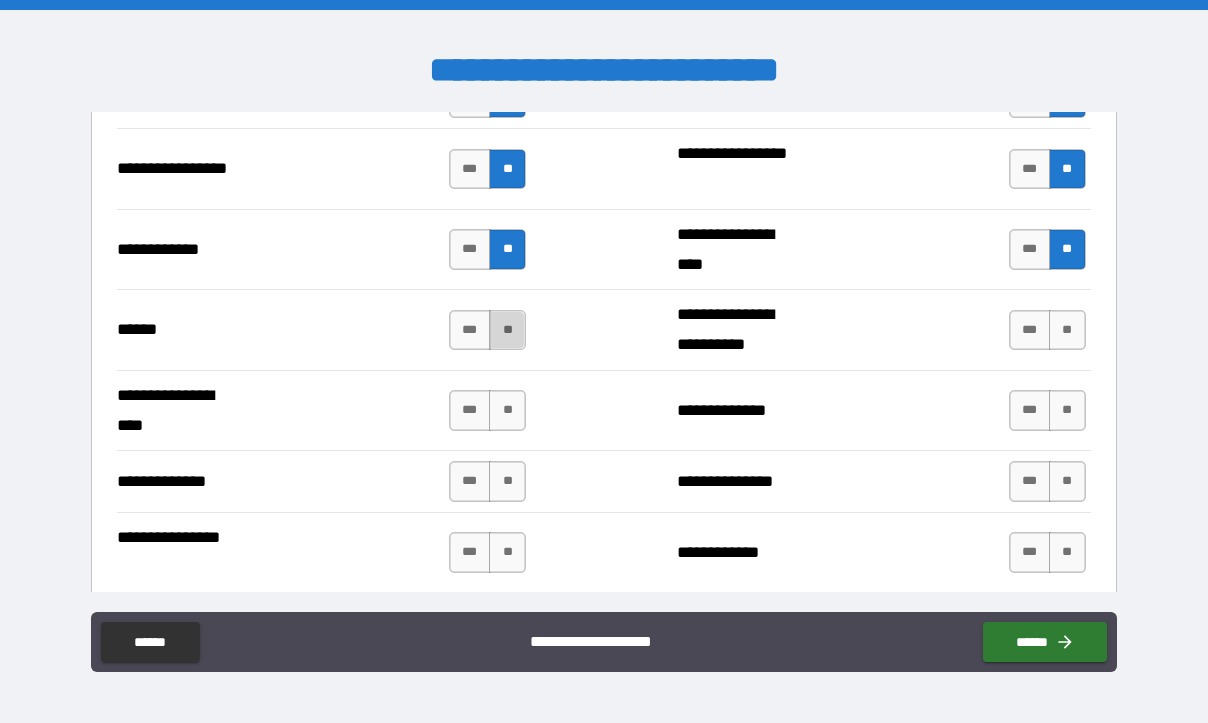 click on "**" at bounding box center (507, 330) 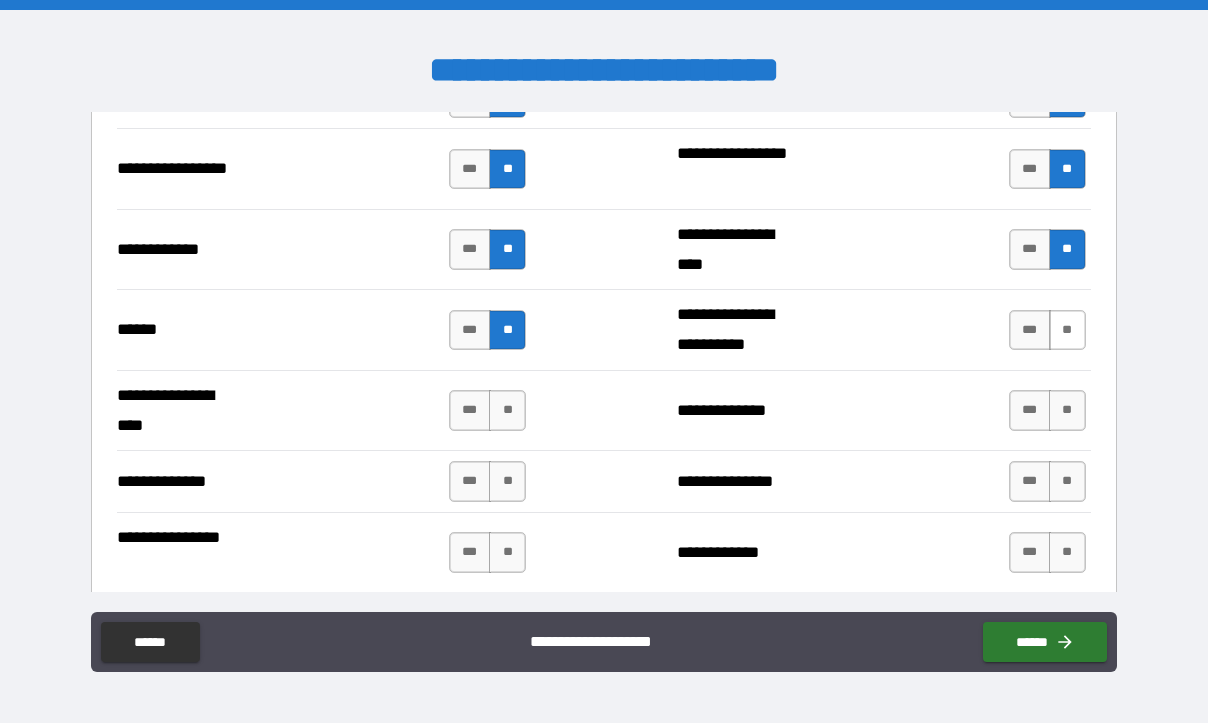 click on "**" at bounding box center (1067, 330) 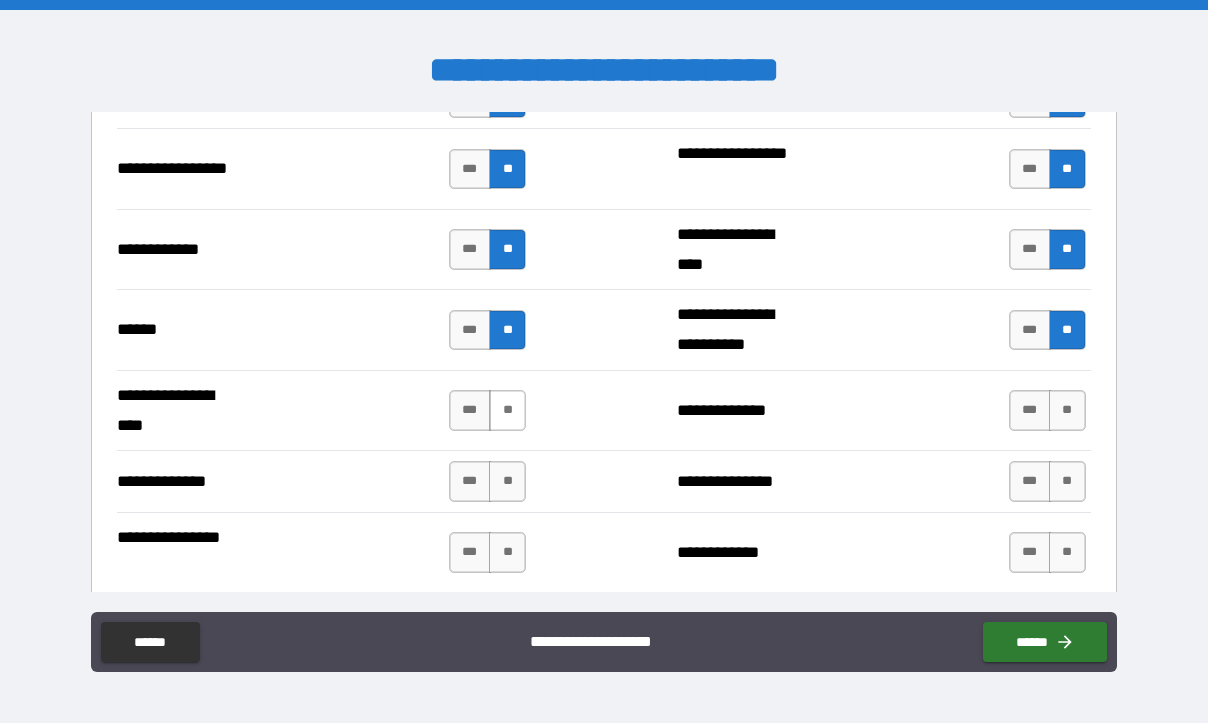 drag, startPoint x: 496, startPoint y: 411, endPoint x: 518, endPoint y: 410, distance: 22.022715 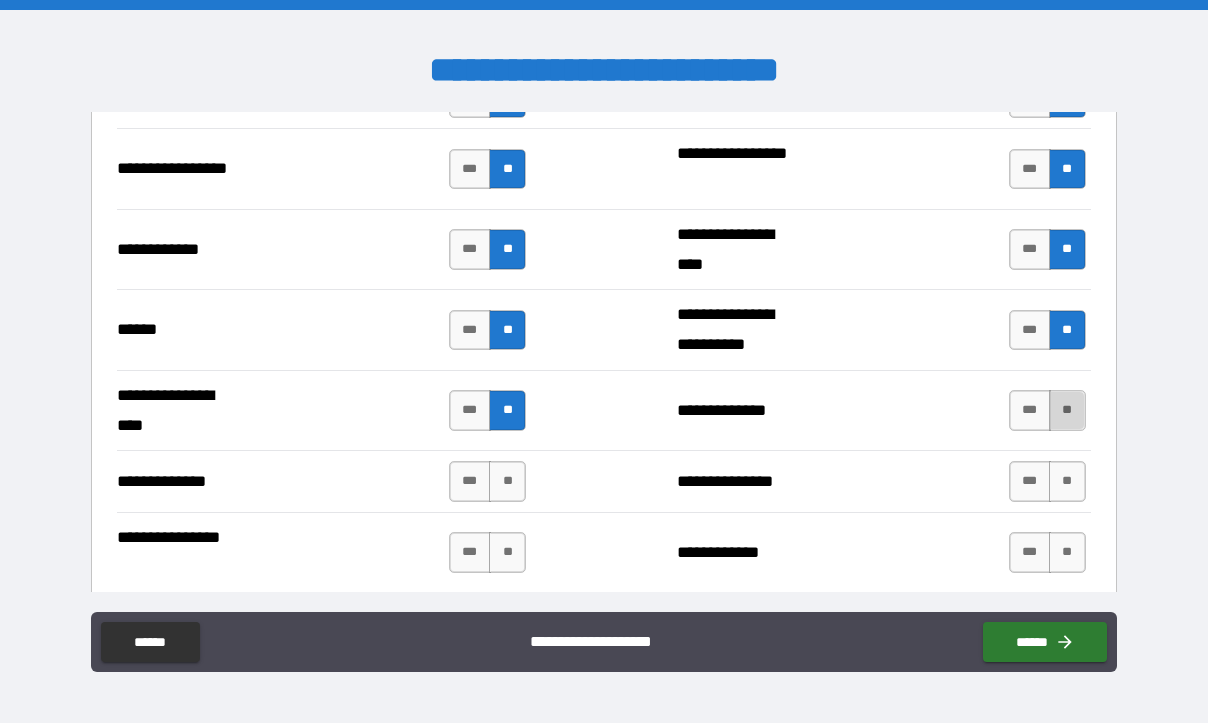 click on "**" at bounding box center (1067, 410) 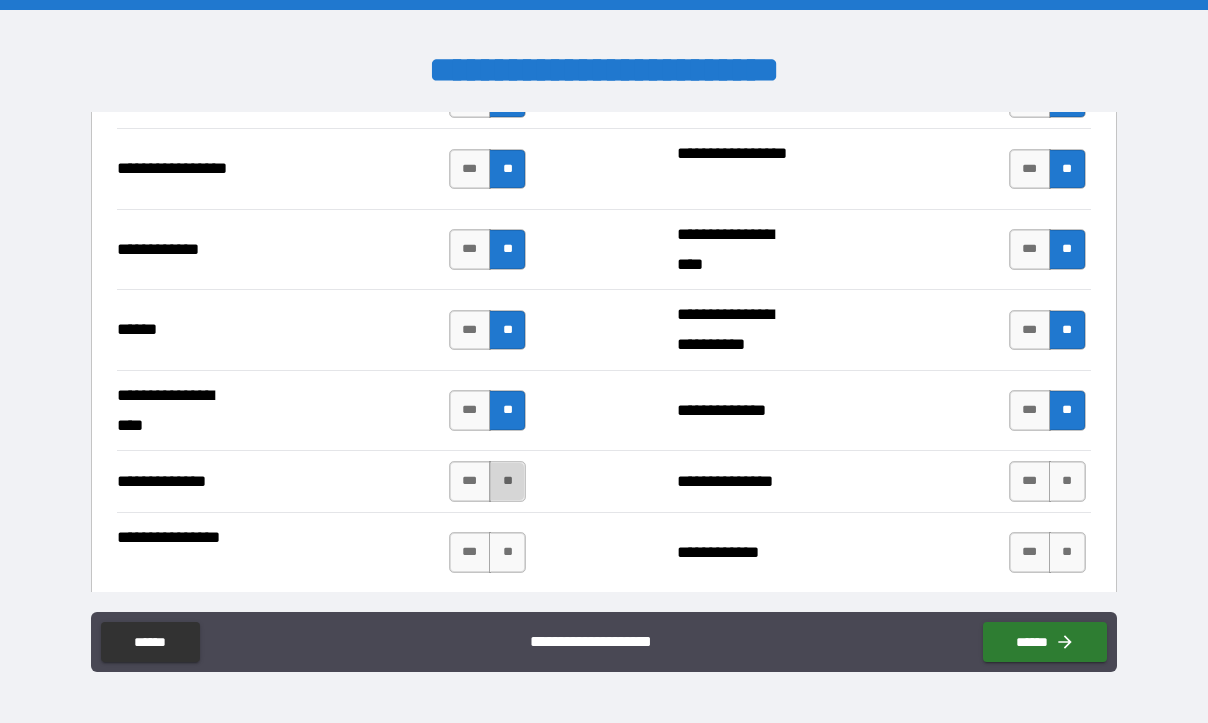 click on "**" at bounding box center [507, 481] 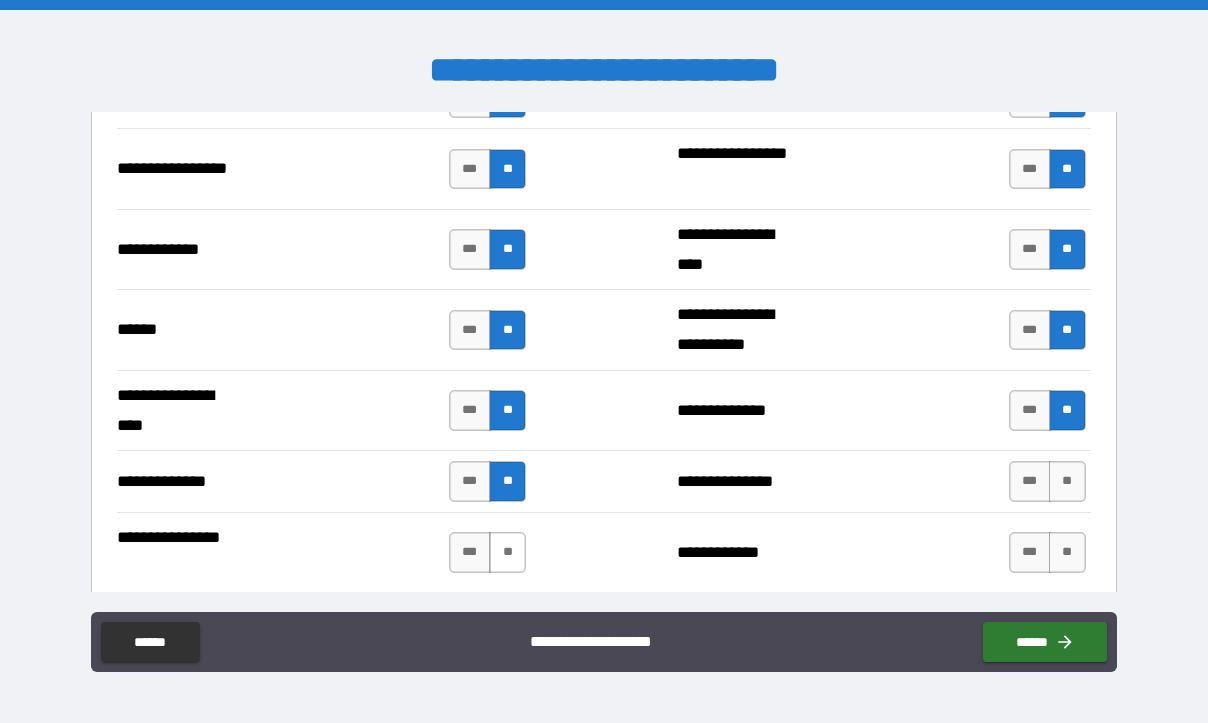 click on "**" at bounding box center (507, 552) 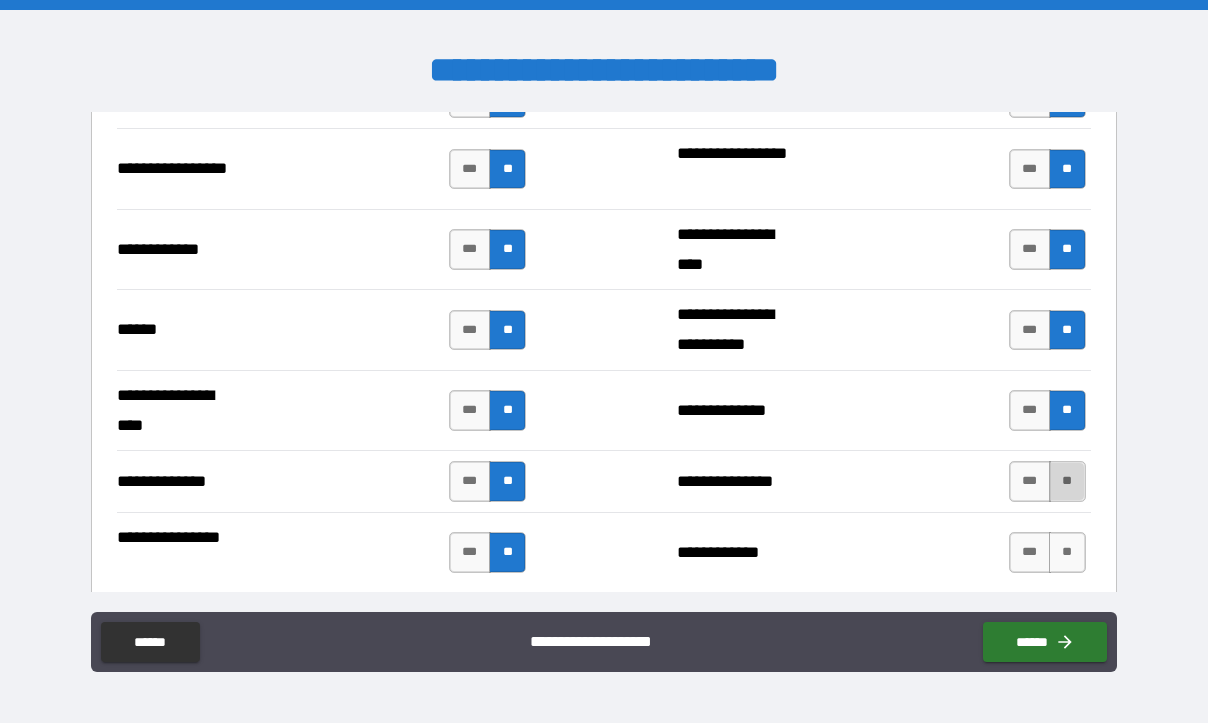 click on "**" at bounding box center (1067, 481) 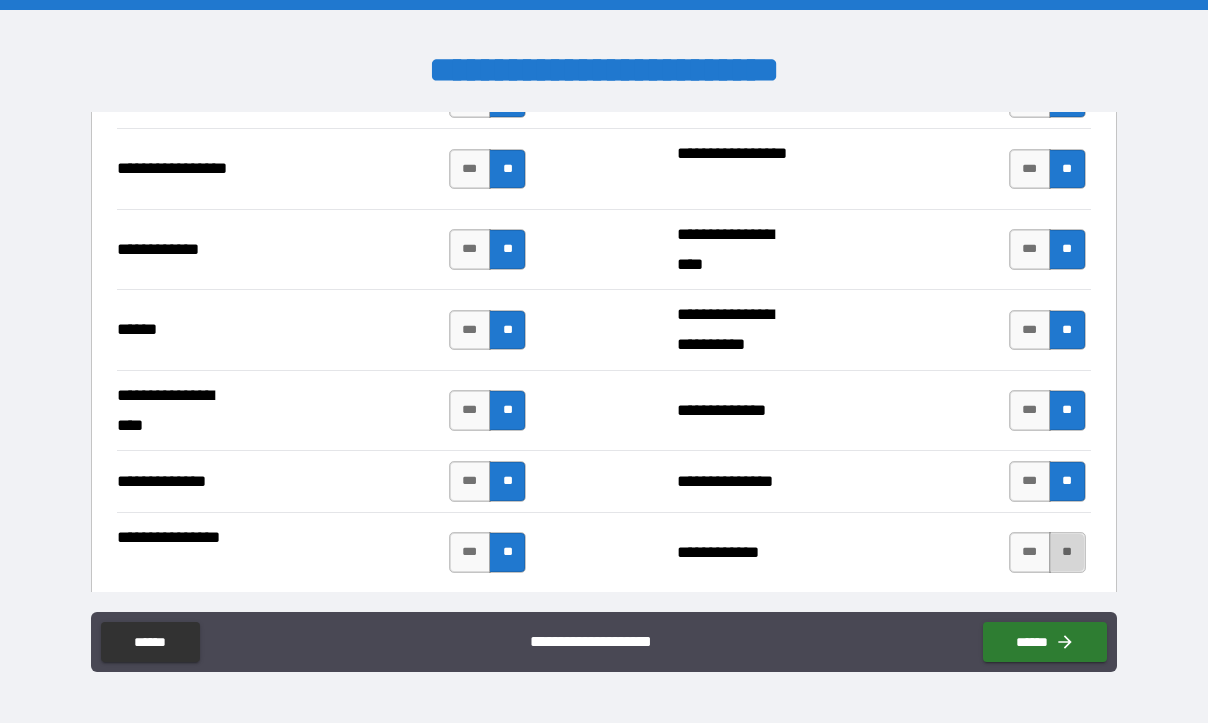 click on "**" at bounding box center (1067, 552) 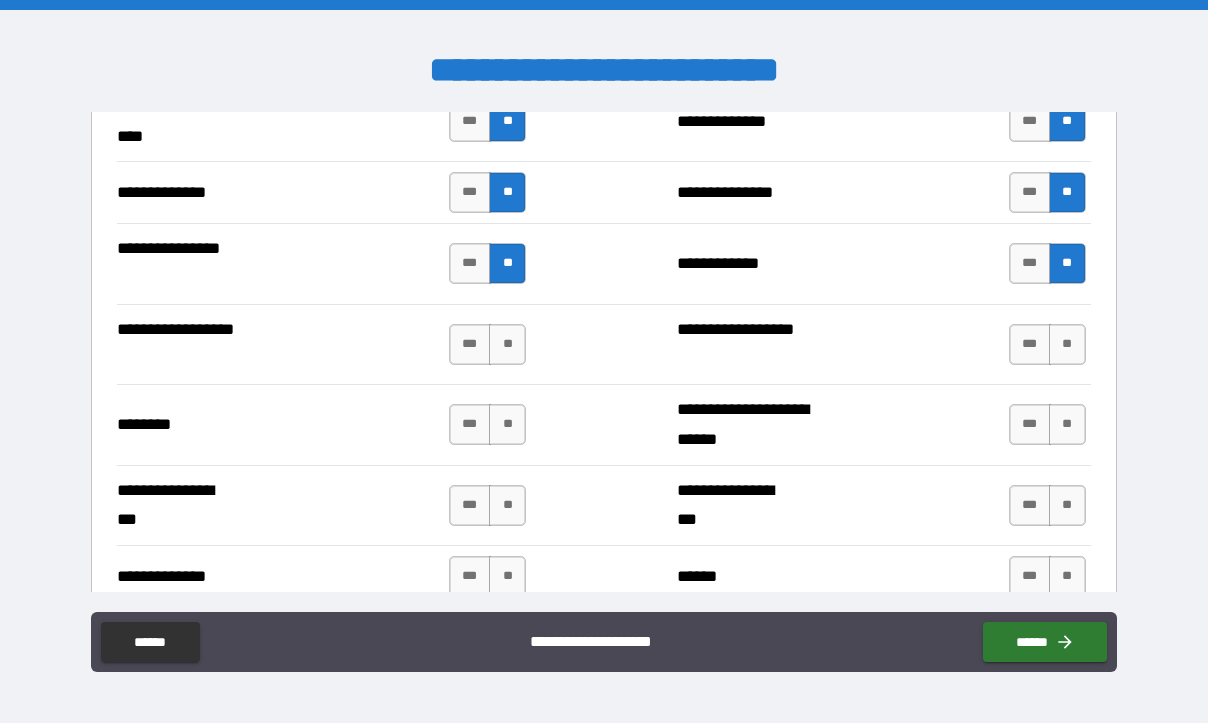scroll, scrollTop: 3400, scrollLeft: 0, axis: vertical 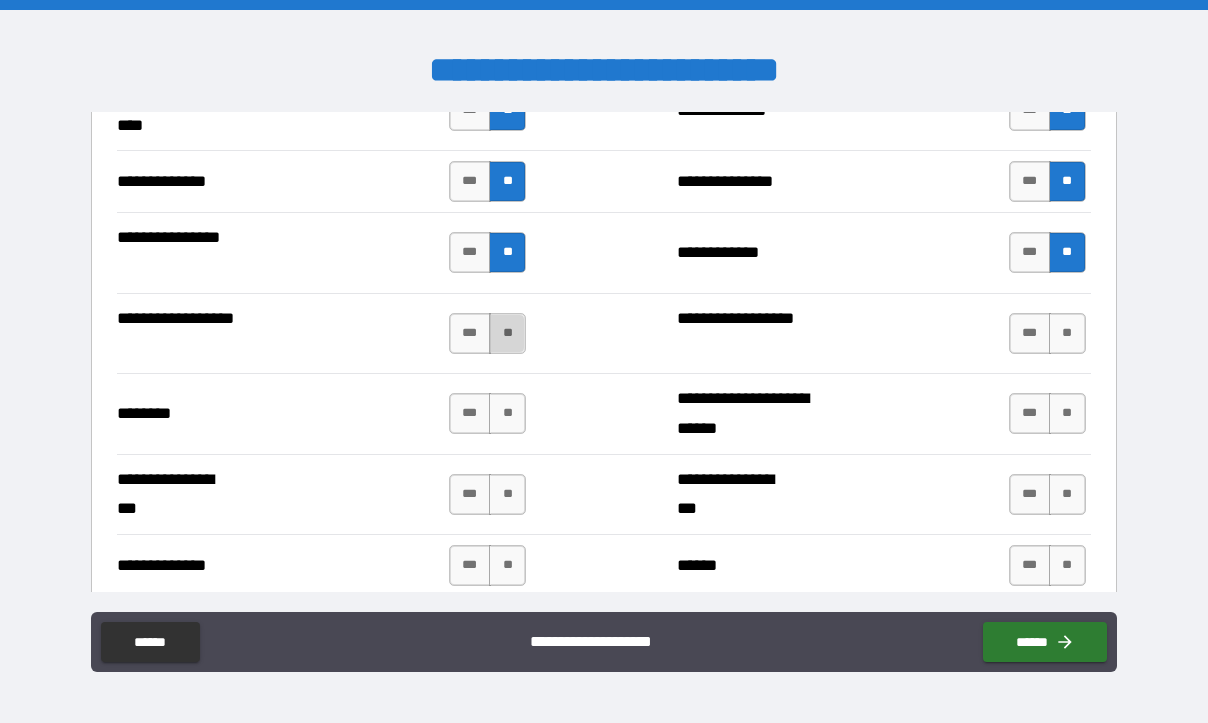 click on "**" at bounding box center (507, 333) 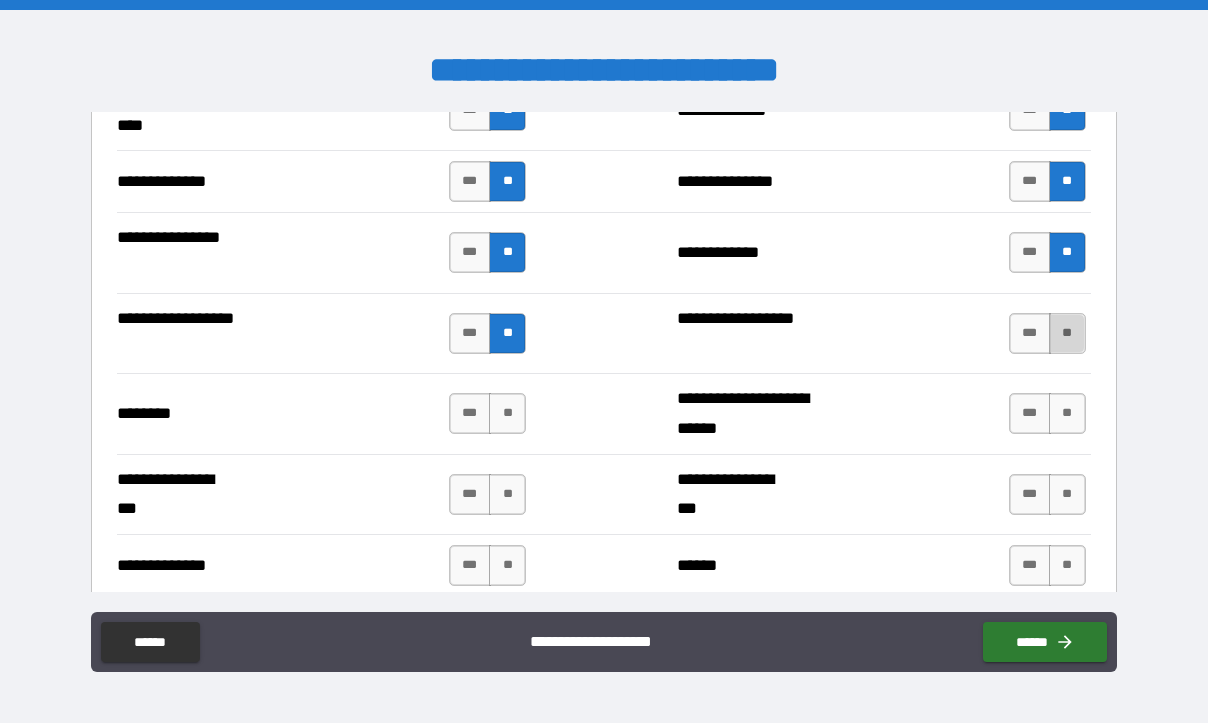 click on "**" at bounding box center [1067, 333] 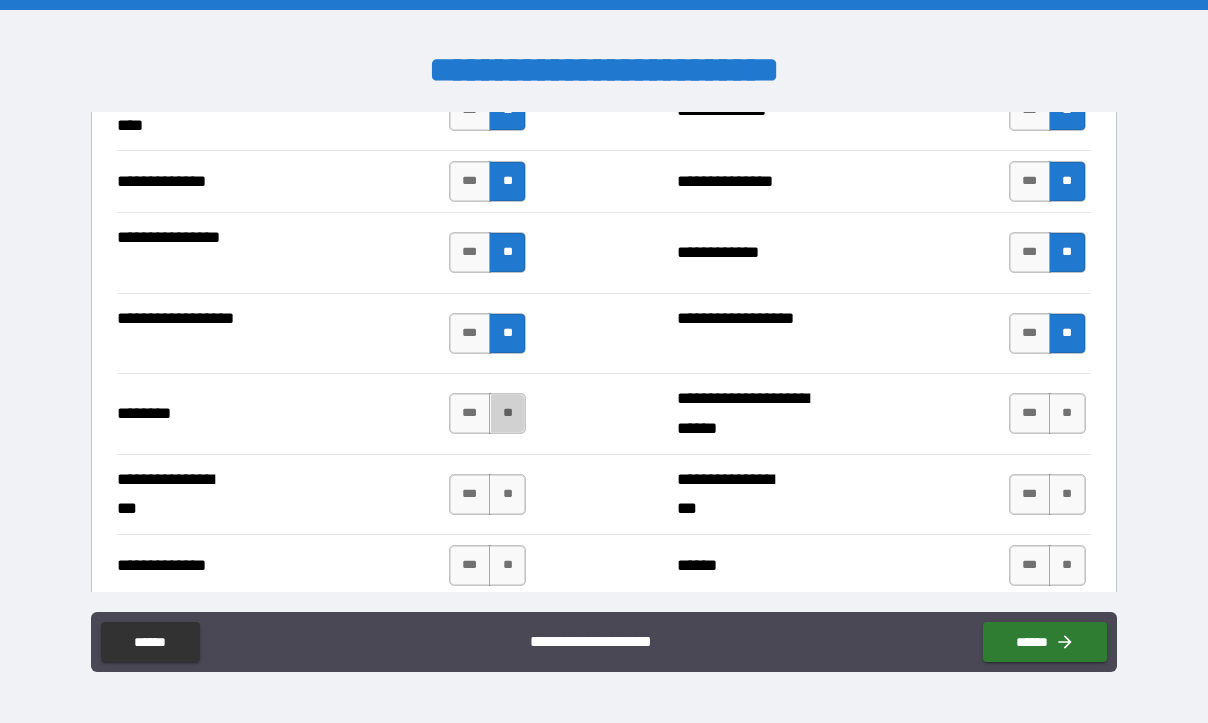 drag, startPoint x: 503, startPoint y: 412, endPoint x: 600, endPoint y: 428, distance: 98.31073 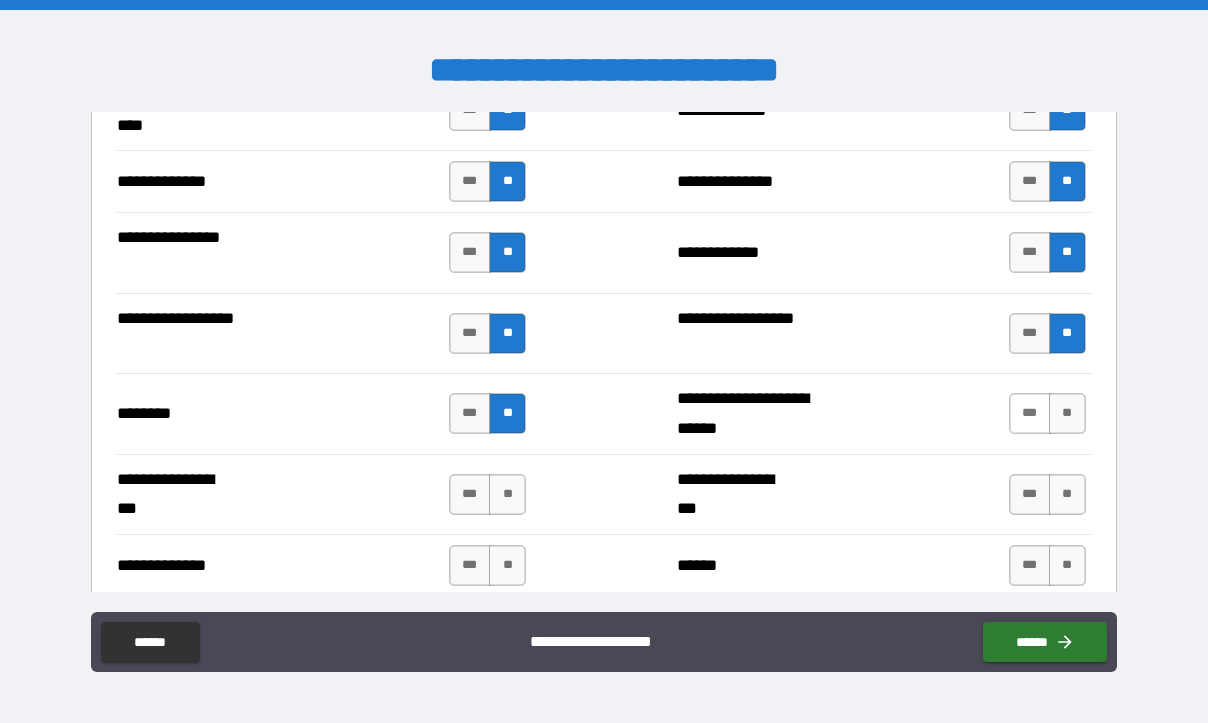 drag, startPoint x: 1046, startPoint y: 415, endPoint x: 1034, endPoint y: 417, distance: 12.165525 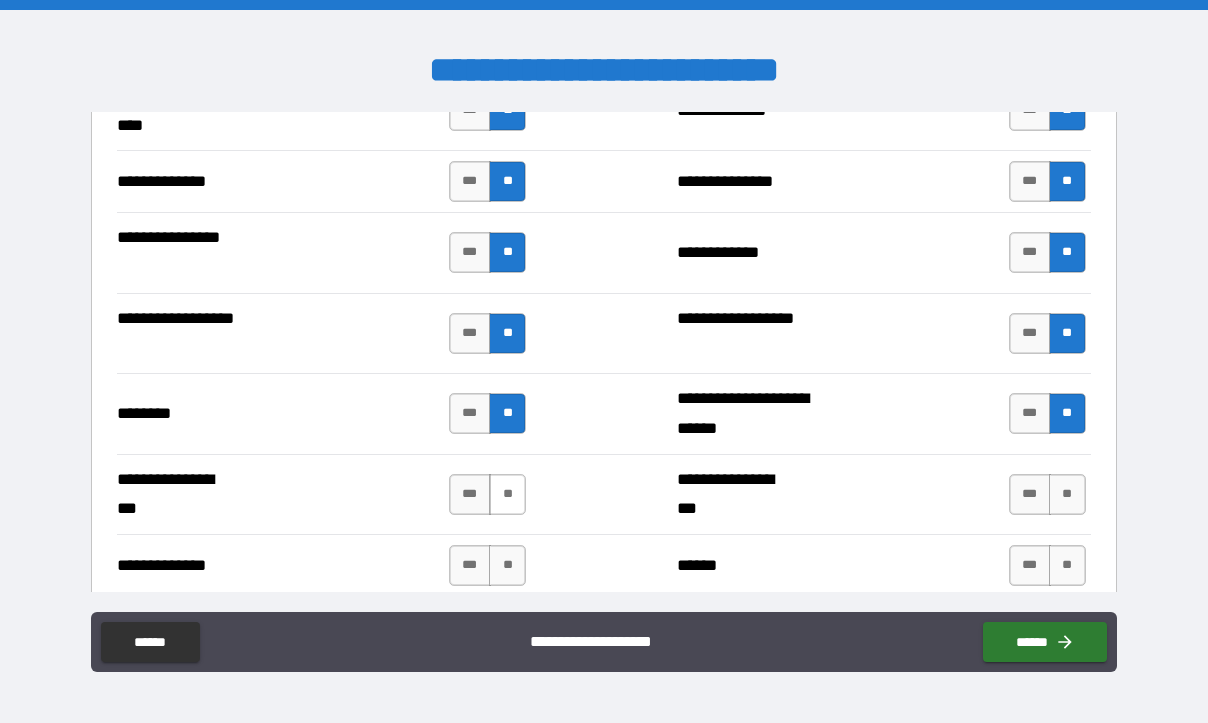 drag, startPoint x: 507, startPoint y: 490, endPoint x: 507, endPoint y: 501, distance: 11 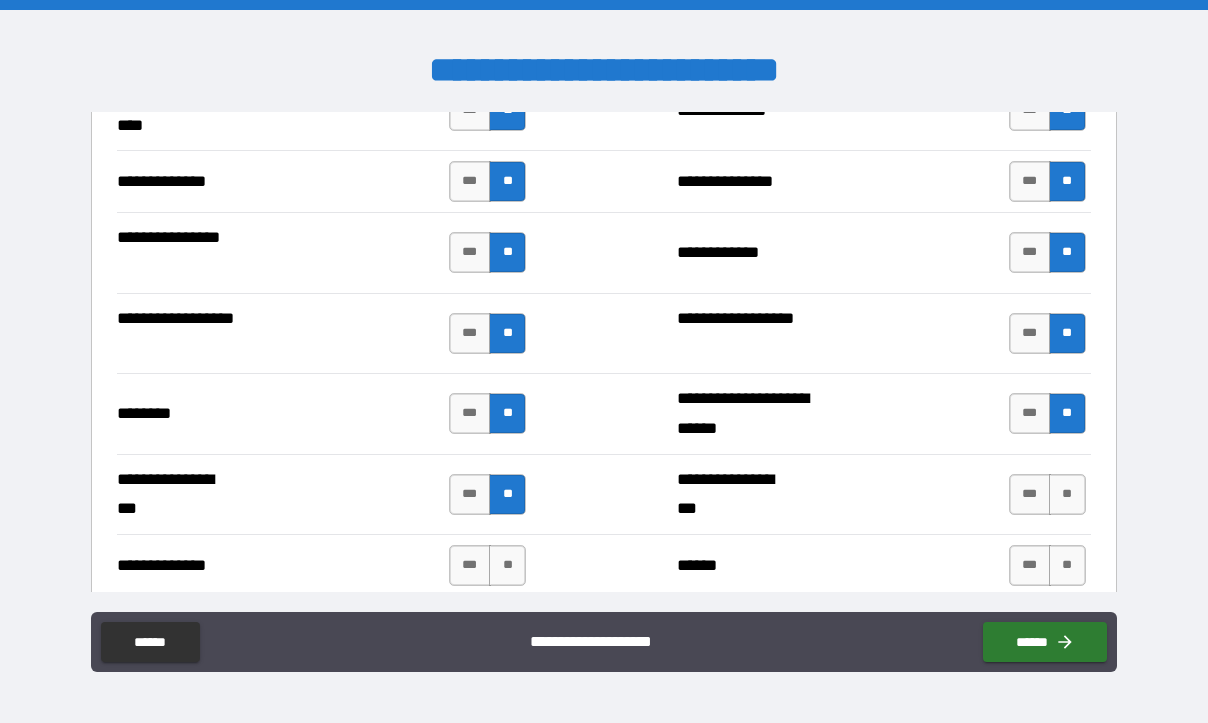 drag, startPoint x: 501, startPoint y: 563, endPoint x: 603, endPoint y: 556, distance: 102.239914 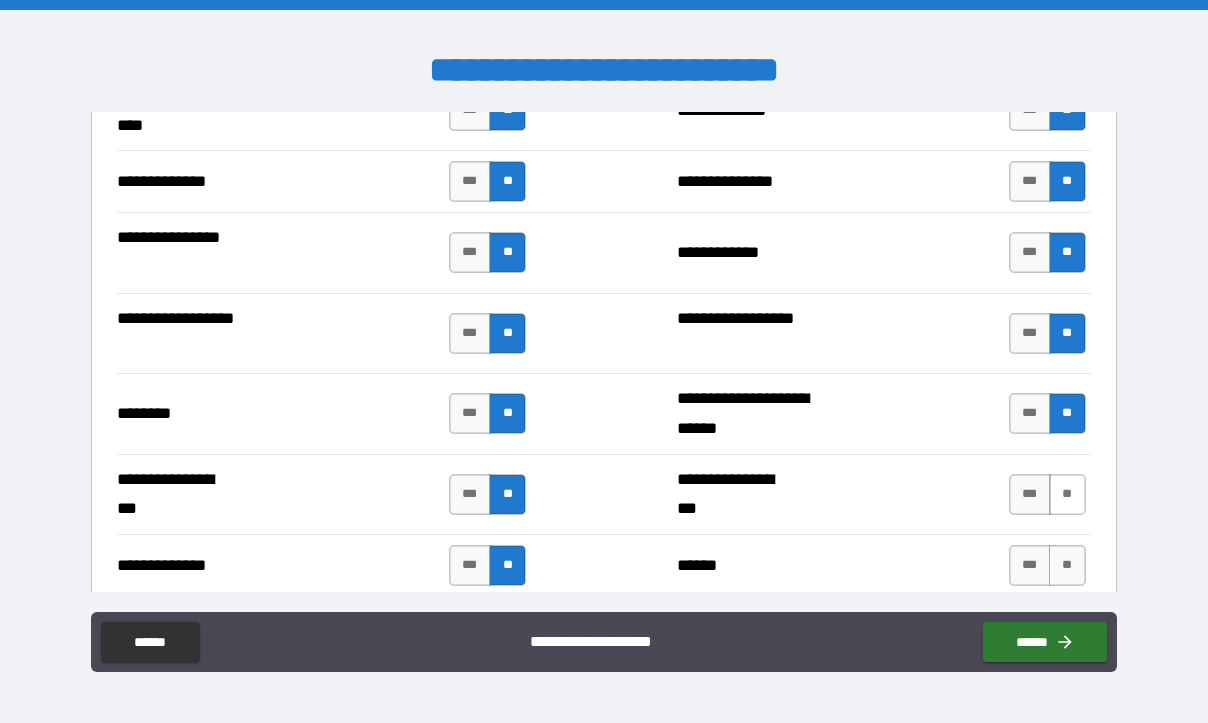 click on "**" at bounding box center [1067, 494] 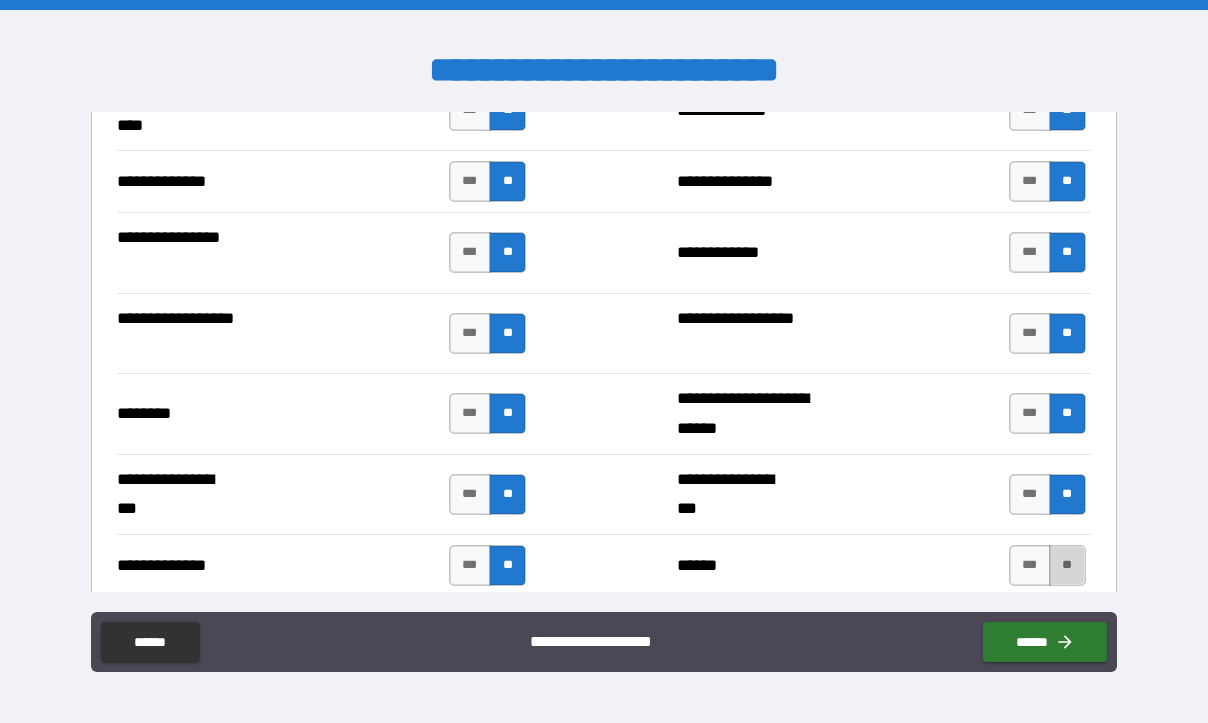 click on "**" at bounding box center (1067, 565) 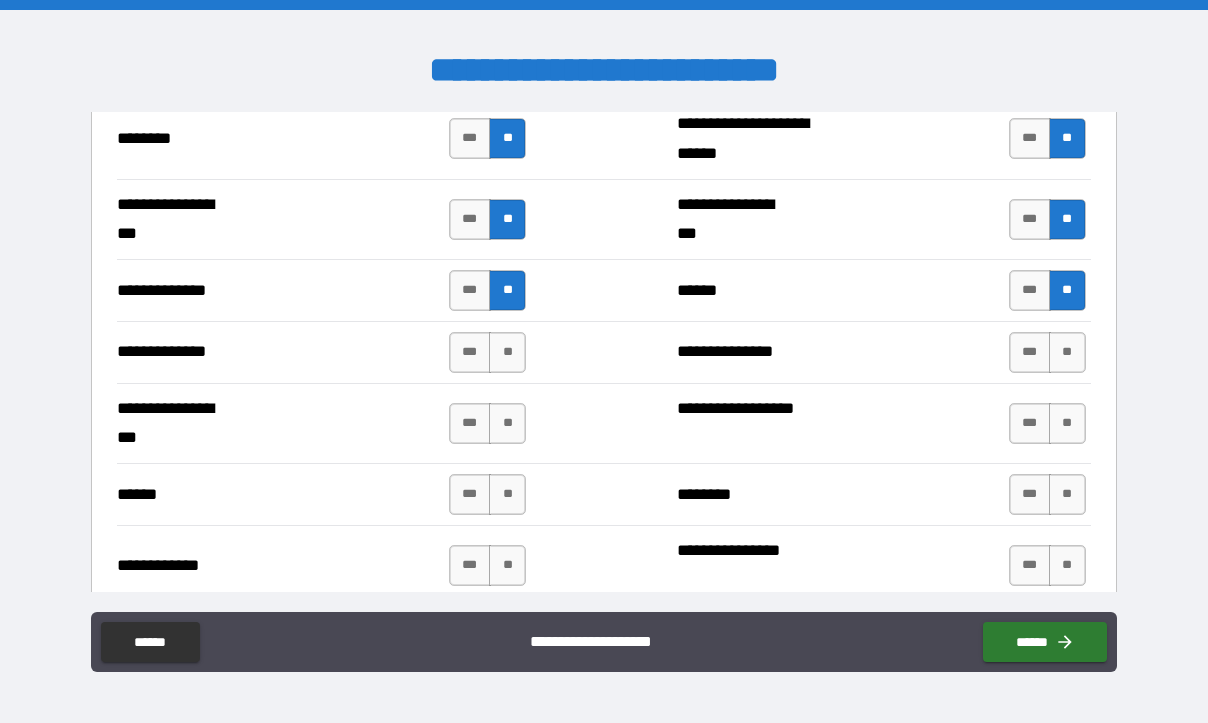 scroll, scrollTop: 3700, scrollLeft: 0, axis: vertical 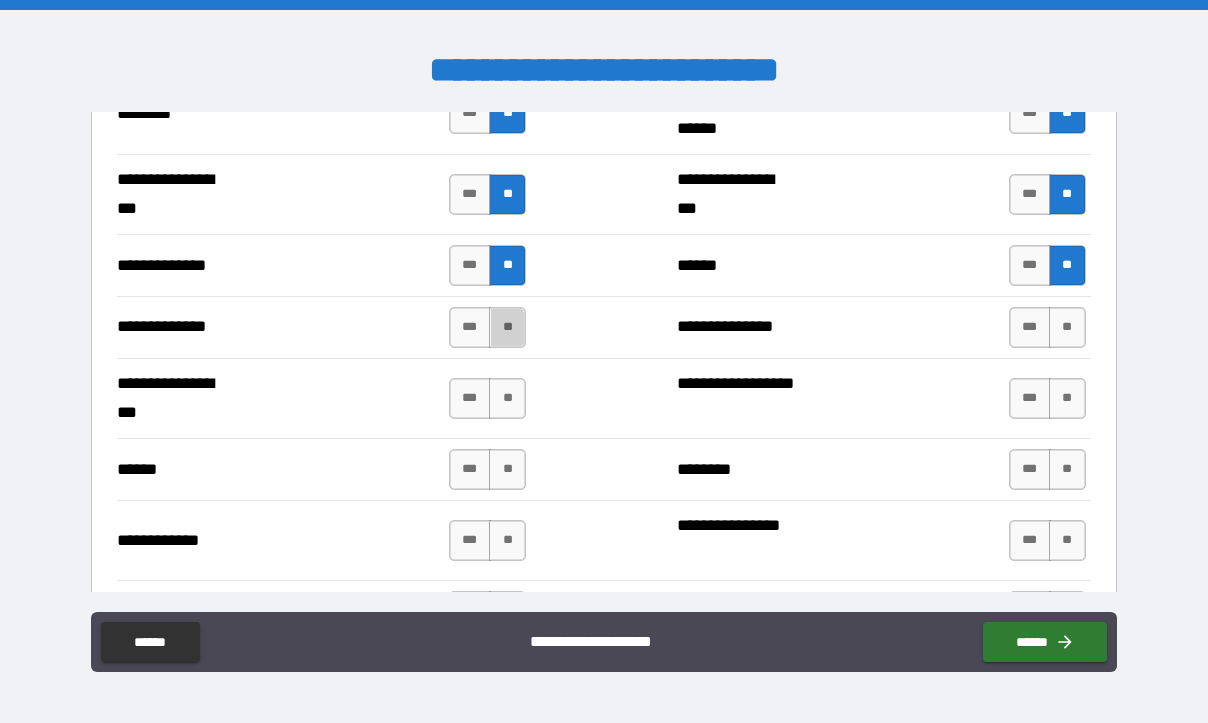 drag, startPoint x: 497, startPoint y: 328, endPoint x: 632, endPoint y: 343, distance: 135.83078 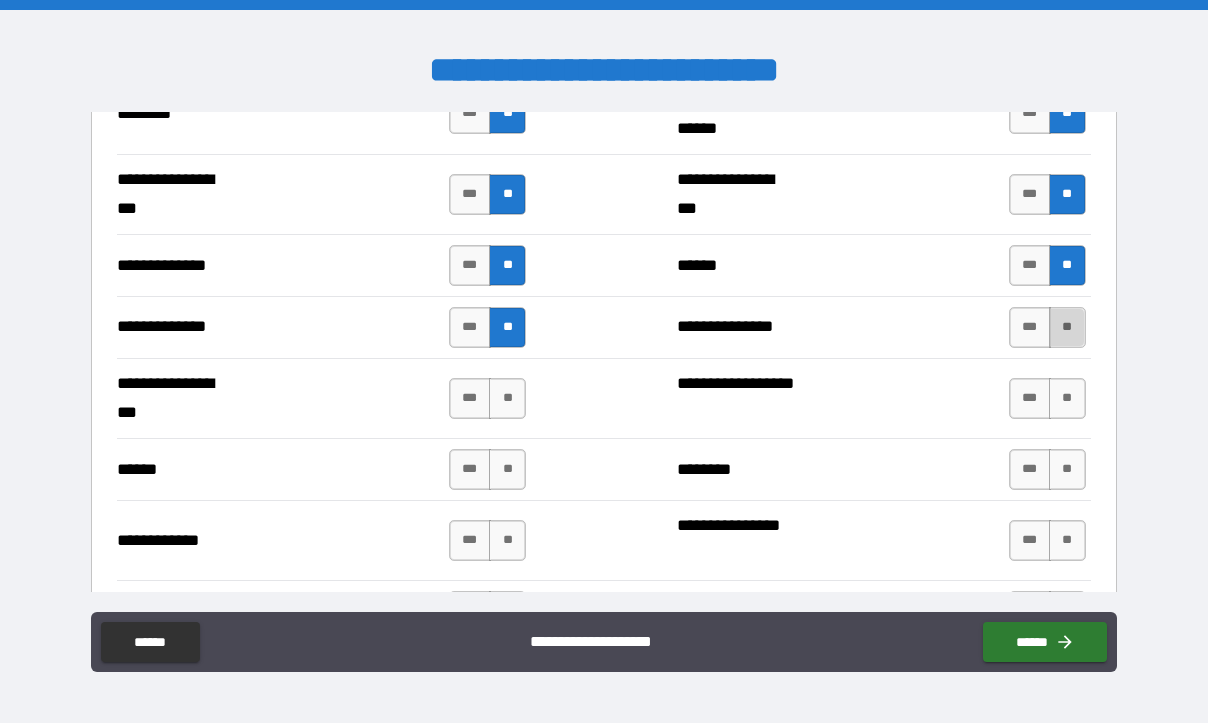 click on "**" at bounding box center [1067, 327] 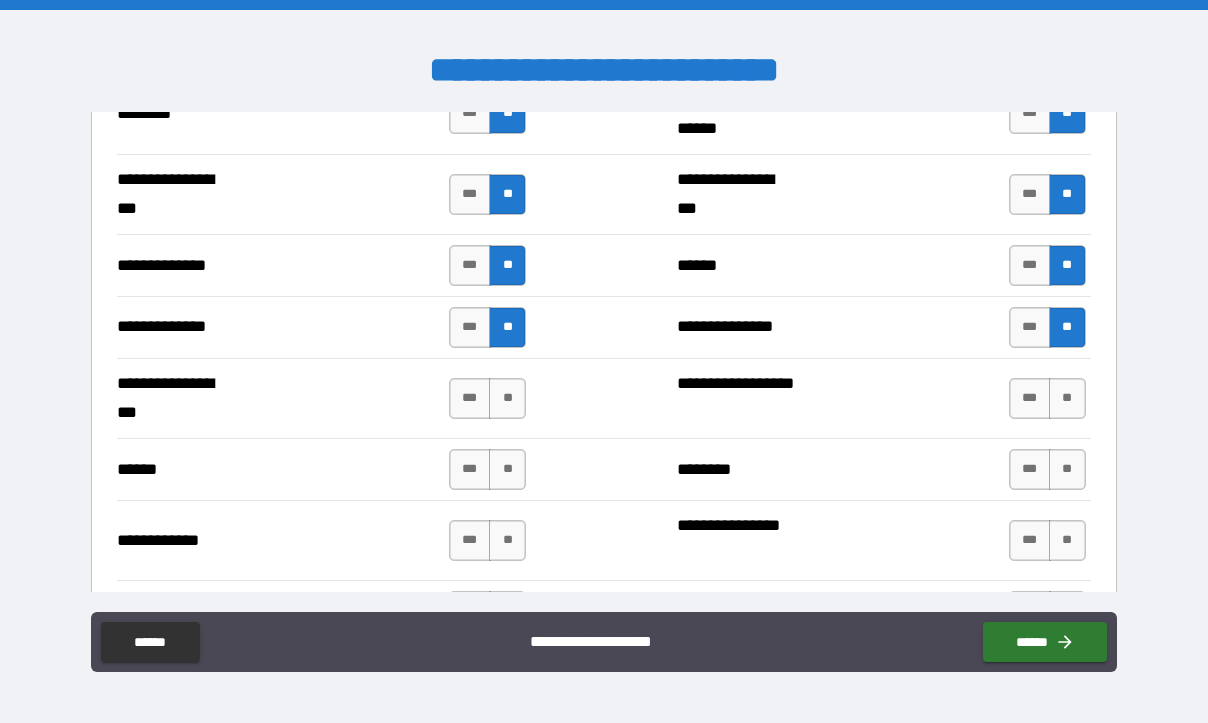 drag, startPoint x: 502, startPoint y: 386, endPoint x: 531, endPoint y: 386, distance: 29 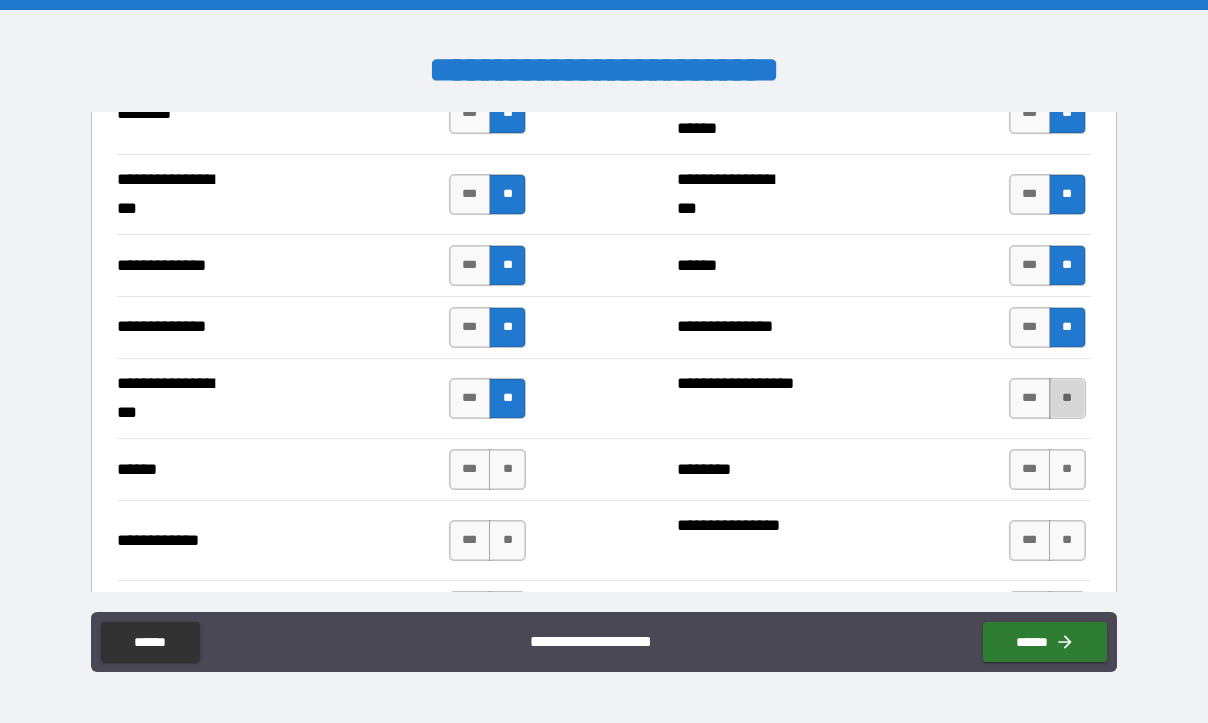 click on "**" at bounding box center [1067, 398] 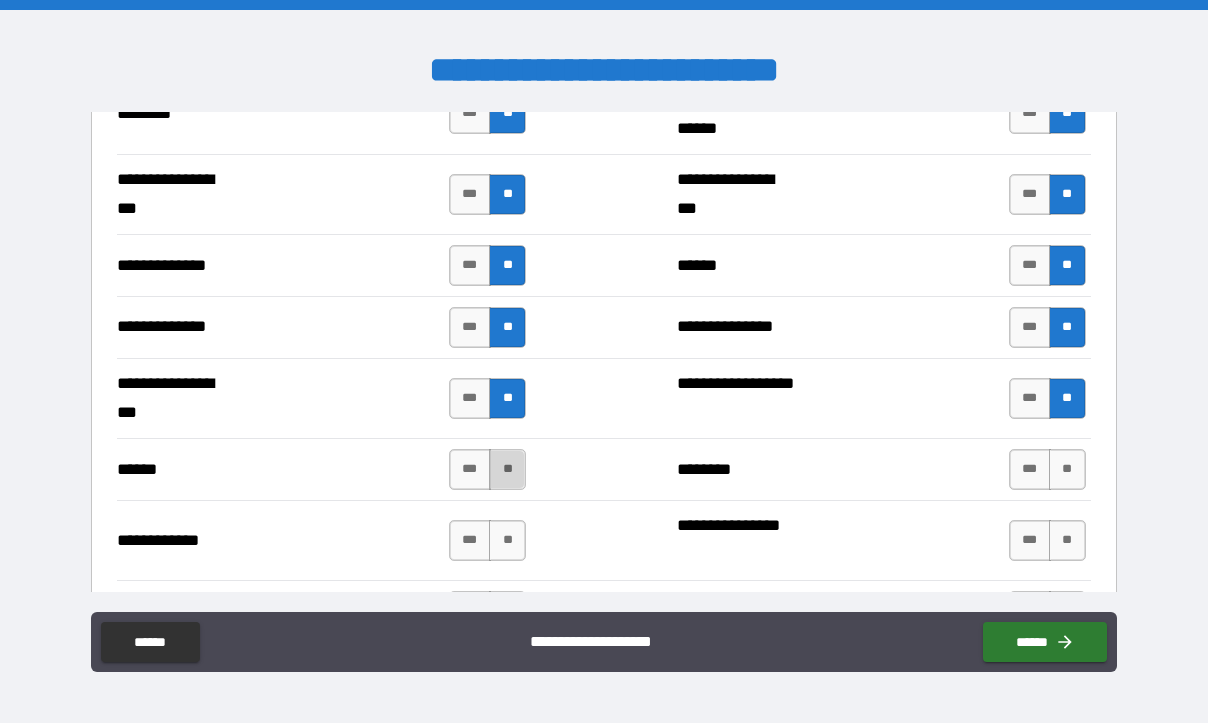 click on "**" at bounding box center [507, 469] 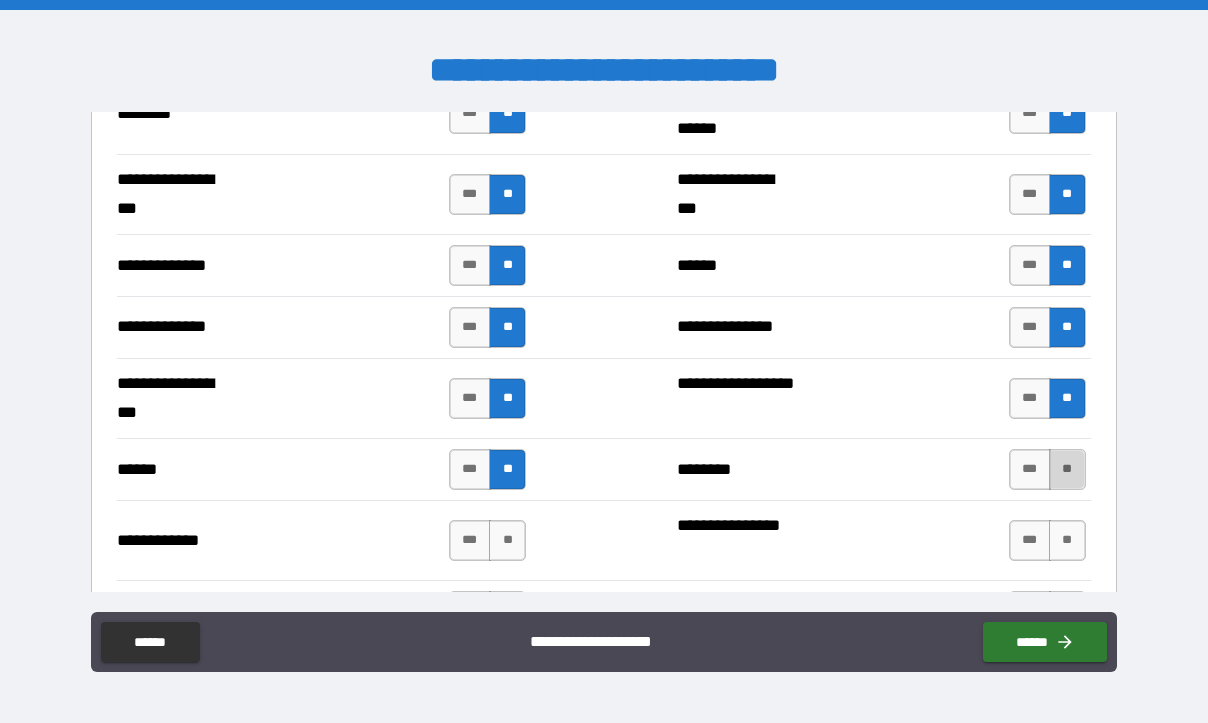 click on "**" at bounding box center [1067, 469] 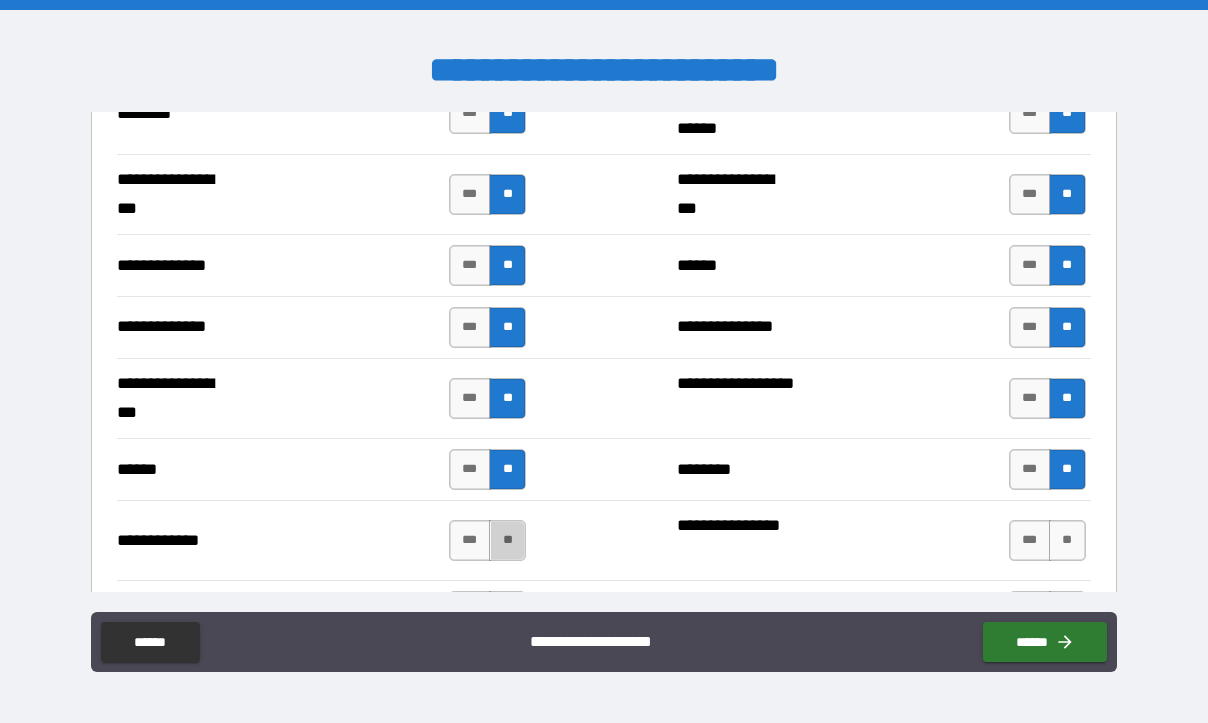 drag, startPoint x: 501, startPoint y: 542, endPoint x: 630, endPoint y: 539, distance: 129.03488 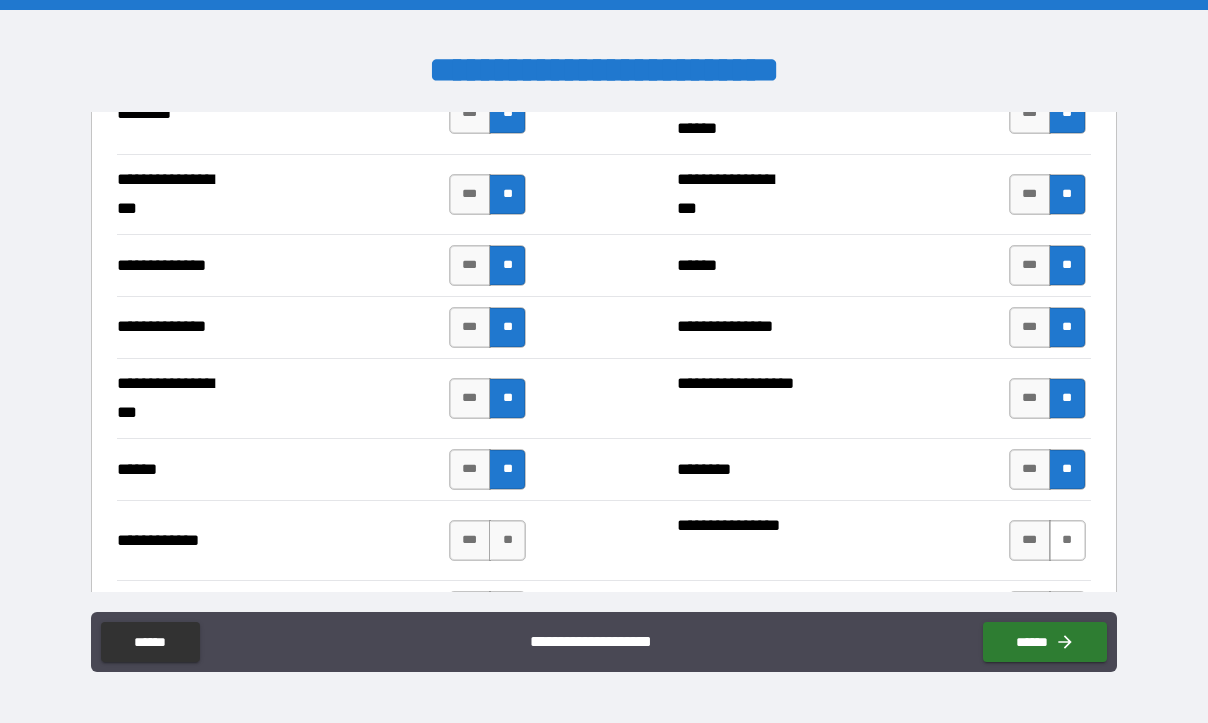 click on "**" at bounding box center [1067, 540] 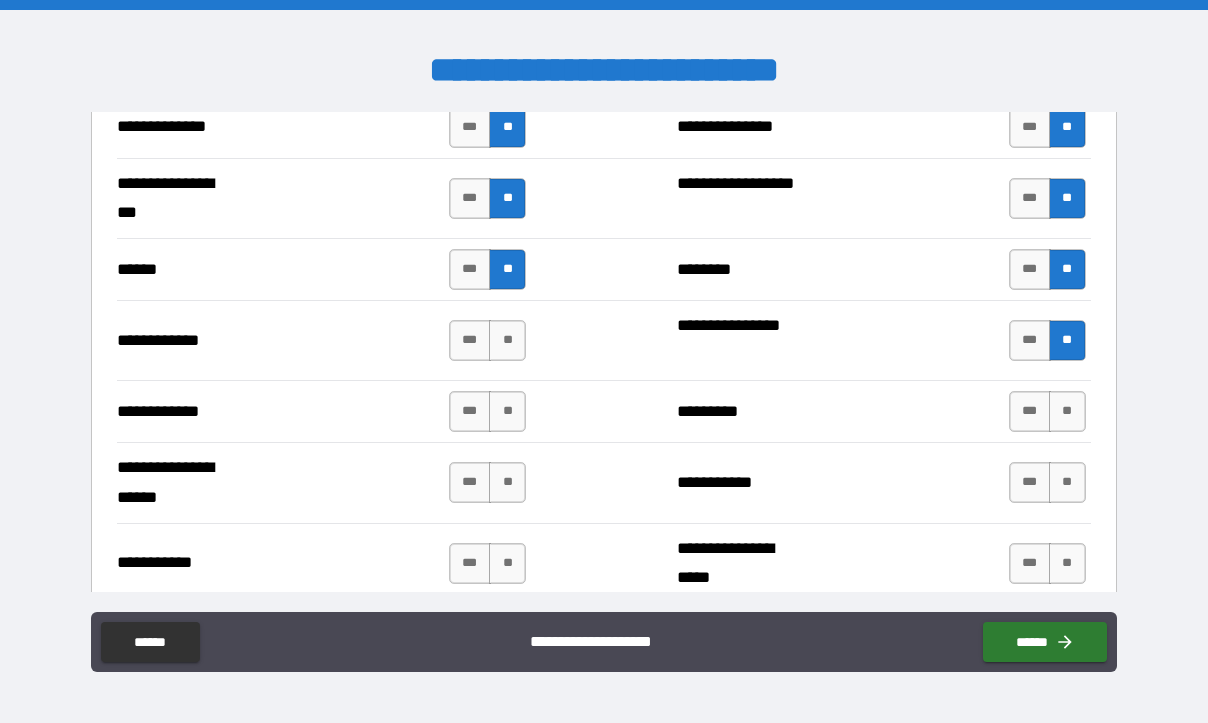 scroll, scrollTop: 4000, scrollLeft: 0, axis: vertical 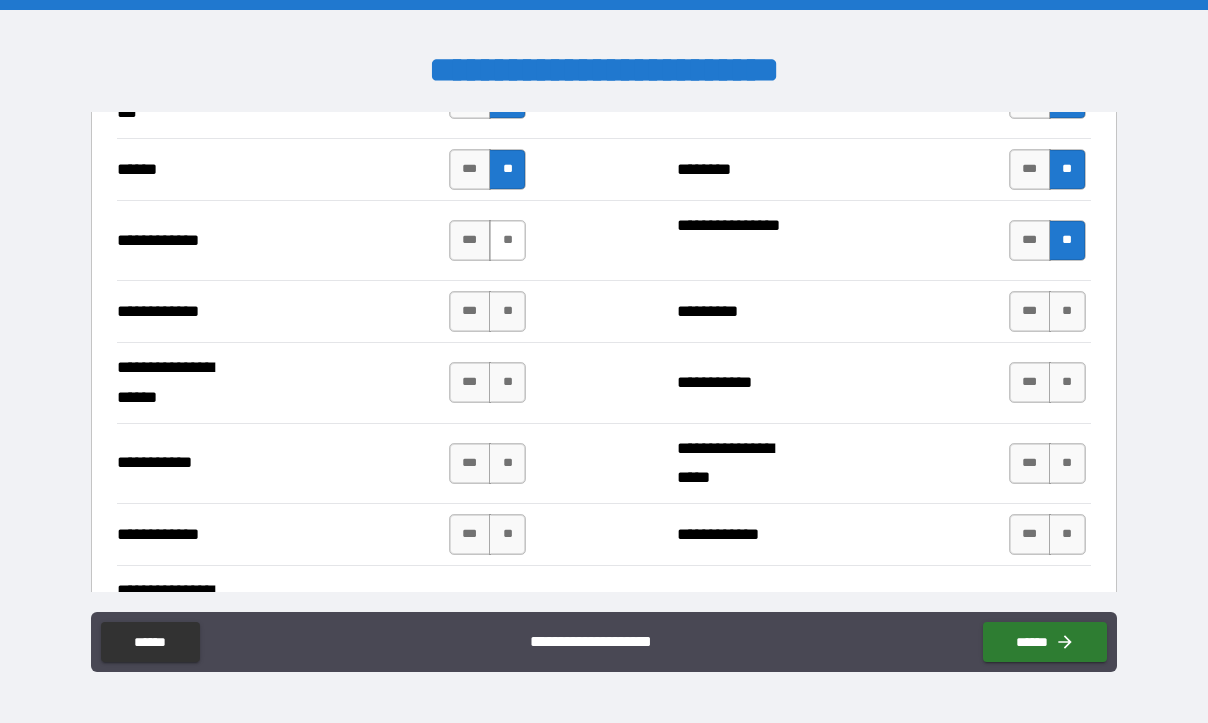 click on "**" at bounding box center [507, 240] 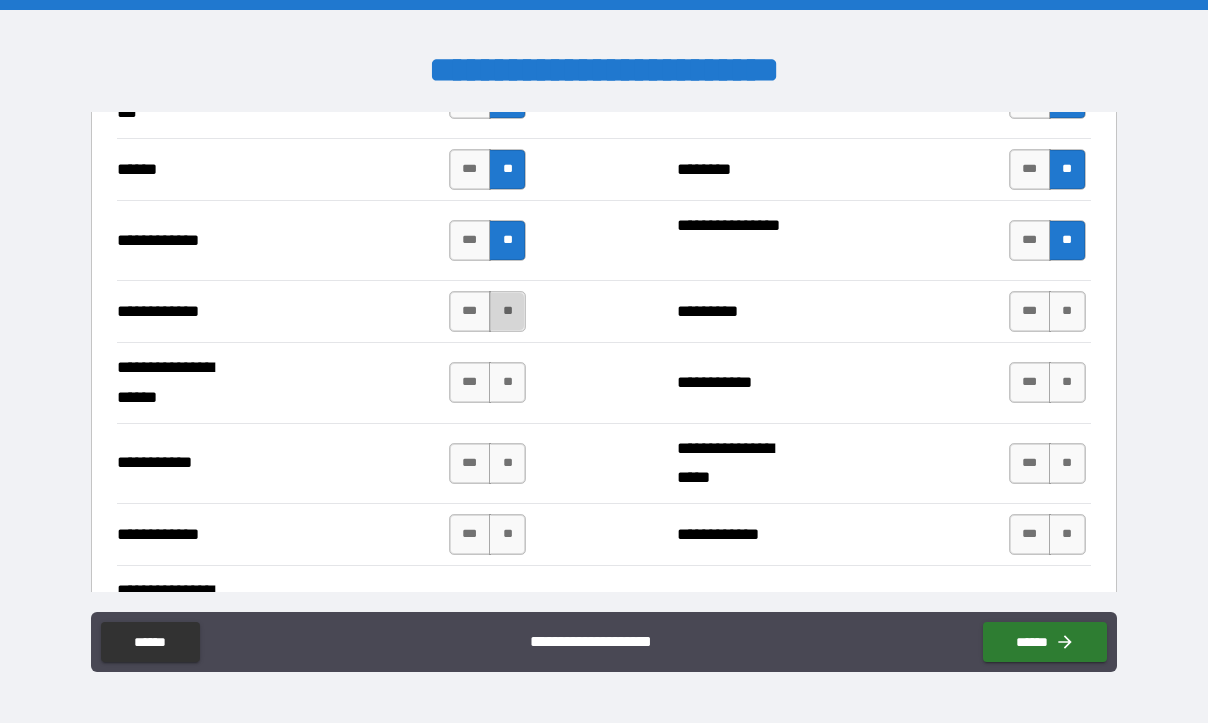 click on "**" at bounding box center (507, 311) 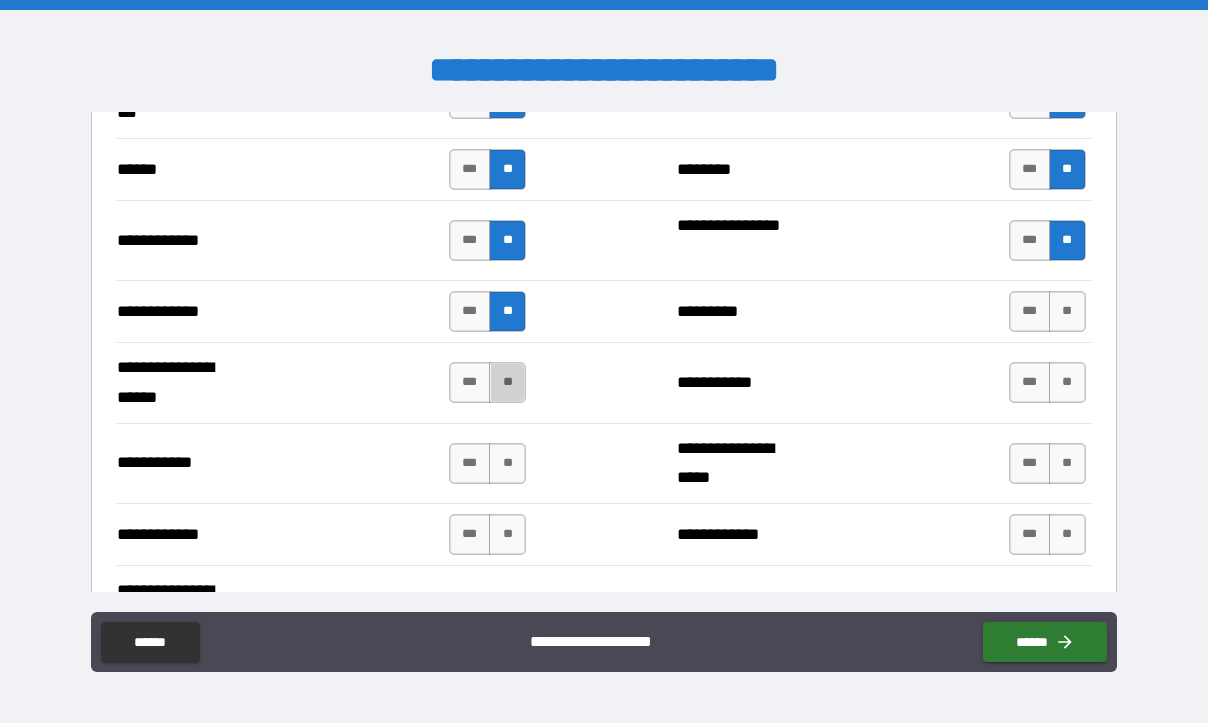 drag, startPoint x: 500, startPoint y: 380, endPoint x: 536, endPoint y: 374, distance: 36.496574 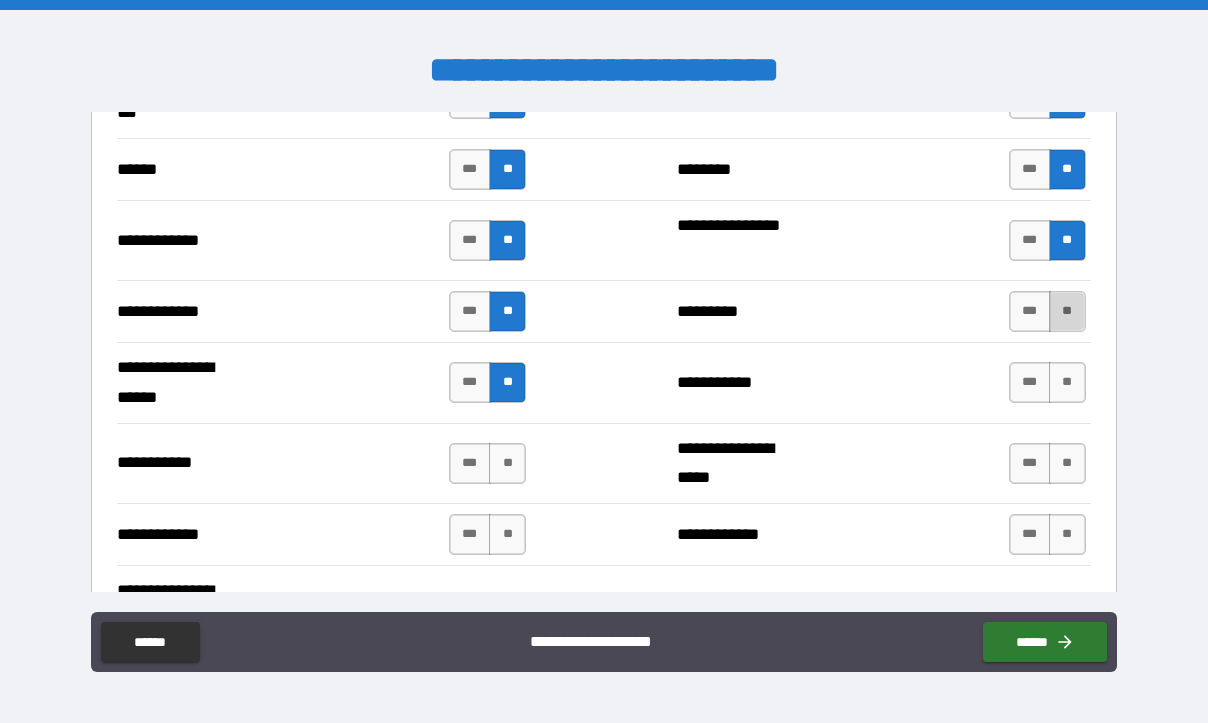 drag, startPoint x: 1043, startPoint y: 314, endPoint x: 1052, endPoint y: 351, distance: 38.078865 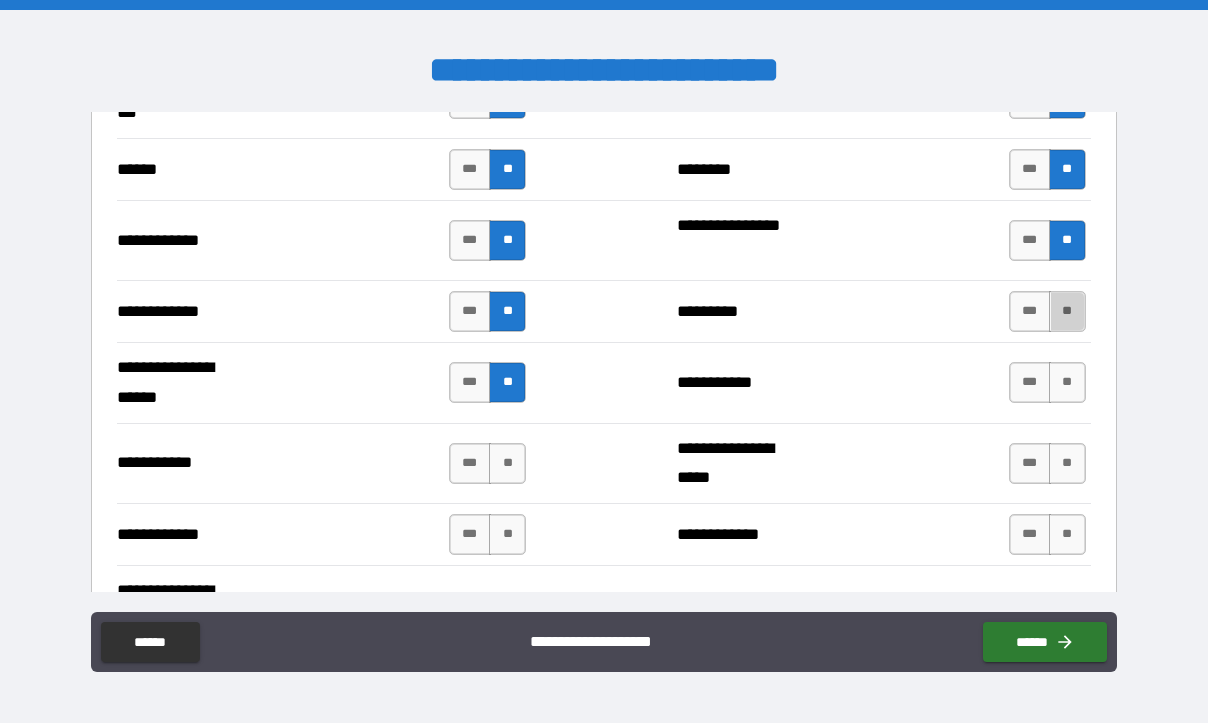 click on "**" at bounding box center [1067, 311] 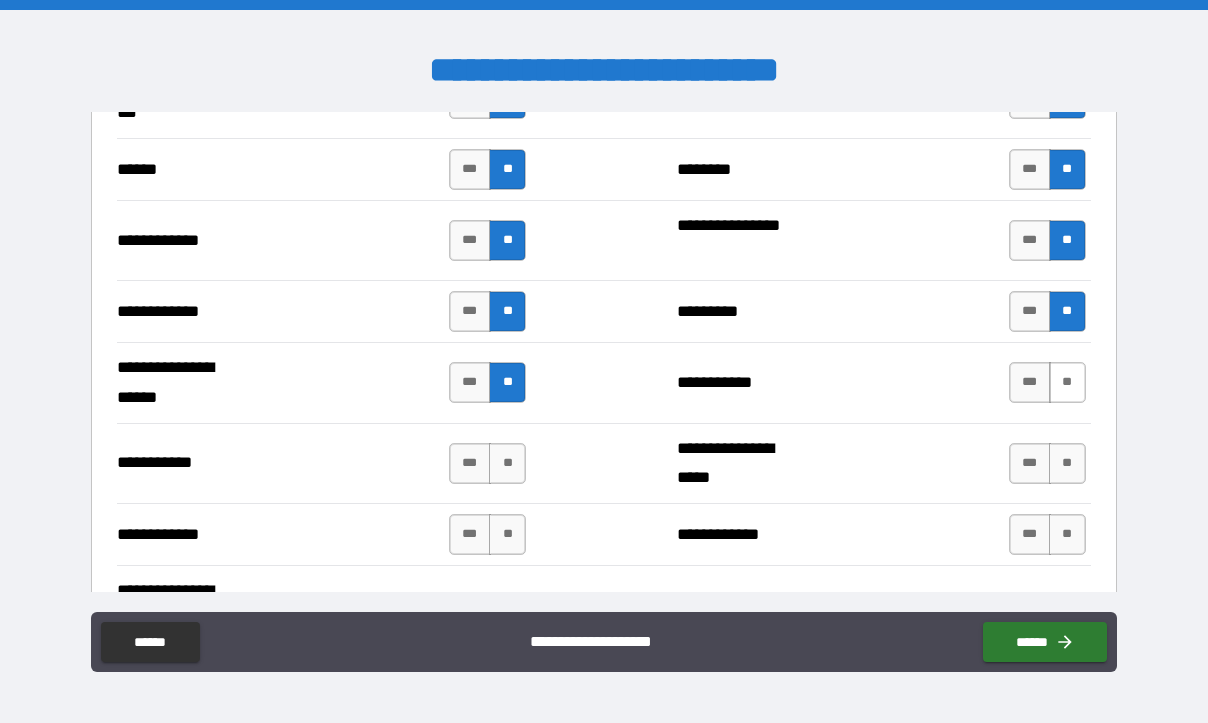 click on "**" at bounding box center [1067, 382] 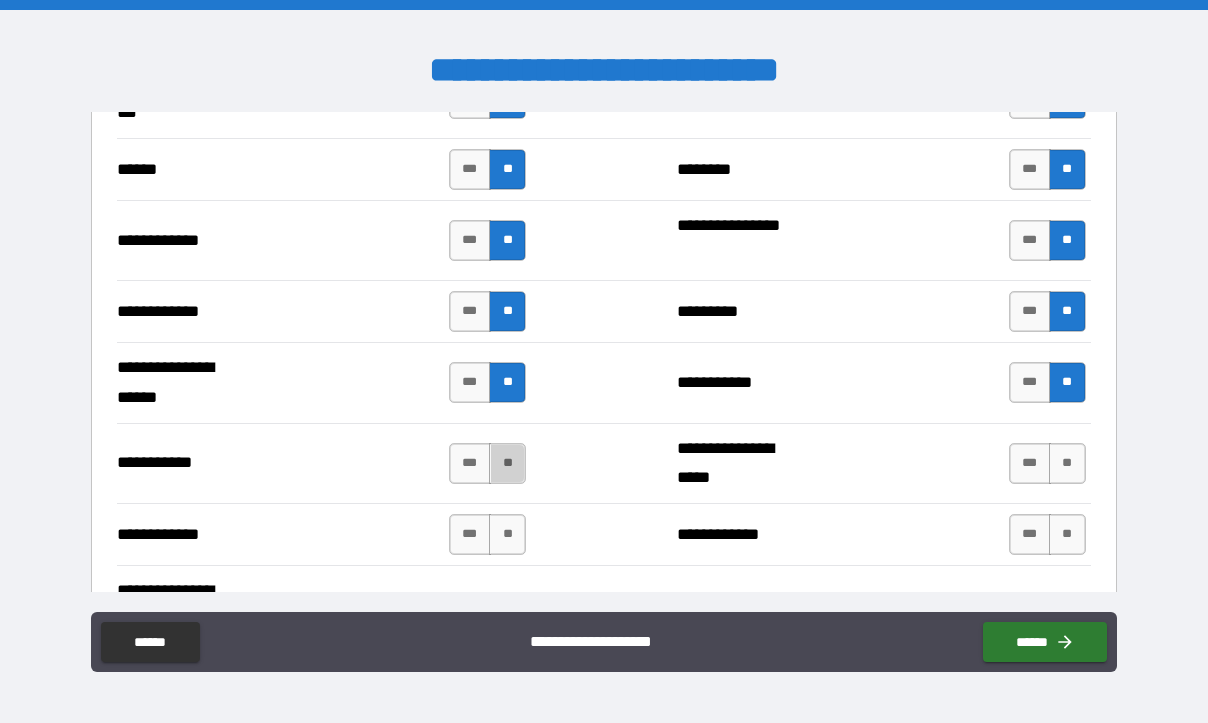 drag, startPoint x: 504, startPoint y: 462, endPoint x: 559, endPoint y: 470, distance: 55.578773 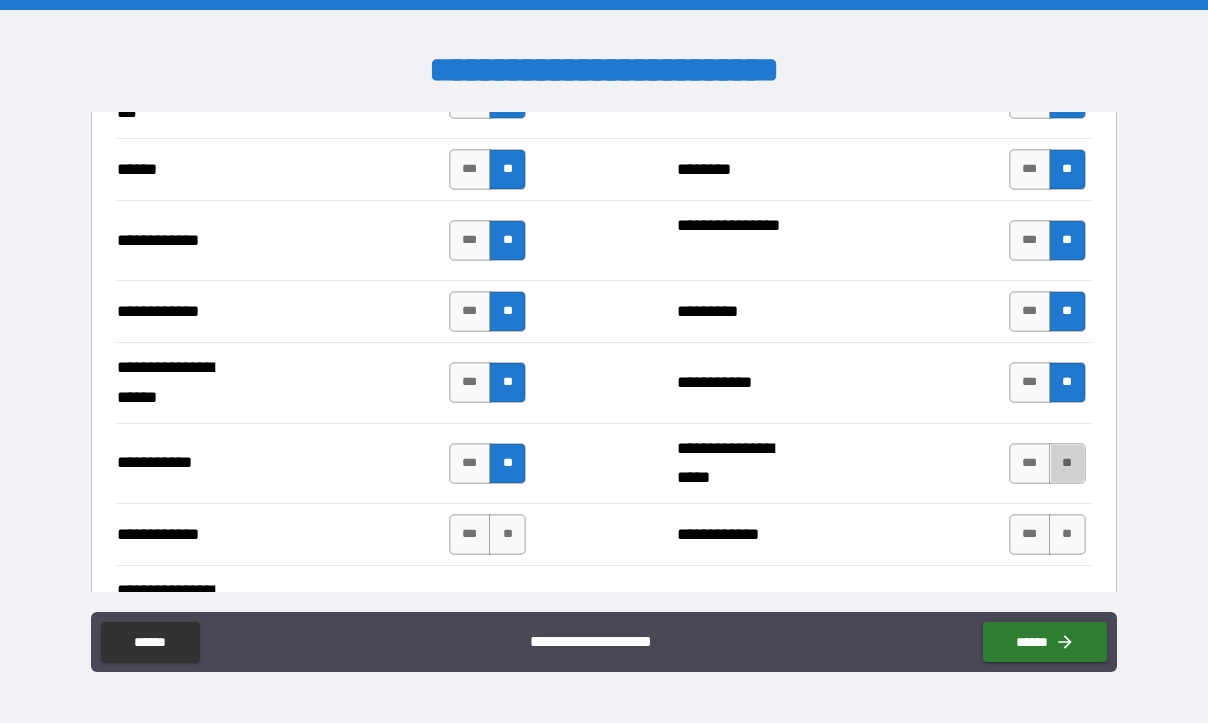 drag, startPoint x: 1059, startPoint y: 456, endPoint x: 1055, endPoint y: 505, distance: 49.162994 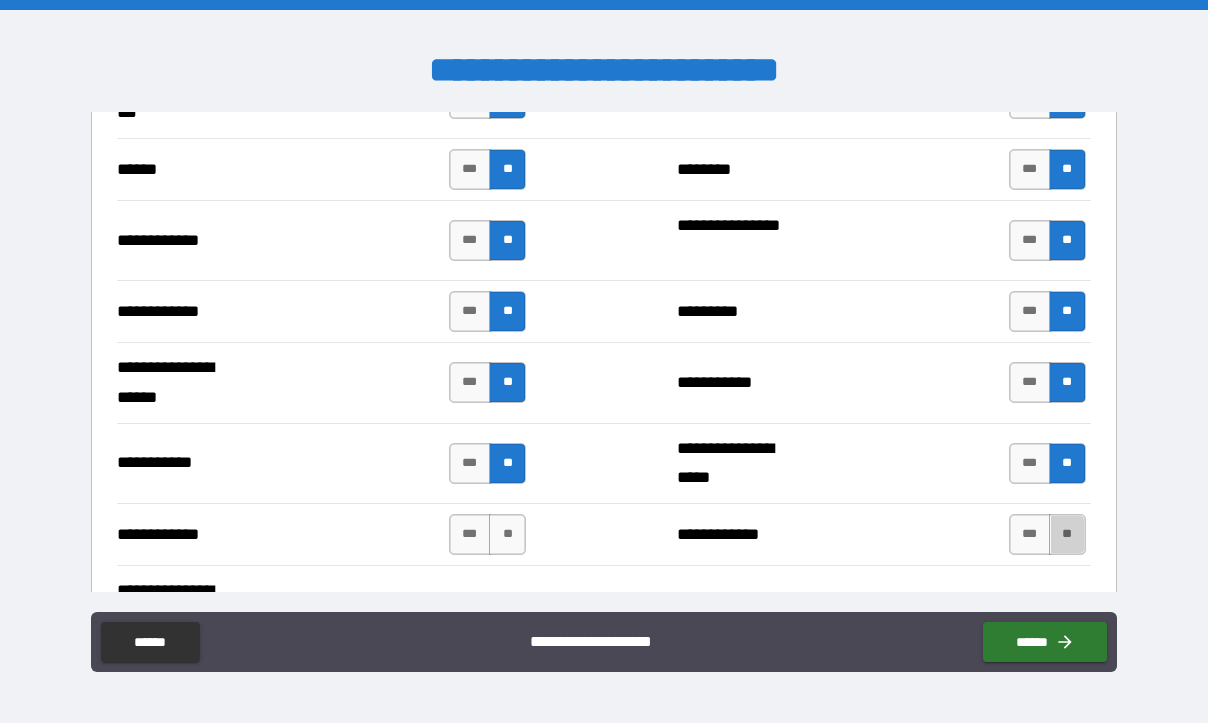 drag, startPoint x: 1052, startPoint y: 538, endPoint x: 773, endPoint y: 544, distance: 279.0645 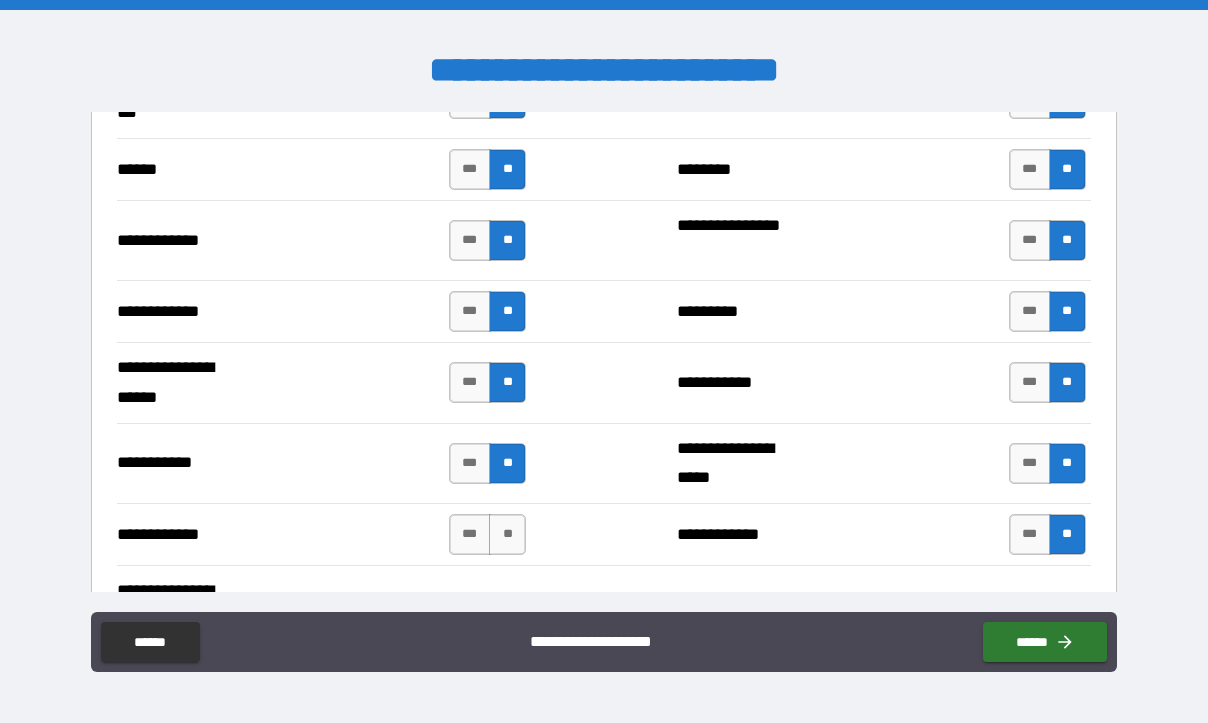 drag, startPoint x: 496, startPoint y: 525, endPoint x: 515, endPoint y: 508, distance: 25.495098 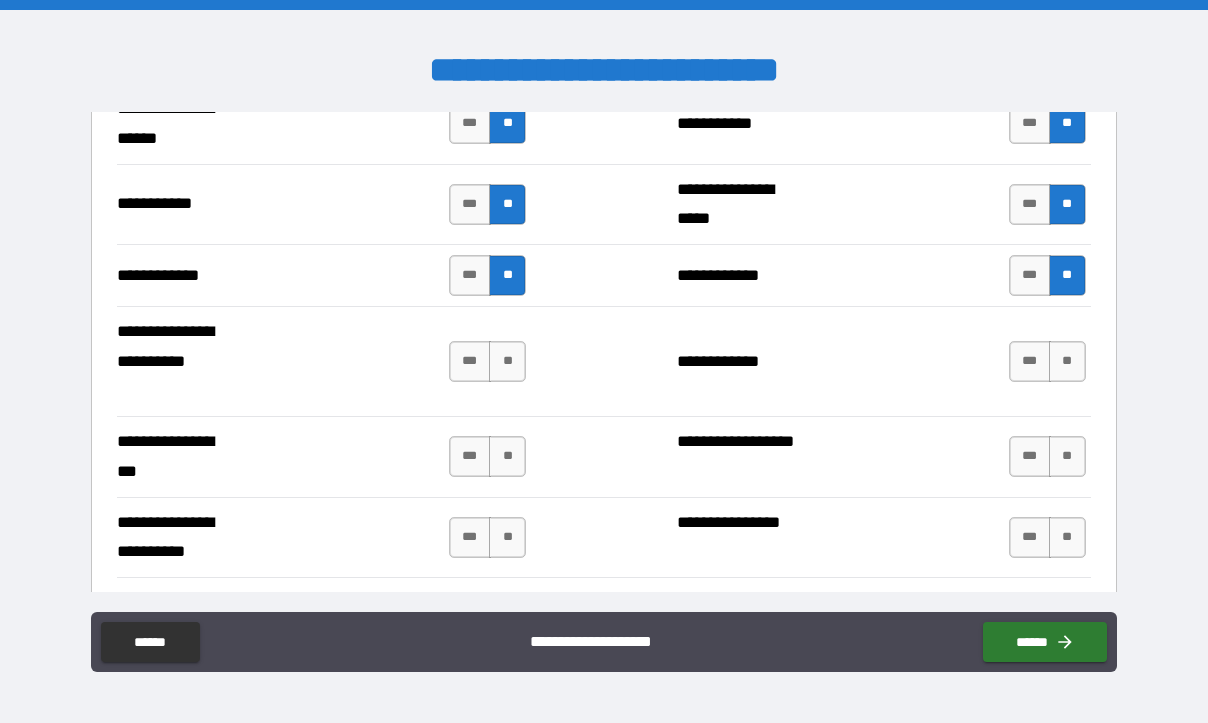 scroll, scrollTop: 4400, scrollLeft: 0, axis: vertical 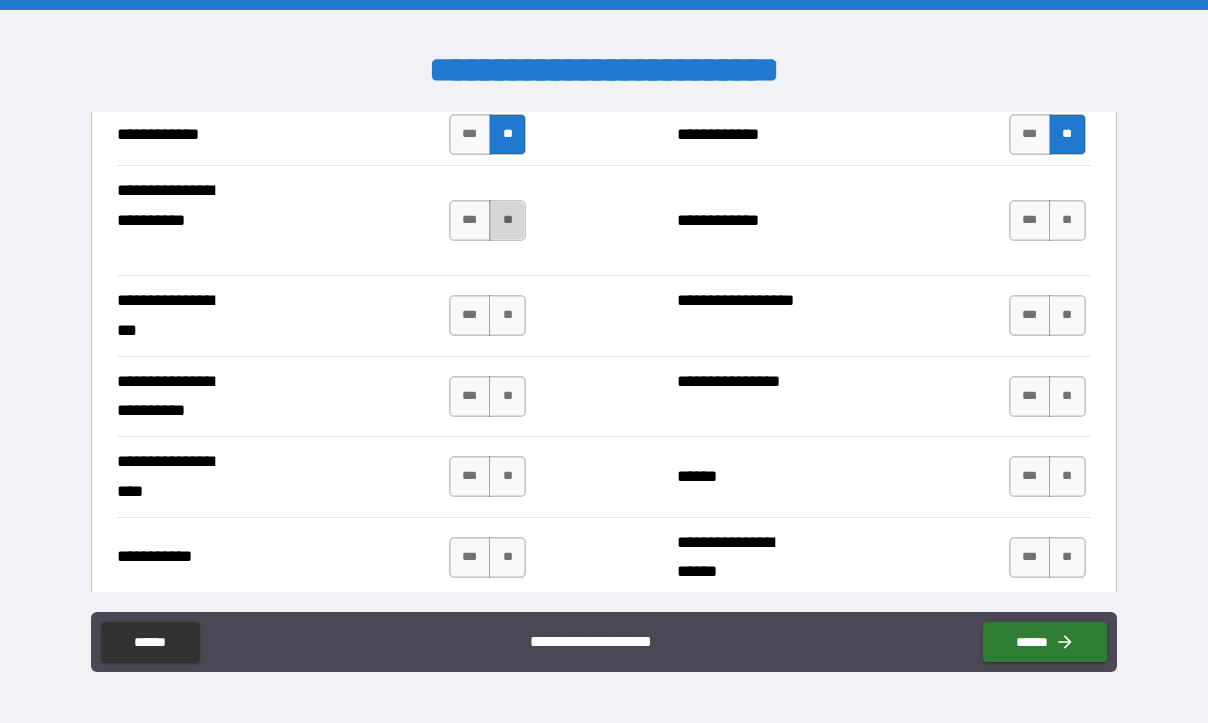 drag, startPoint x: 502, startPoint y: 222, endPoint x: 510, endPoint y: 261, distance: 39.812057 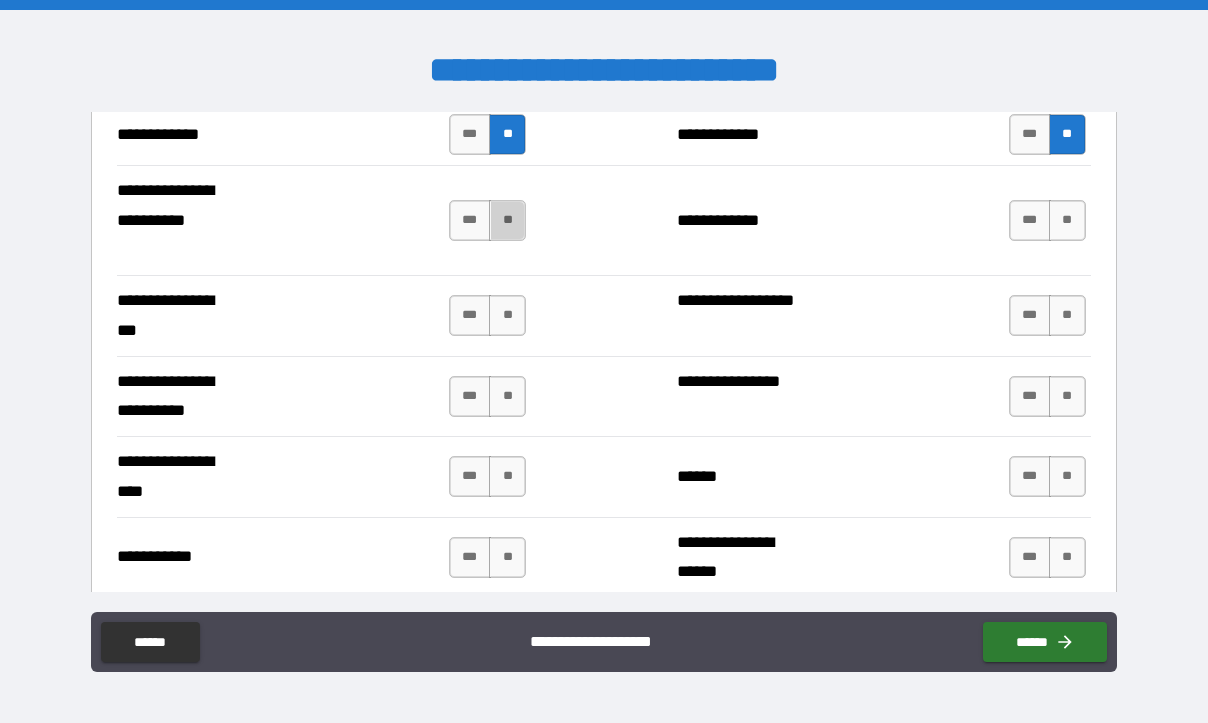 click on "**" at bounding box center (507, 220) 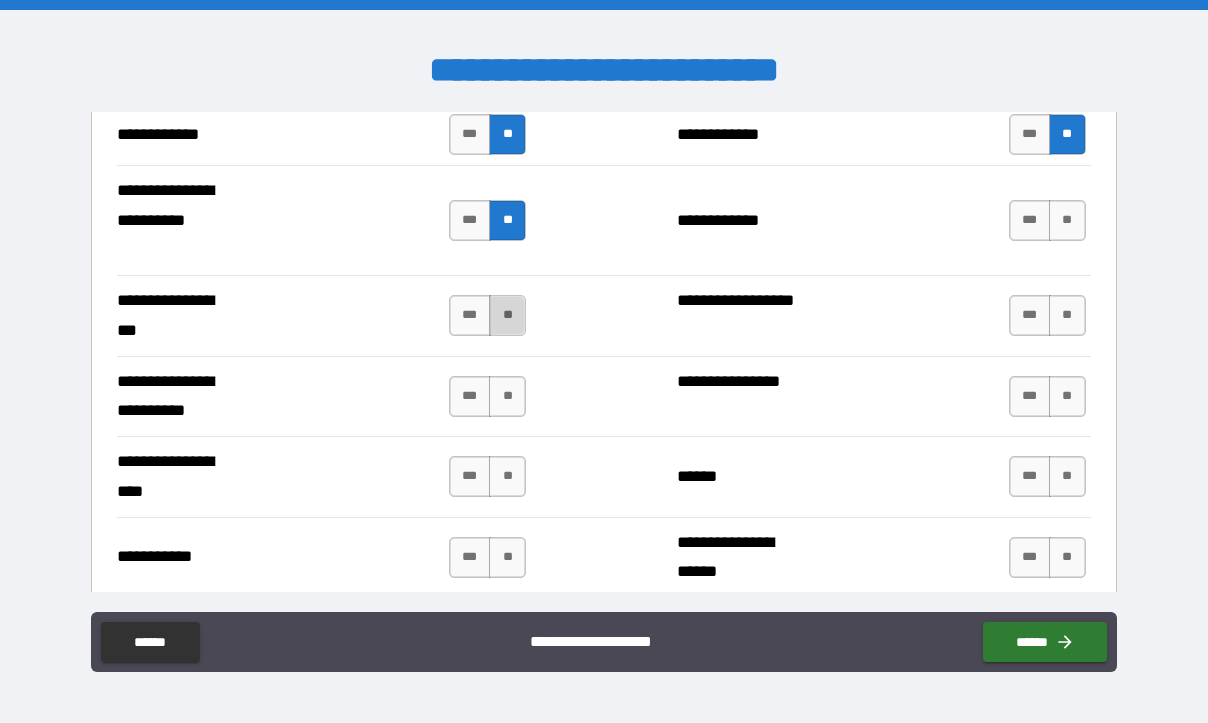 click on "**" at bounding box center [507, 315] 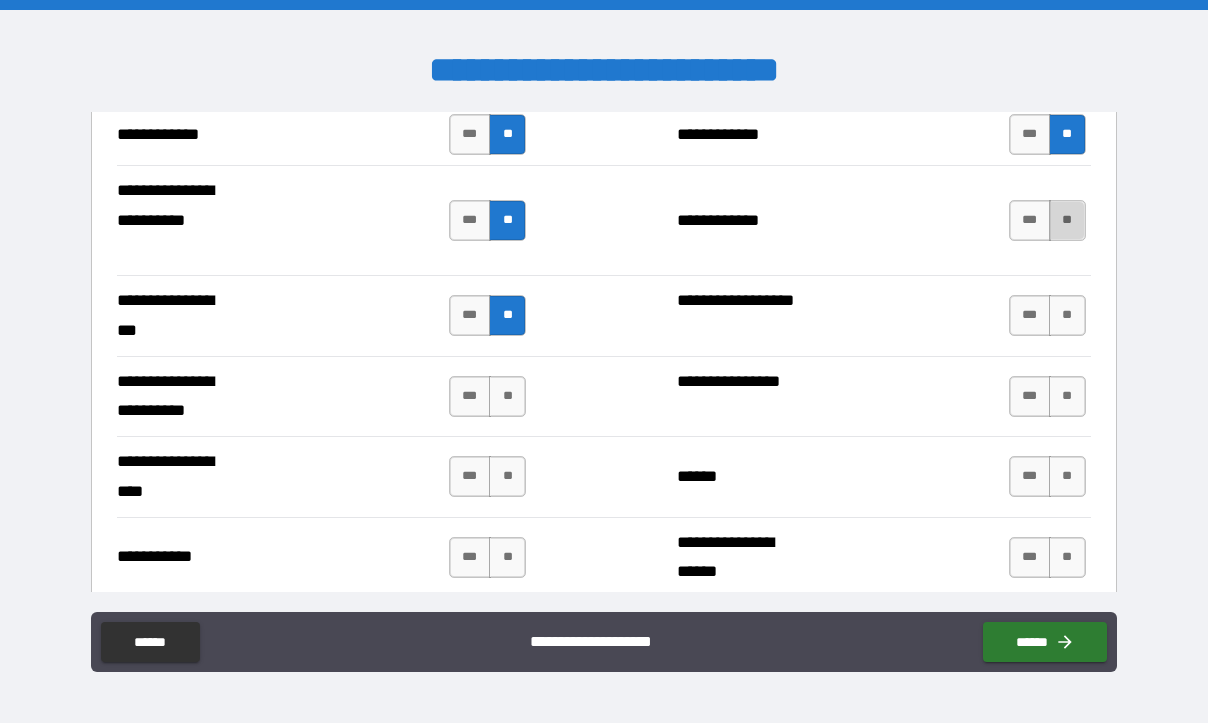 drag, startPoint x: 1051, startPoint y: 220, endPoint x: 1051, endPoint y: 258, distance: 38 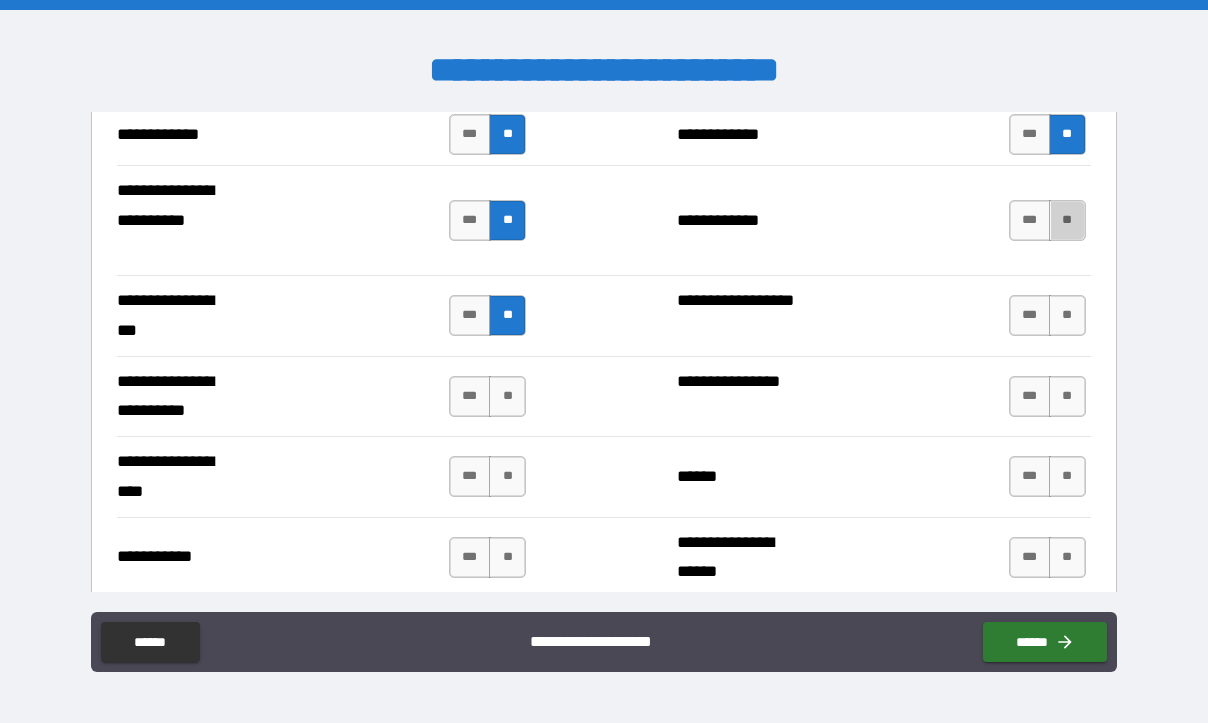 click on "**" at bounding box center [1067, 220] 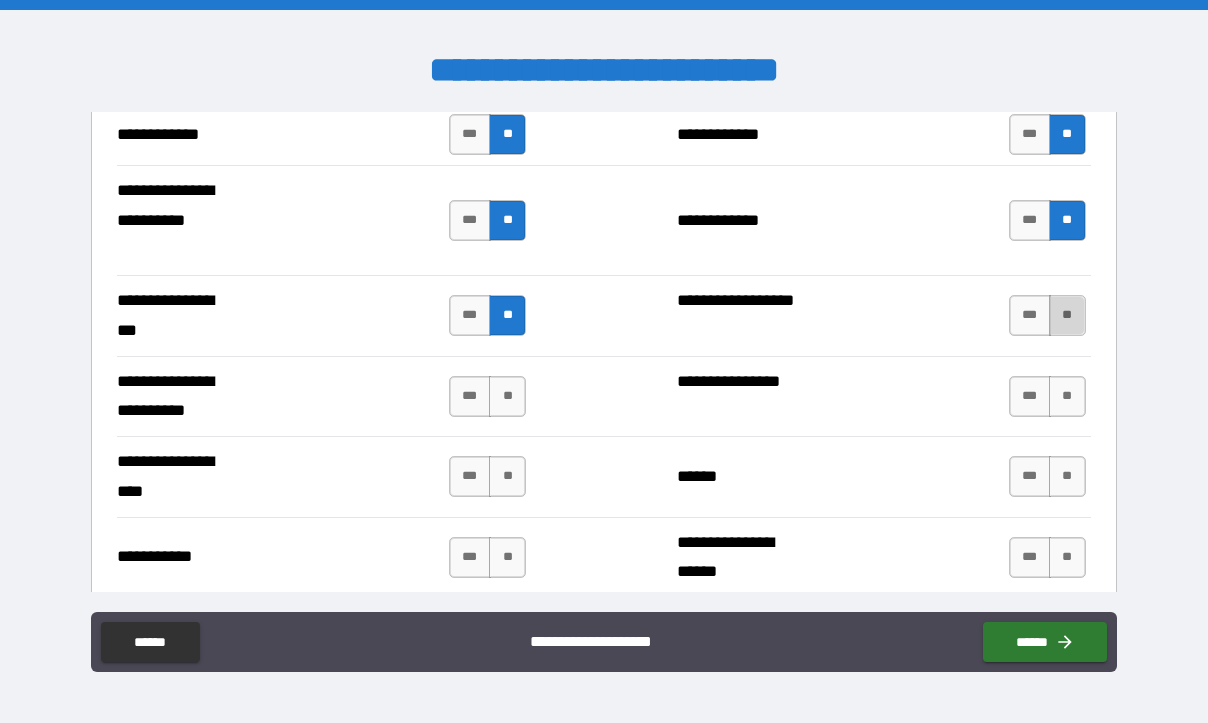 click on "**" at bounding box center (1067, 315) 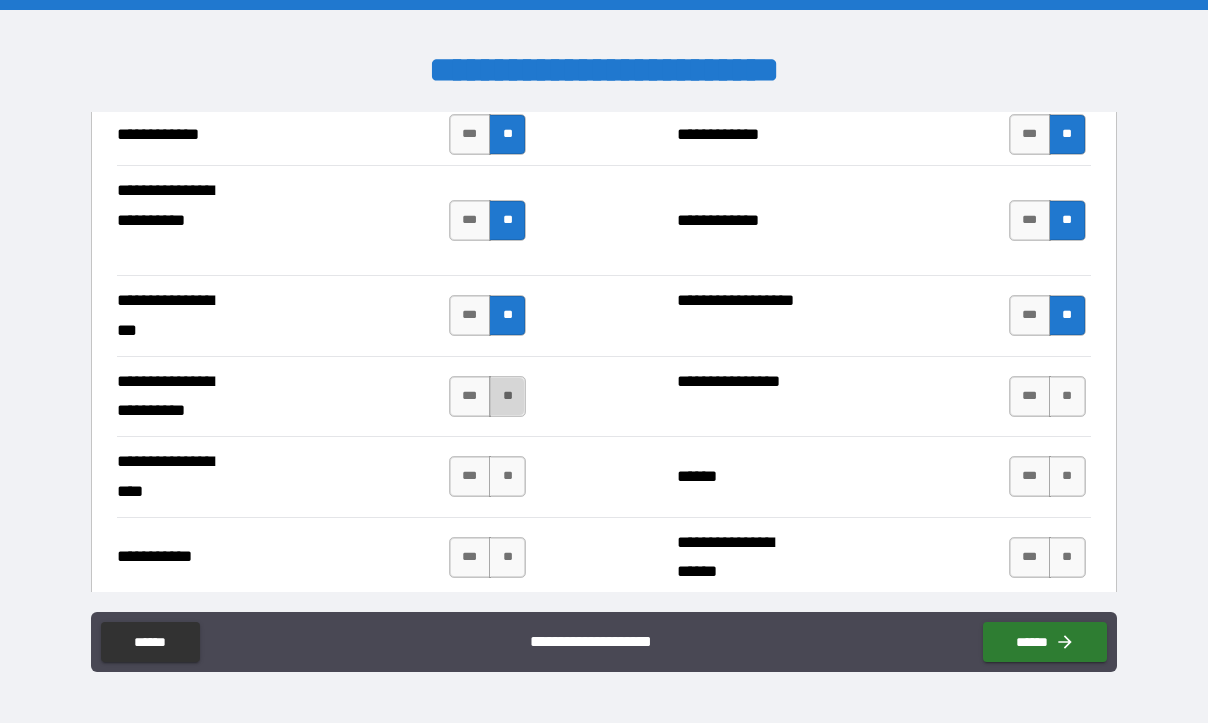 drag, startPoint x: 485, startPoint y: 398, endPoint x: 502, endPoint y: 395, distance: 17.262676 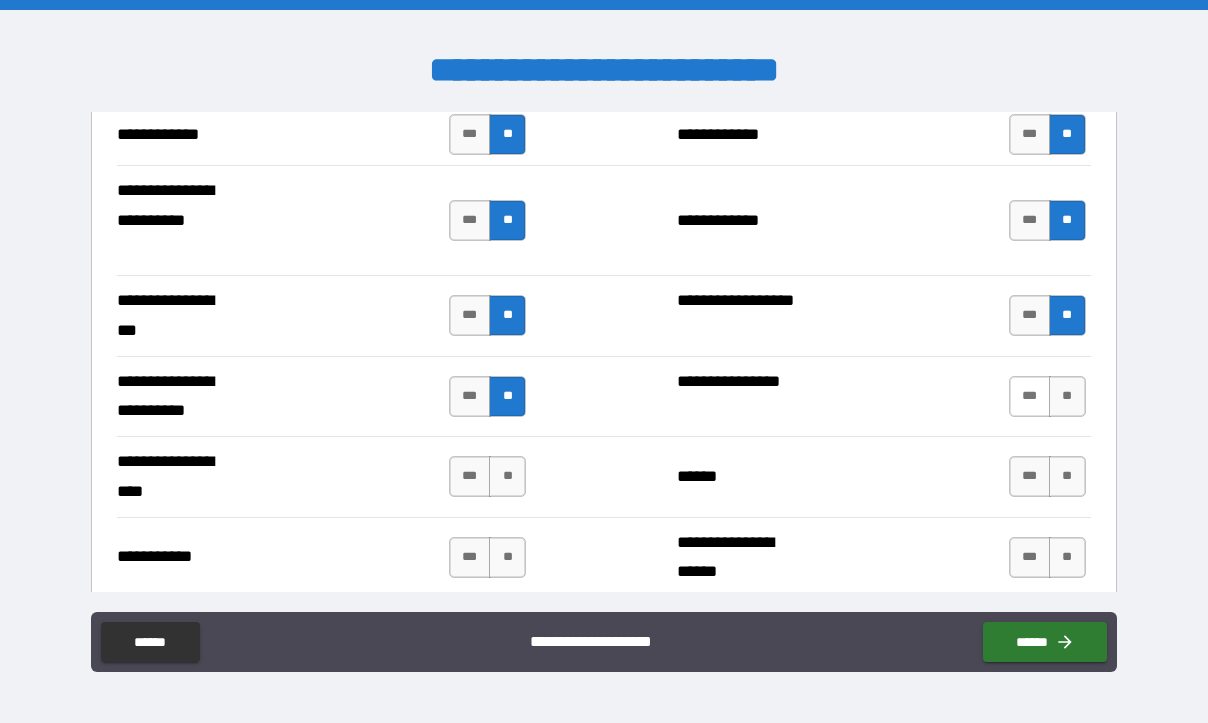 drag, startPoint x: 1060, startPoint y: 390, endPoint x: 1036, endPoint y: 400, distance: 26 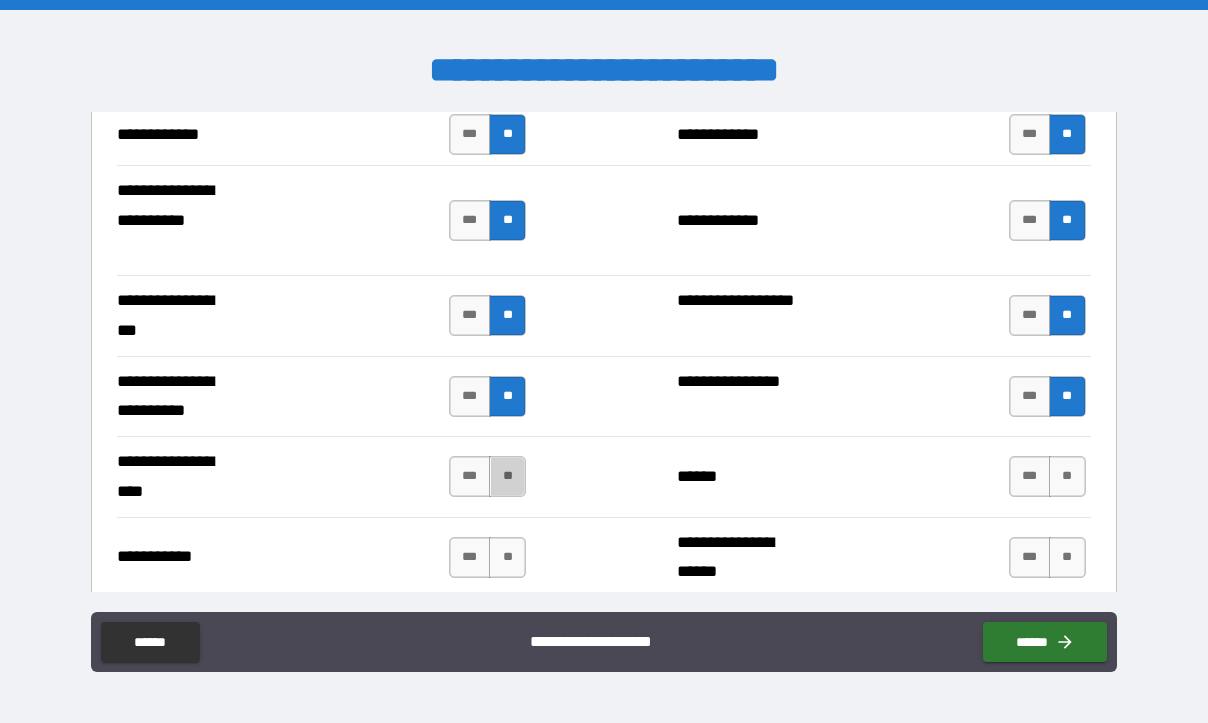 drag, startPoint x: 509, startPoint y: 477, endPoint x: 575, endPoint y: 484, distance: 66.37017 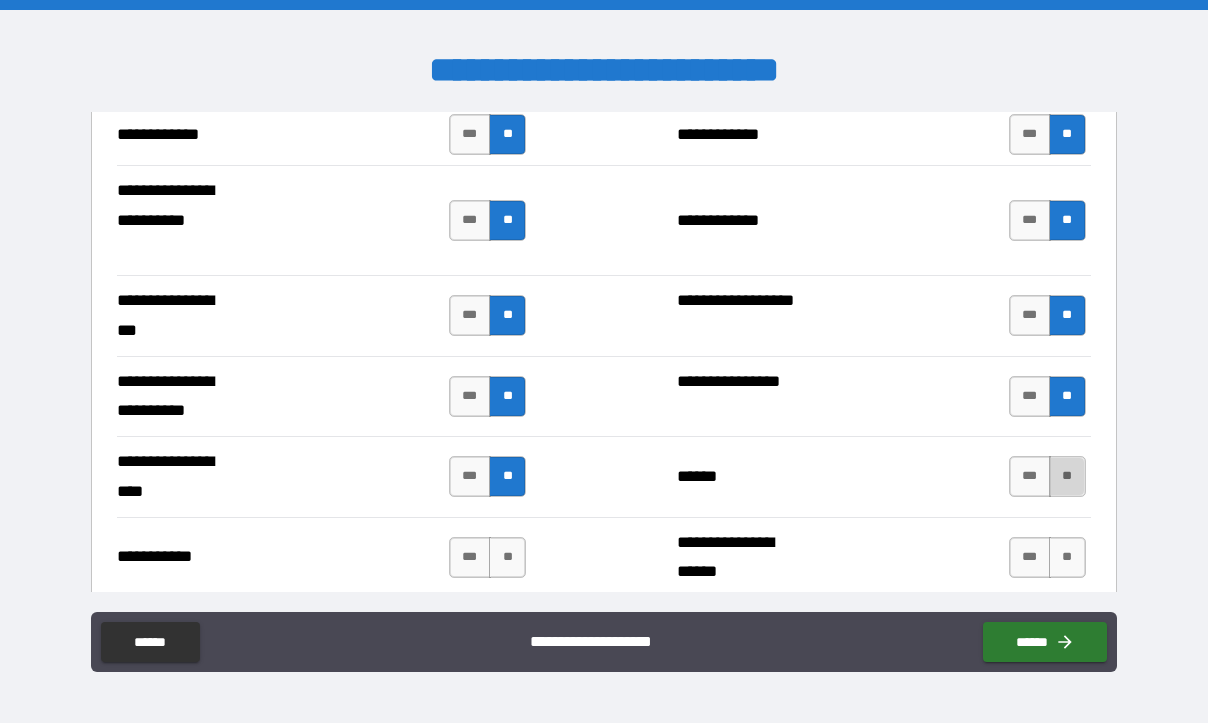 click on "**" at bounding box center [1067, 476] 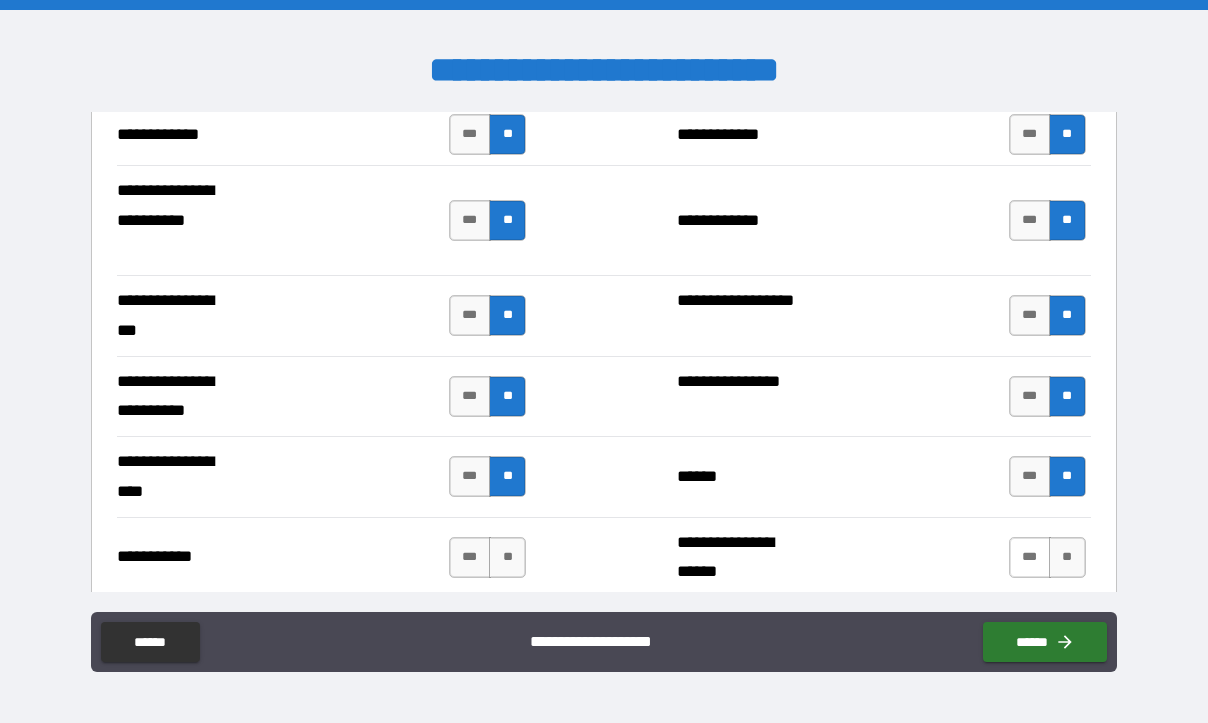 drag, startPoint x: 1066, startPoint y: 551, endPoint x: 1029, endPoint y: 560, distance: 38.078865 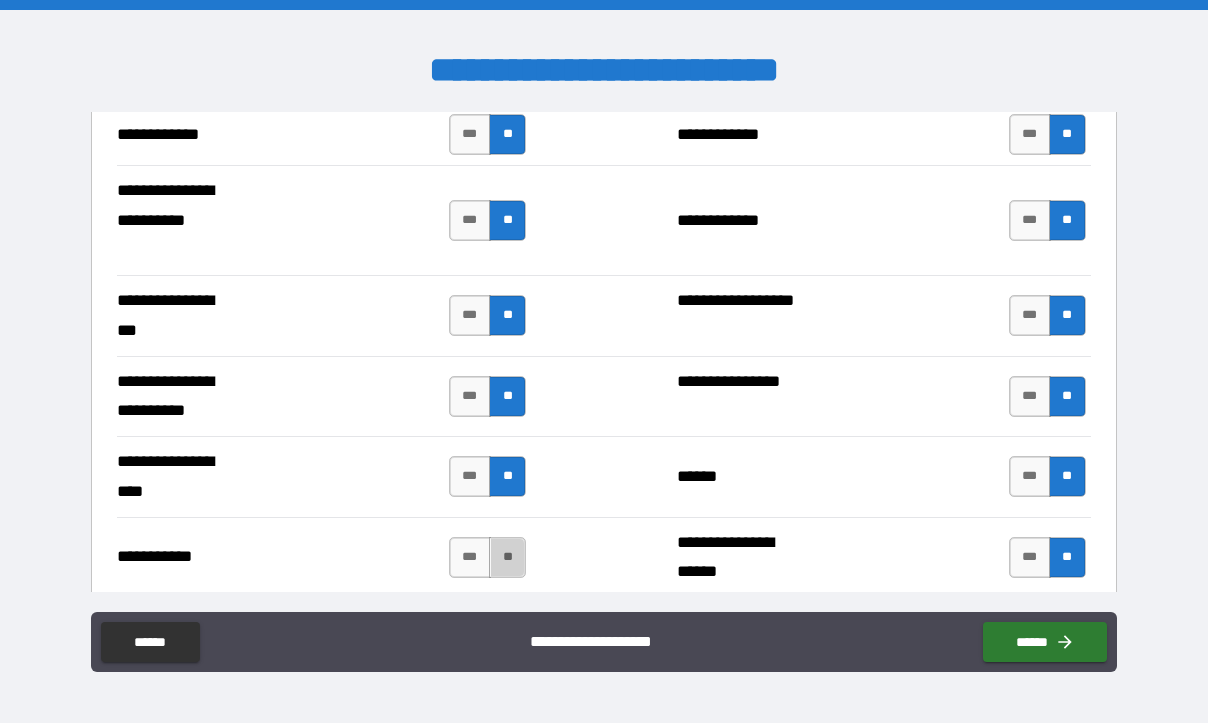 drag, startPoint x: 510, startPoint y: 547, endPoint x: 526, endPoint y: 532, distance: 21.931713 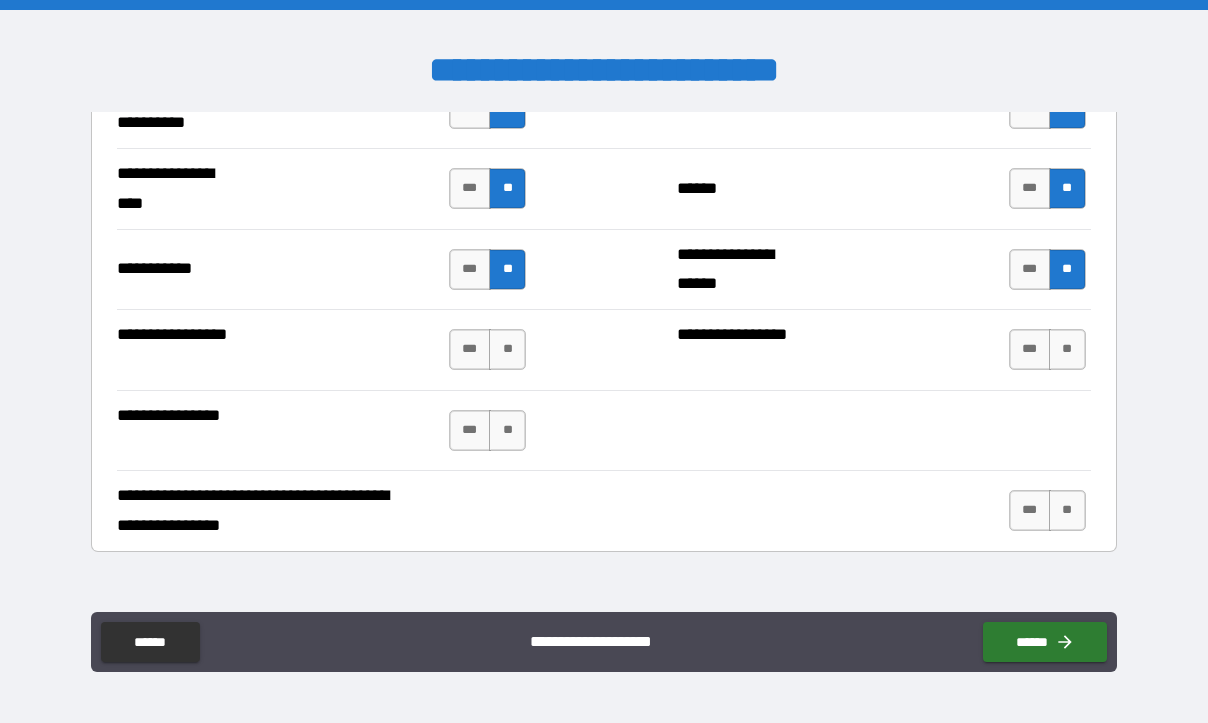 scroll, scrollTop: 4700, scrollLeft: 0, axis: vertical 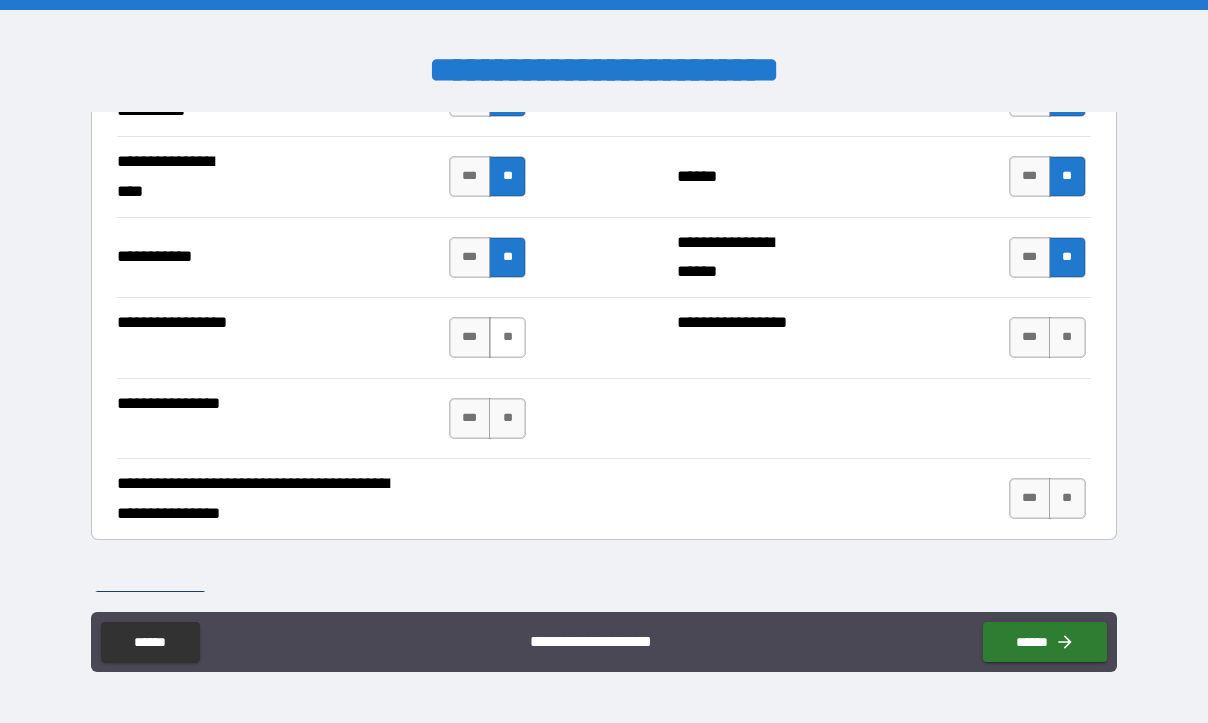 click on "**" at bounding box center [507, 337] 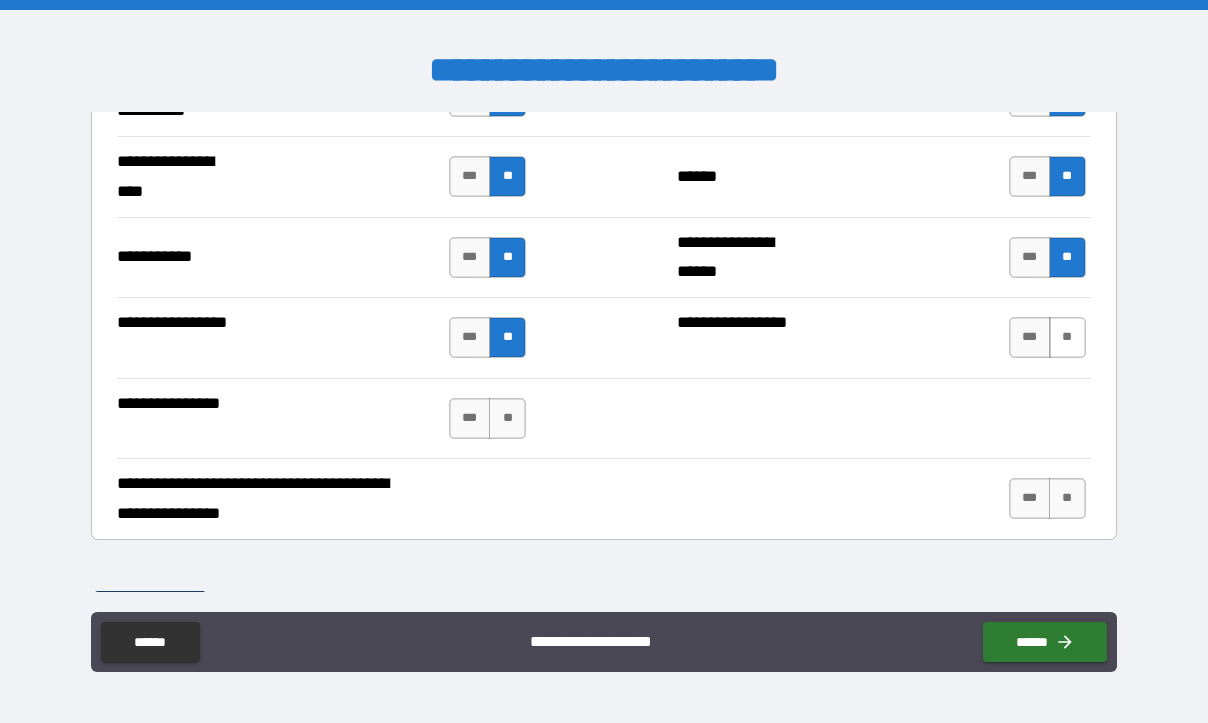 click on "**" at bounding box center (1067, 337) 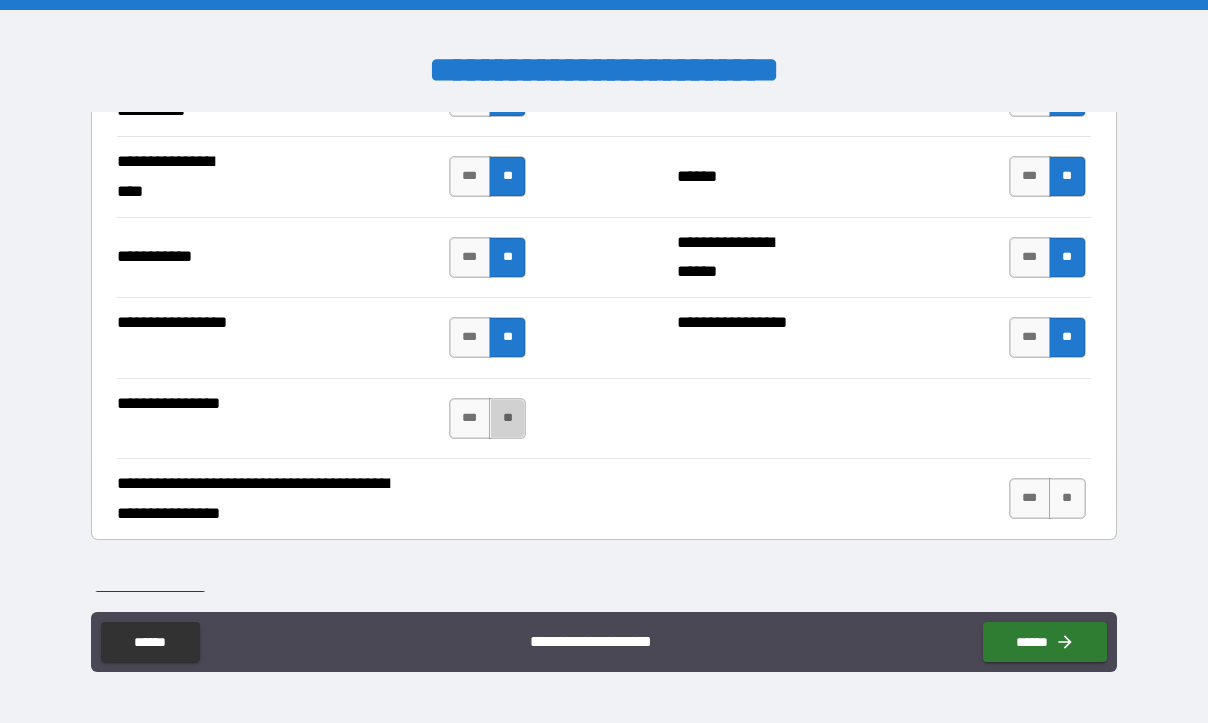 drag, startPoint x: 496, startPoint y: 413, endPoint x: 606, endPoint y: 426, distance: 110.76552 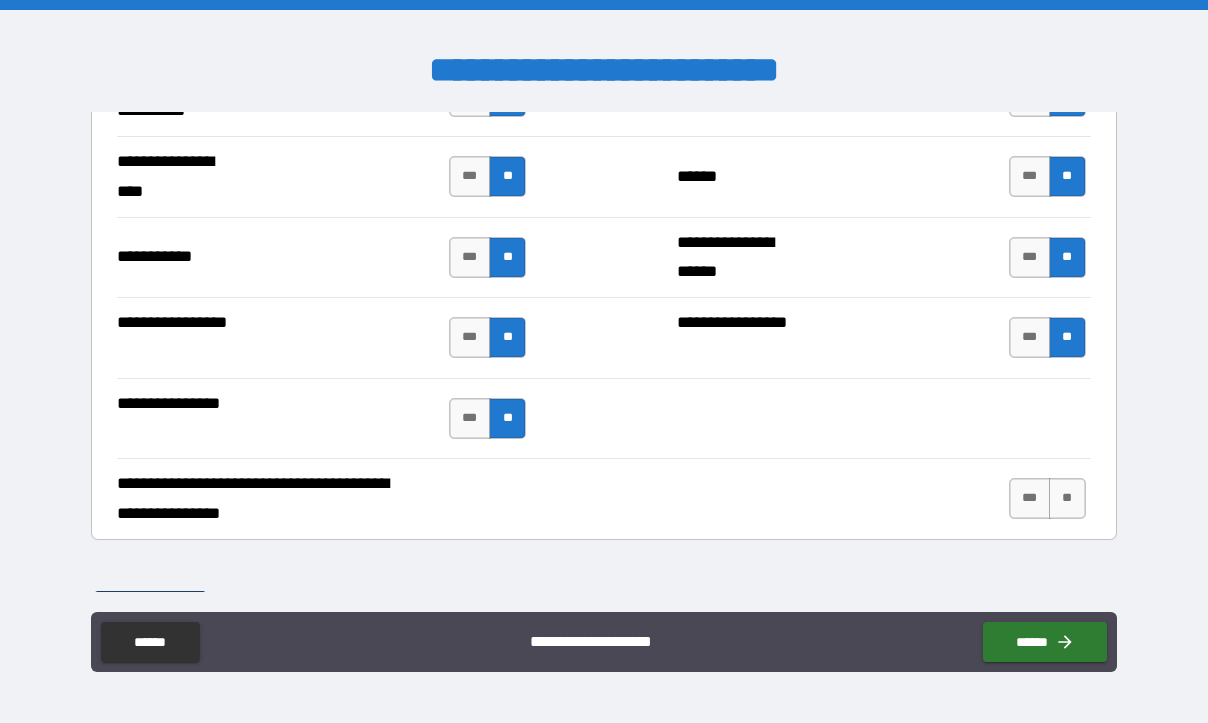 drag, startPoint x: 1059, startPoint y: 500, endPoint x: 939, endPoint y: 486, distance: 120.8139 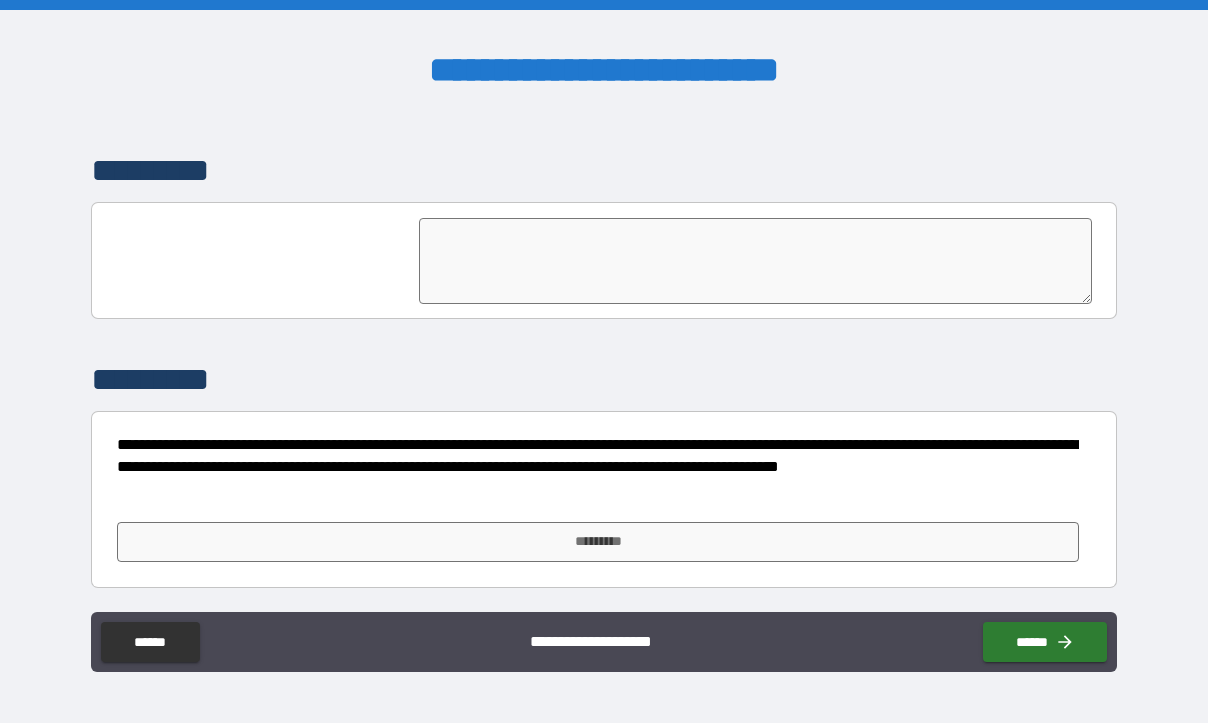 scroll, scrollTop: 5131, scrollLeft: 0, axis: vertical 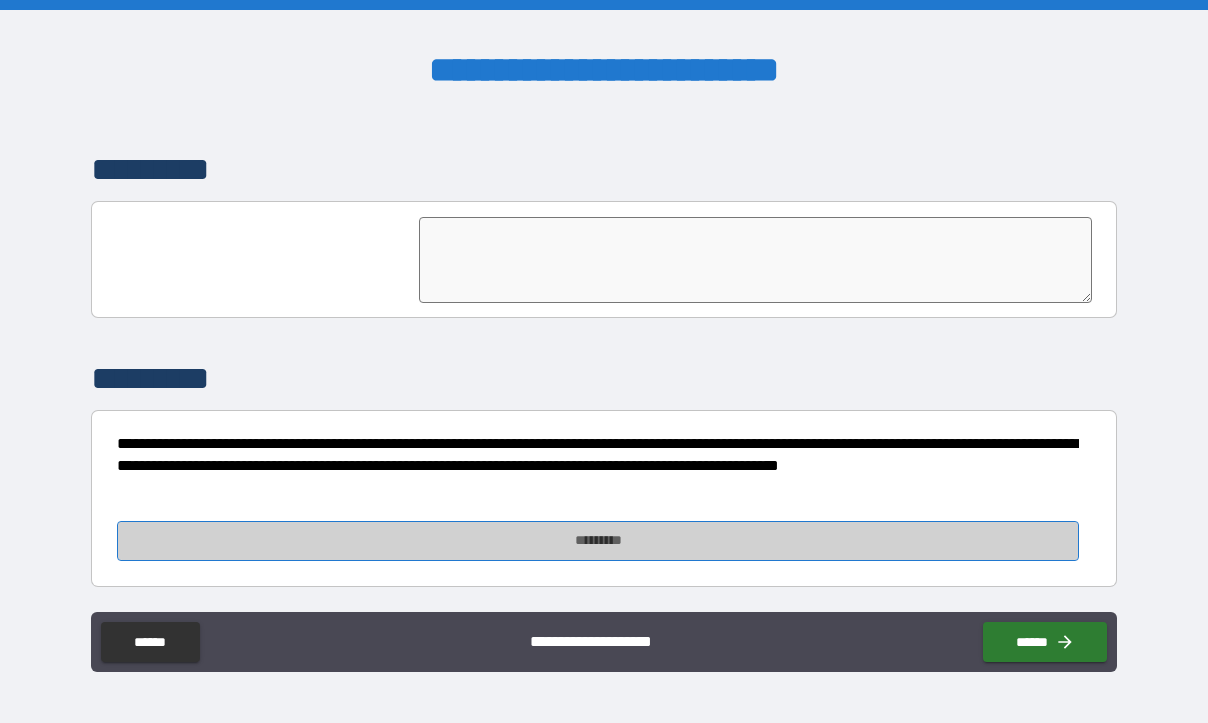click on "*********" at bounding box center (598, 541) 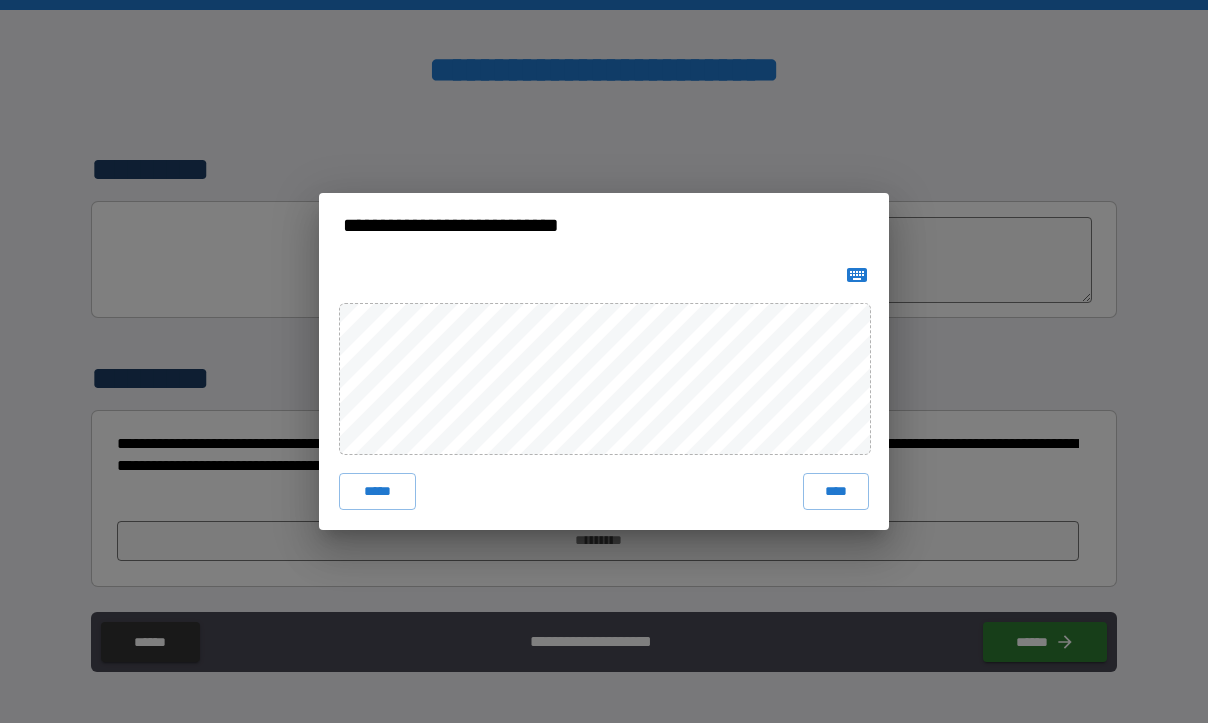click on "****" at bounding box center [836, 491] 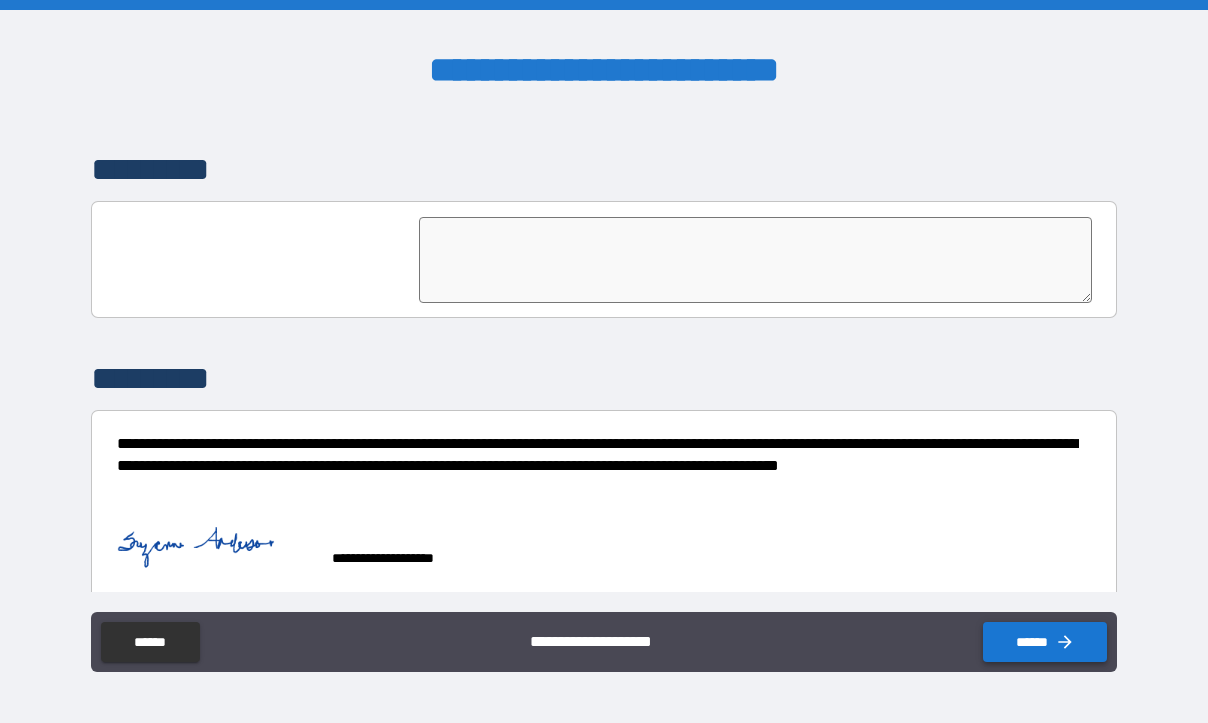 click on "******" at bounding box center (1045, 642) 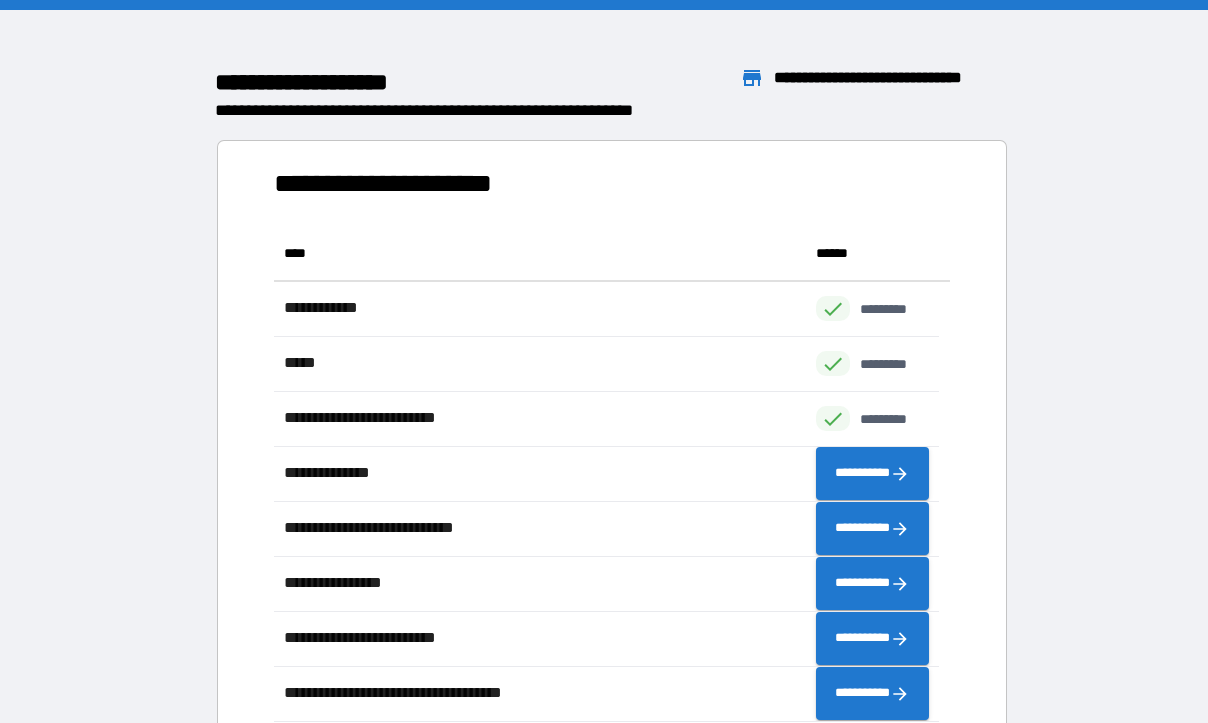 scroll, scrollTop: 16, scrollLeft: 16, axis: both 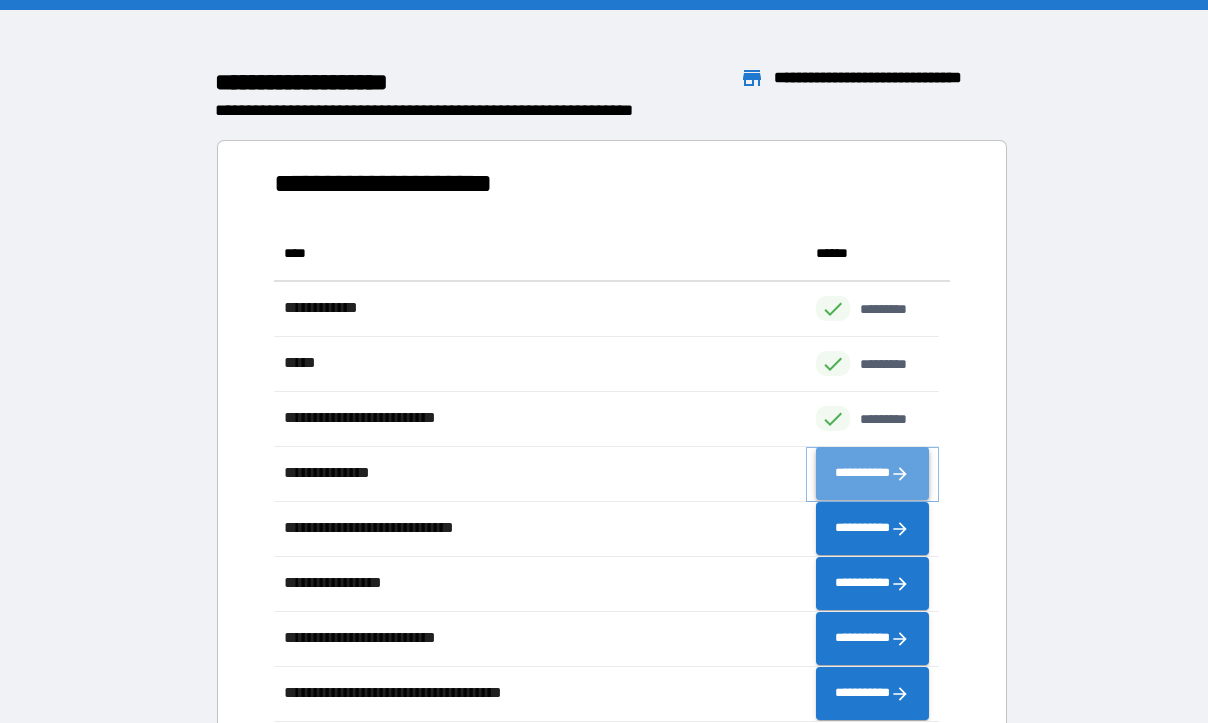 click on "**********" at bounding box center [872, 474] 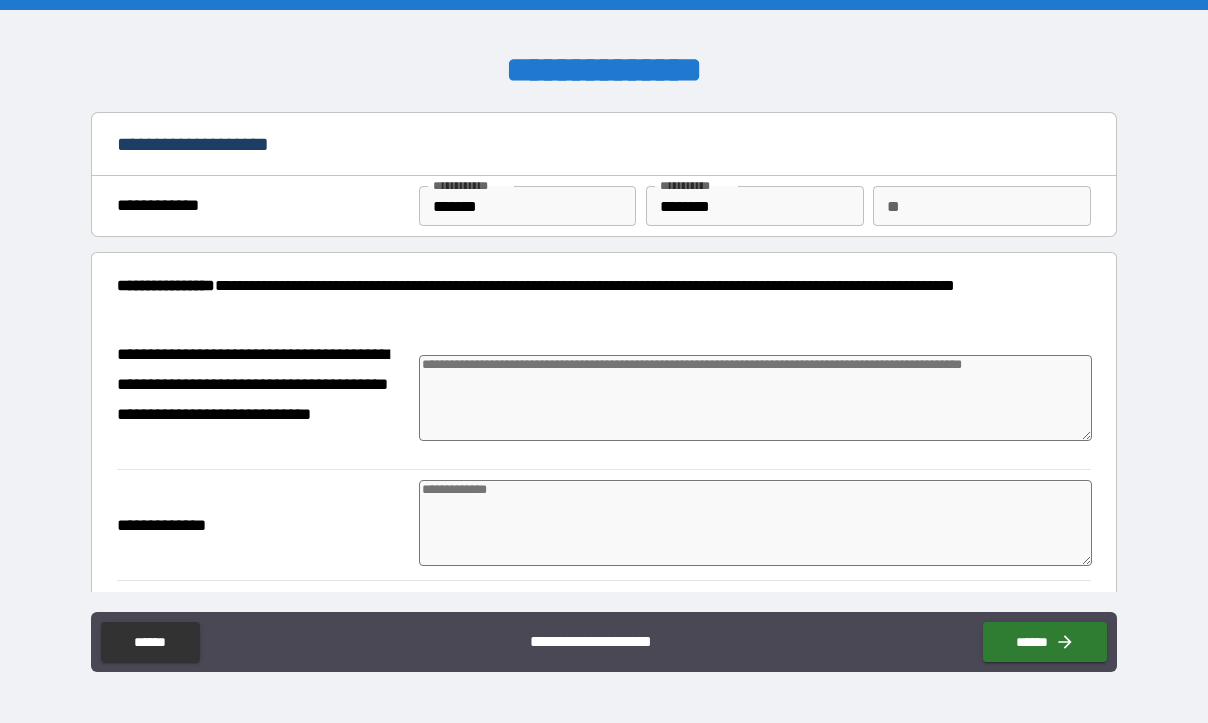 type on "*" 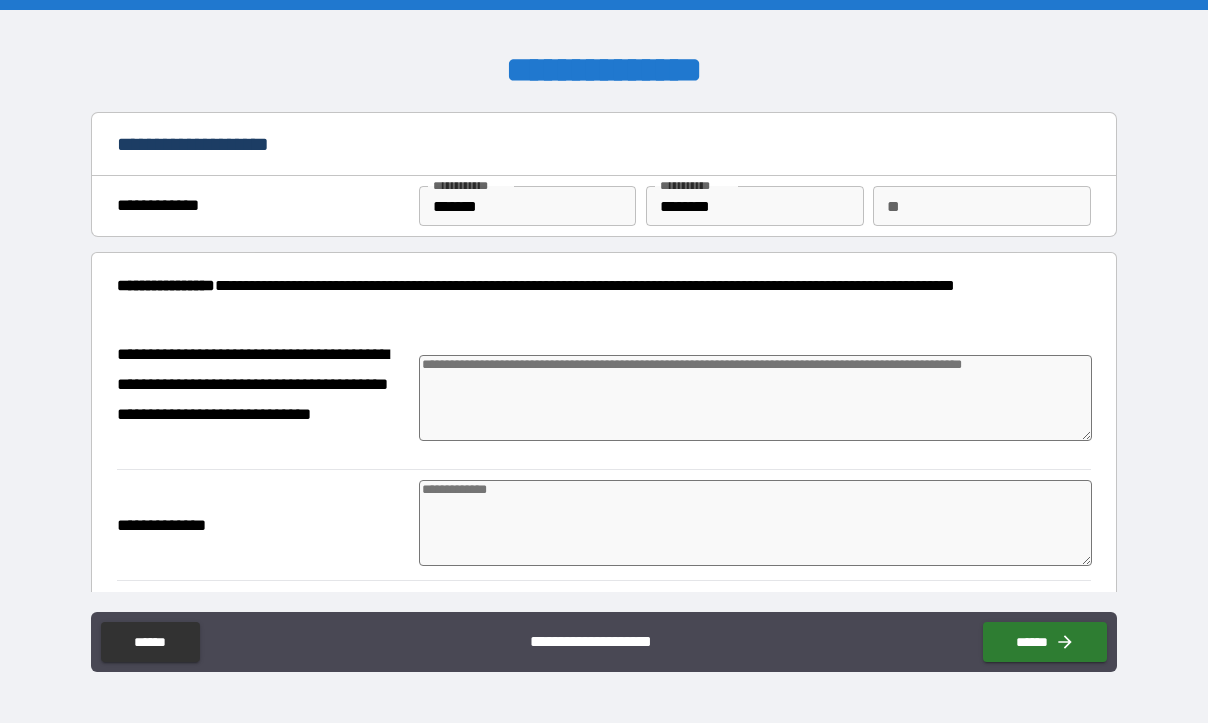 type on "*" 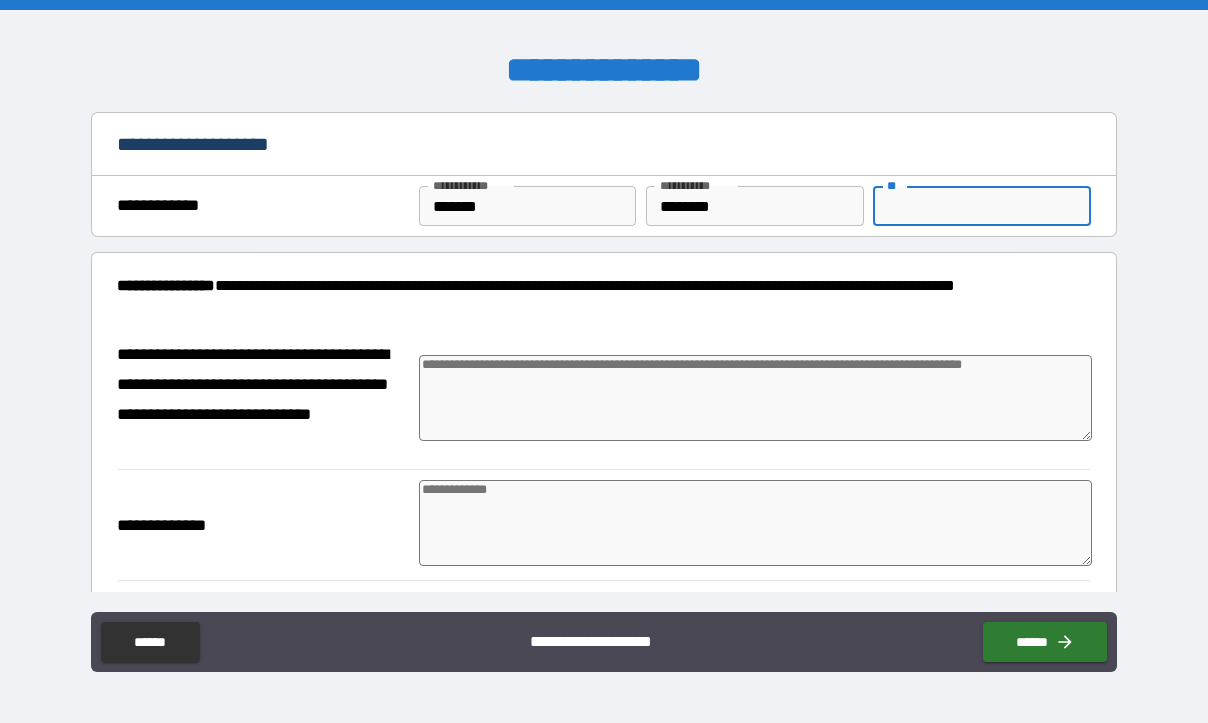 click on "**" at bounding box center [981, 206] 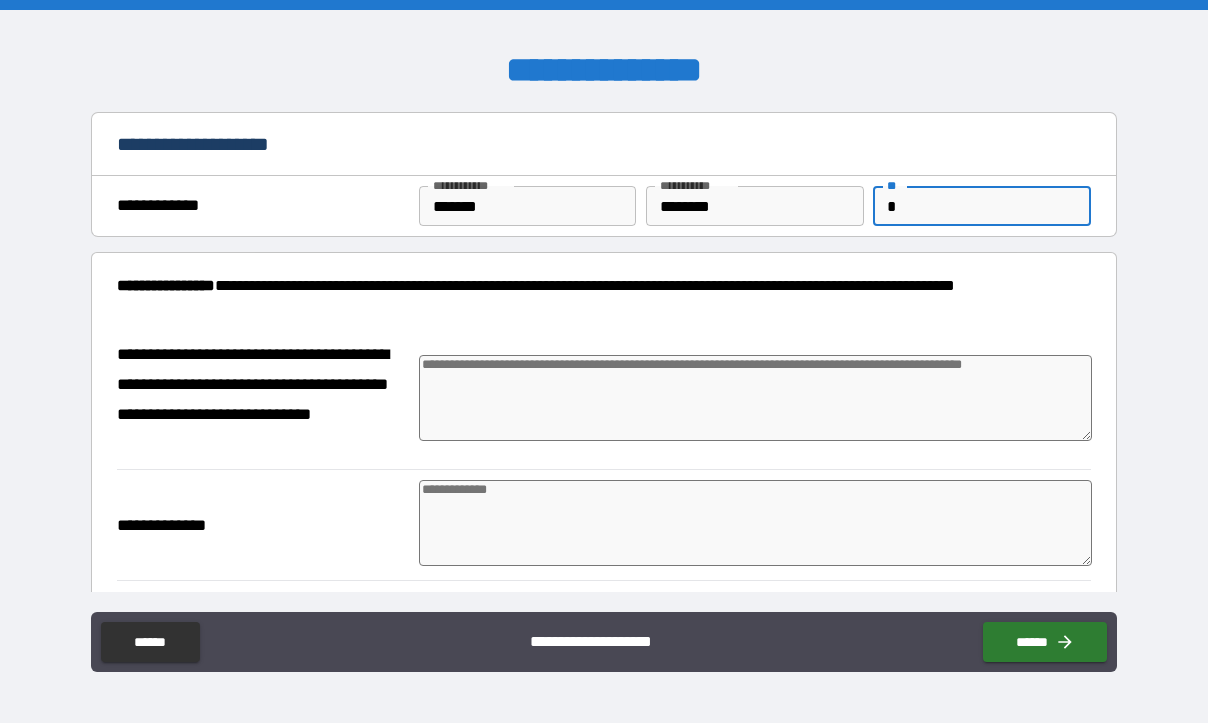 type on "*" 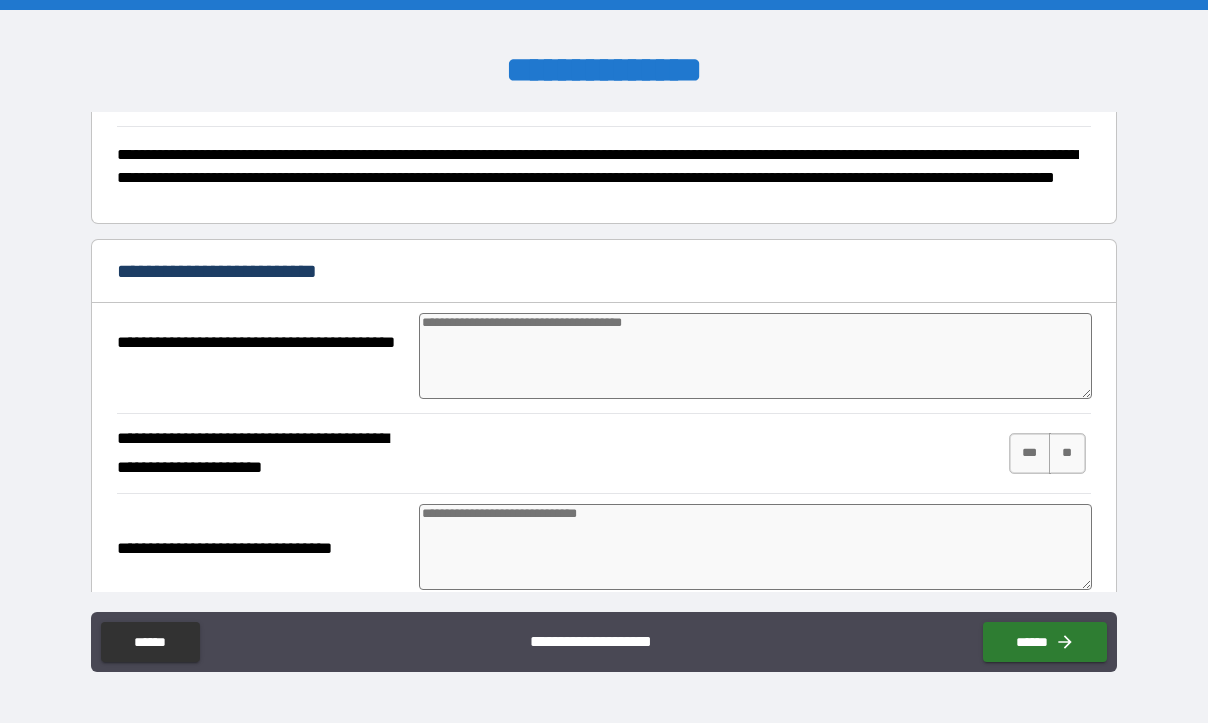 scroll, scrollTop: 500, scrollLeft: 0, axis: vertical 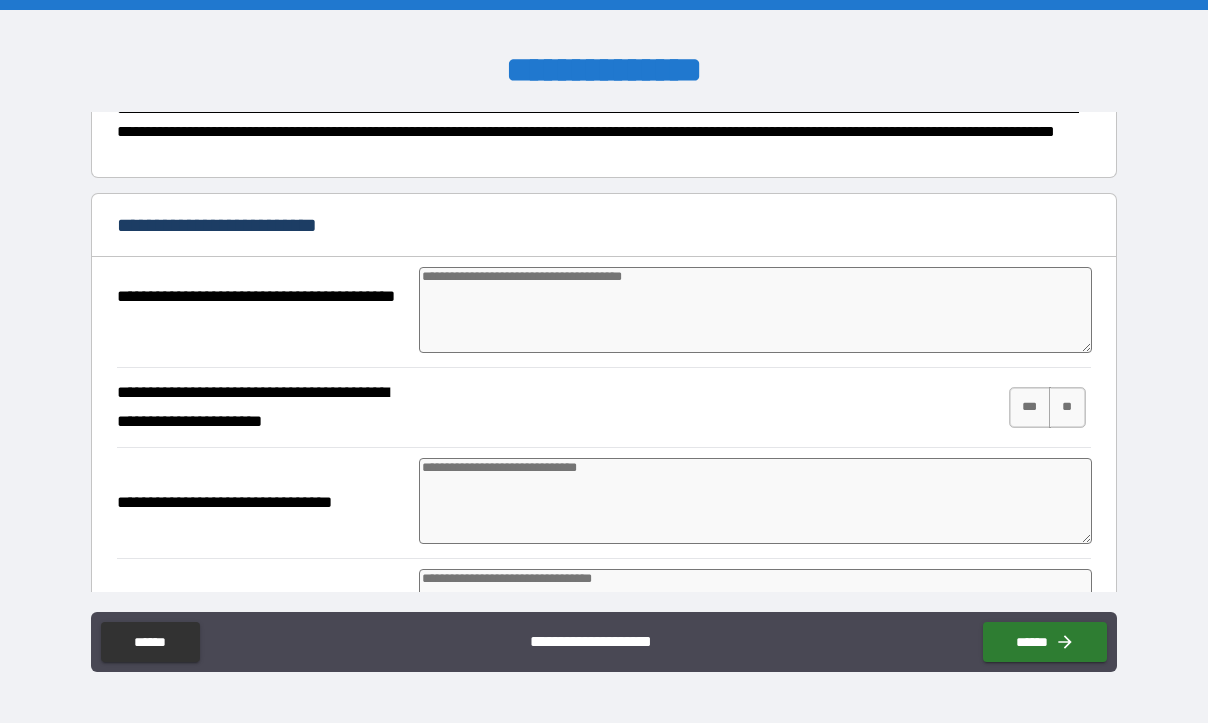 click at bounding box center [755, 310] 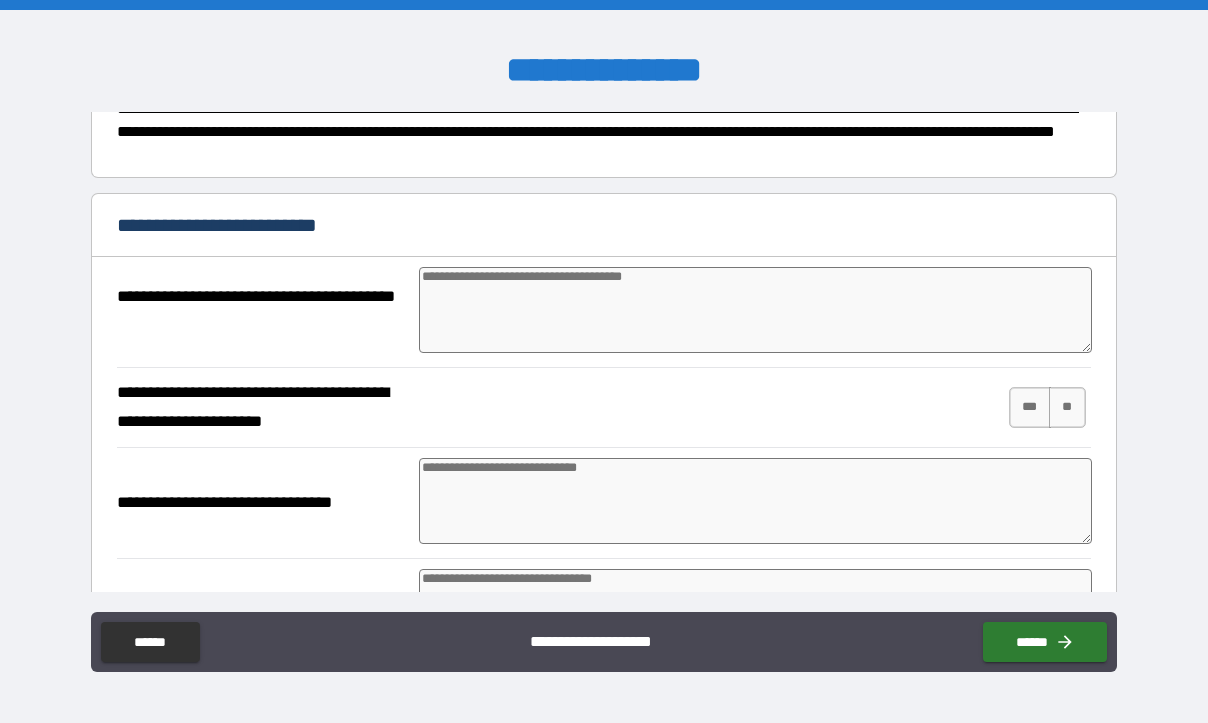 type on "*" 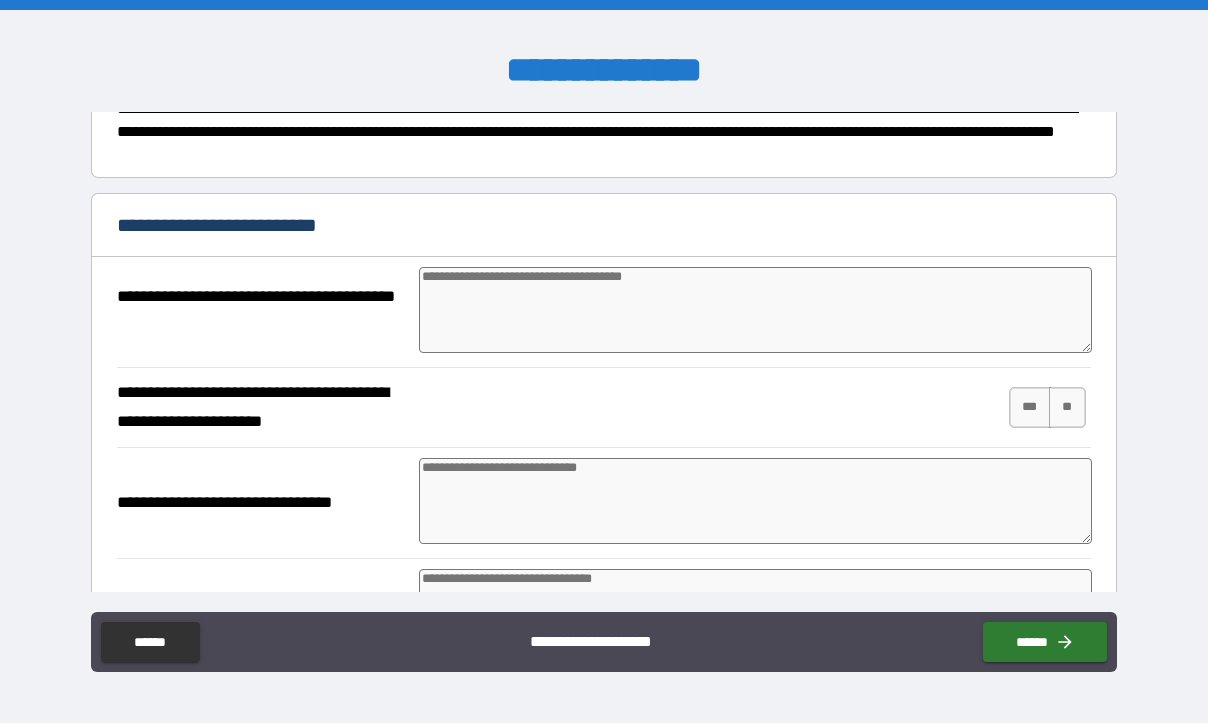 type on "*" 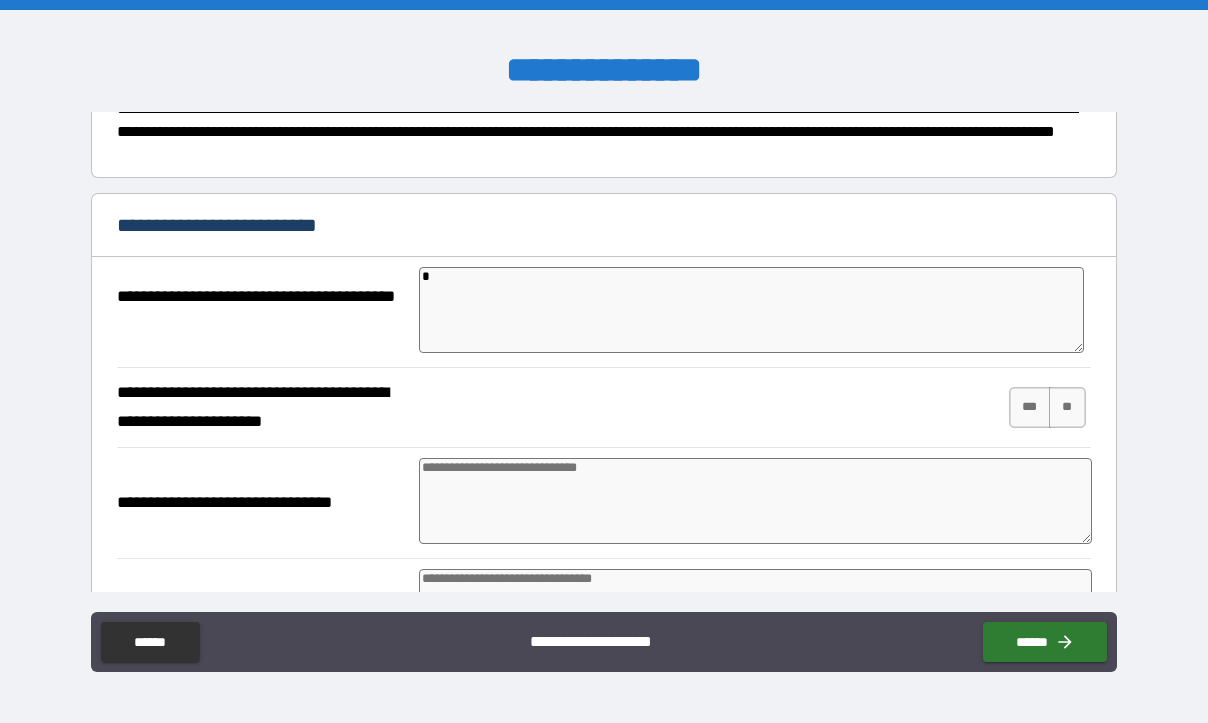 type on "*" 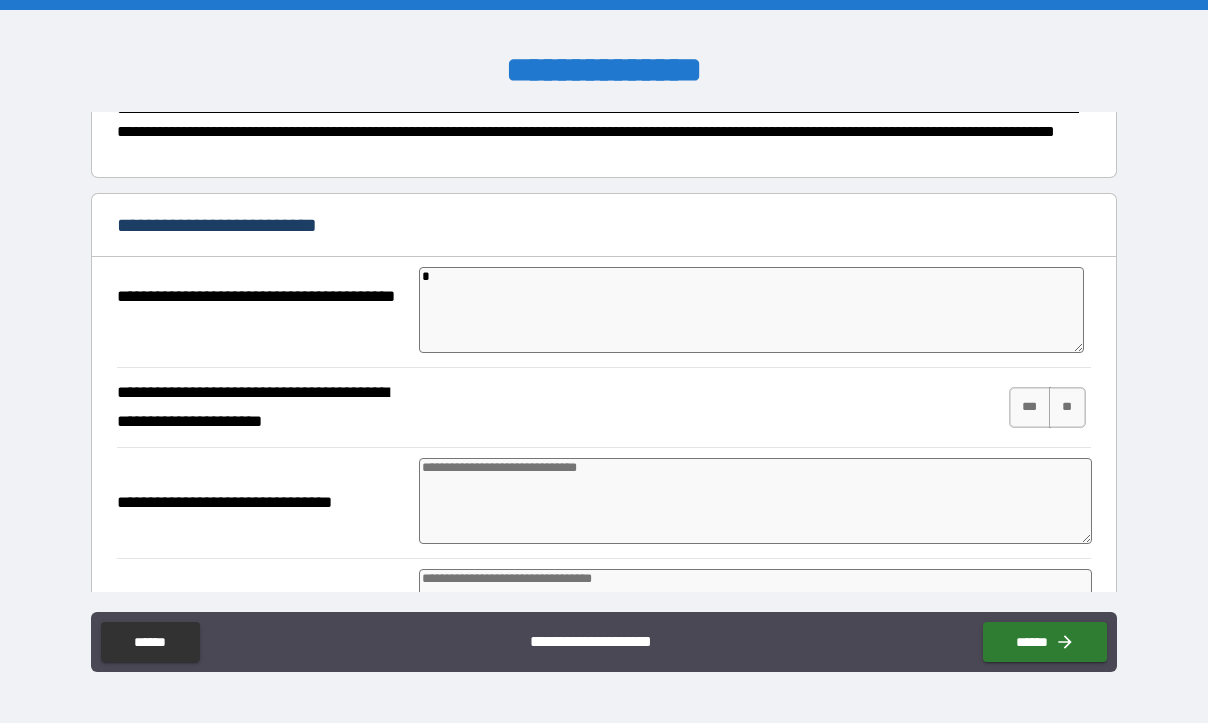 type on "*" 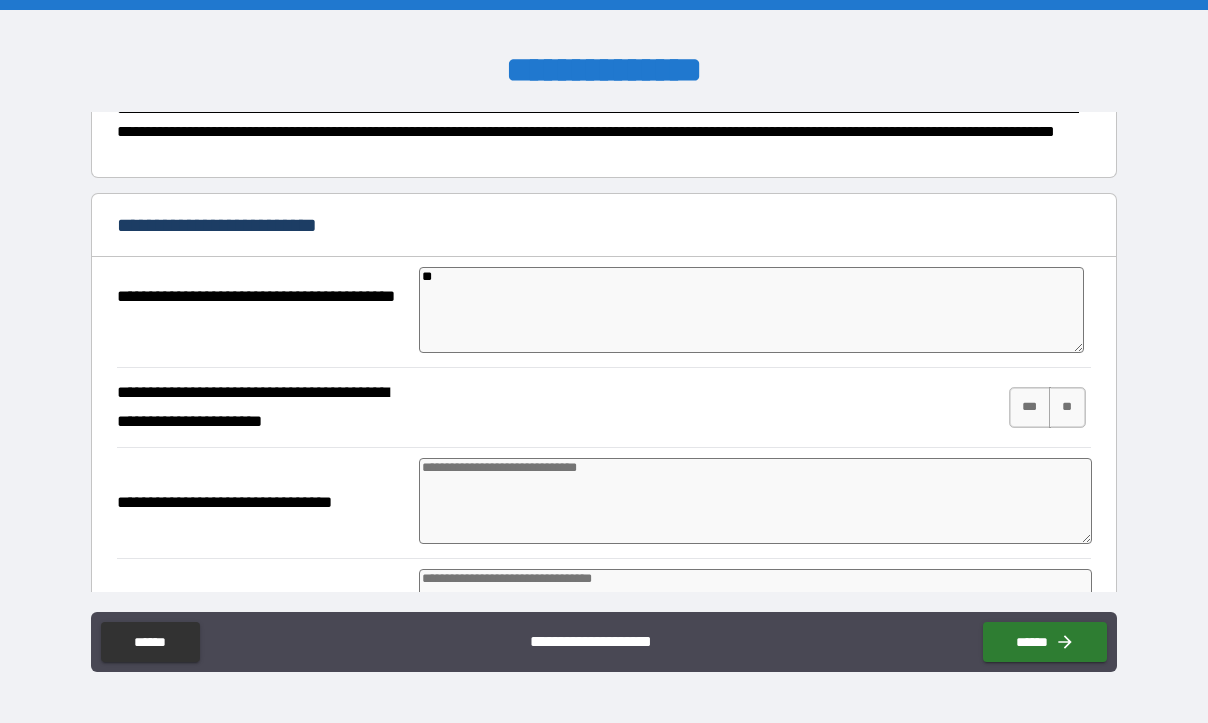 type on "*" 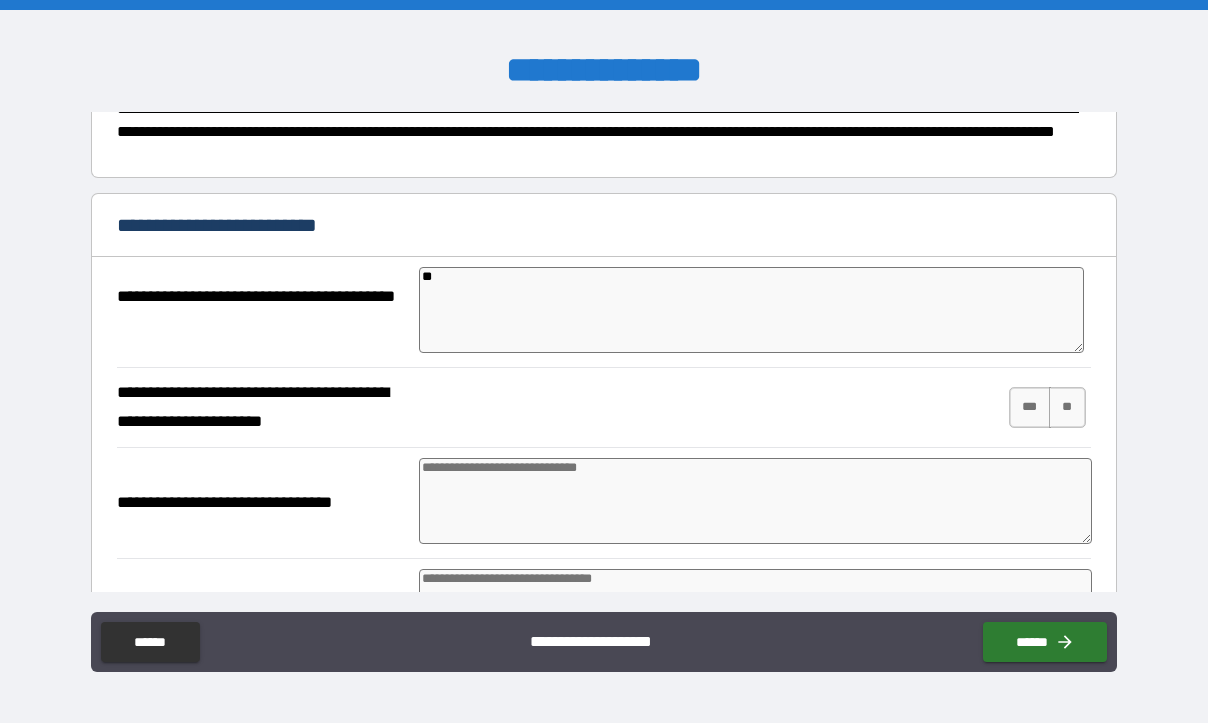 type on "*" 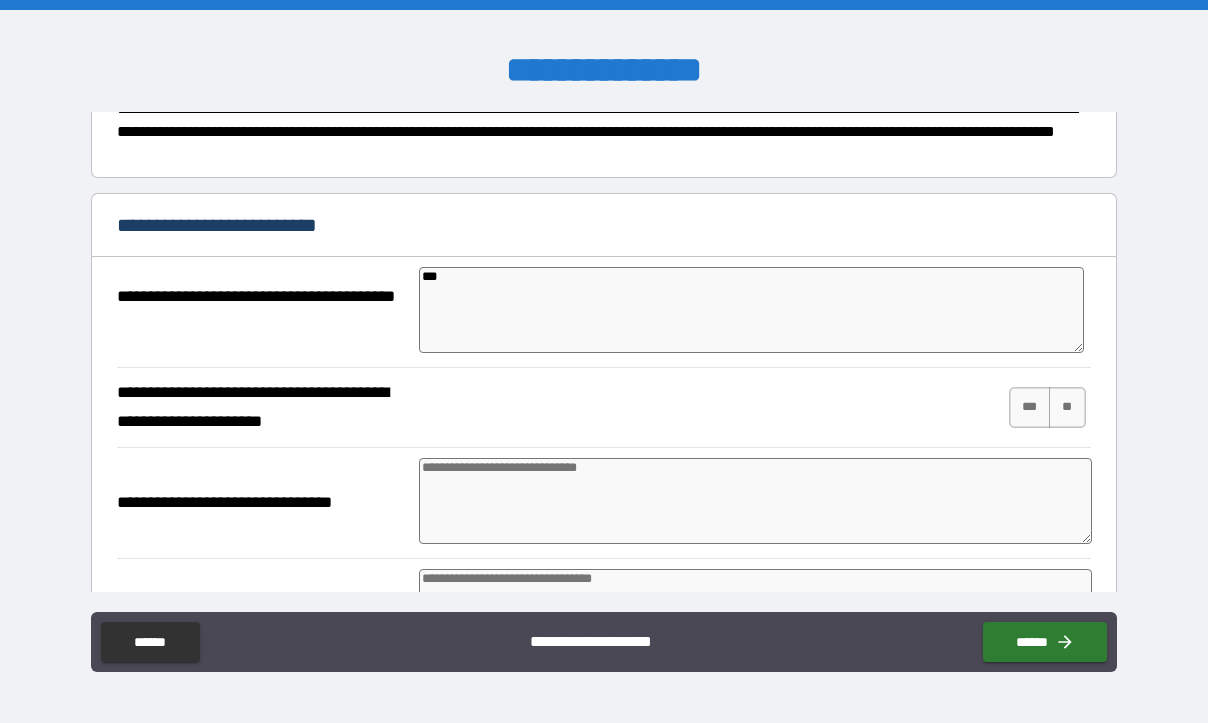 type on "*" 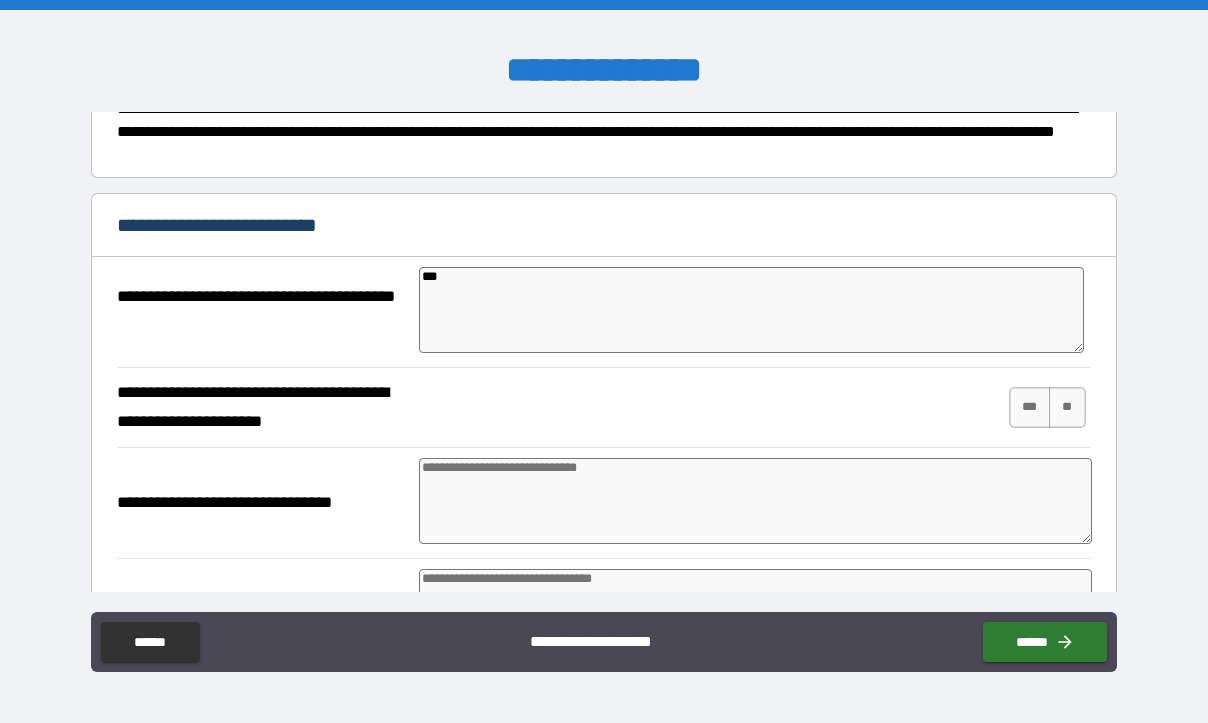 type on "*" 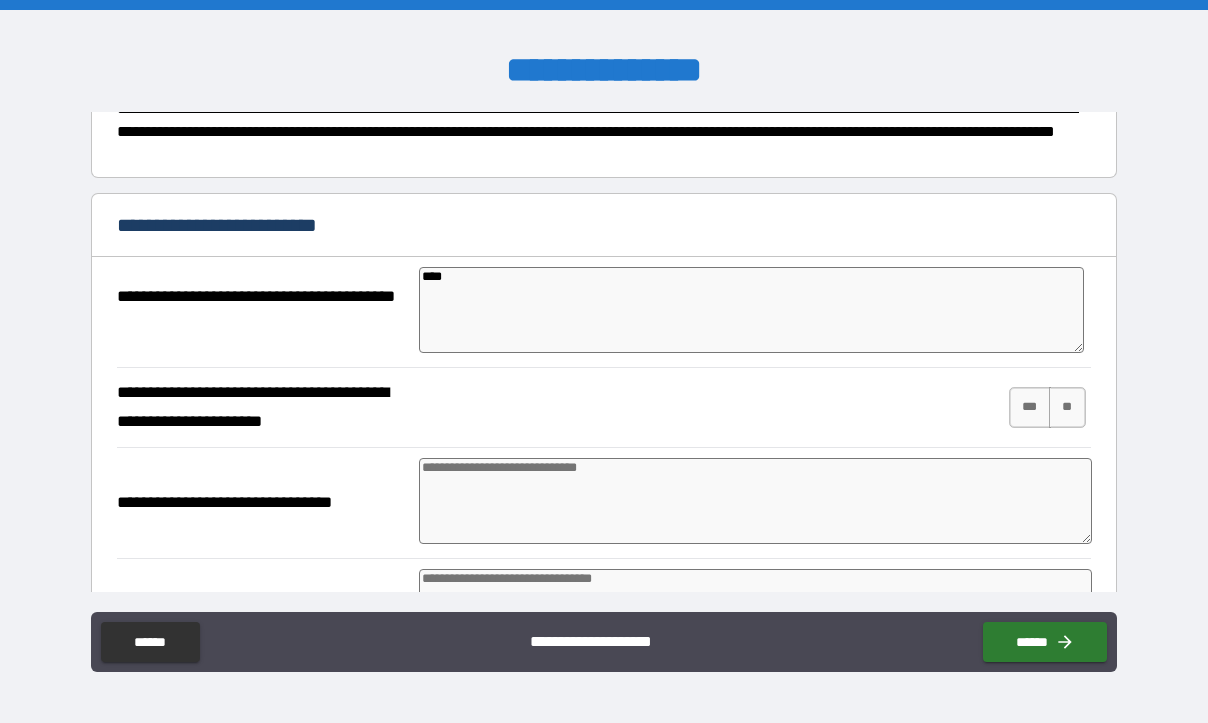 type on "*" 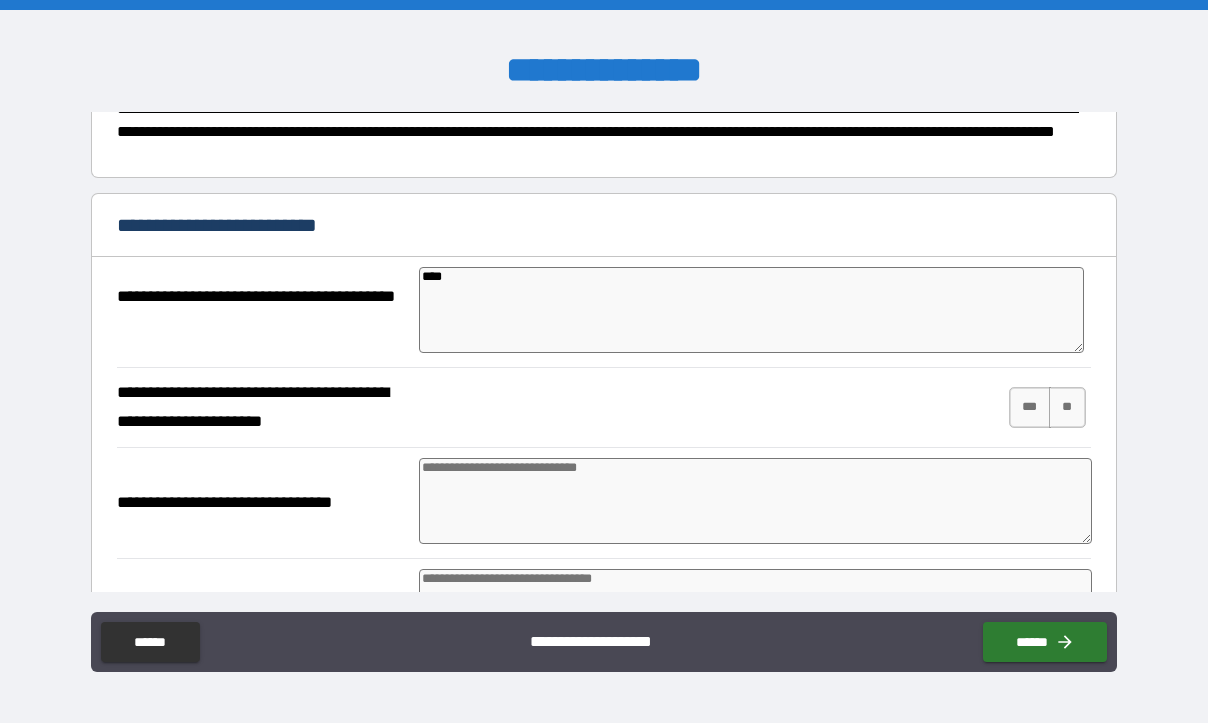 type on "*" 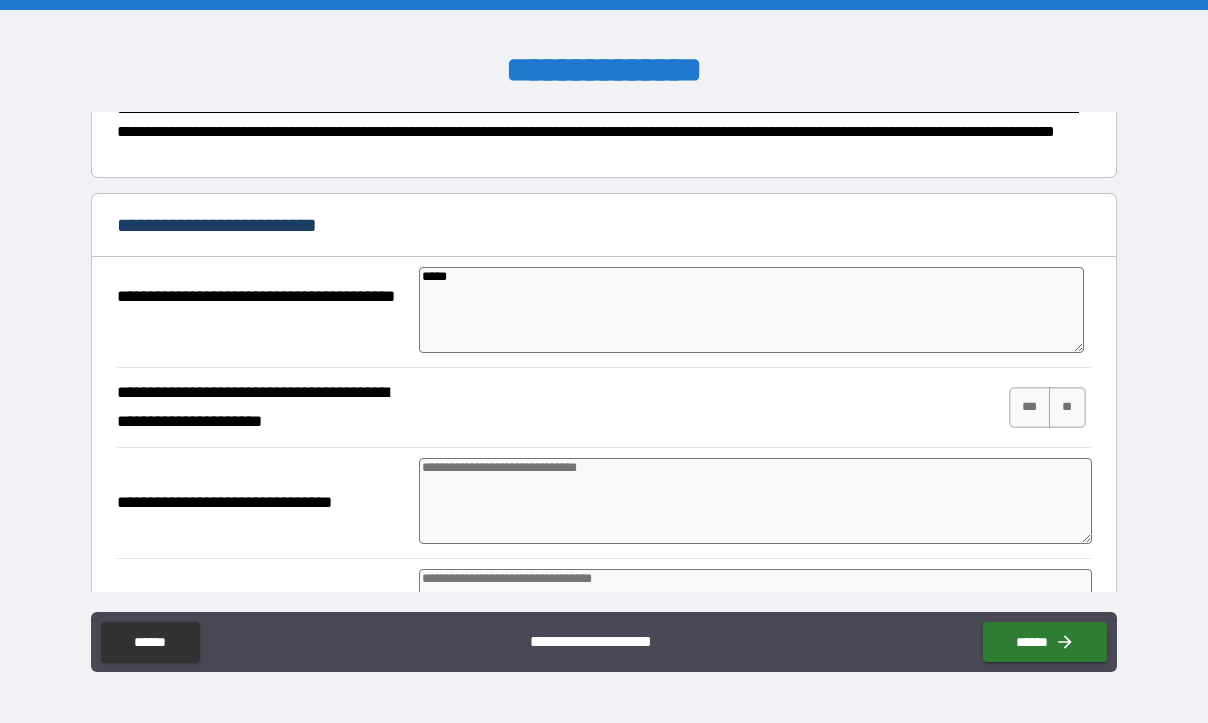 type on "*" 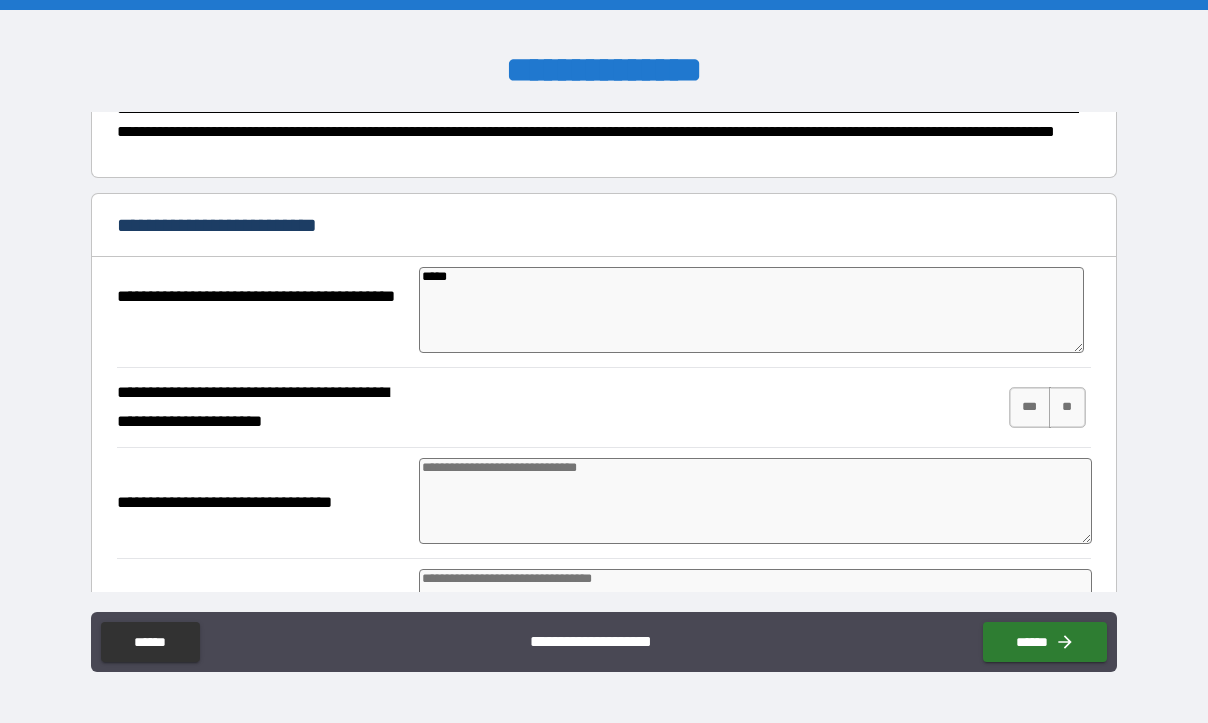 type on "*" 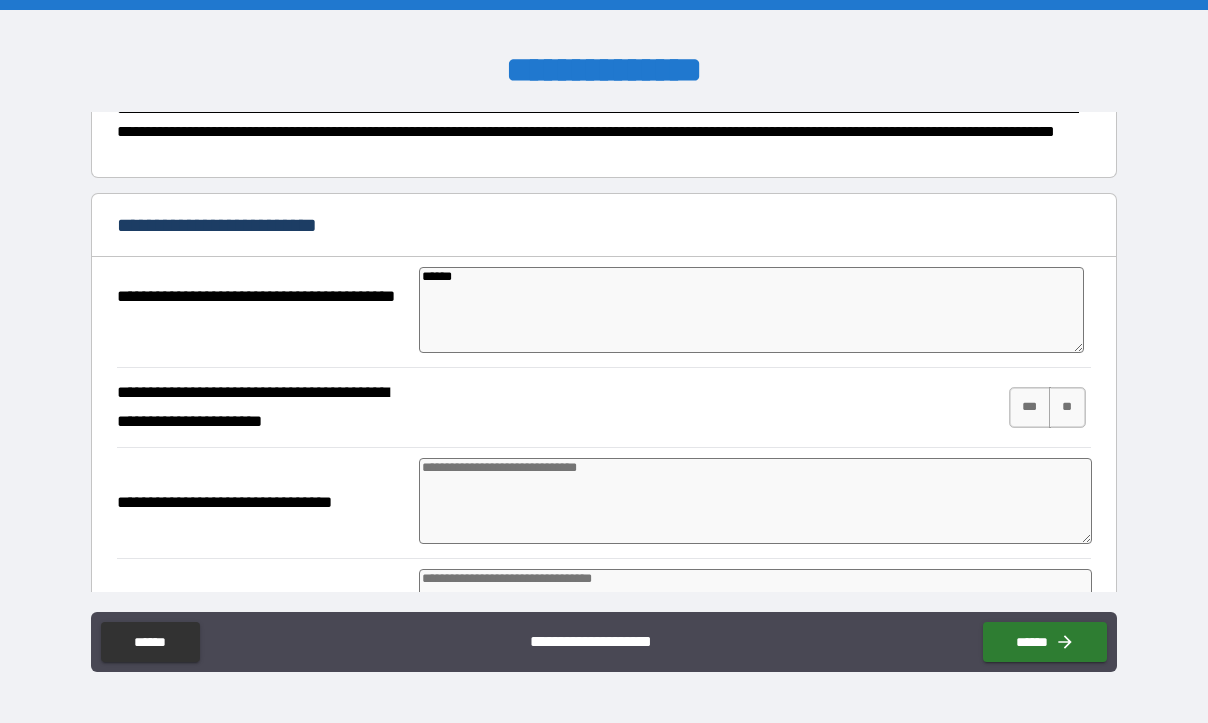 type on "*" 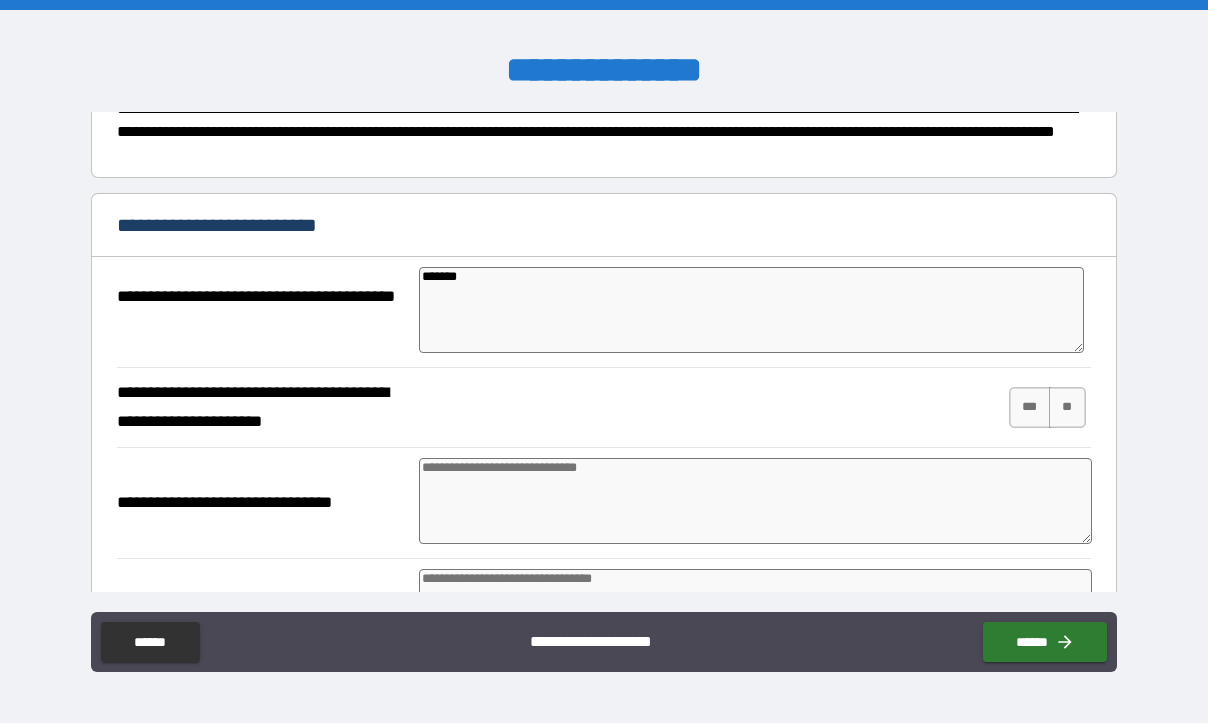 type on "*" 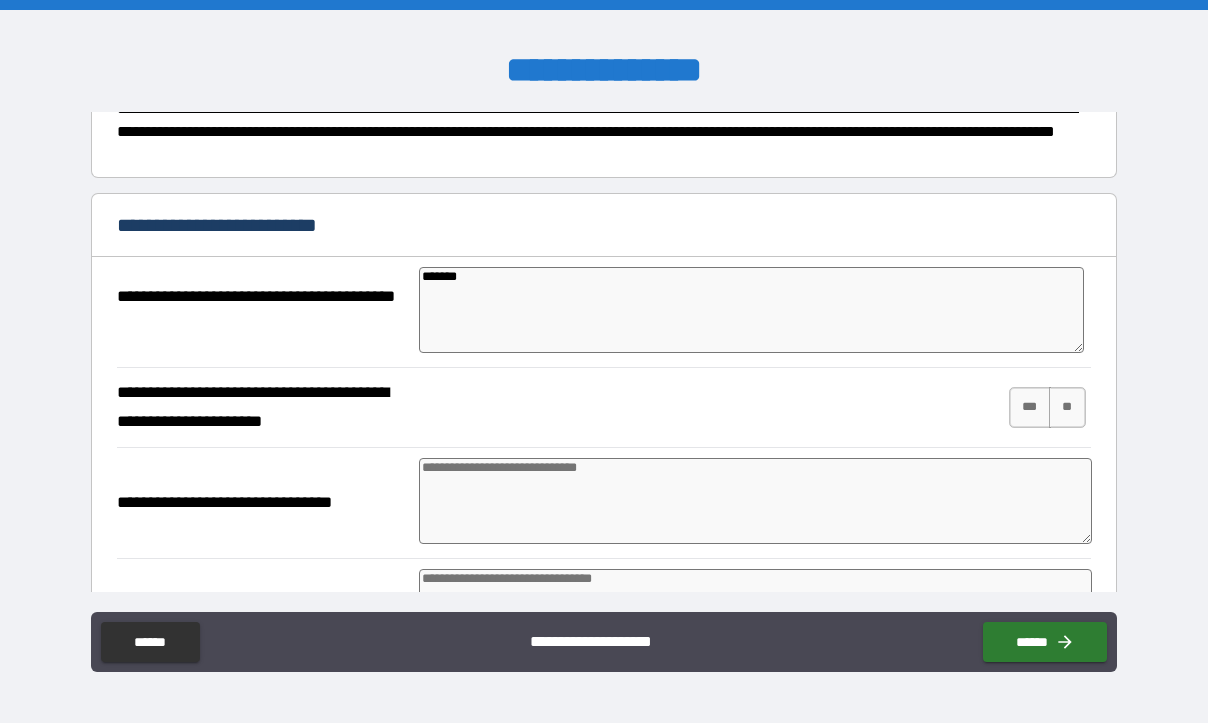 type on "*" 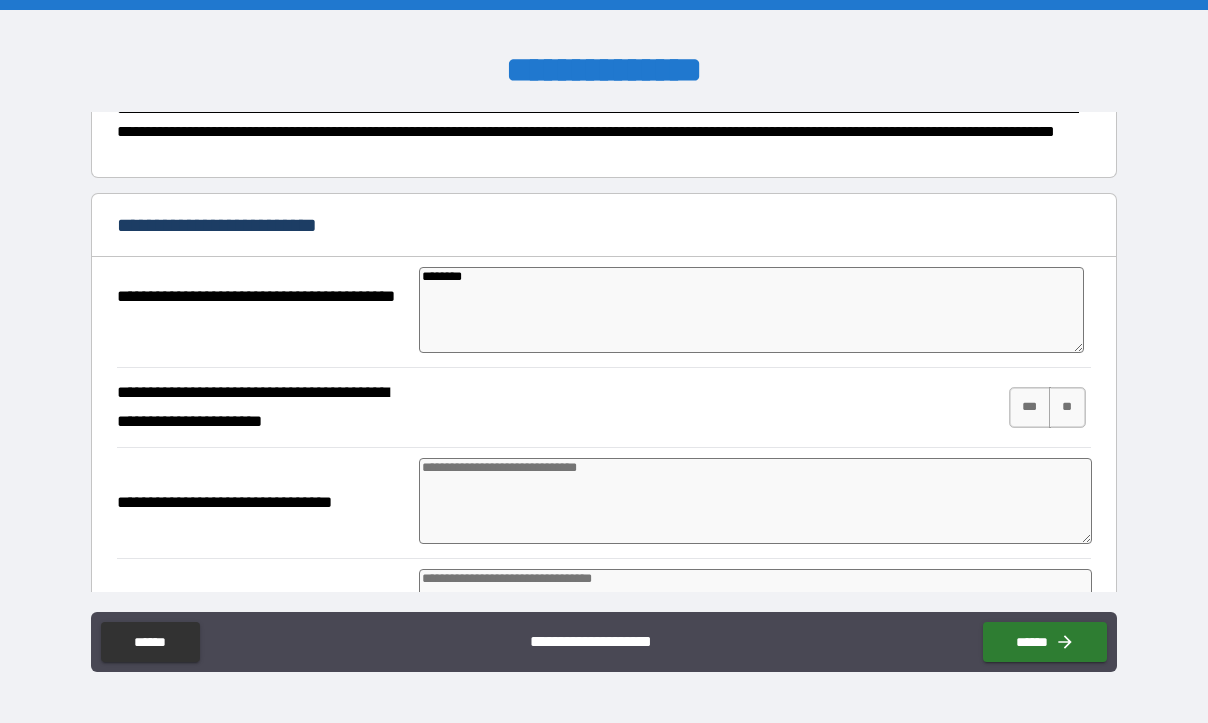 type on "*" 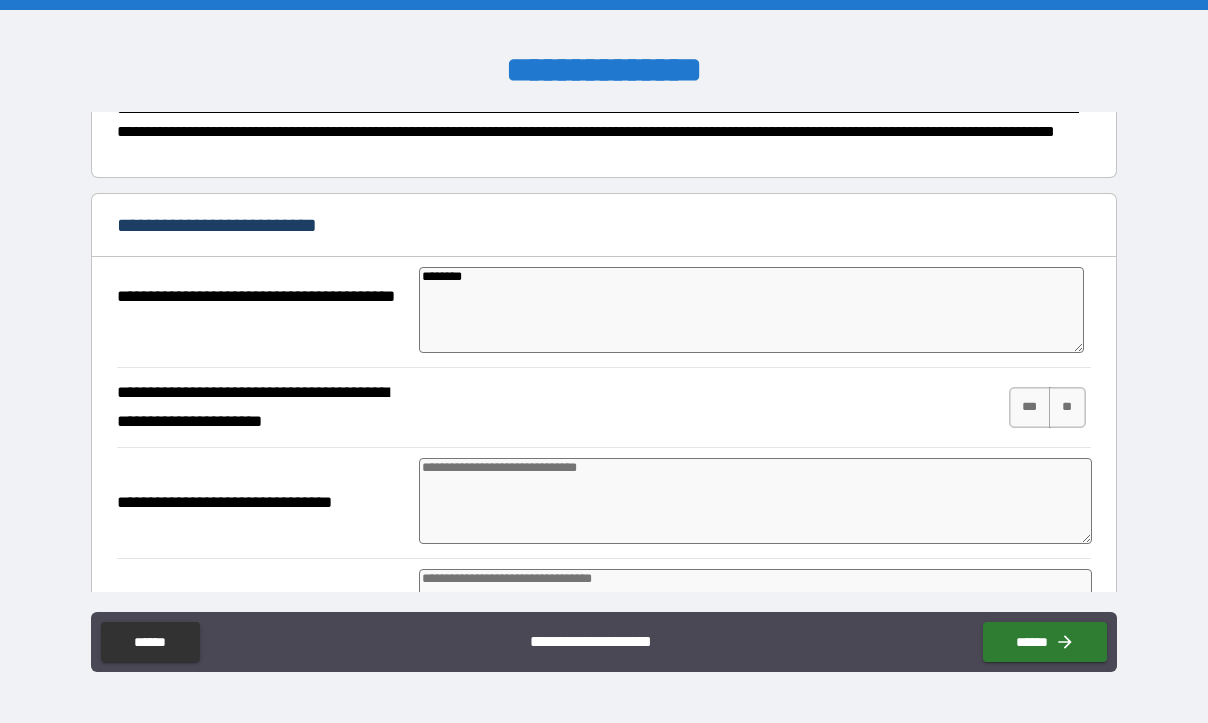 type on "*" 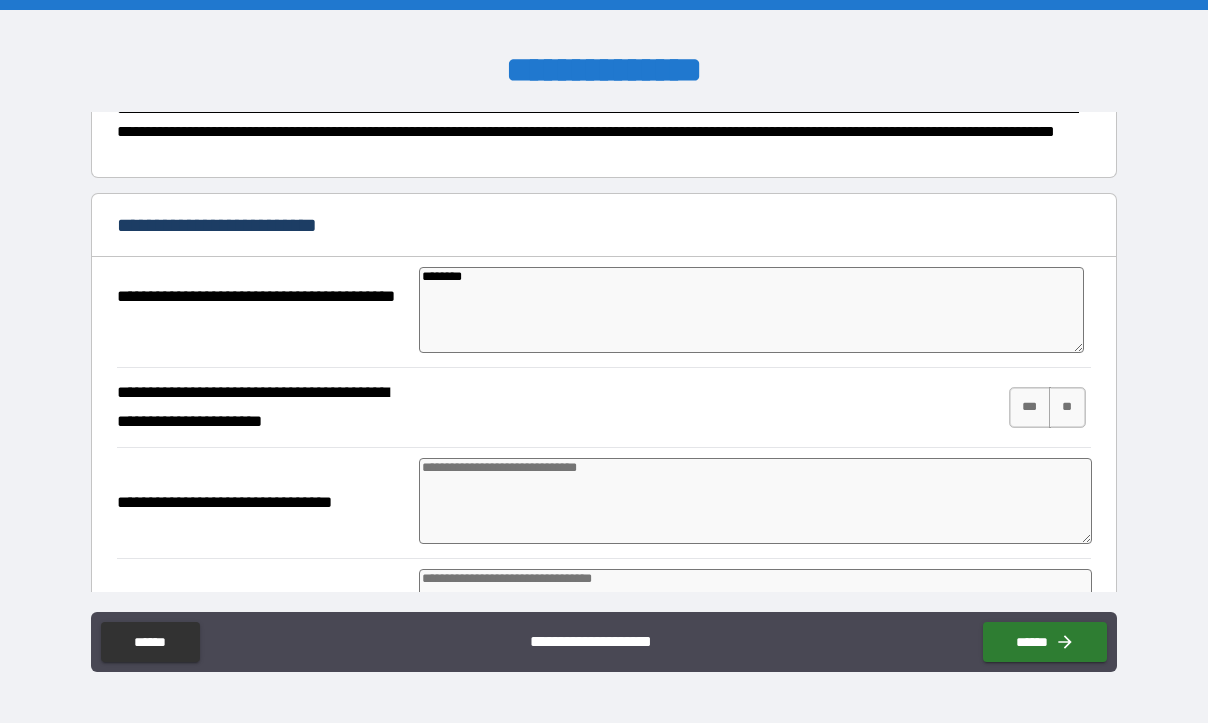 type on "*" 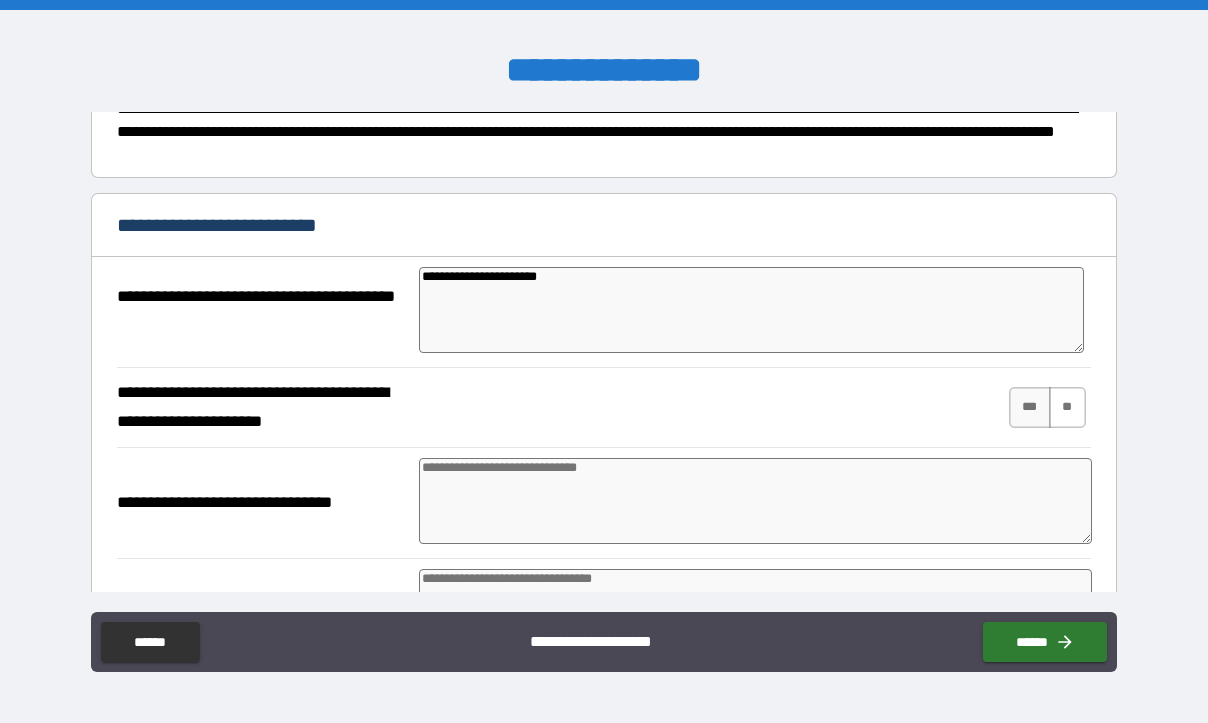 click on "**" at bounding box center [1067, 407] 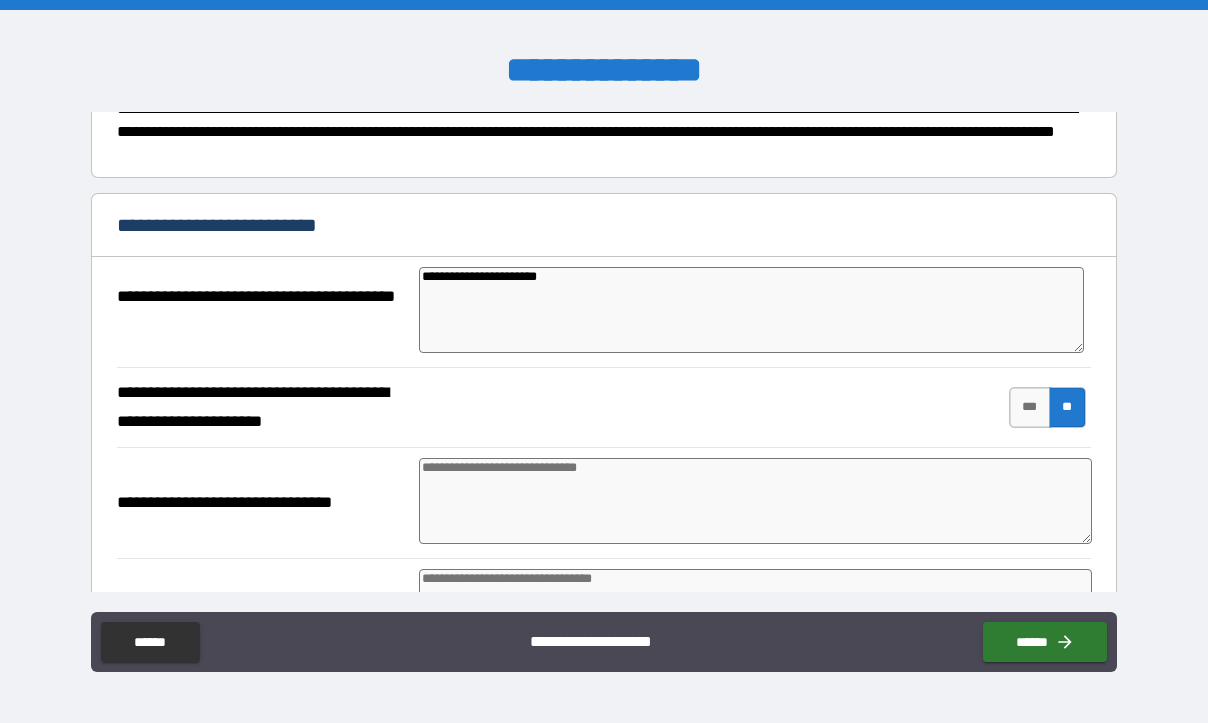 click at bounding box center [755, 501] 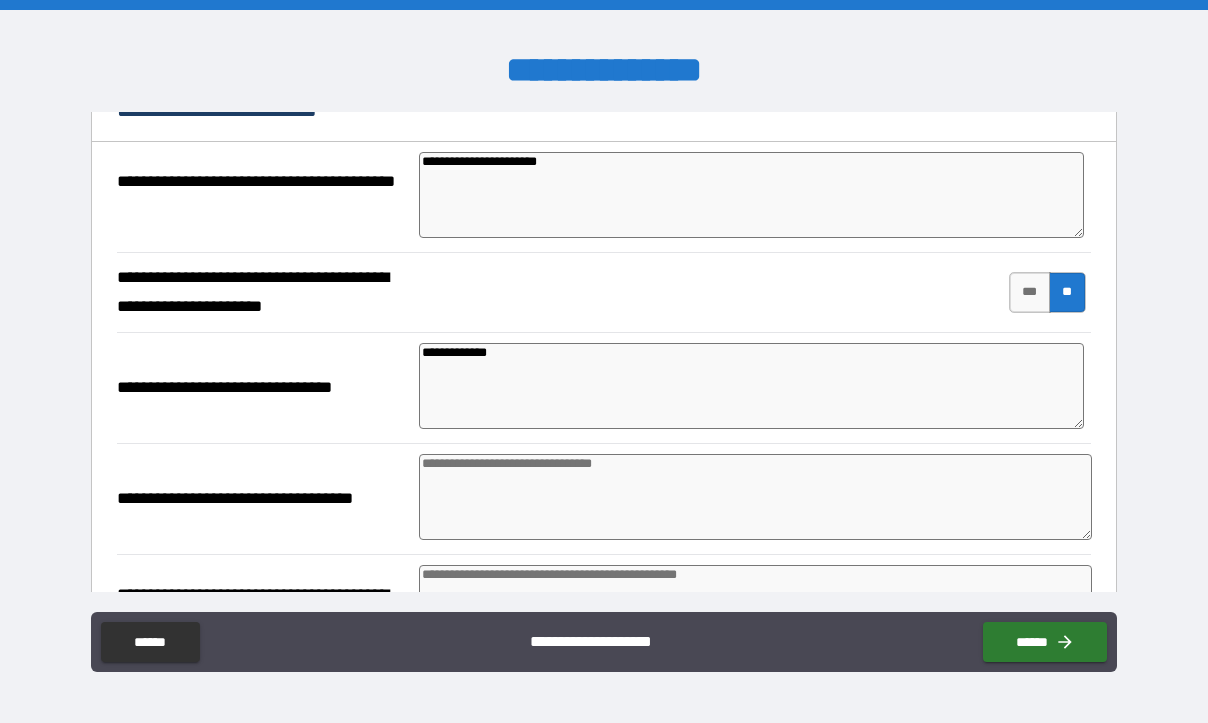 scroll, scrollTop: 700, scrollLeft: 0, axis: vertical 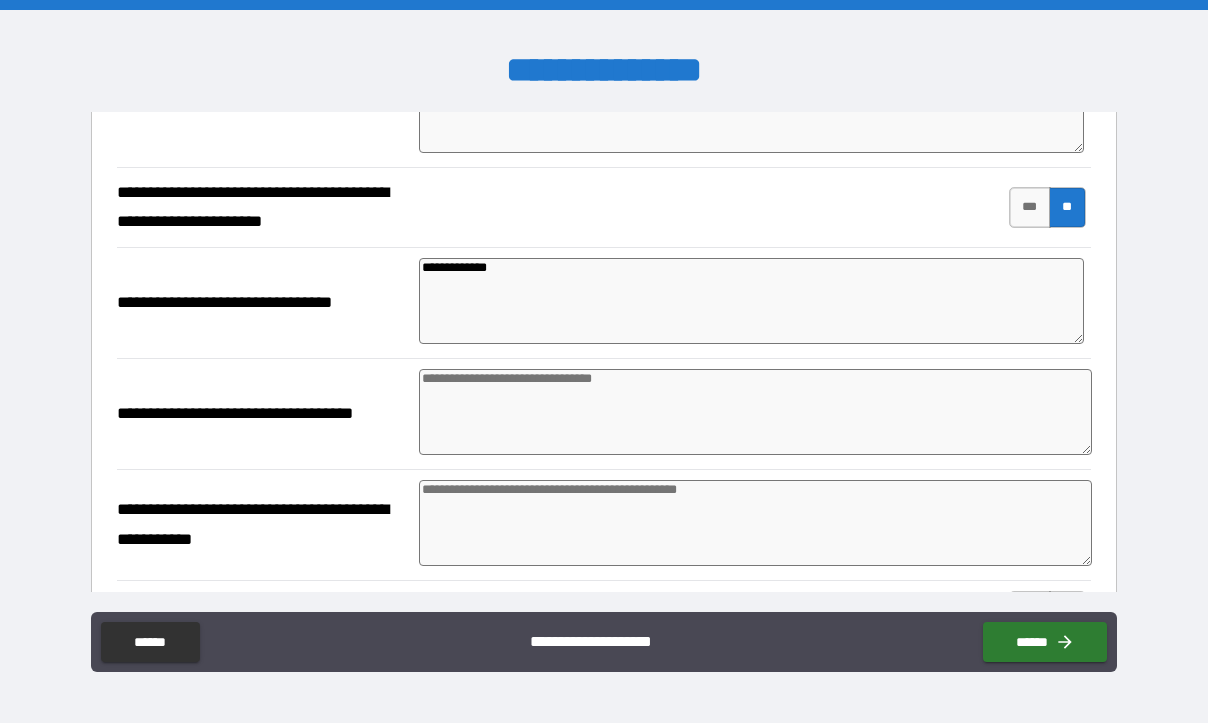 click at bounding box center (755, 412) 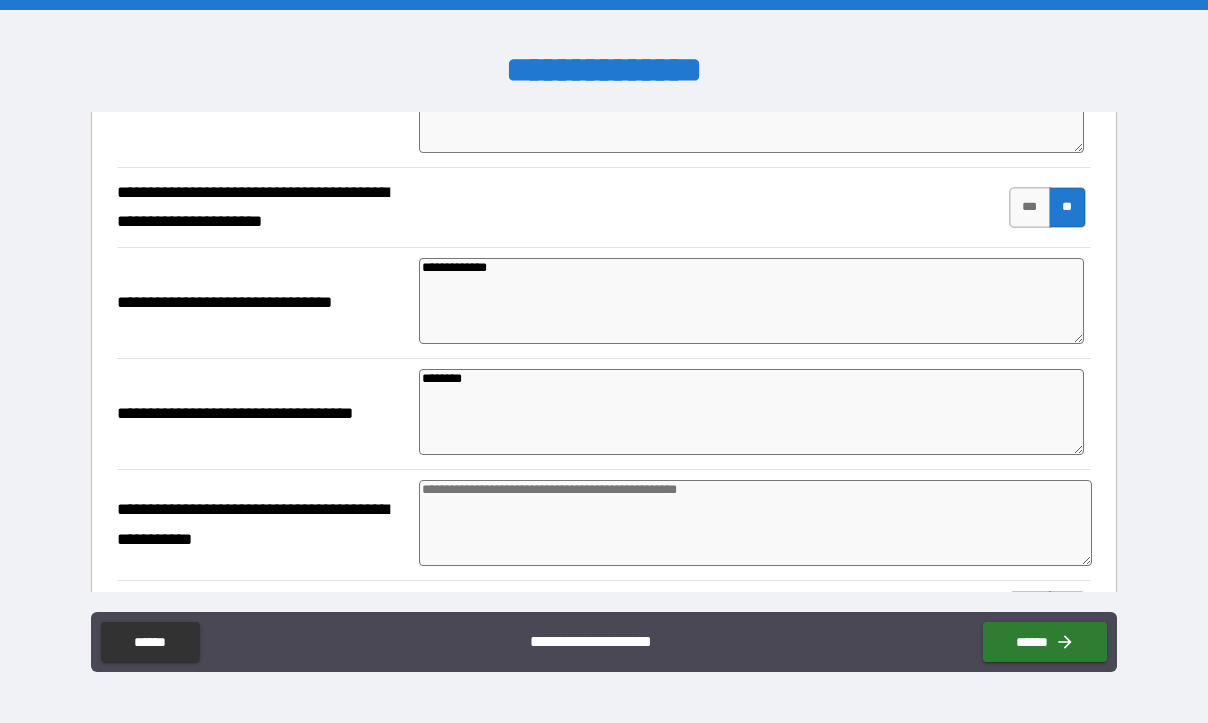 click at bounding box center (755, 523) 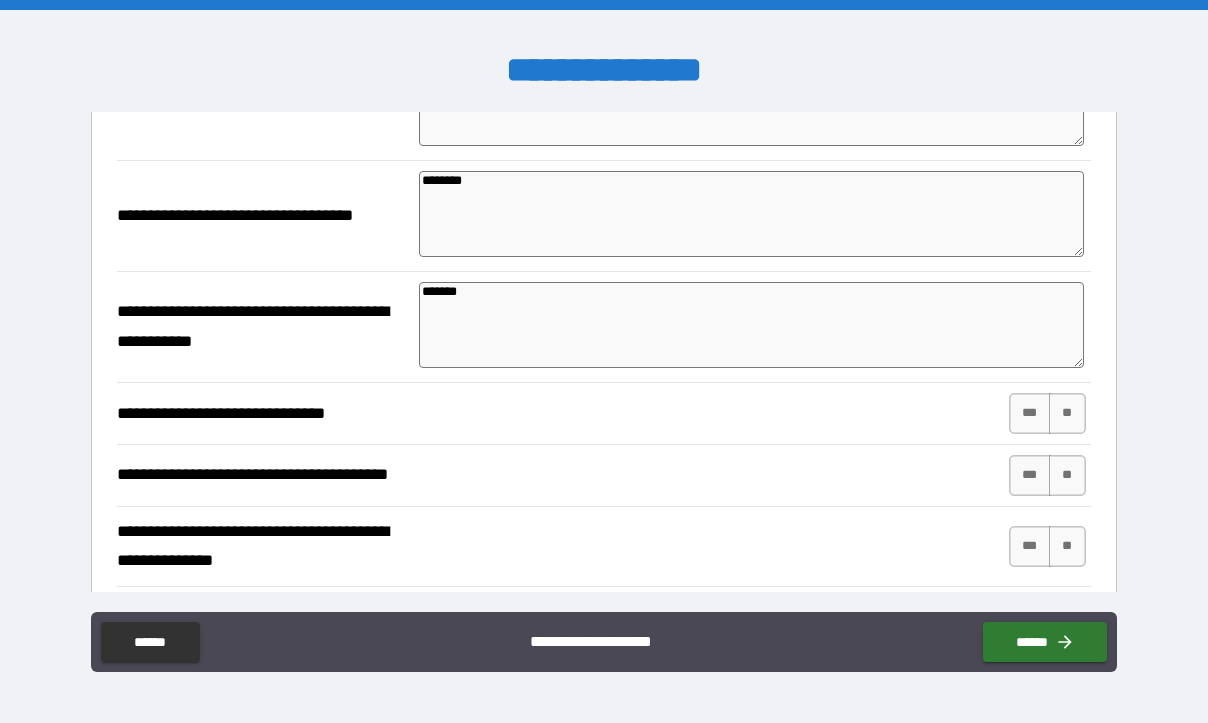 scroll, scrollTop: 1000, scrollLeft: 0, axis: vertical 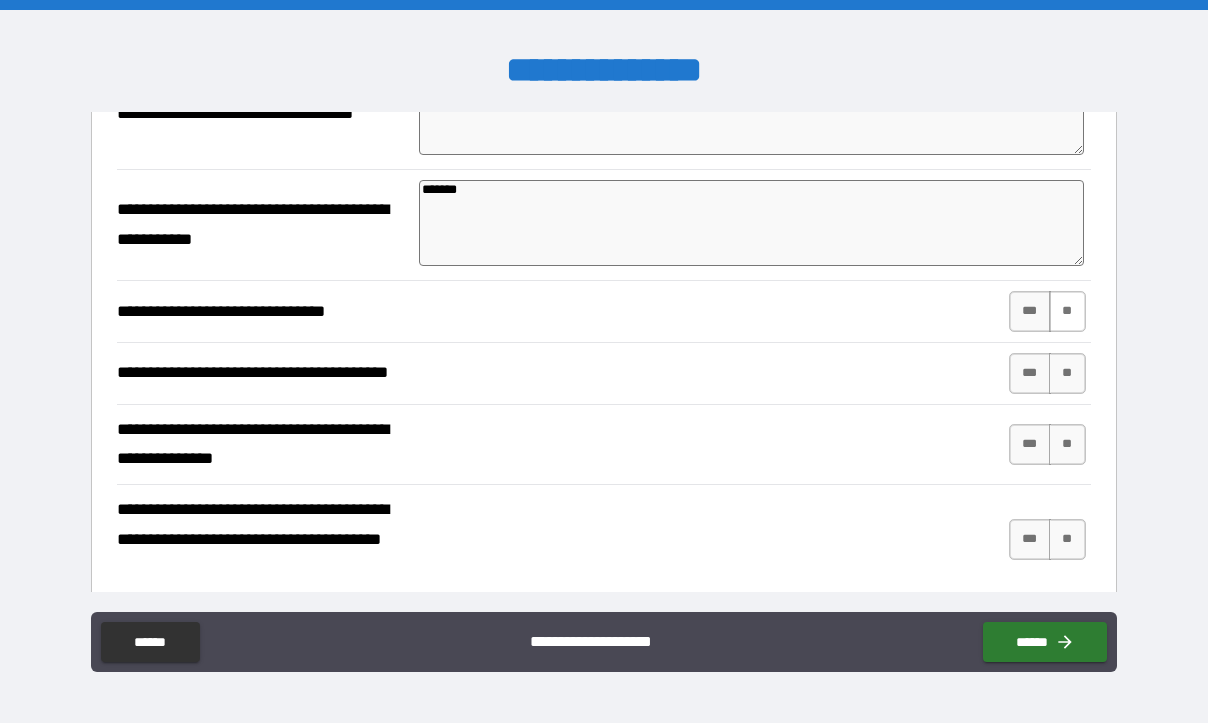 click on "**" at bounding box center [1067, 311] 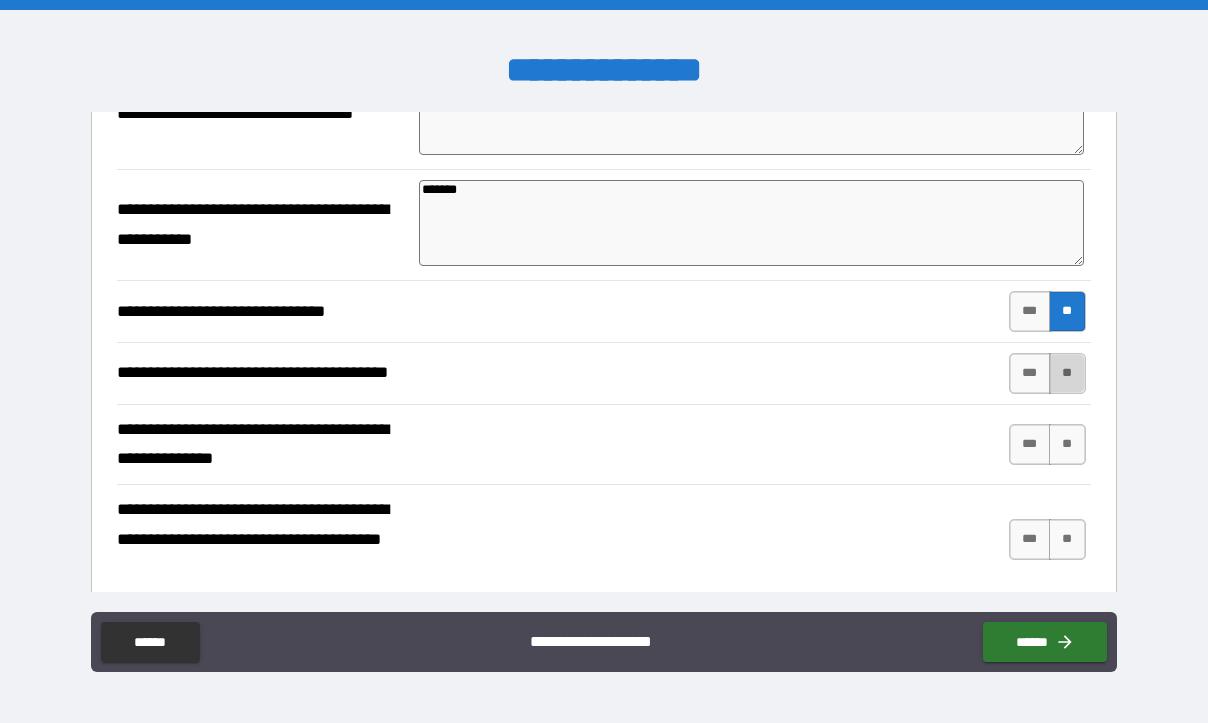 click on "**" at bounding box center (1067, 373) 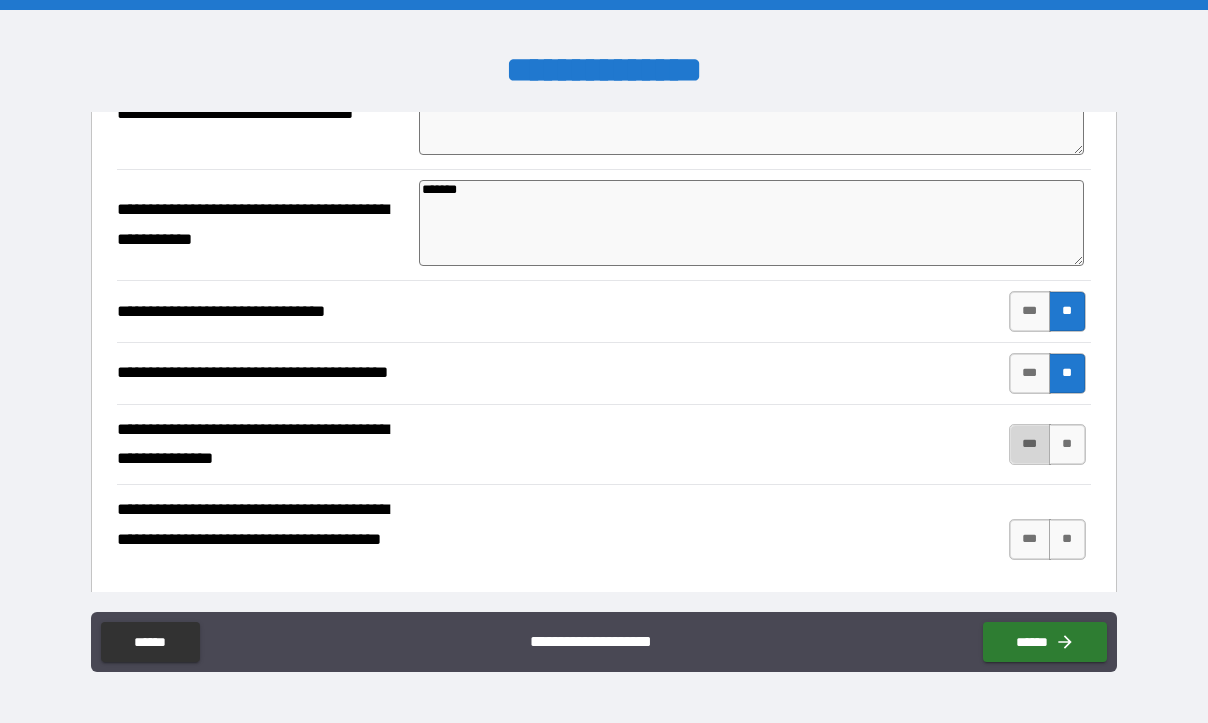 click on "***" at bounding box center (1030, 444) 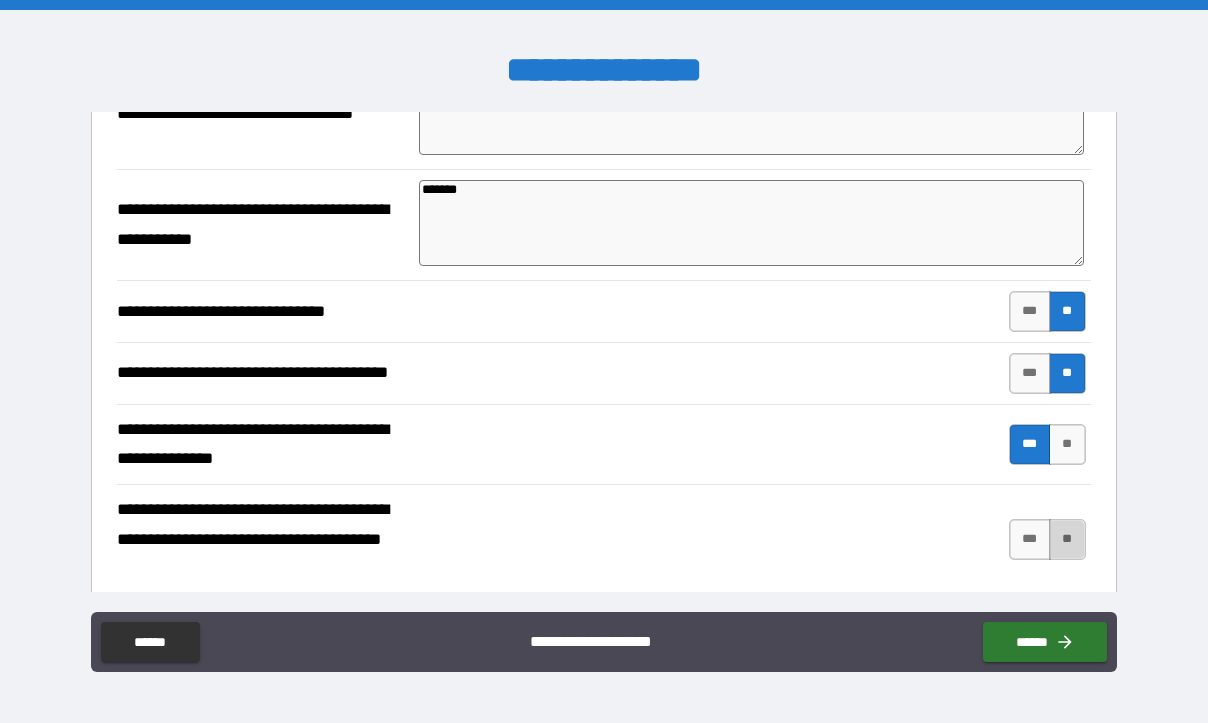 click on "**" at bounding box center (1067, 539) 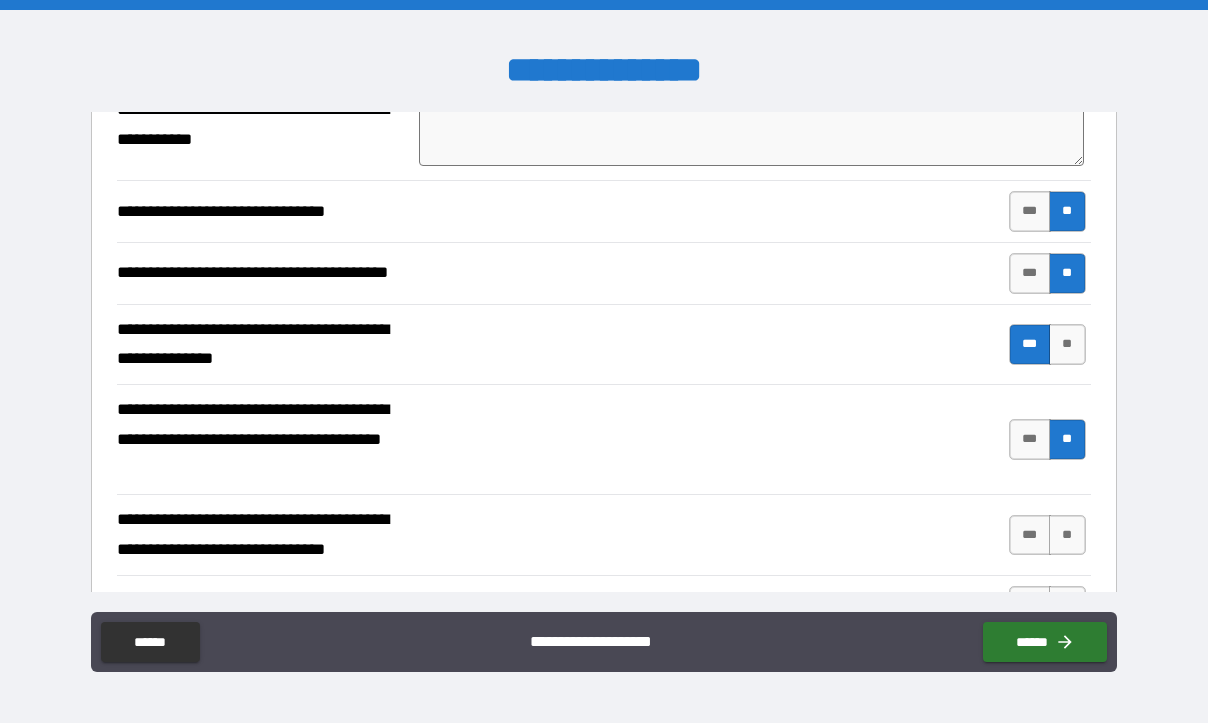scroll, scrollTop: 1200, scrollLeft: 0, axis: vertical 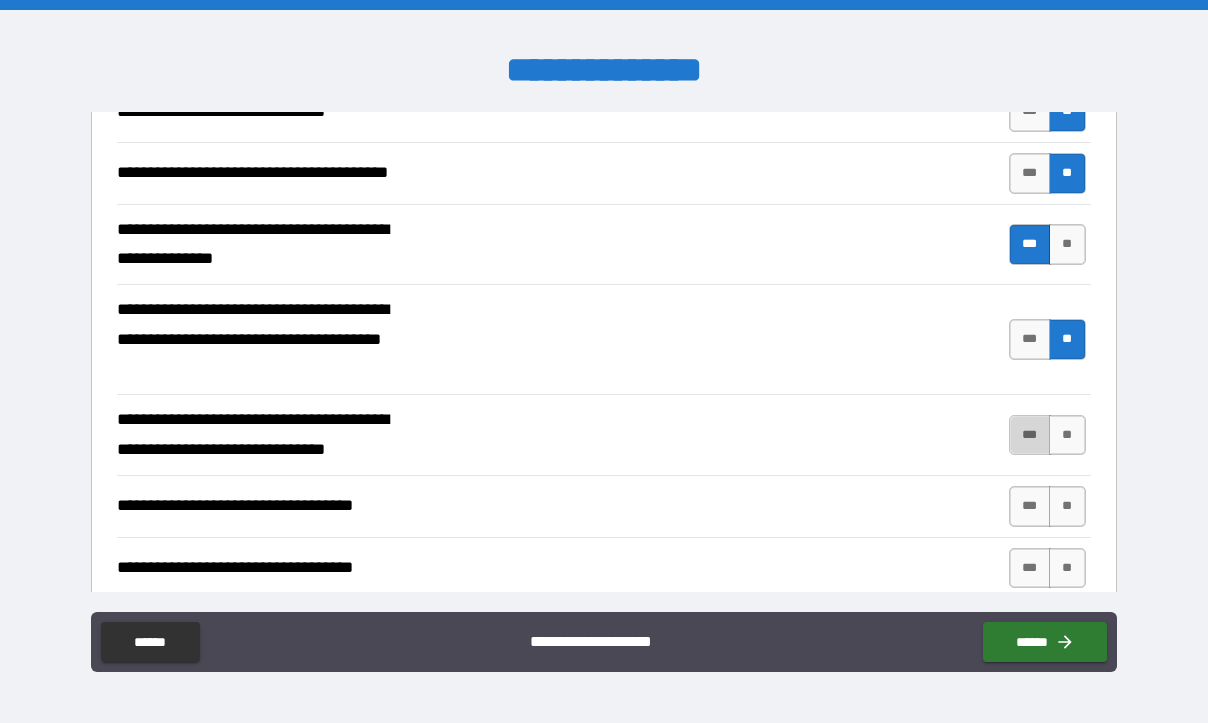 click on "***" at bounding box center (1030, 435) 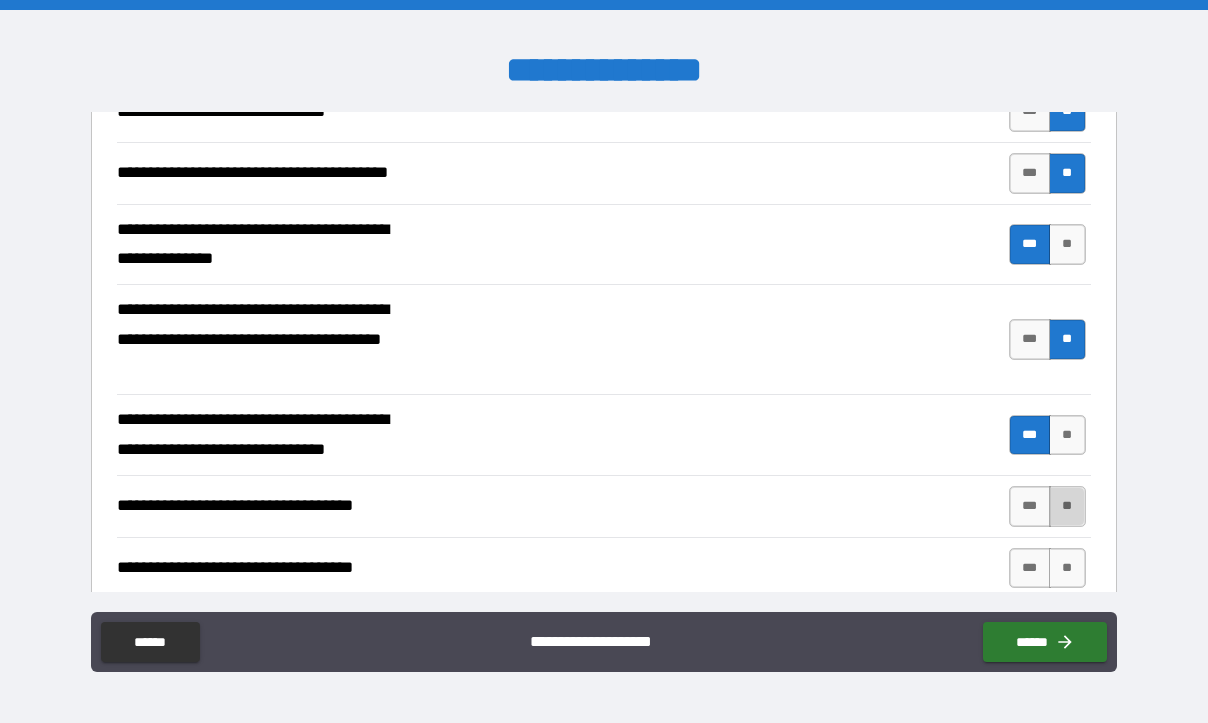 click on "**" at bounding box center [1067, 506] 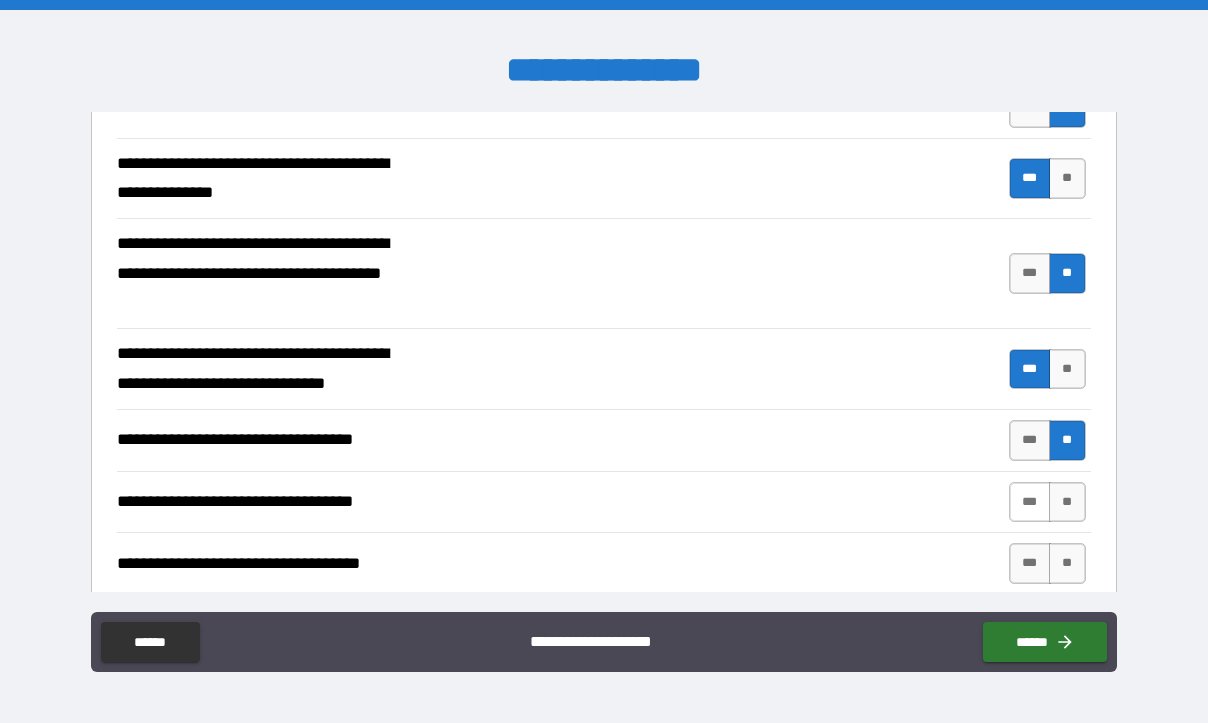 scroll, scrollTop: 1300, scrollLeft: 0, axis: vertical 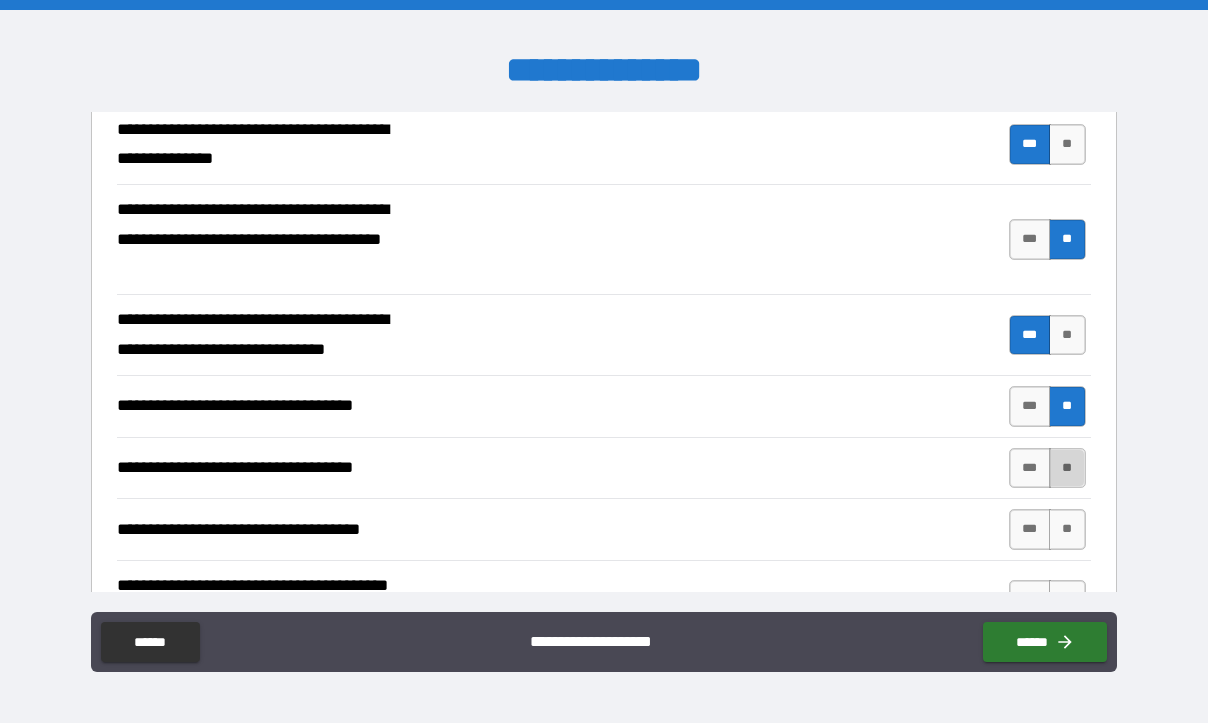 click on "**" at bounding box center [1067, 468] 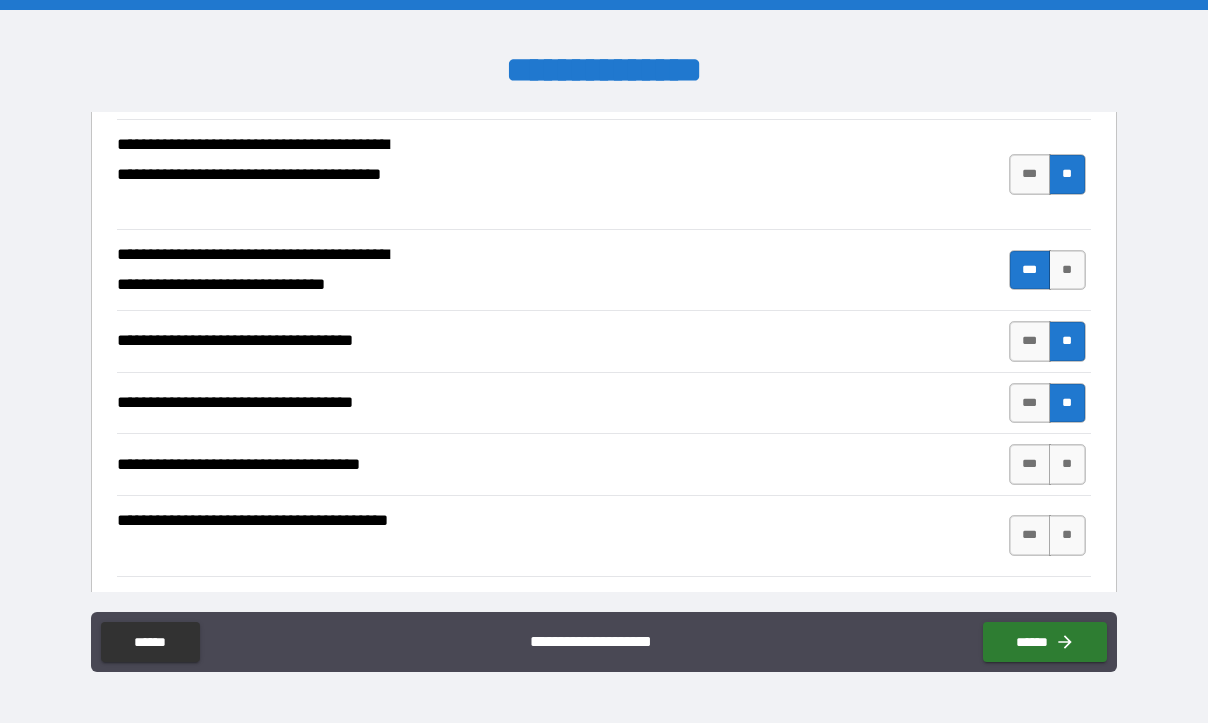scroll, scrollTop: 1400, scrollLeft: 0, axis: vertical 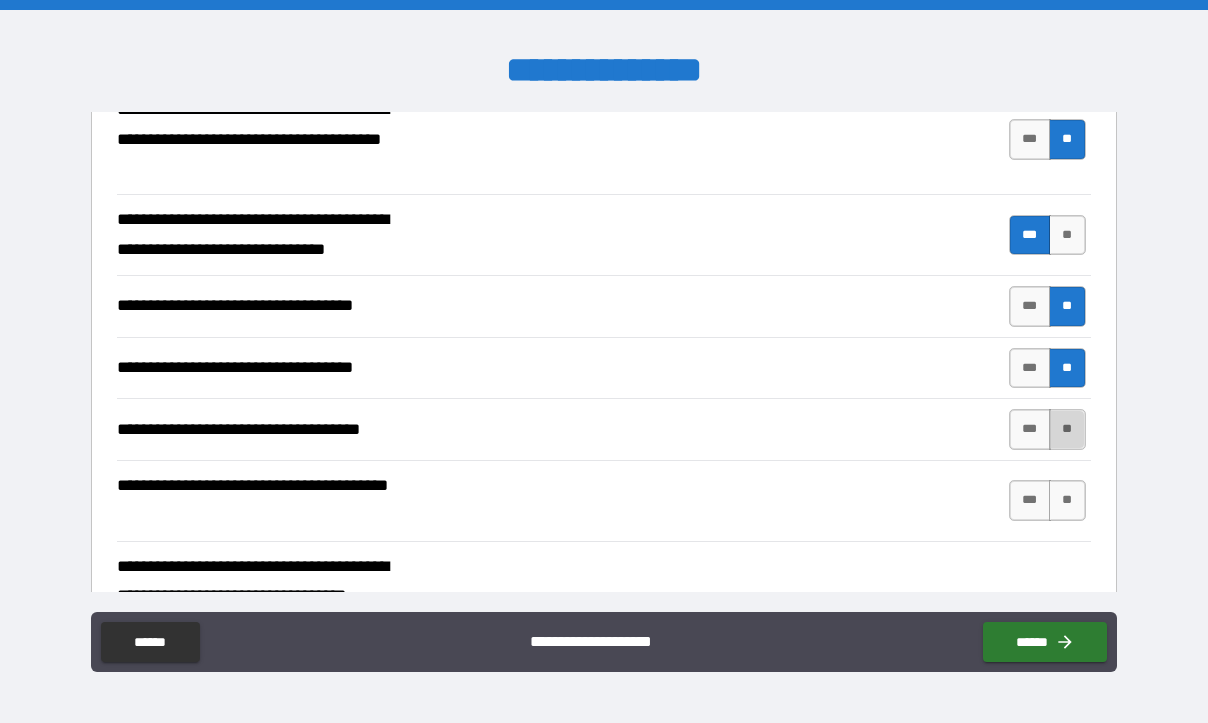 click on "**" at bounding box center [1067, 429] 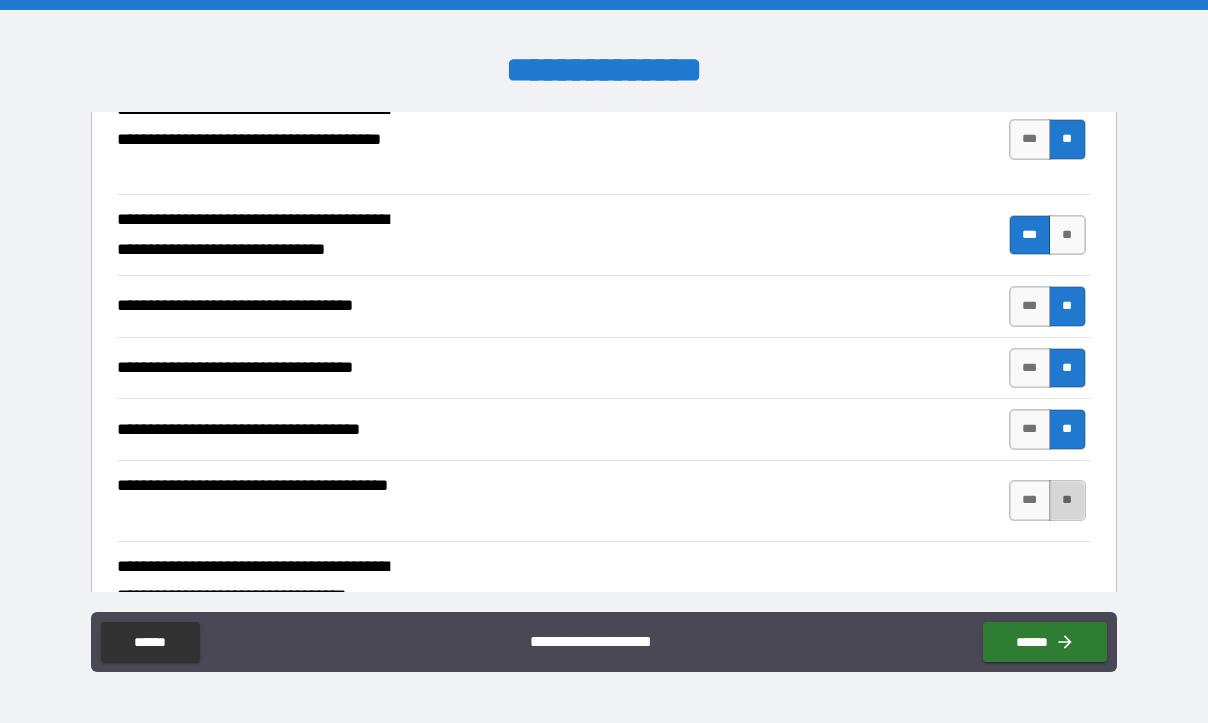 click on "**" at bounding box center [1067, 500] 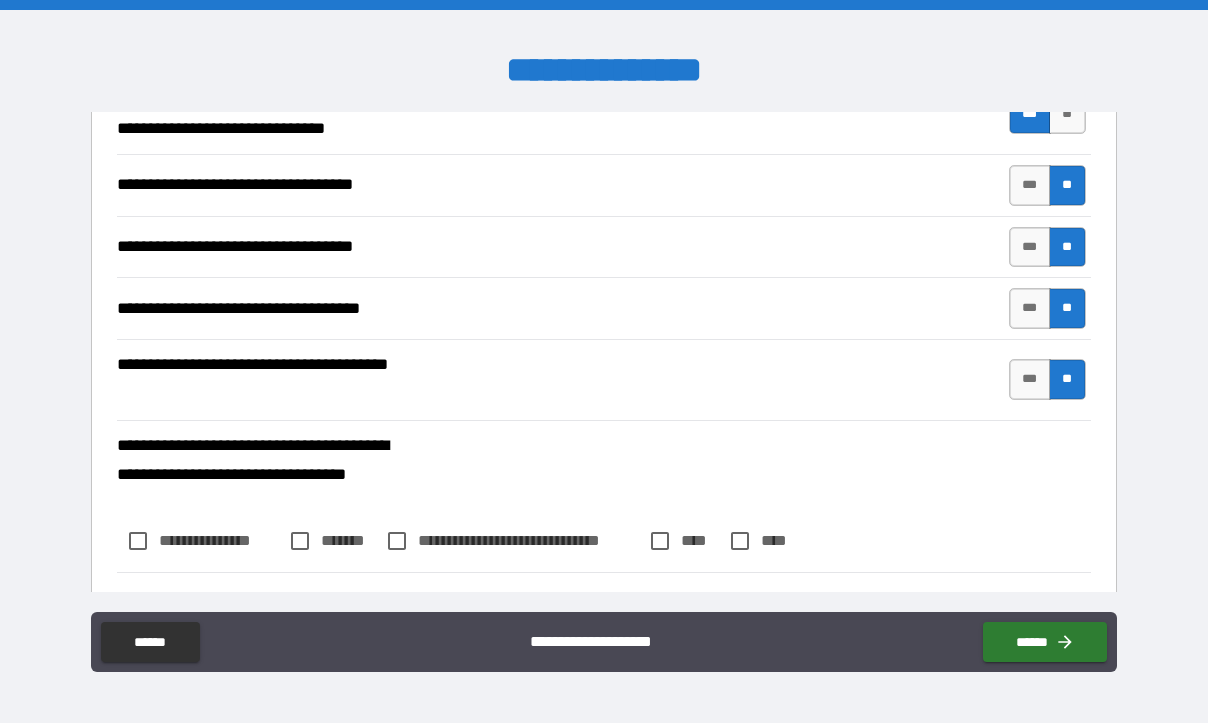scroll, scrollTop: 1600, scrollLeft: 0, axis: vertical 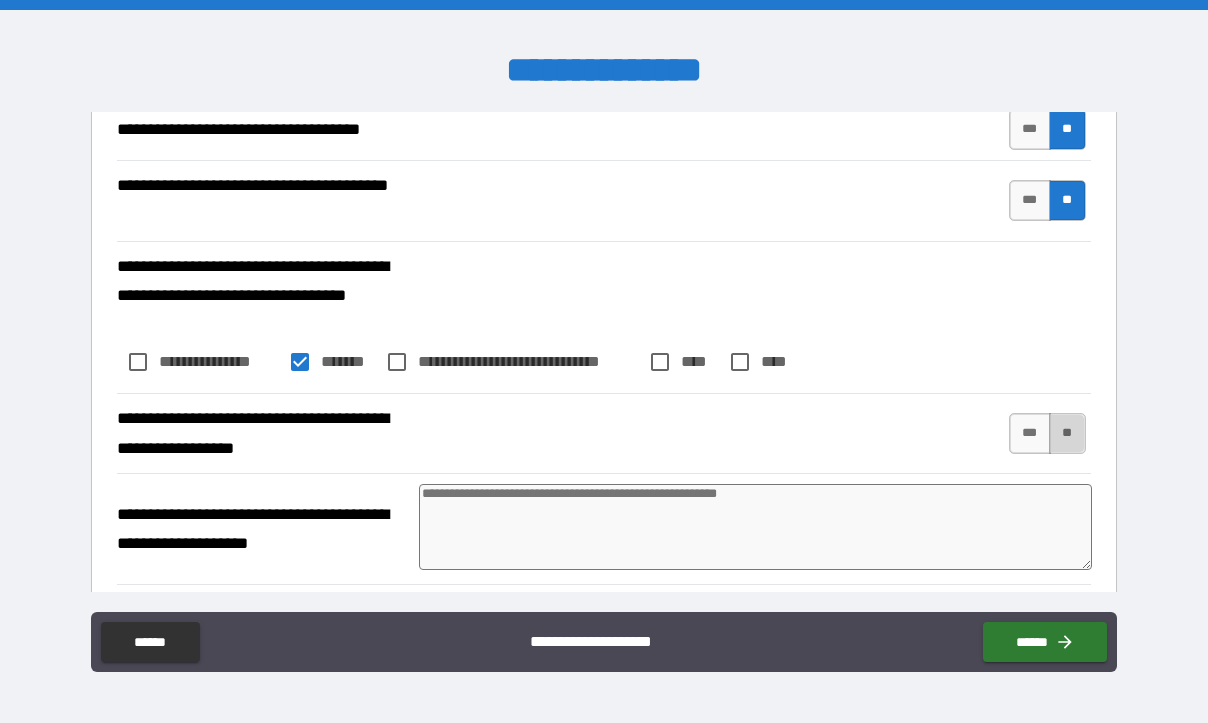 click on "**" at bounding box center [1067, 433] 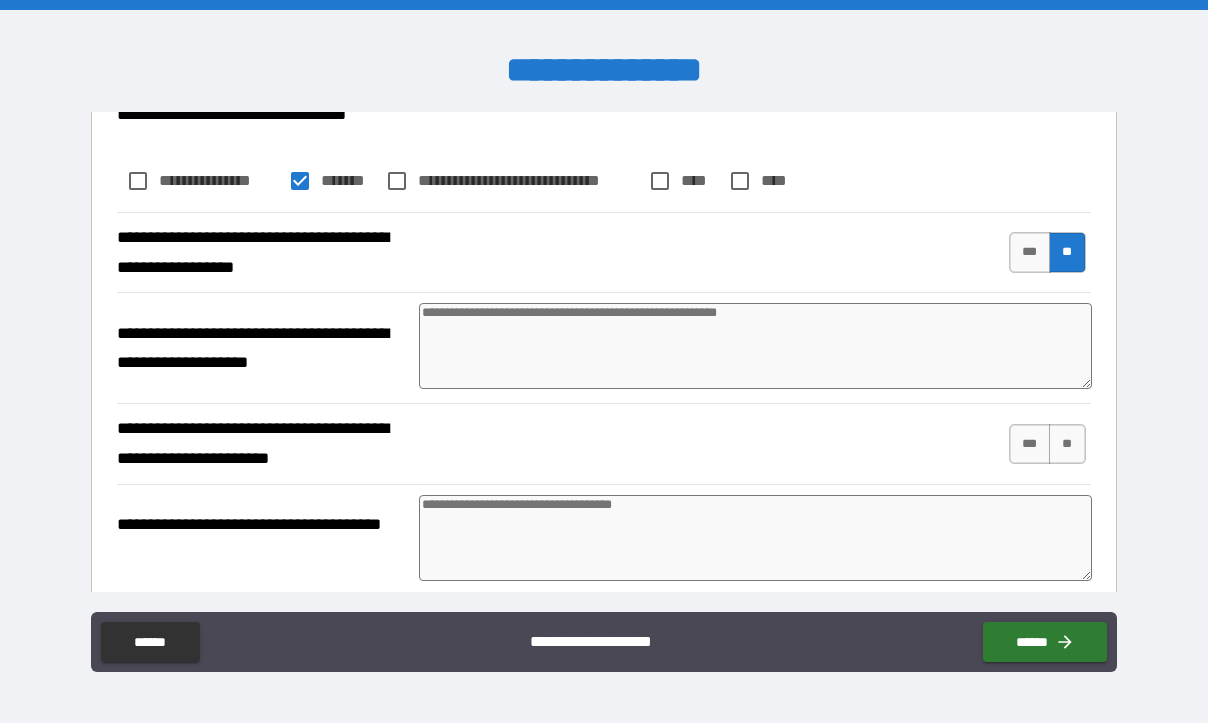 scroll, scrollTop: 1900, scrollLeft: 0, axis: vertical 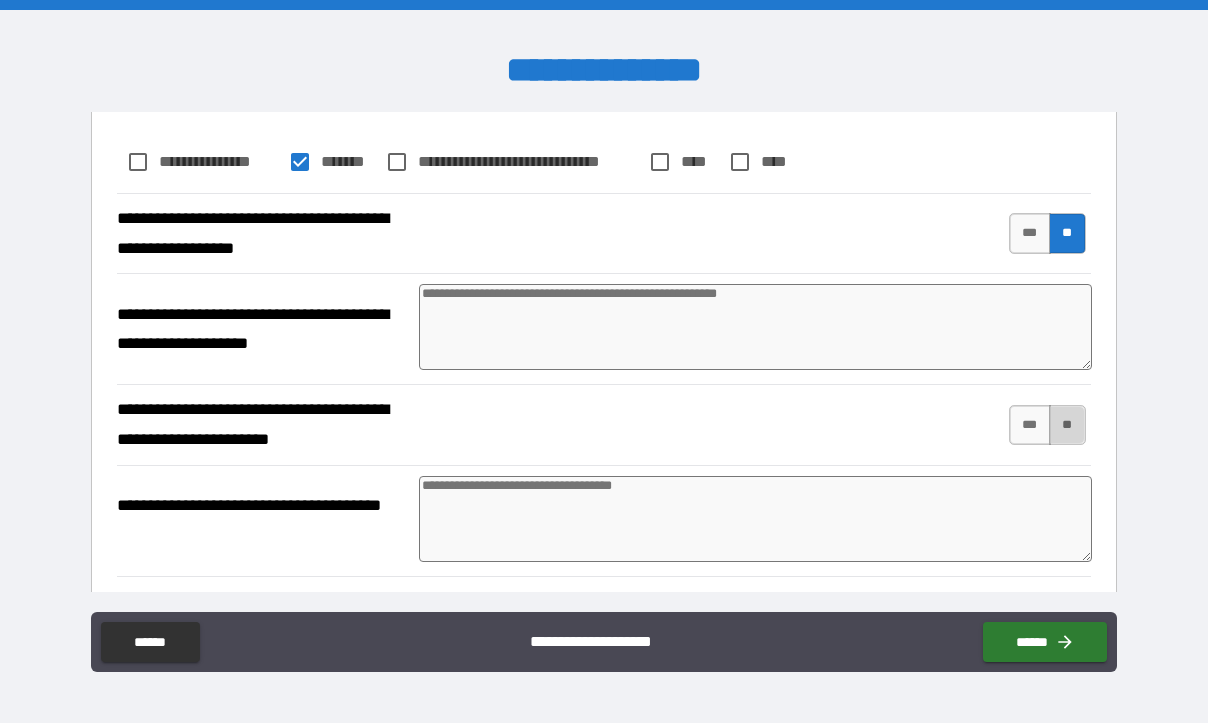 click on "**" at bounding box center (1067, 425) 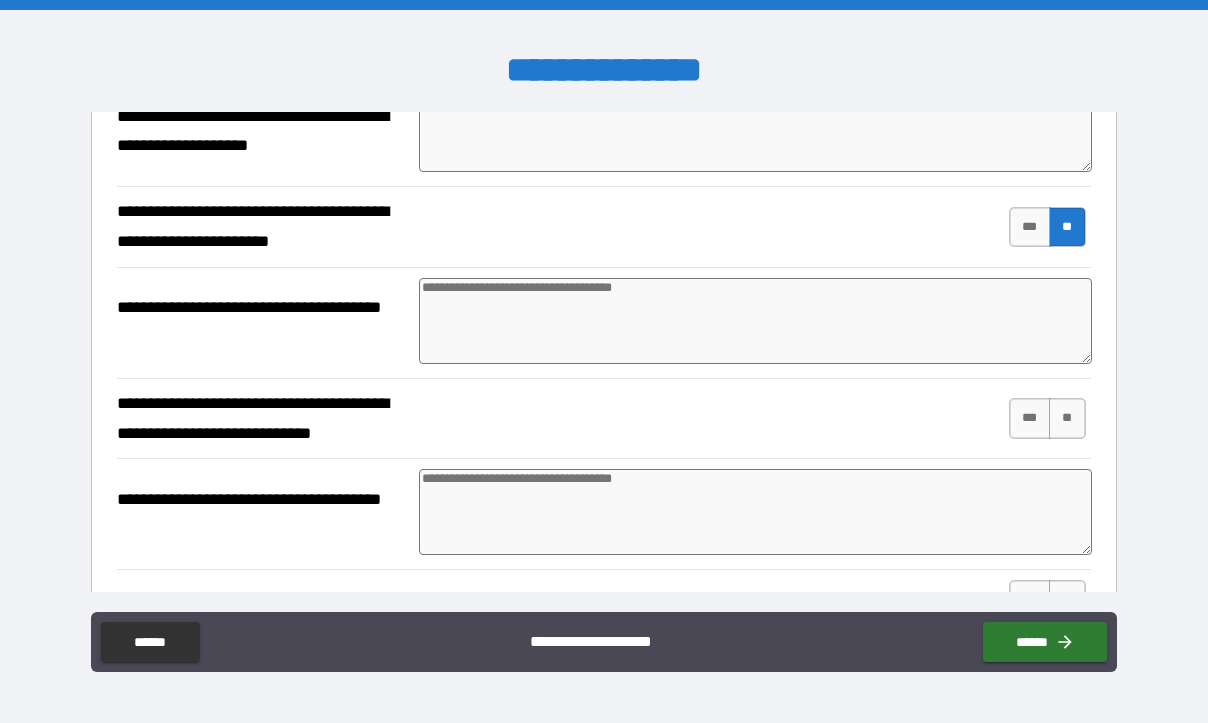 scroll, scrollTop: 2100, scrollLeft: 0, axis: vertical 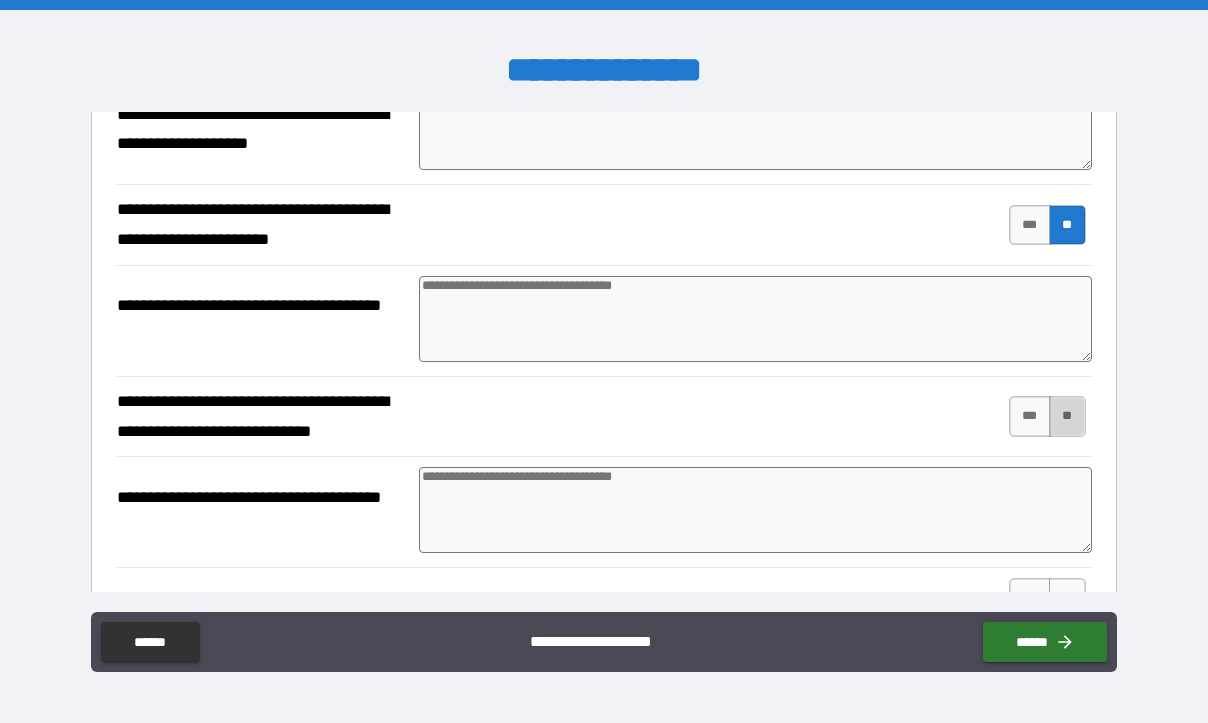 click on "**" at bounding box center (1067, 416) 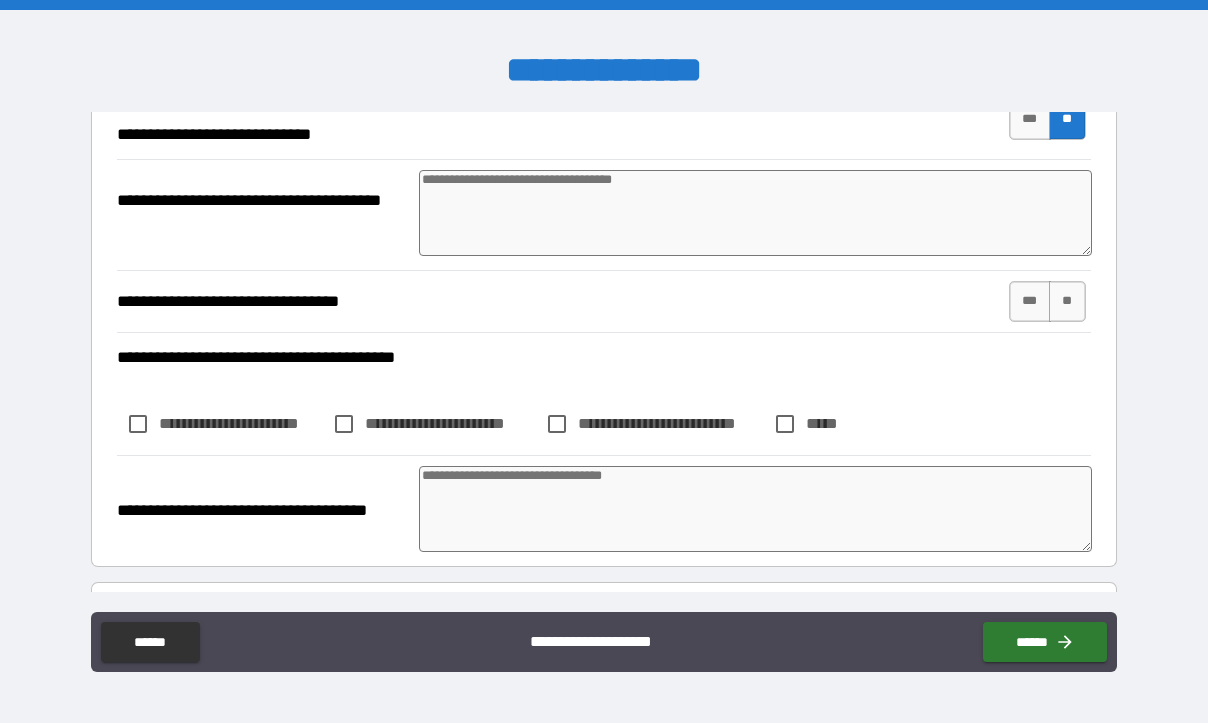 scroll, scrollTop: 2400, scrollLeft: 0, axis: vertical 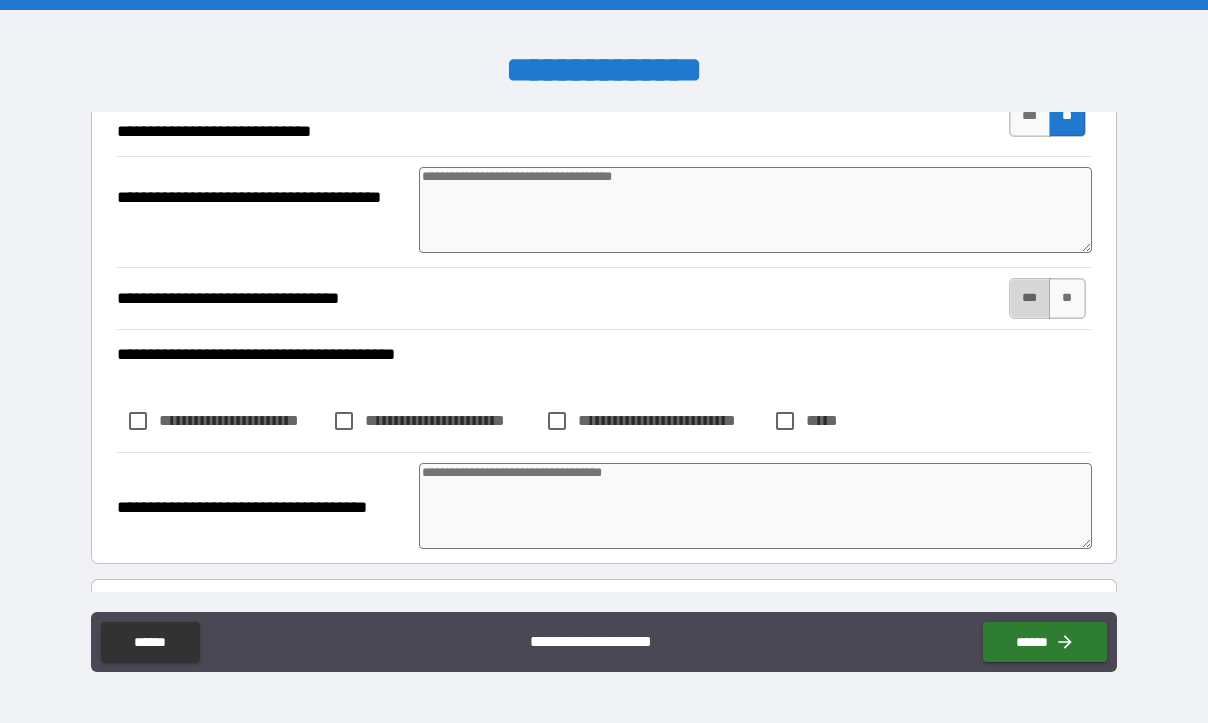 click on "***" at bounding box center (1030, 298) 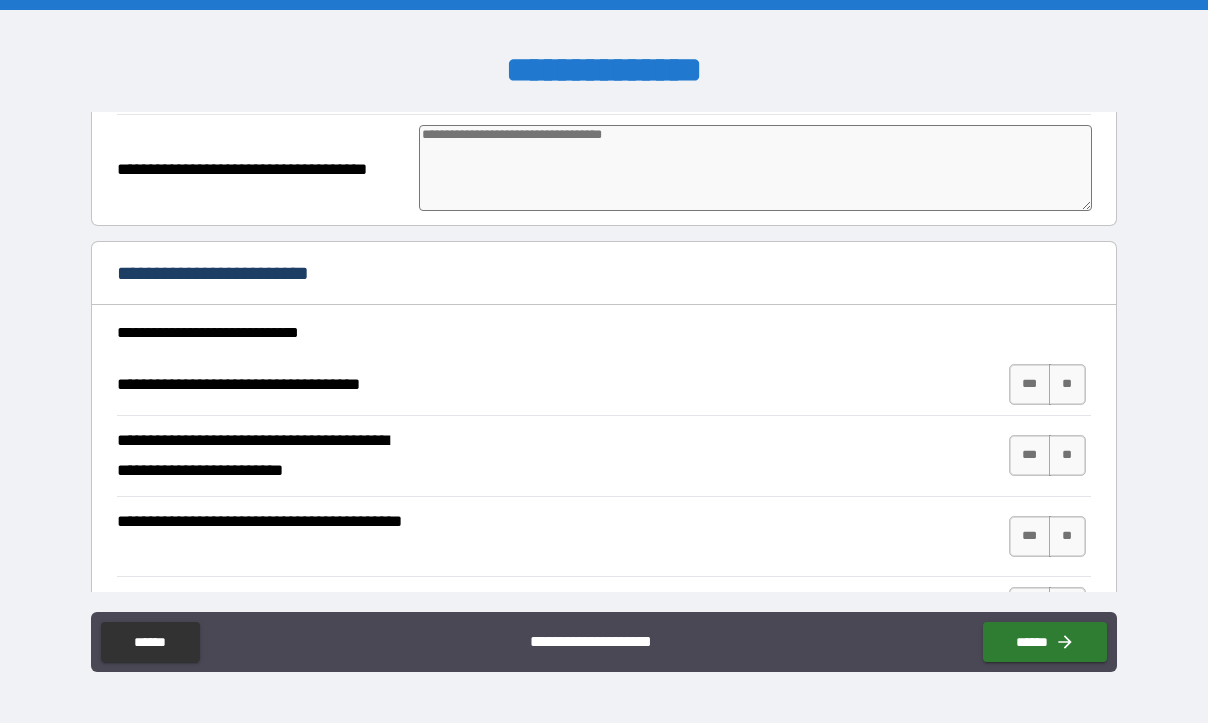 scroll, scrollTop: 2800, scrollLeft: 0, axis: vertical 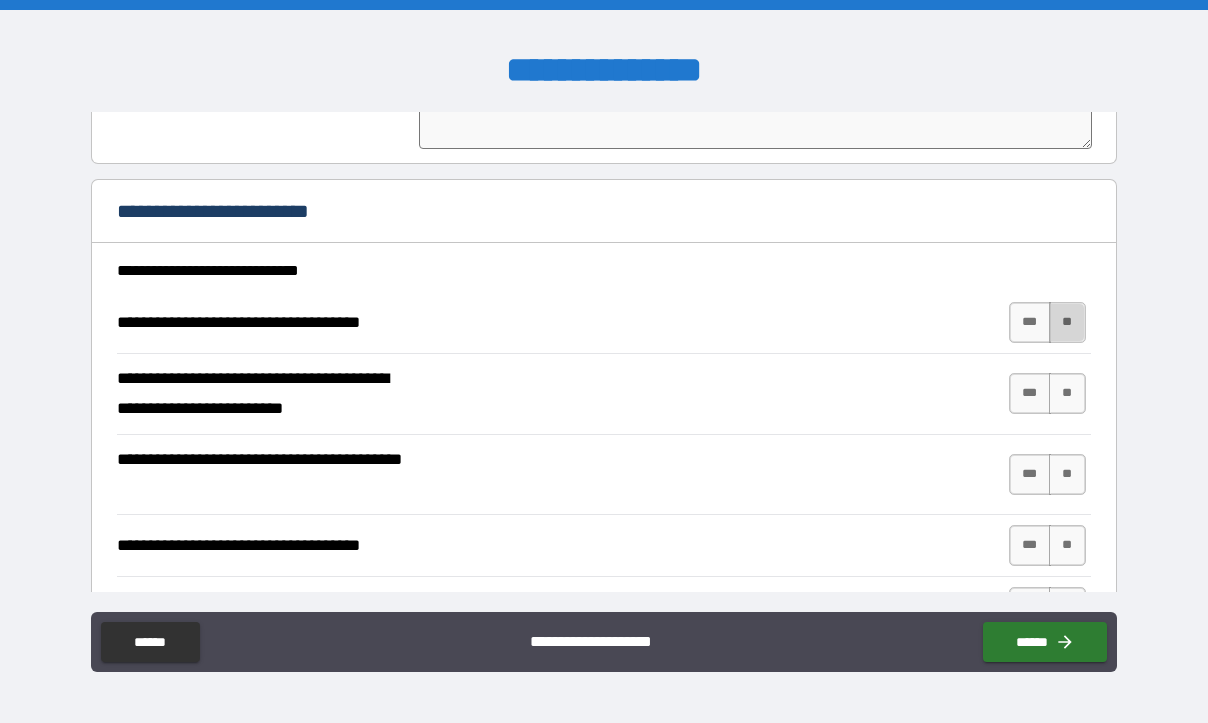click on "**" at bounding box center (1067, 322) 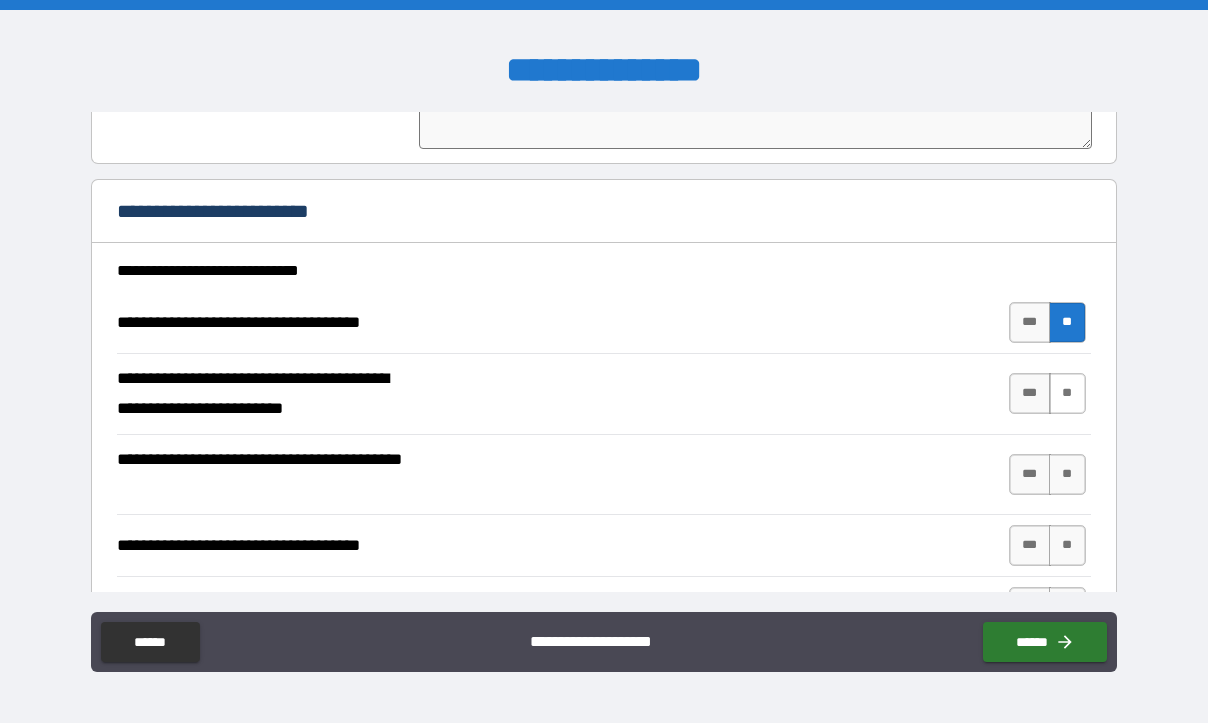 click on "**" at bounding box center (1067, 393) 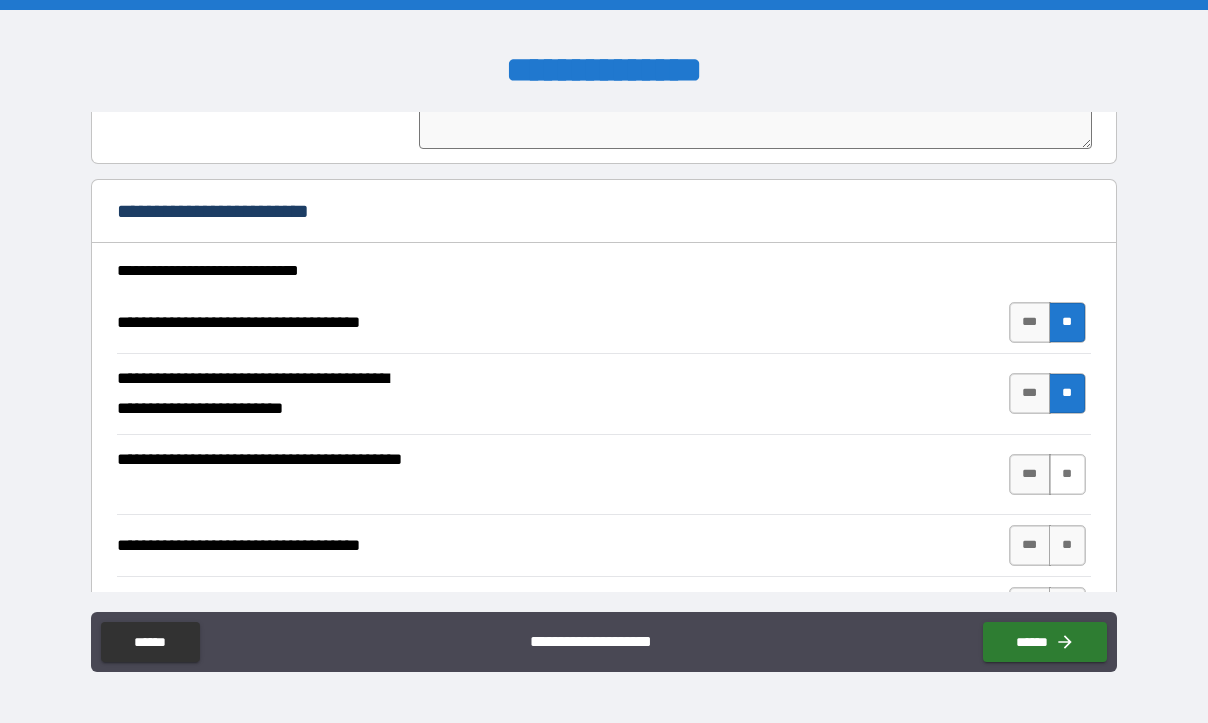click on "**" at bounding box center (1067, 474) 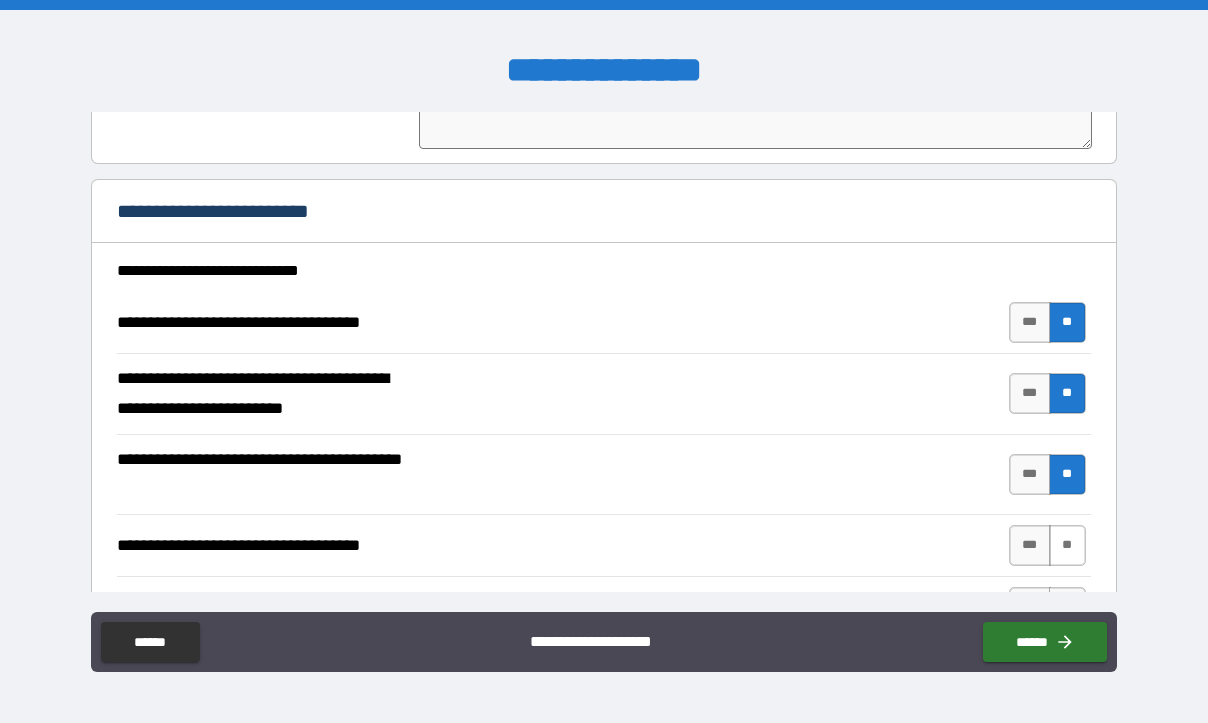click on "**" at bounding box center (1067, 545) 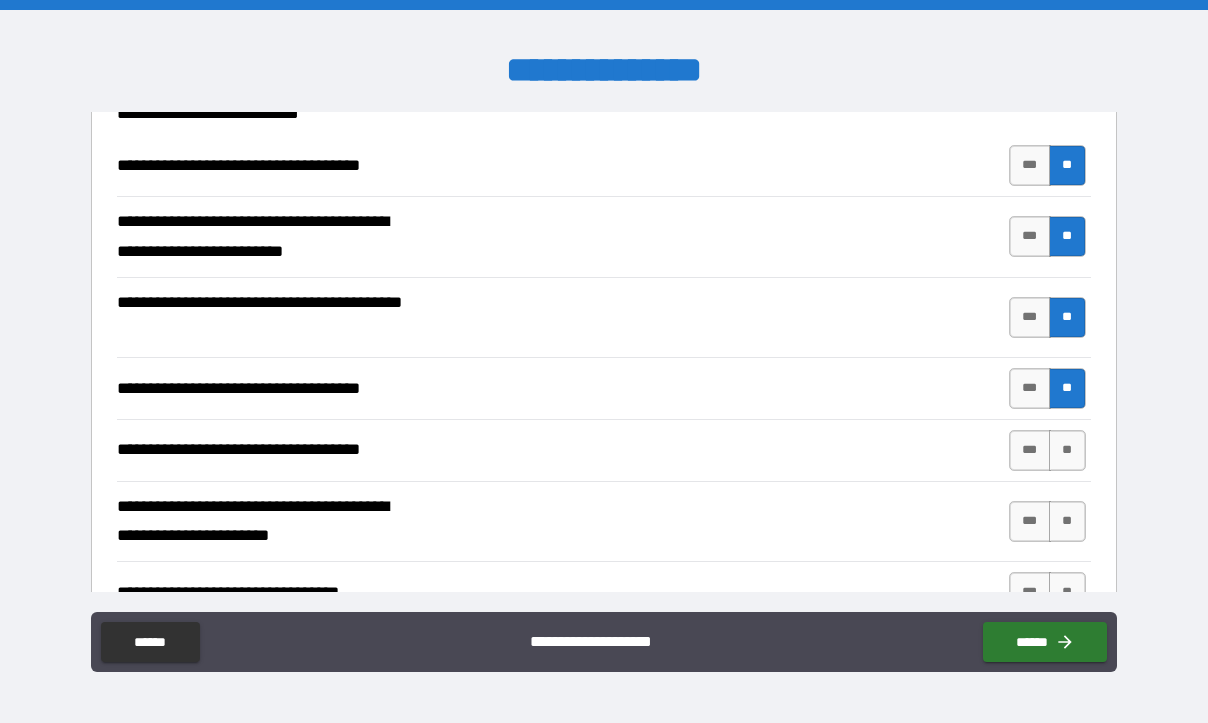 scroll, scrollTop: 3100, scrollLeft: 0, axis: vertical 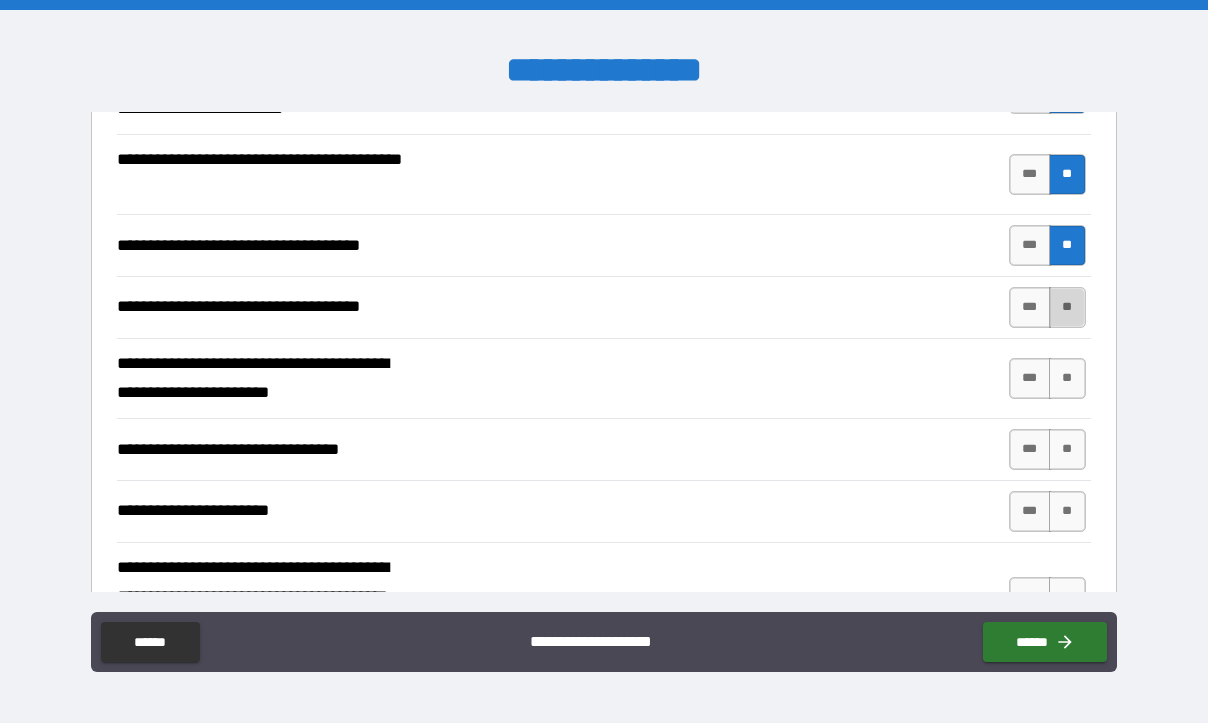 click on "**" at bounding box center (1067, 307) 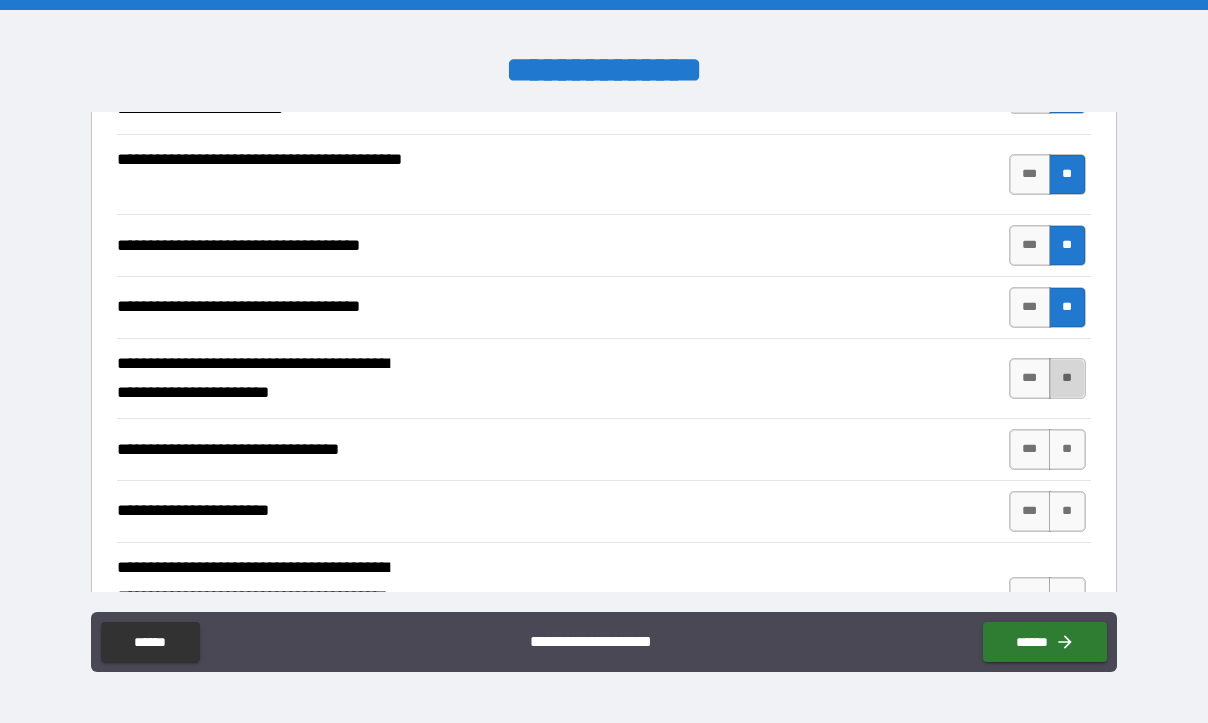 click on "**" at bounding box center (1067, 378) 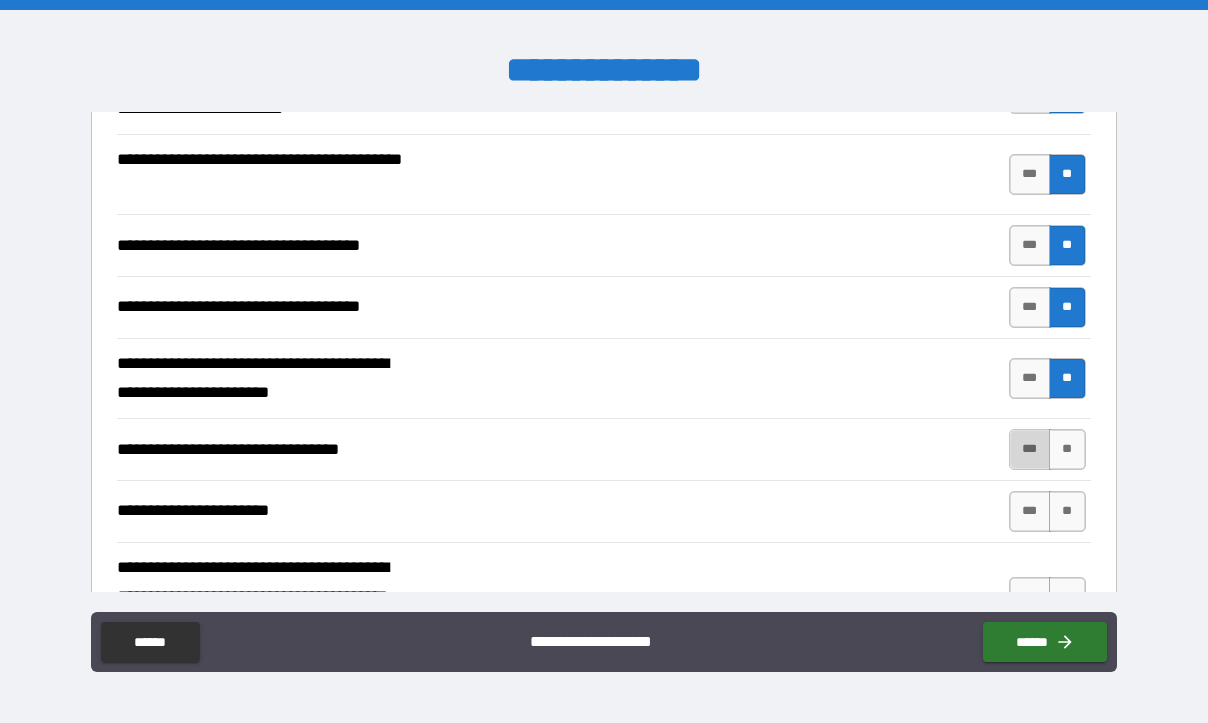 click on "***" at bounding box center [1030, 449] 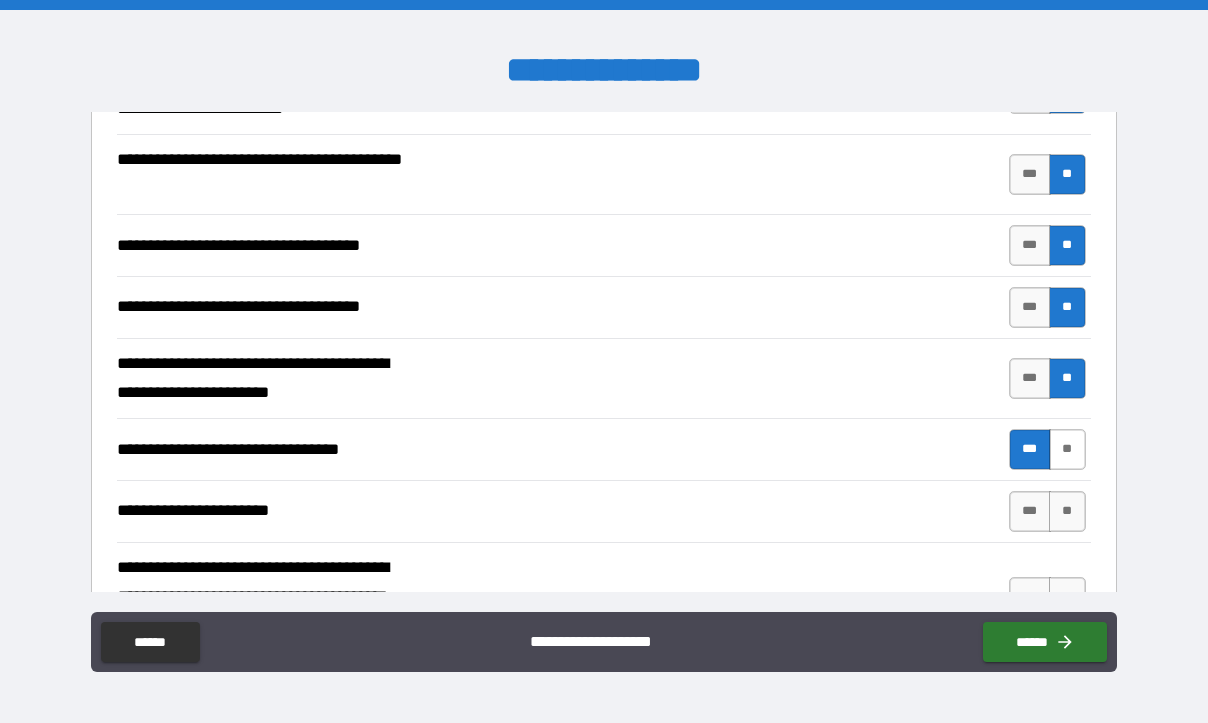 click on "**" at bounding box center [1067, 449] 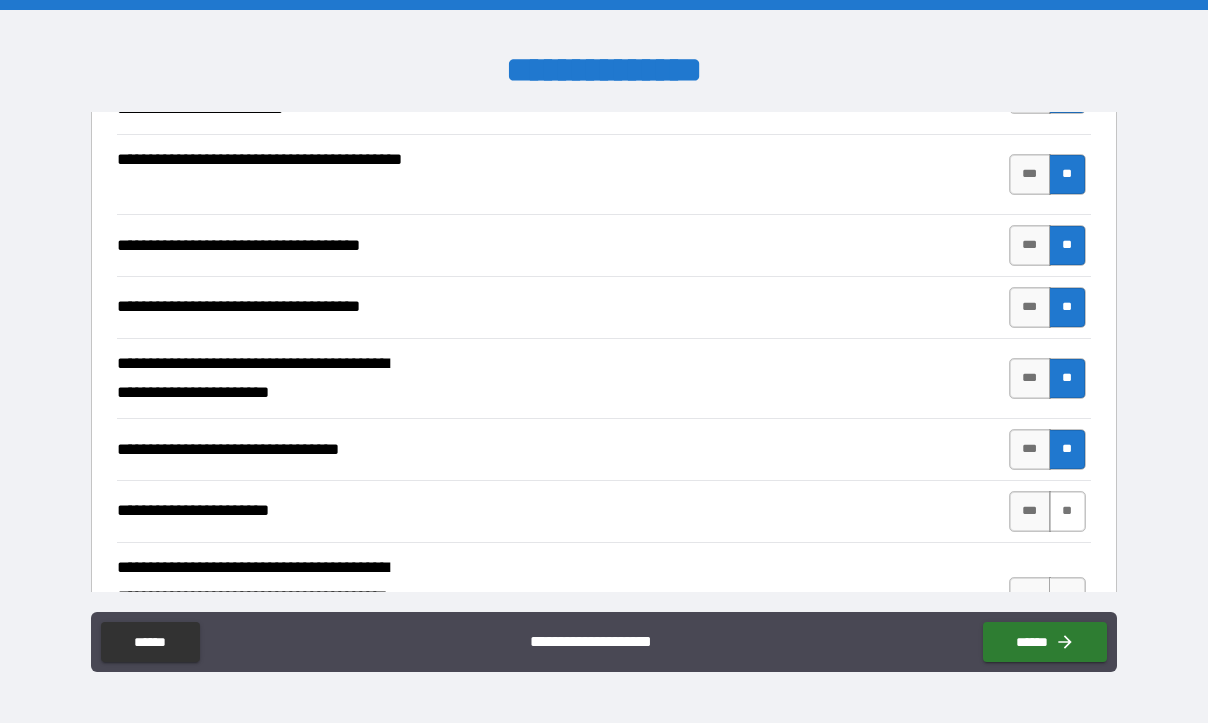 click on "**" at bounding box center (1067, 511) 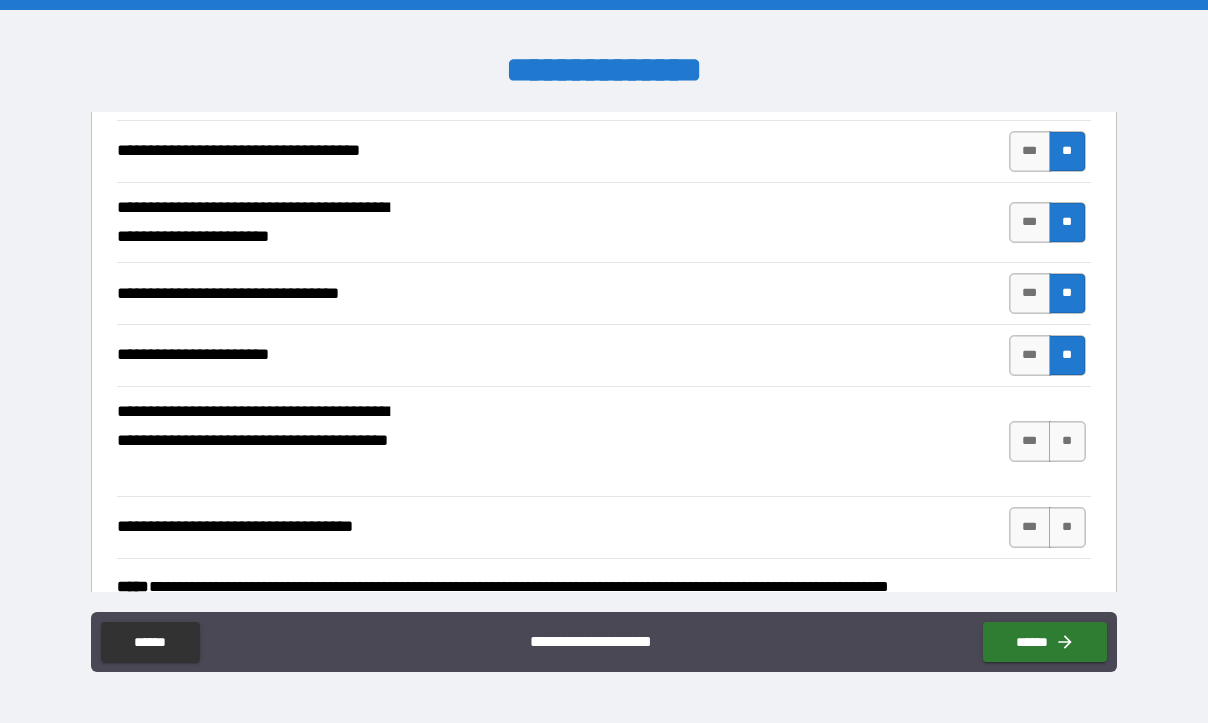scroll, scrollTop: 3300, scrollLeft: 0, axis: vertical 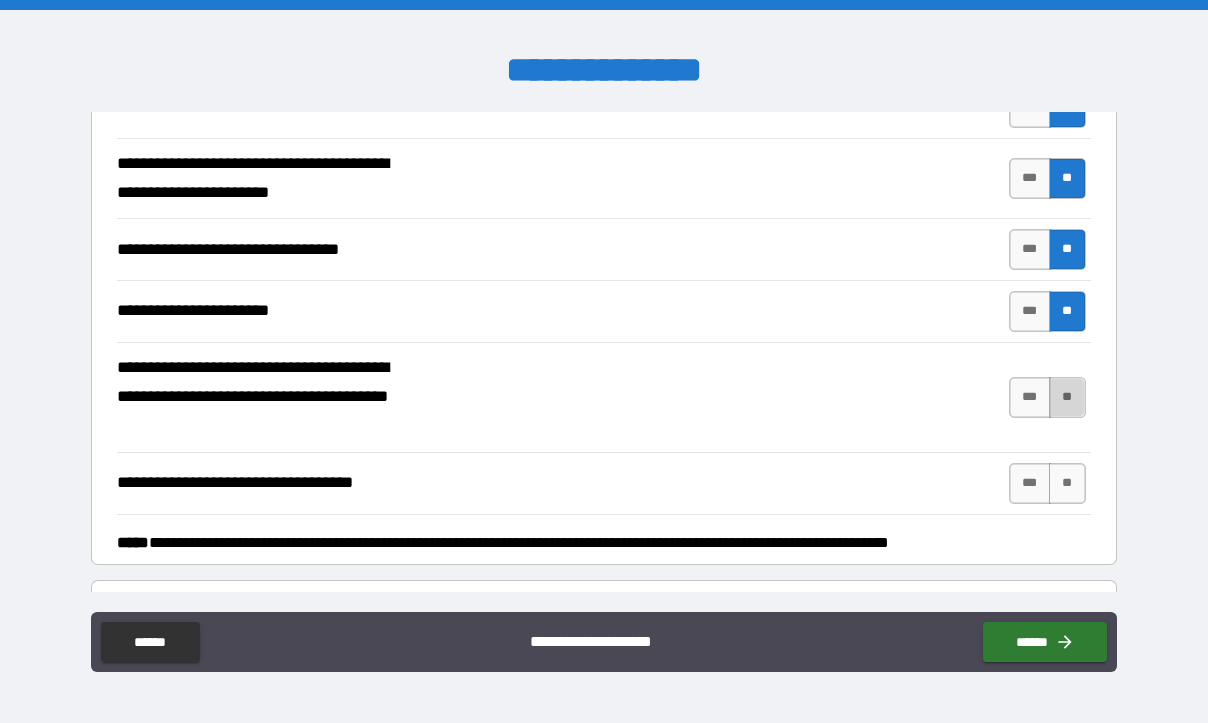 drag, startPoint x: 1061, startPoint y: 396, endPoint x: 1072, endPoint y: 445, distance: 50.219517 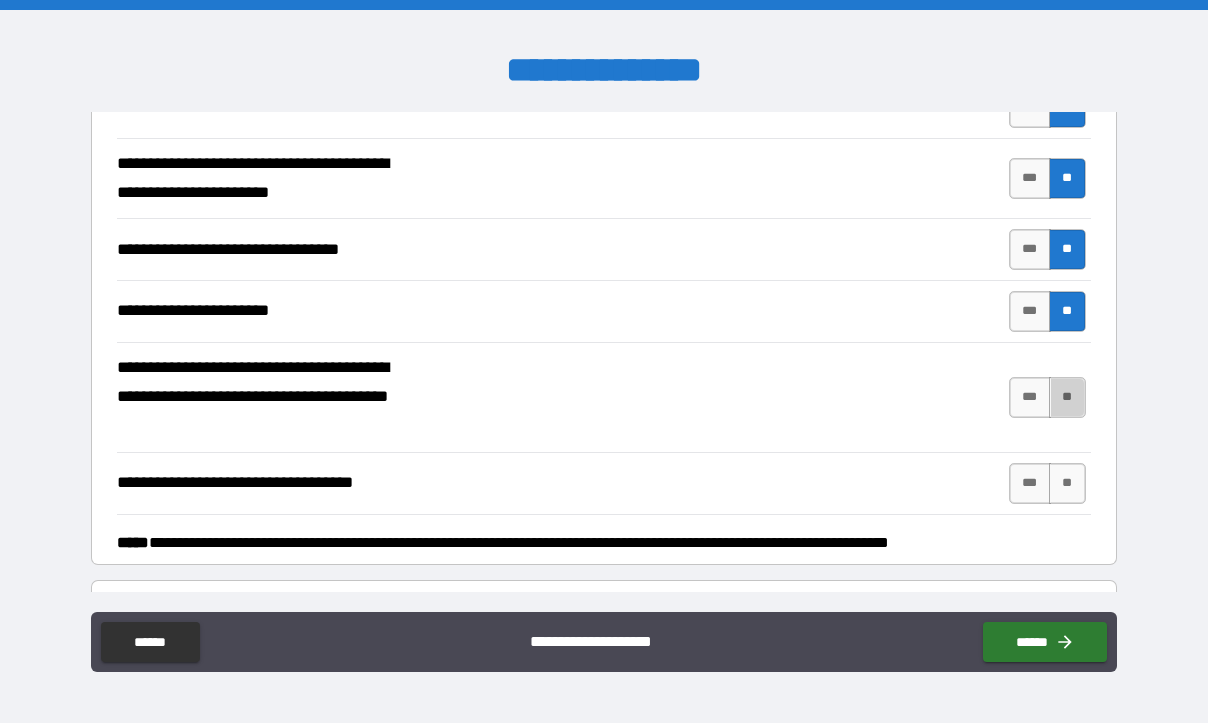 click on "**" at bounding box center (1067, 397) 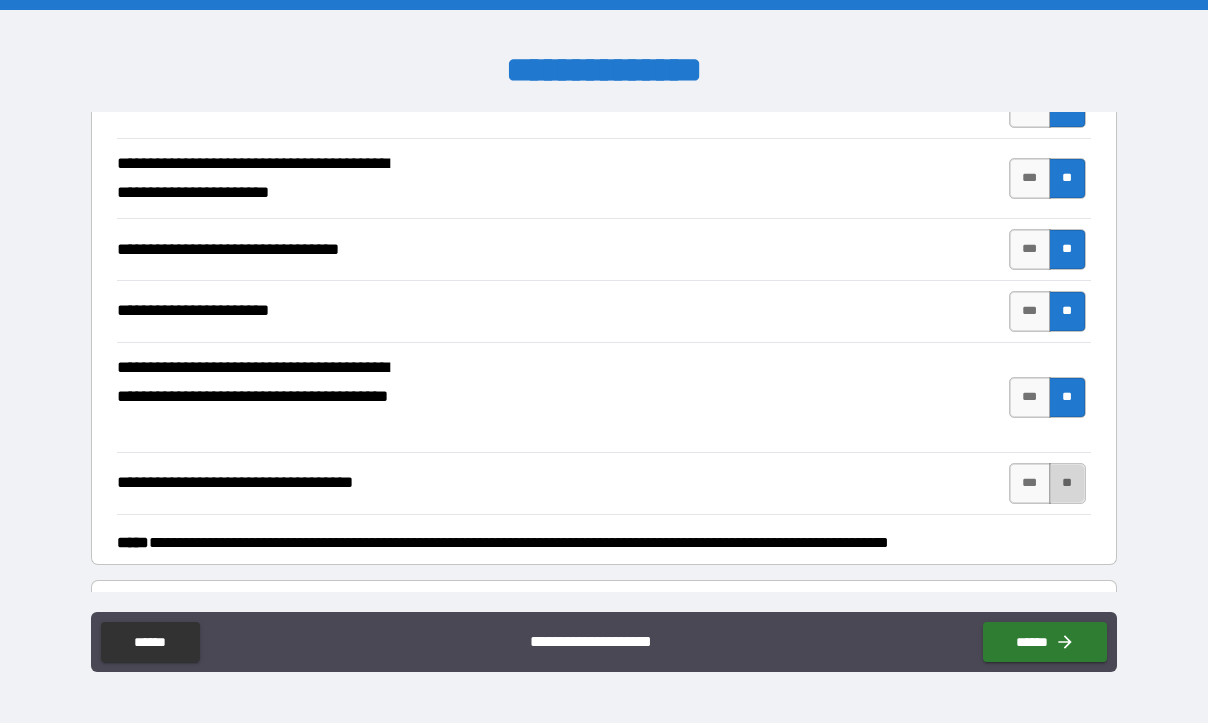 click on "**" at bounding box center (1067, 483) 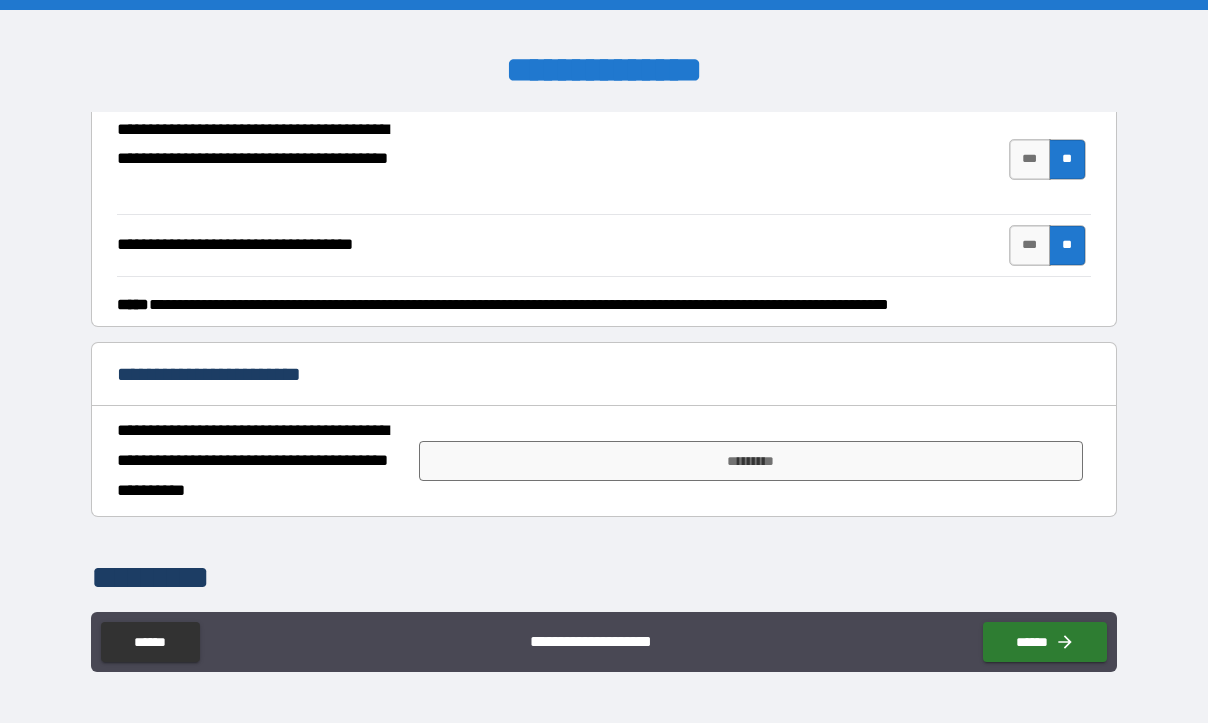 scroll, scrollTop: 3600, scrollLeft: 0, axis: vertical 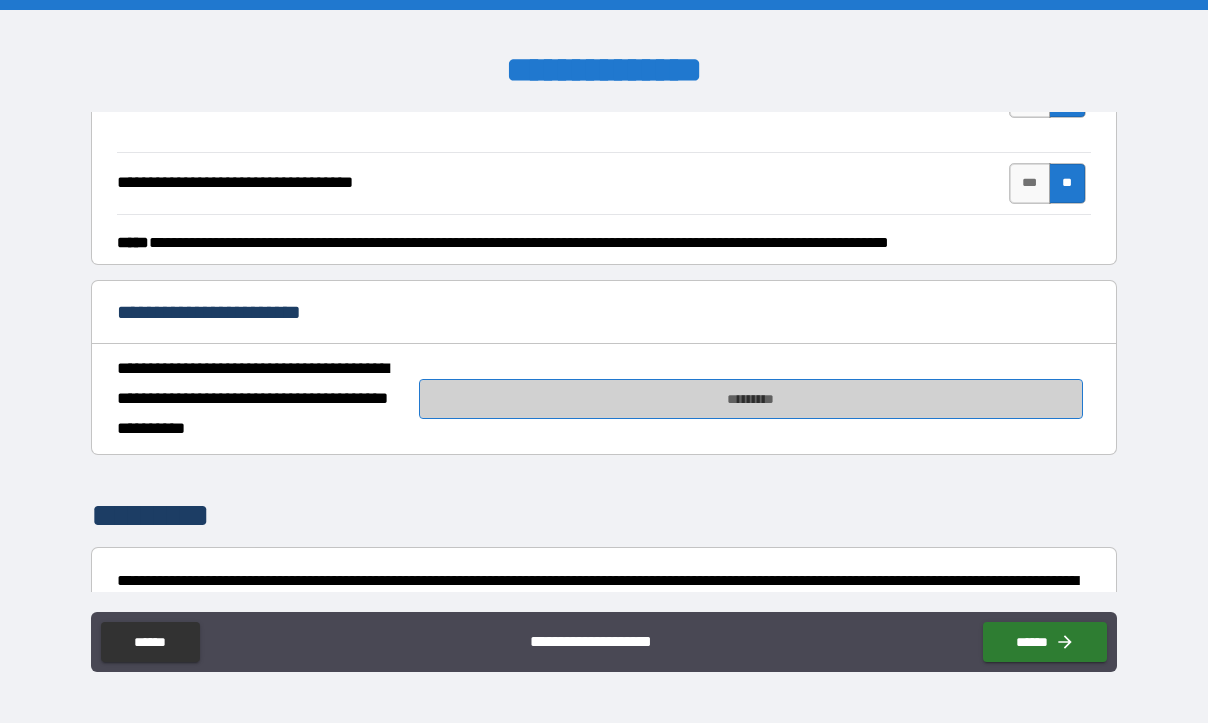 click on "*********" at bounding box center (751, 399) 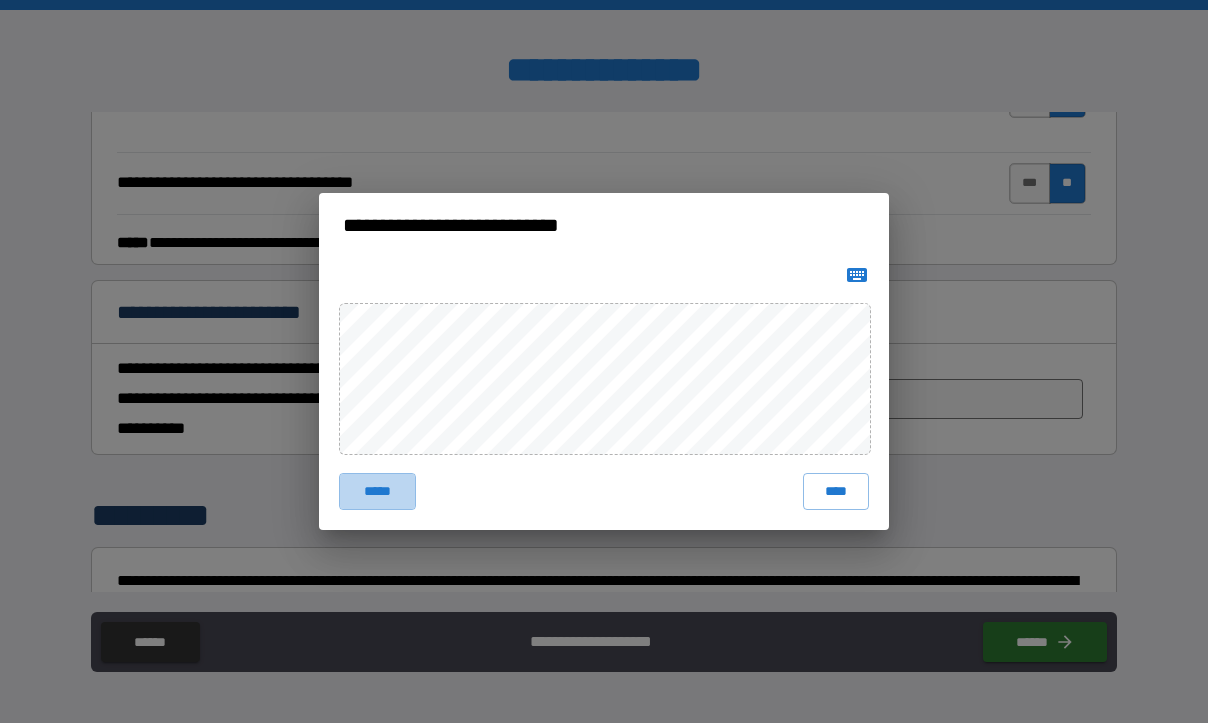 drag, startPoint x: 381, startPoint y: 495, endPoint x: 376, endPoint y: 464, distance: 31.400637 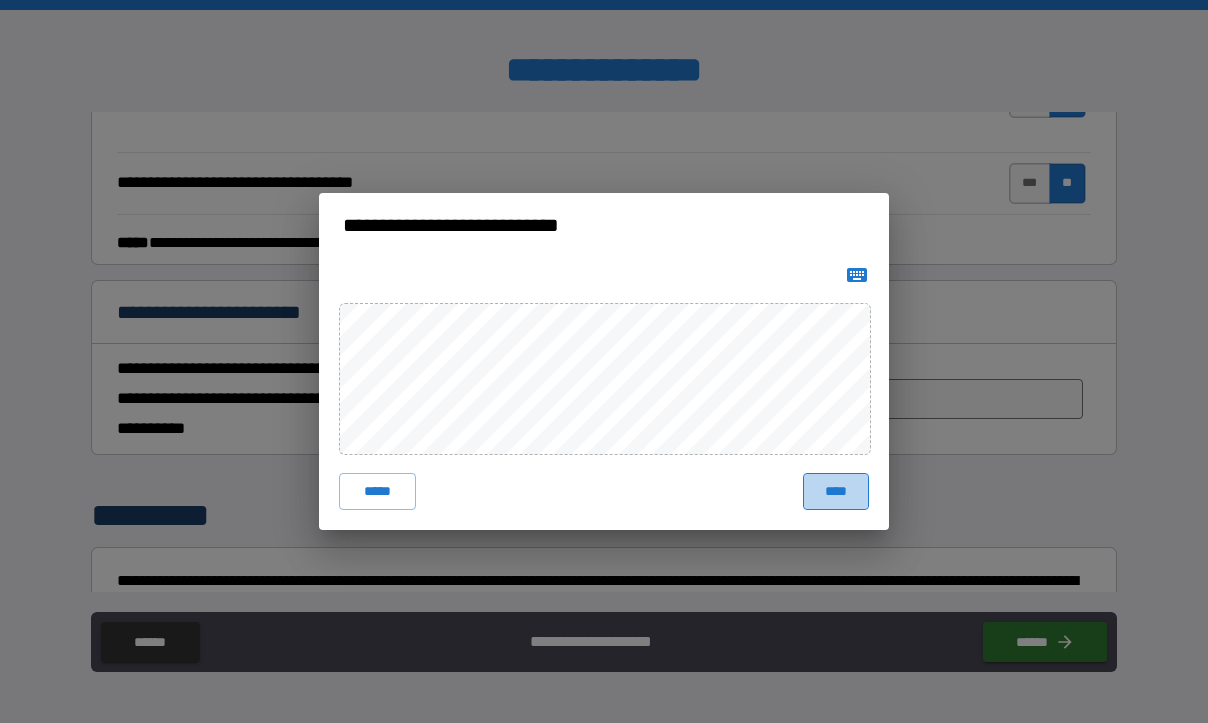 click on "****" at bounding box center (836, 491) 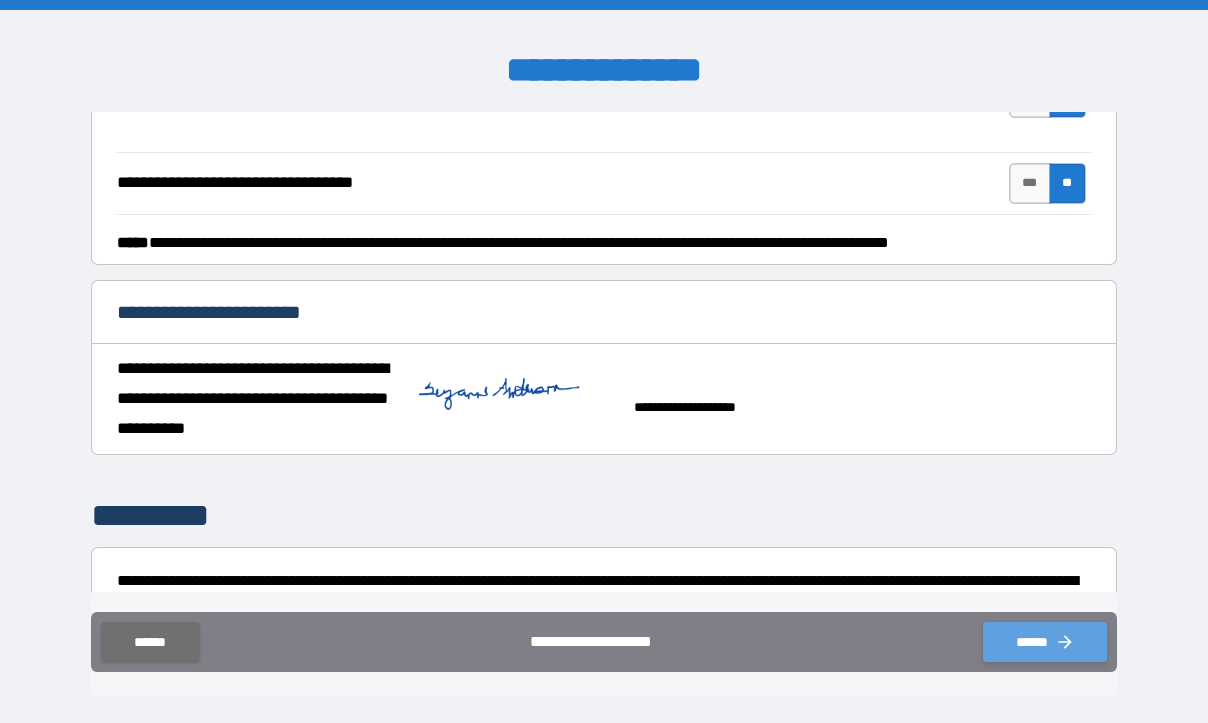 click on "******" at bounding box center (1045, 642) 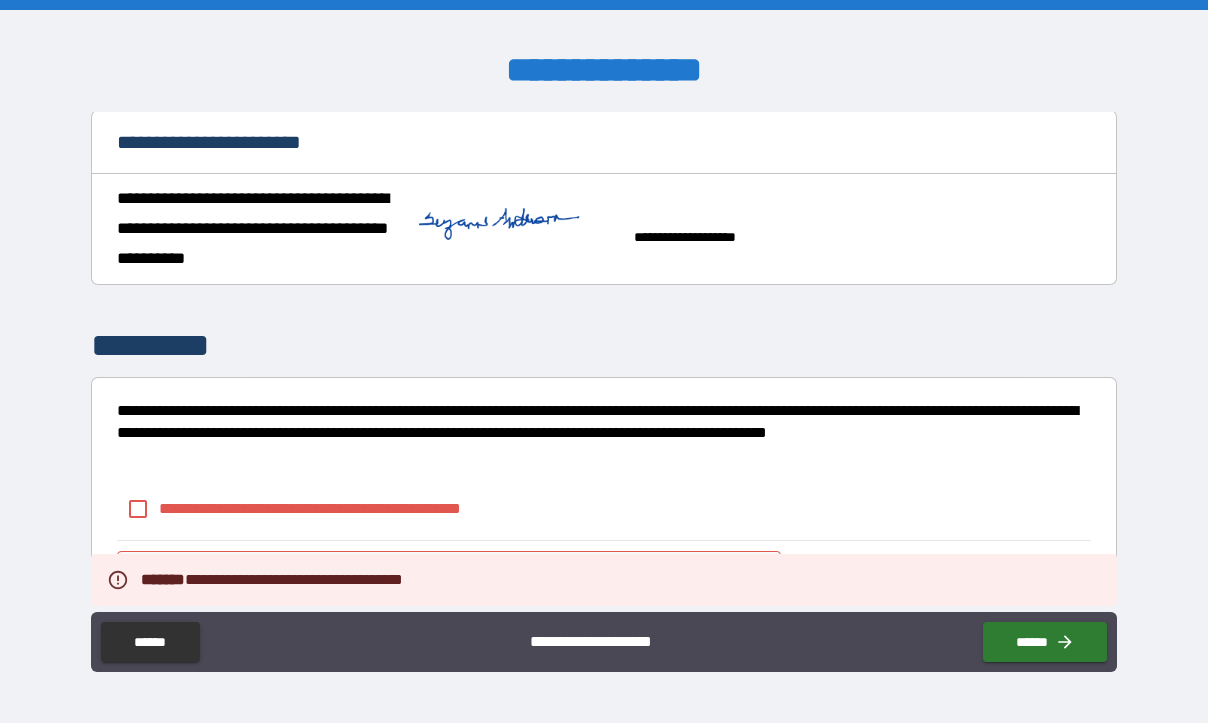 scroll, scrollTop: 3840, scrollLeft: 0, axis: vertical 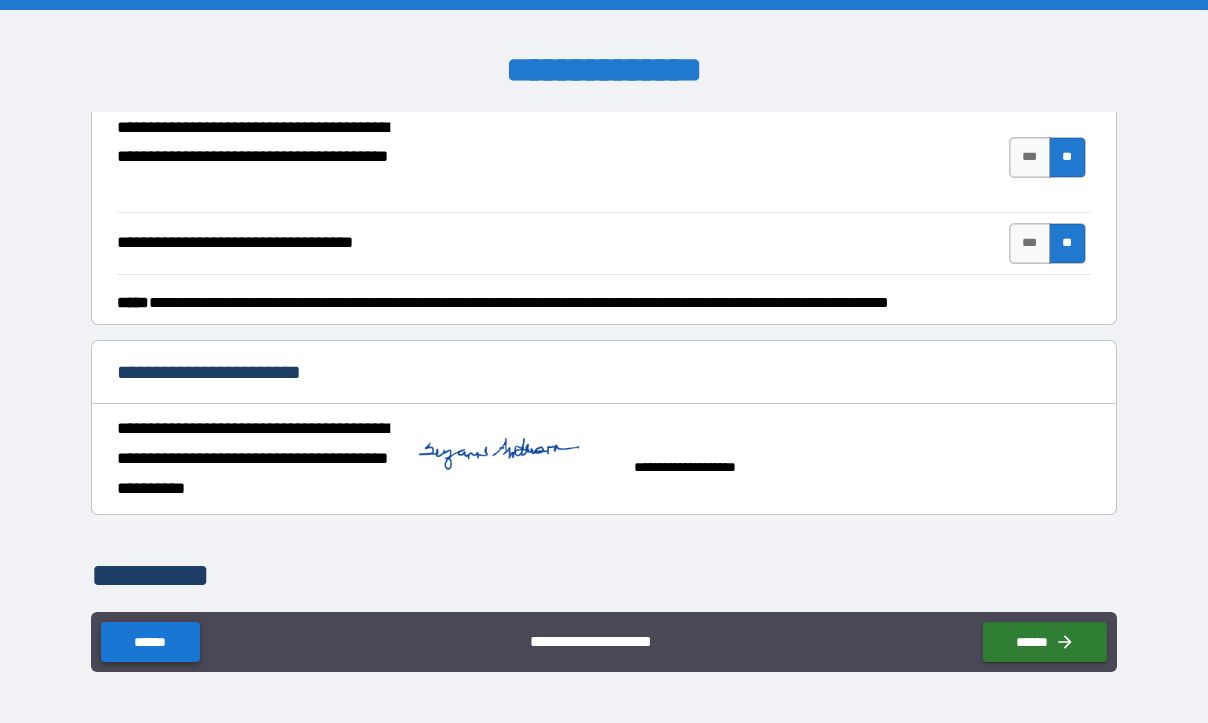 click on "******" at bounding box center (150, 642) 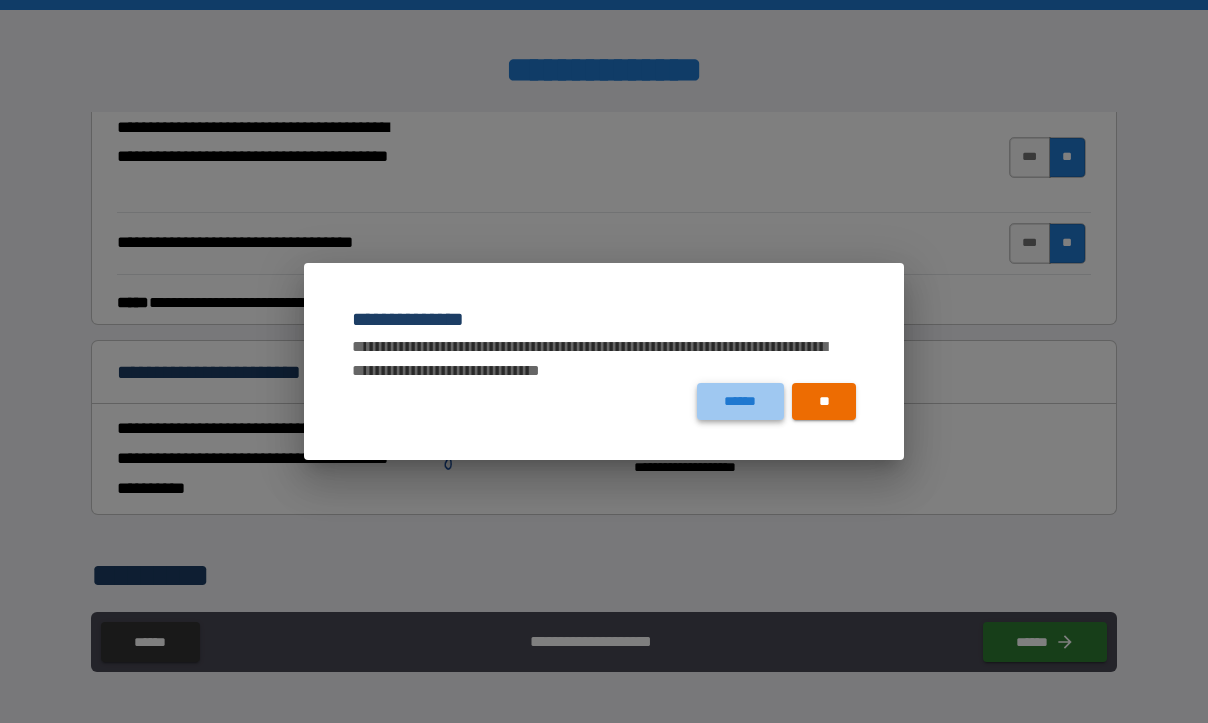 click on "******" at bounding box center (740, 401) 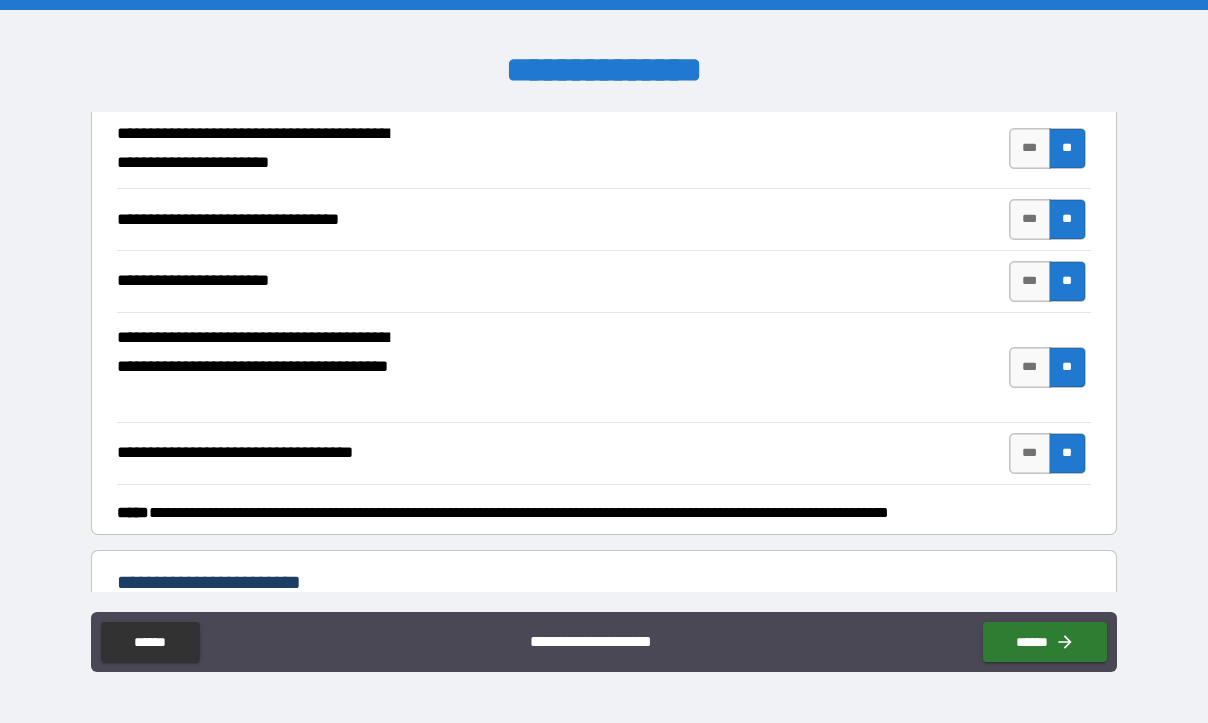 scroll, scrollTop: 3440, scrollLeft: 0, axis: vertical 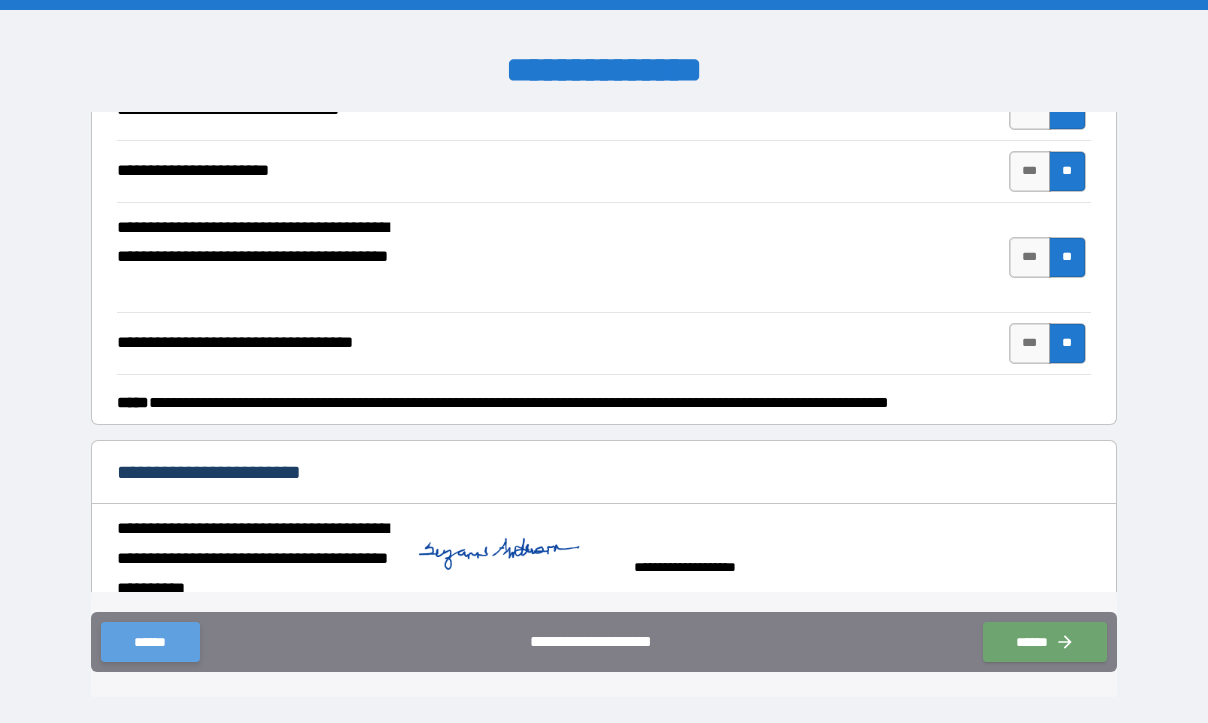 click on "******" at bounding box center (150, 642) 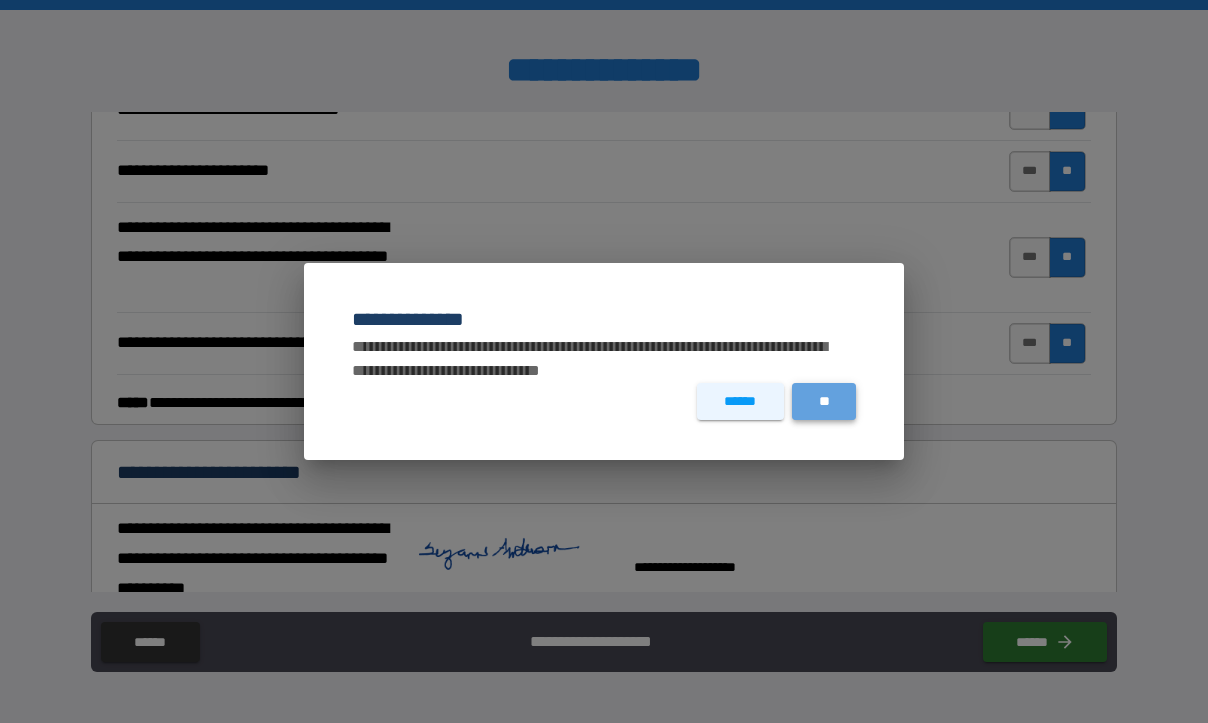 click on "**" at bounding box center [824, 401] 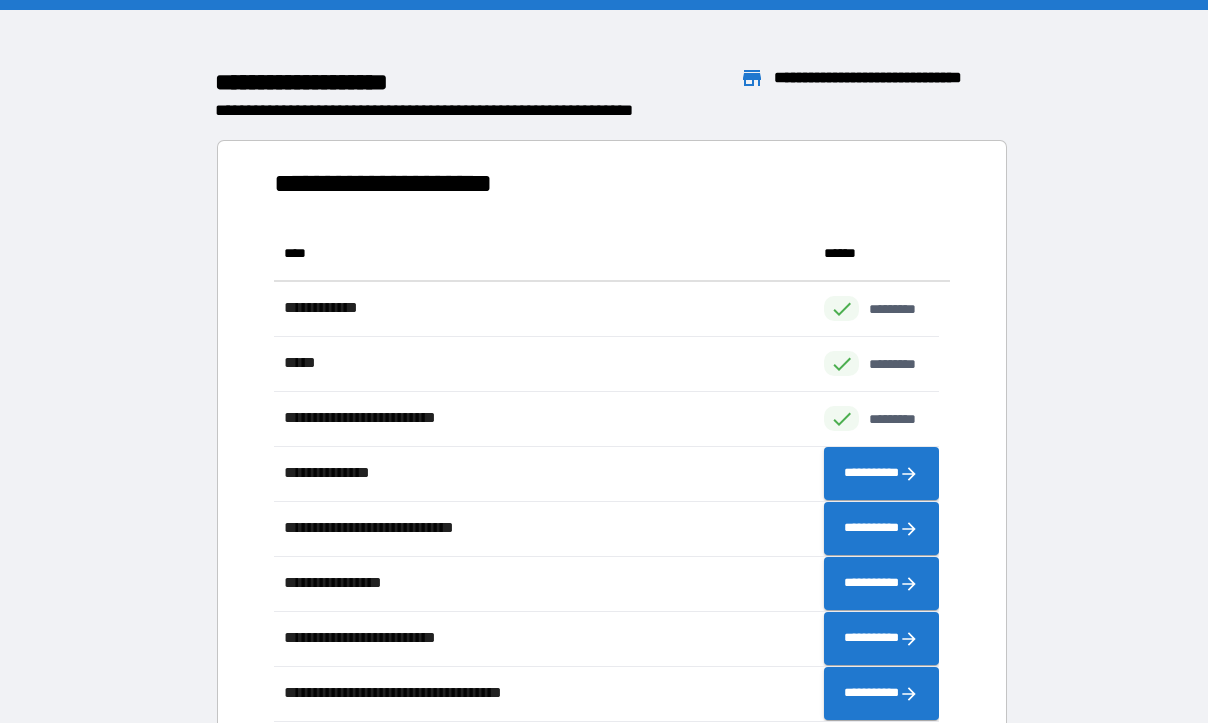 scroll, scrollTop: 16, scrollLeft: 16, axis: both 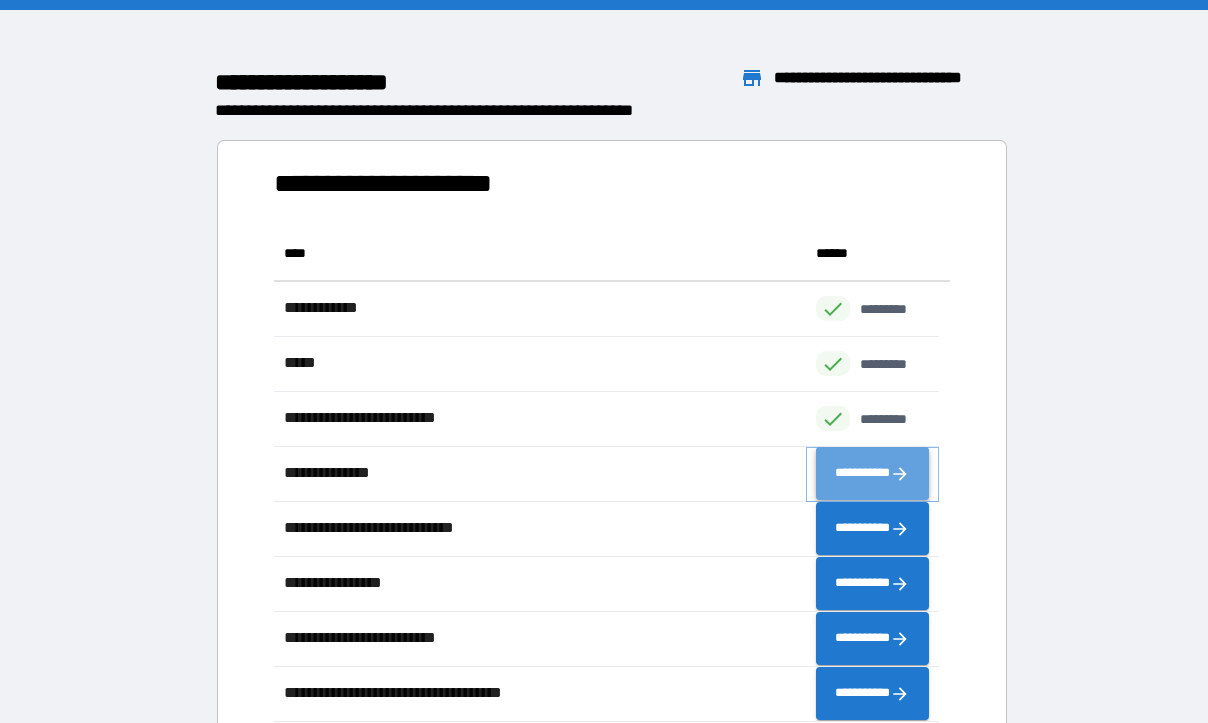 click on "**********" at bounding box center [872, 474] 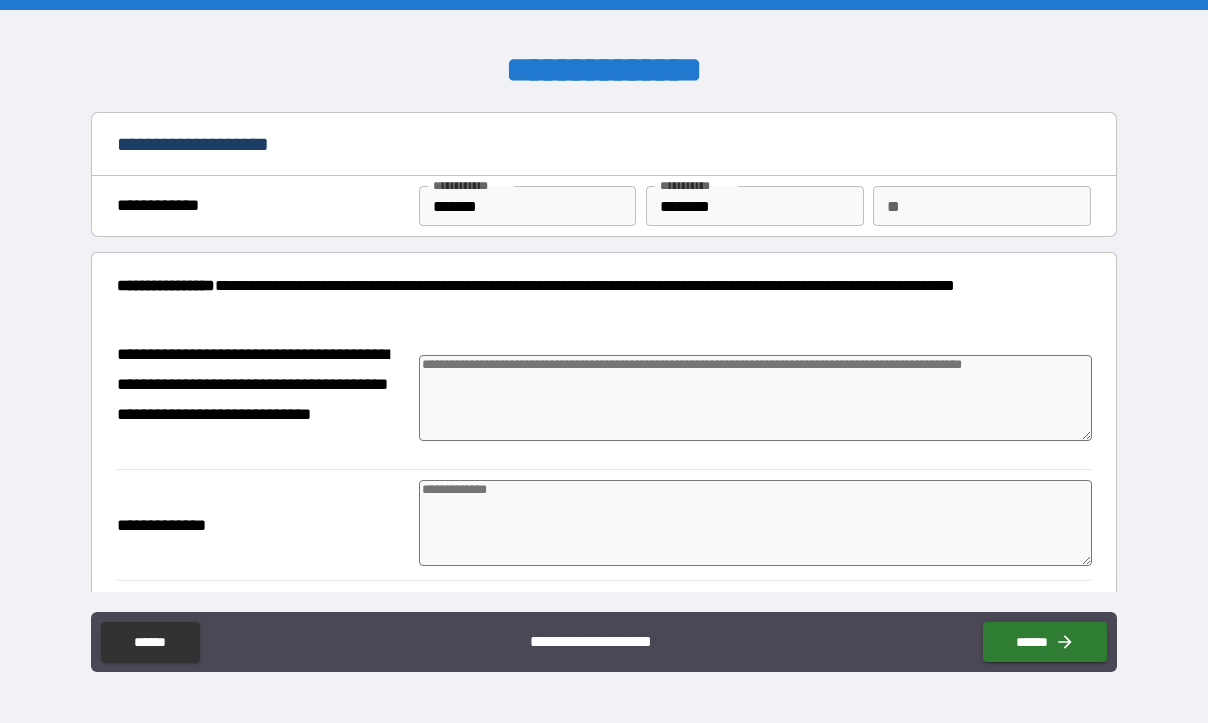 click on "**" at bounding box center [981, 206] 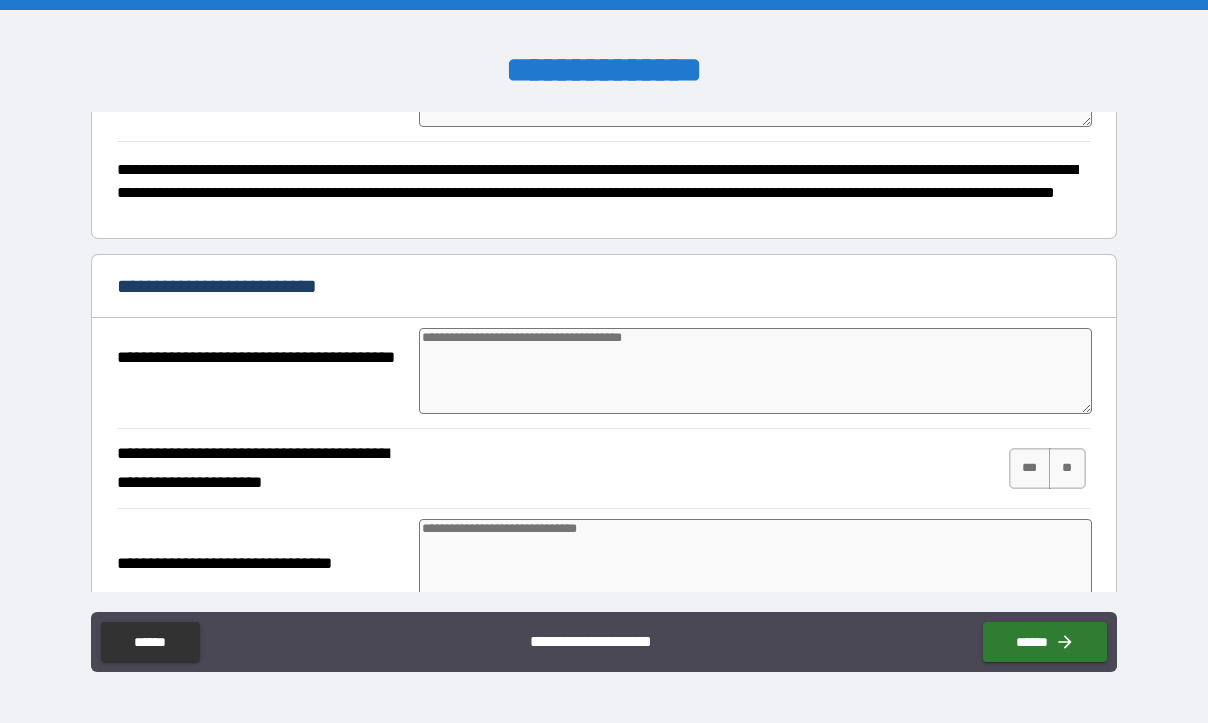 scroll, scrollTop: 500, scrollLeft: 0, axis: vertical 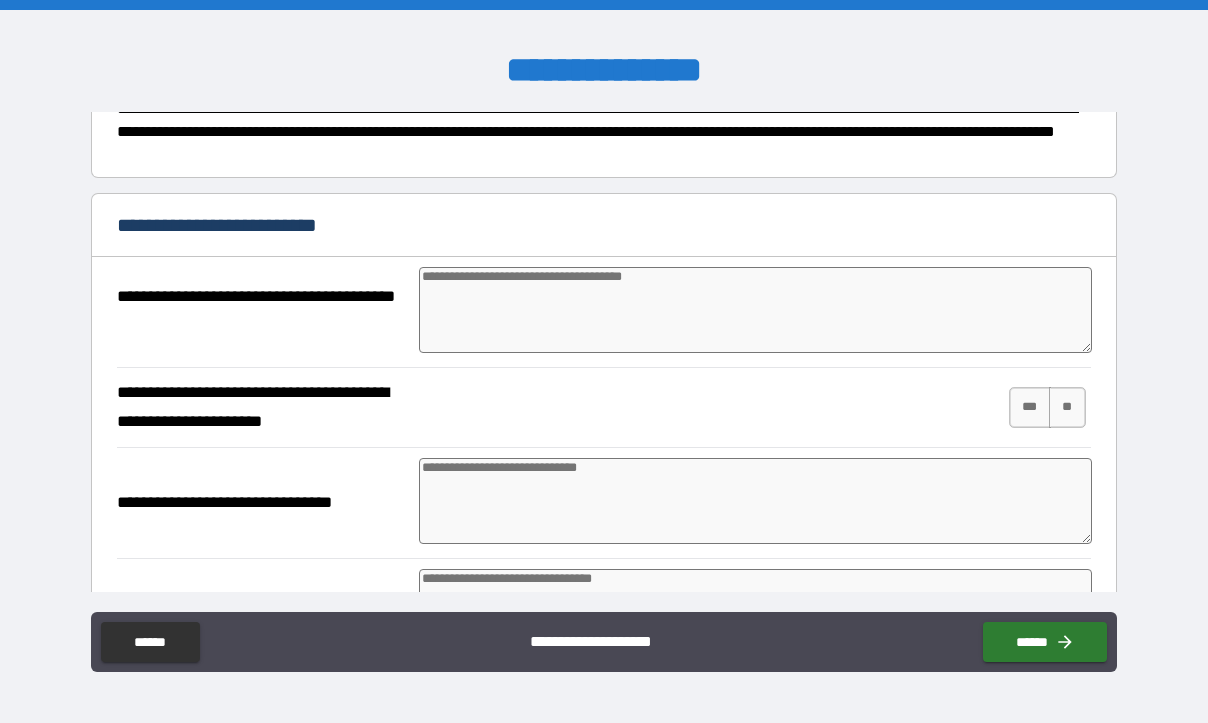 click at bounding box center [755, 310] 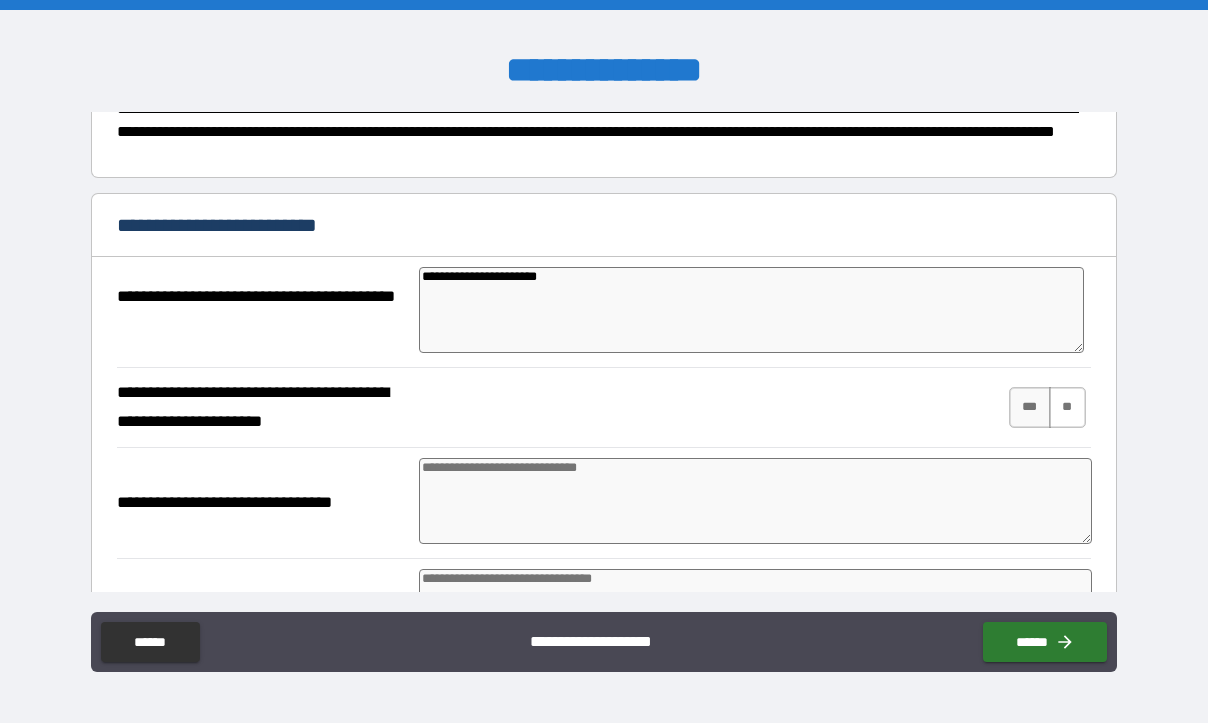 click on "**" at bounding box center (1067, 407) 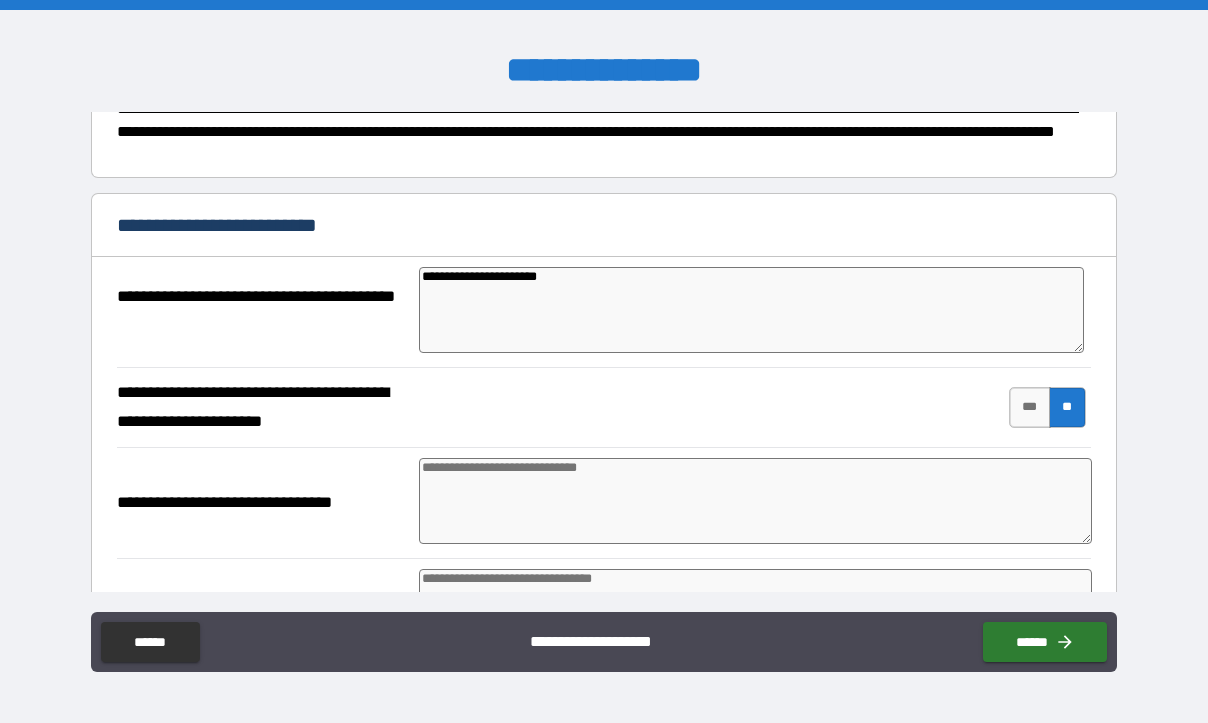 click at bounding box center [755, 501] 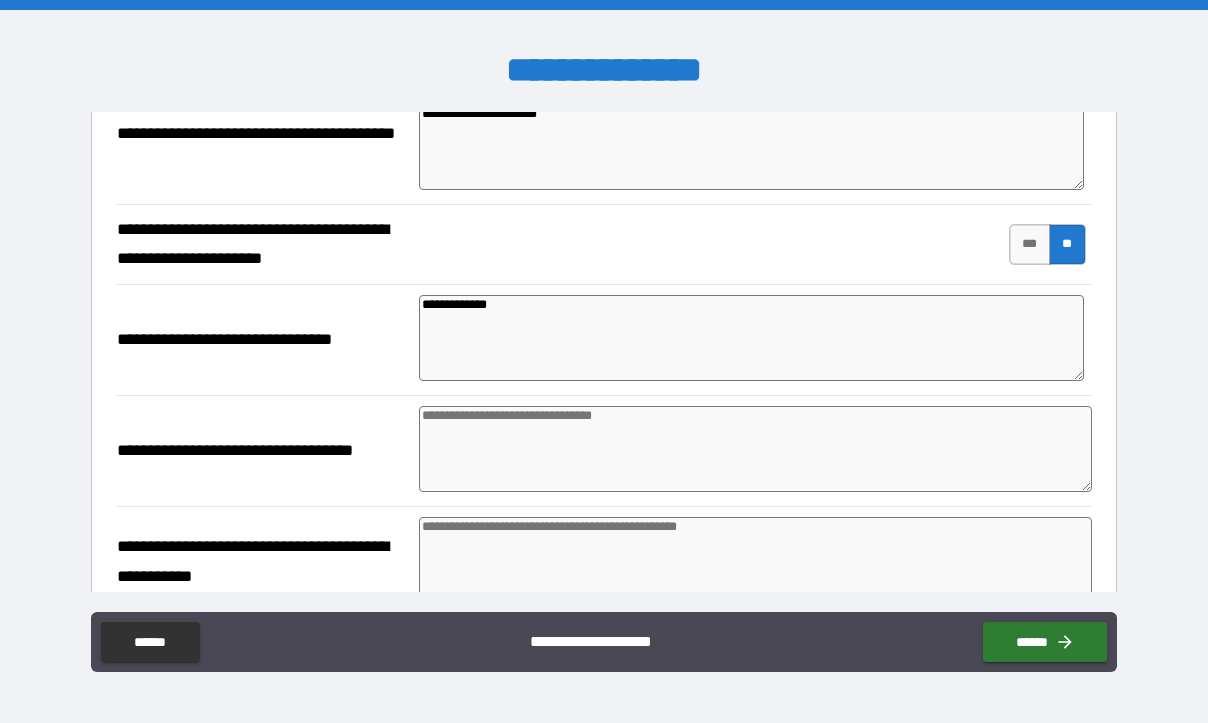 scroll, scrollTop: 700, scrollLeft: 0, axis: vertical 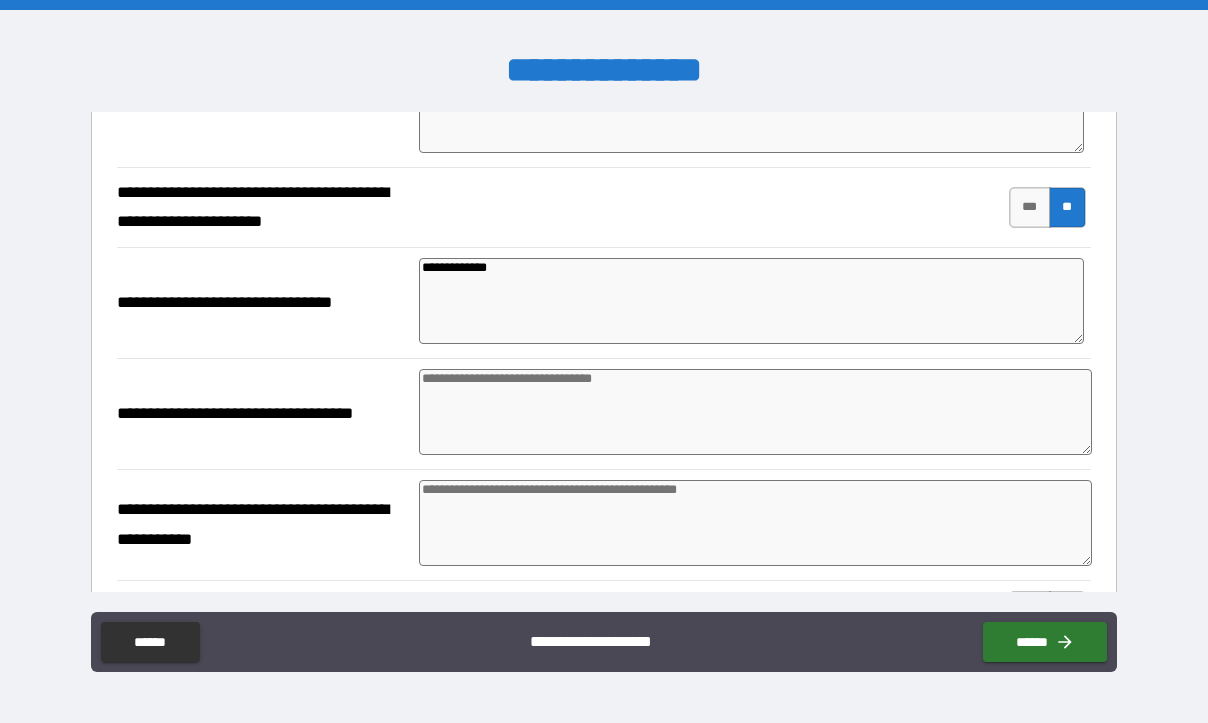 click at bounding box center (755, 412) 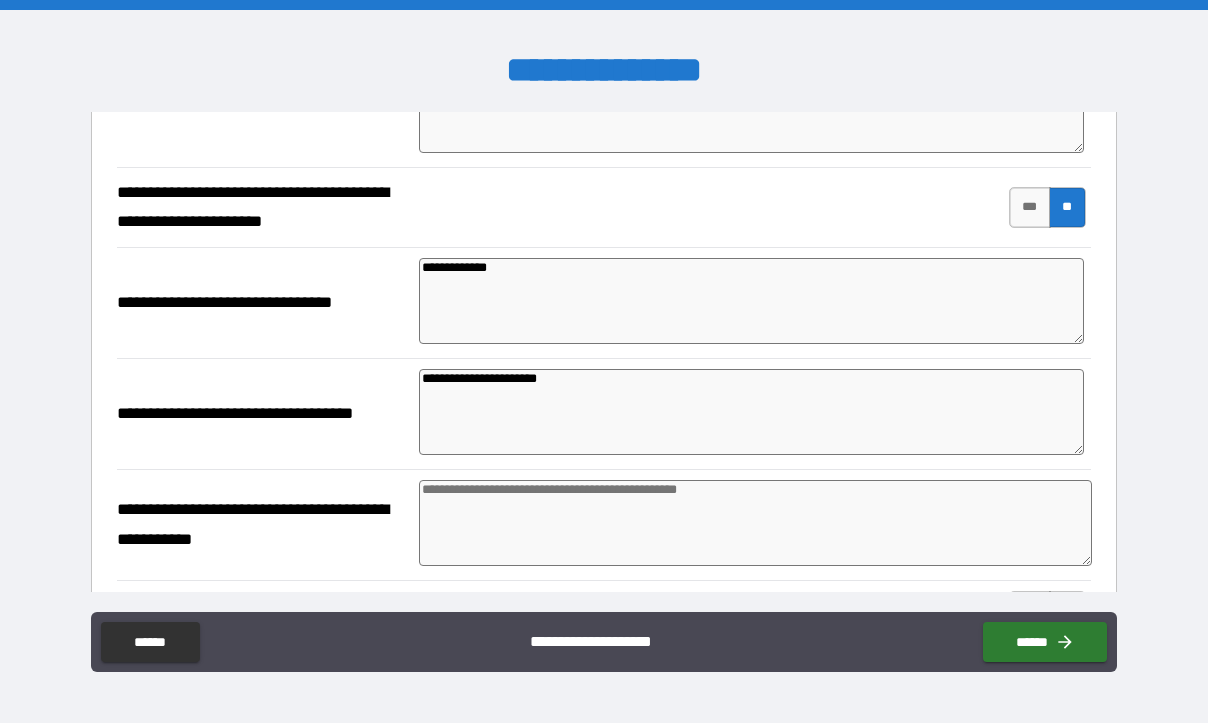 click at bounding box center [755, 523] 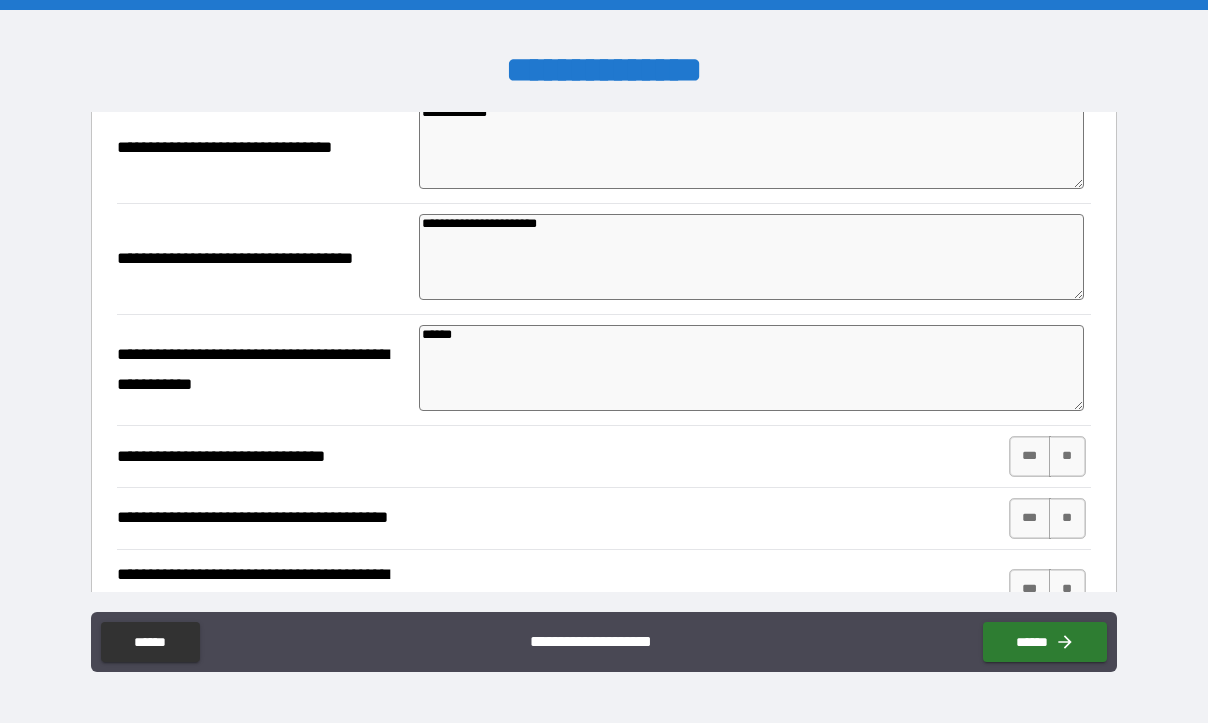 scroll, scrollTop: 900, scrollLeft: 0, axis: vertical 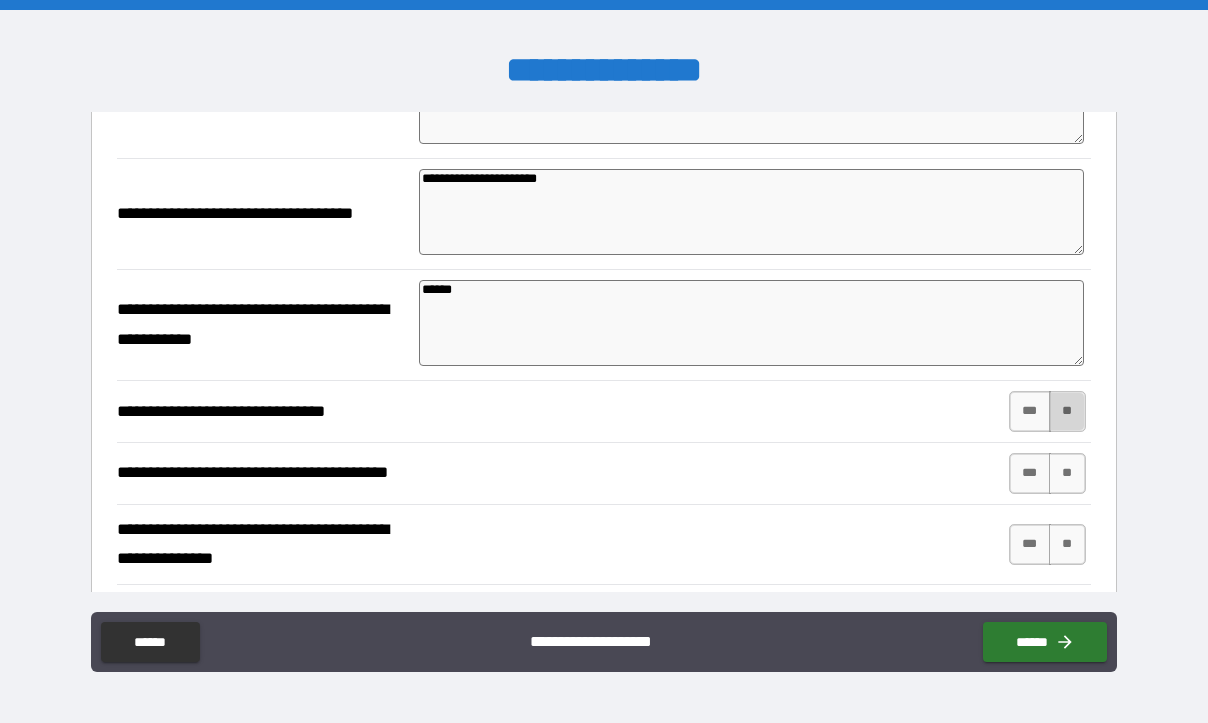 click on "**" at bounding box center [1067, 411] 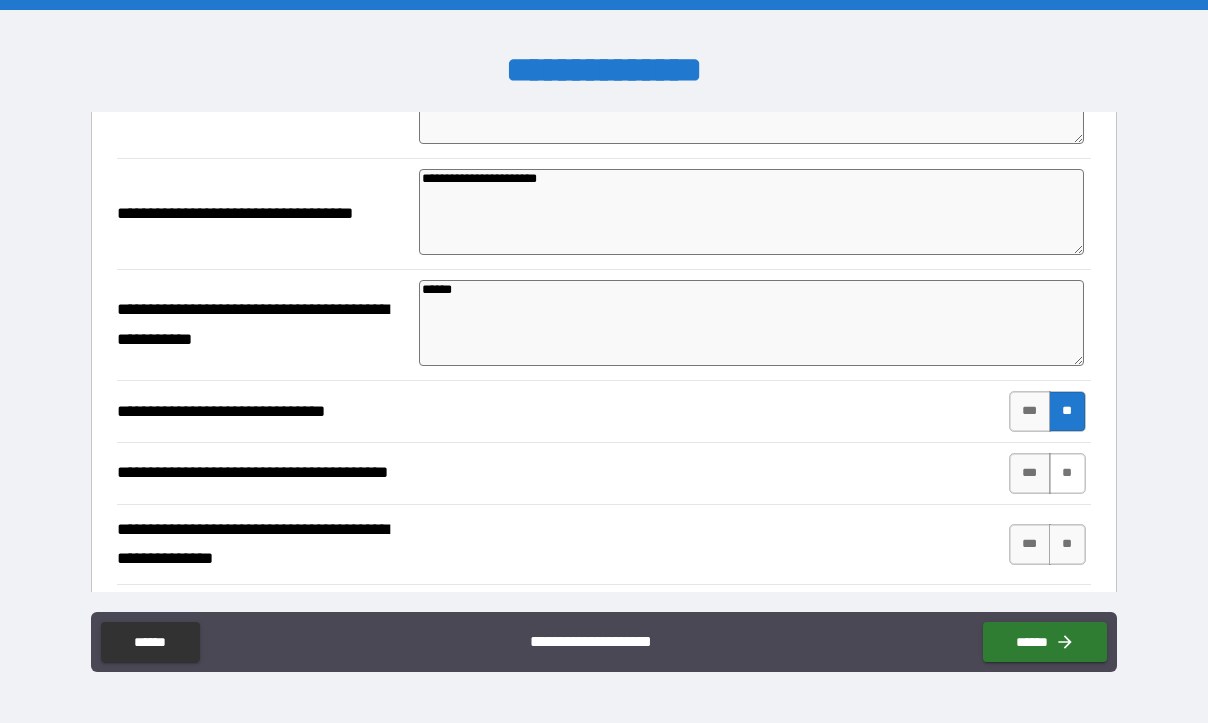 click on "**" at bounding box center [1067, 473] 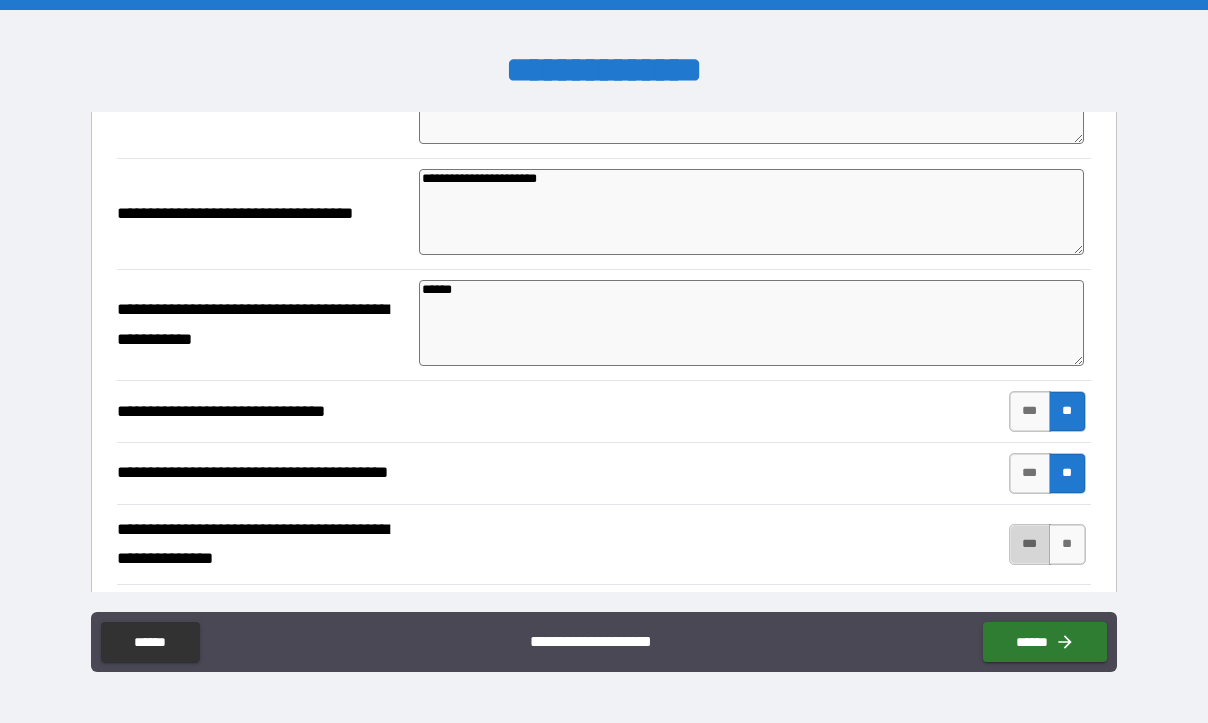 click on "***" at bounding box center [1030, 544] 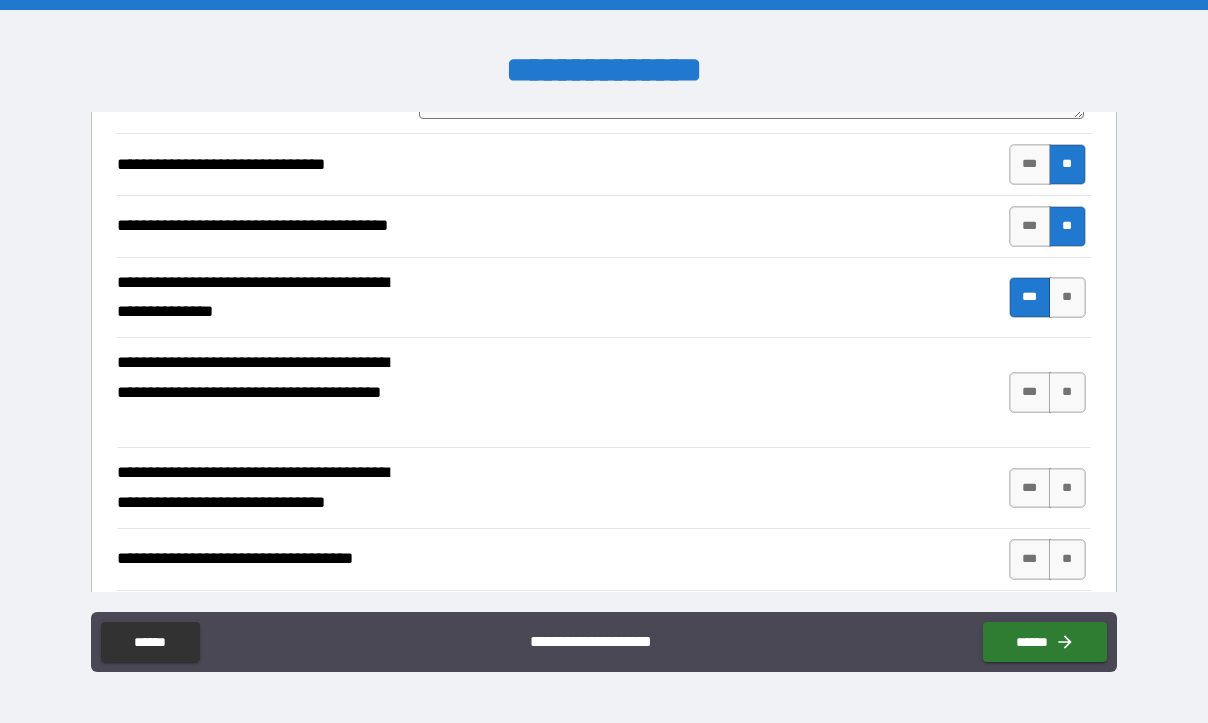 scroll, scrollTop: 1200, scrollLeft: 0, axis: vertical 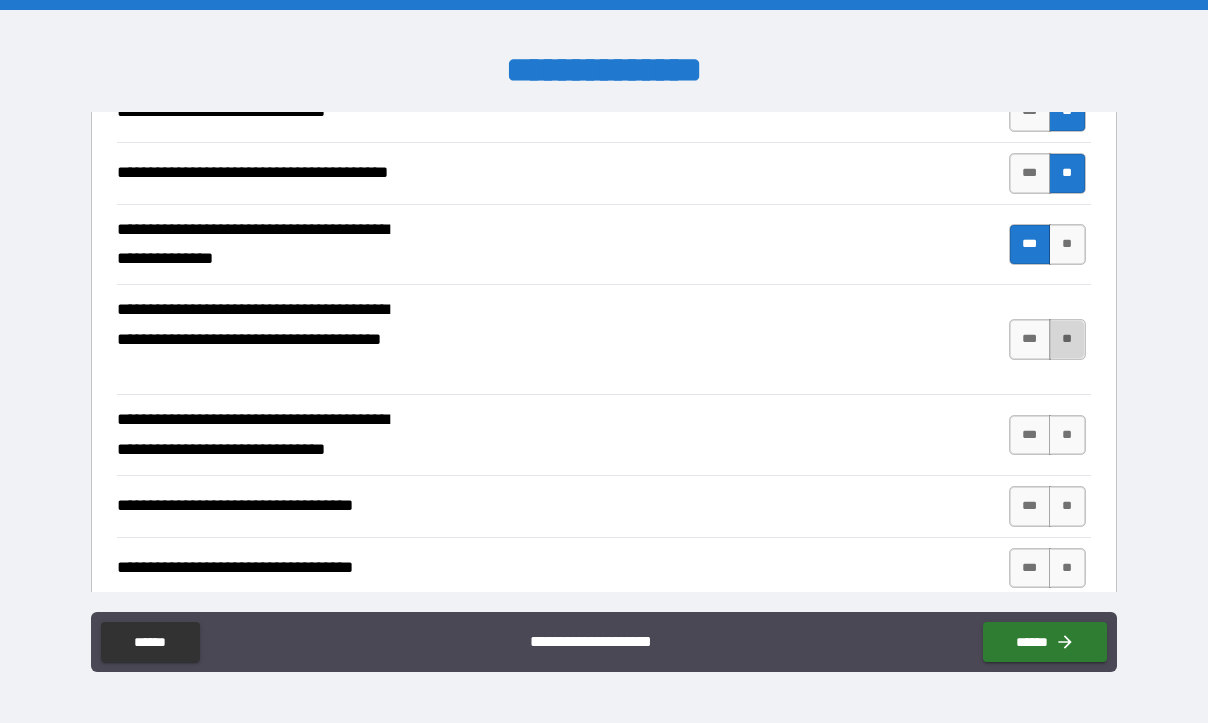 click on "**" at bounding box center (1067, 339) 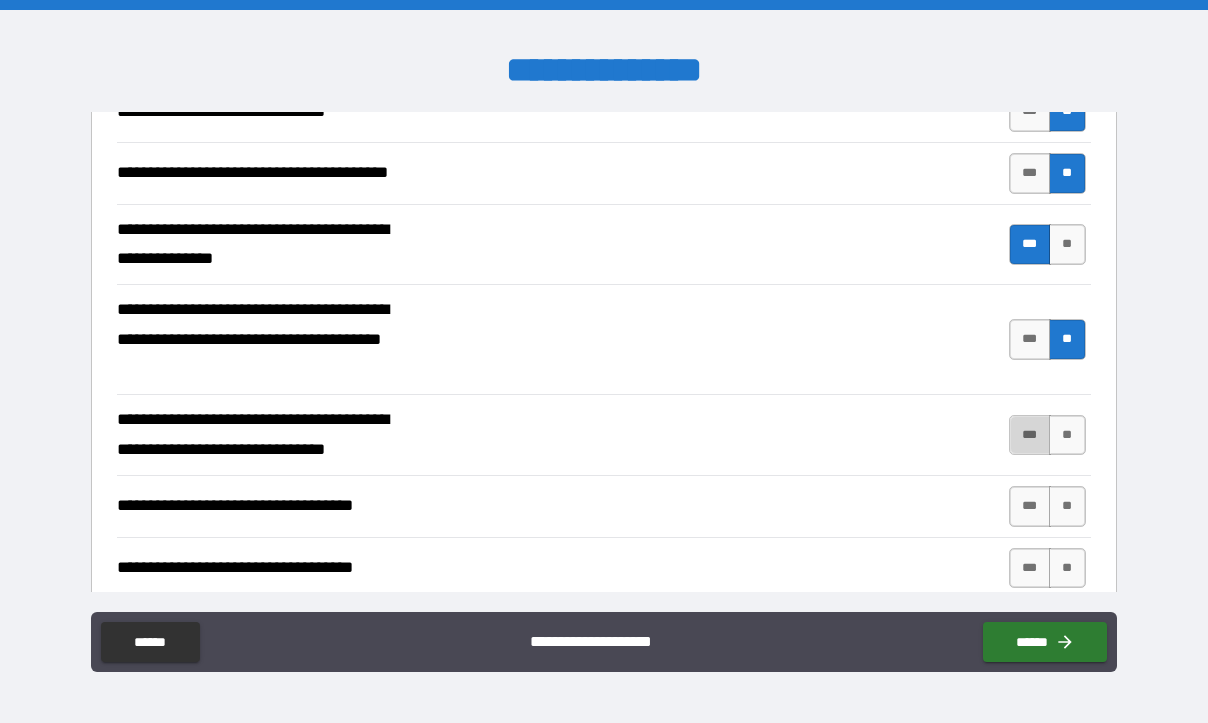 click on "***" at bounding box center (1030, 435) 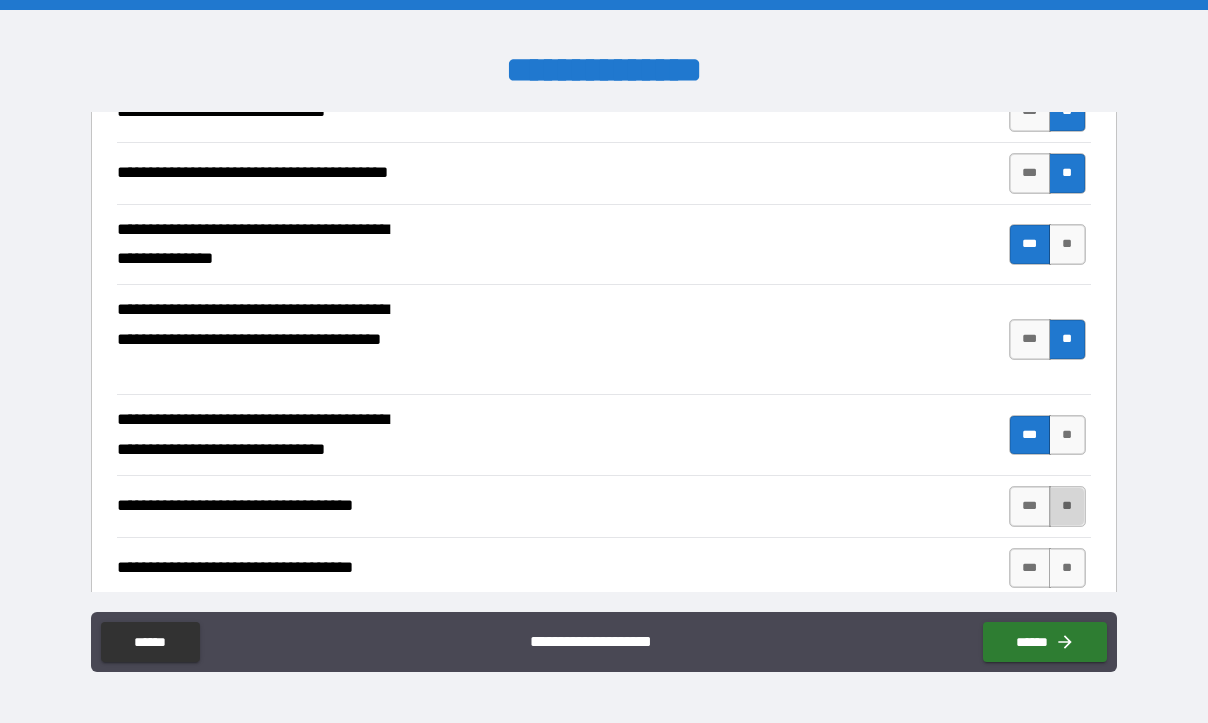 click on "**" at bounding box center (1067, 506) 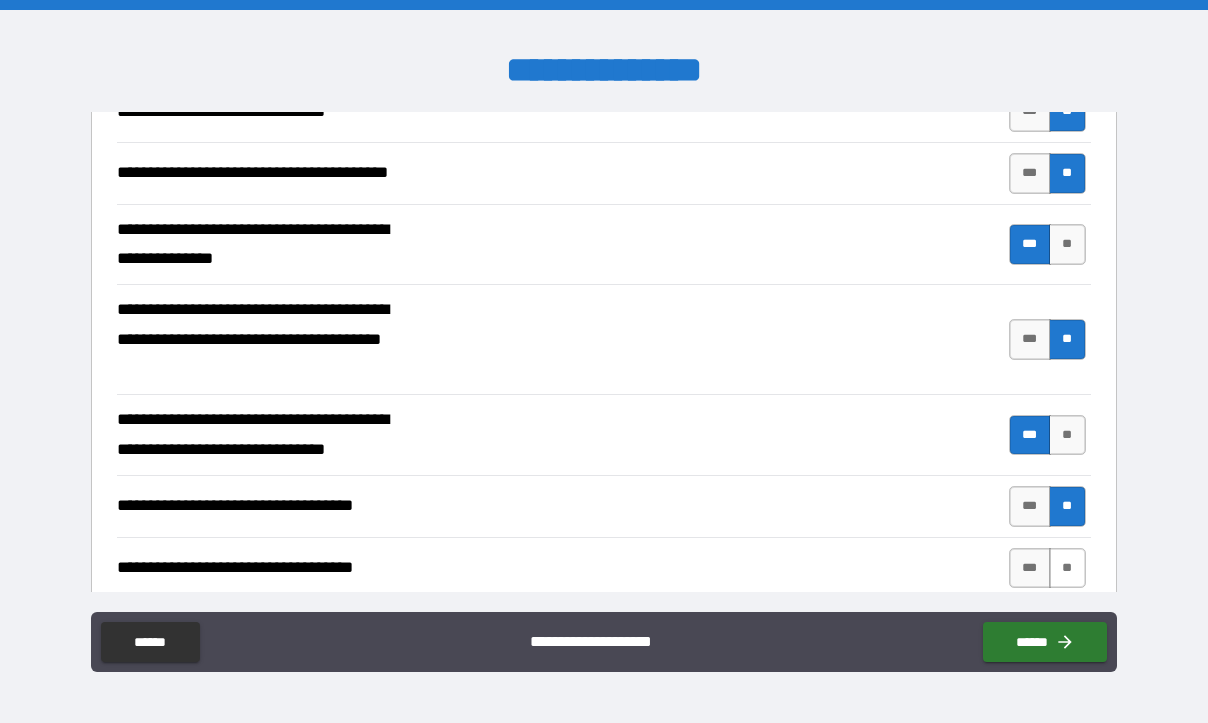 click on "**" at bounding box center (1067, 568) 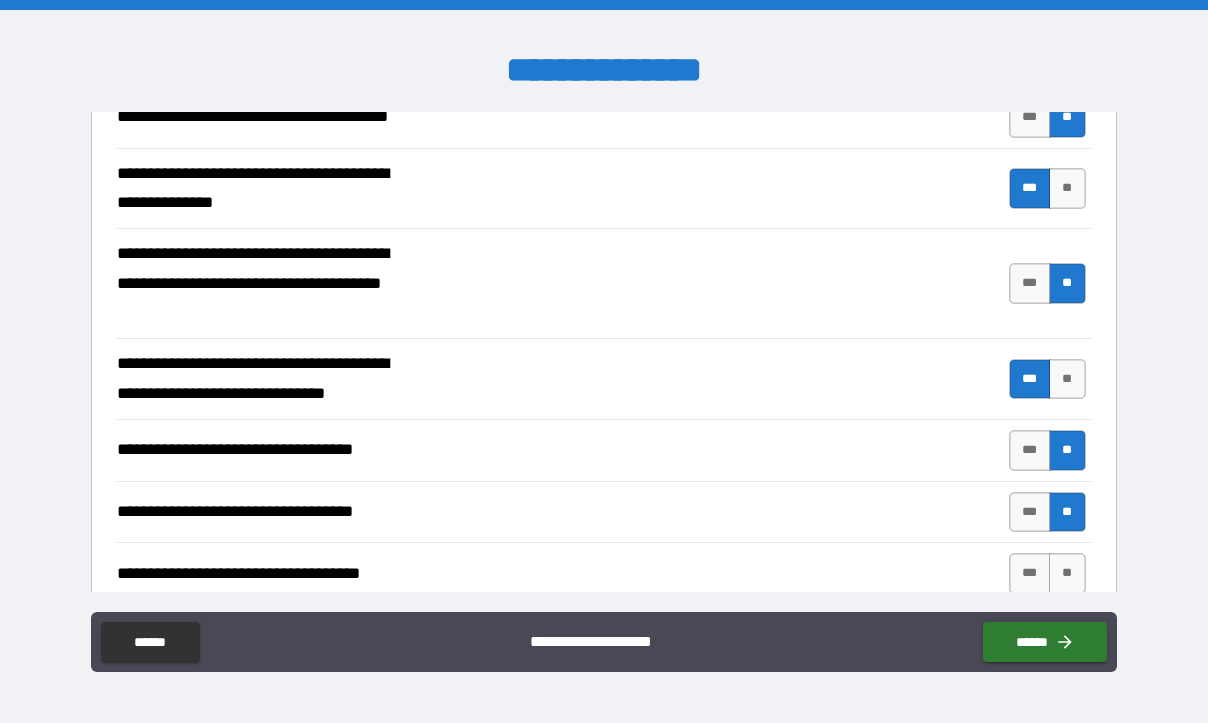 scroll, scrollTop: 1400, scrollLeft: 0, axis: vertical 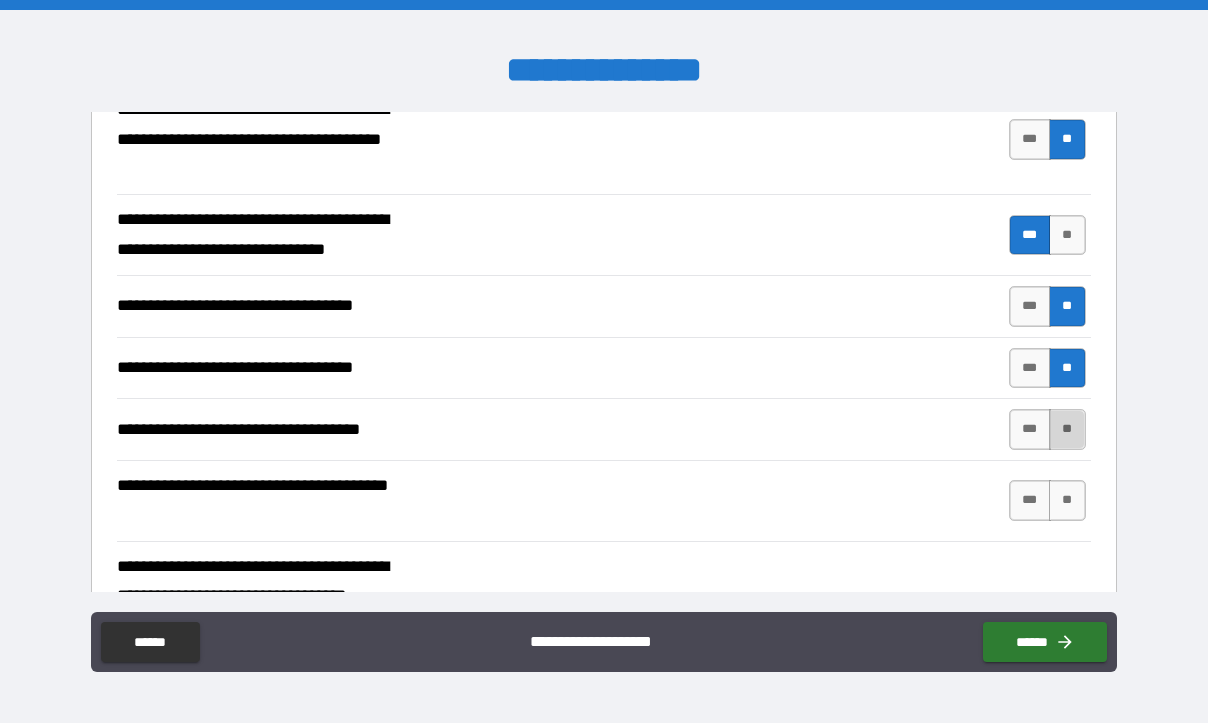 click on "**" at bounding box center [1067, 429] 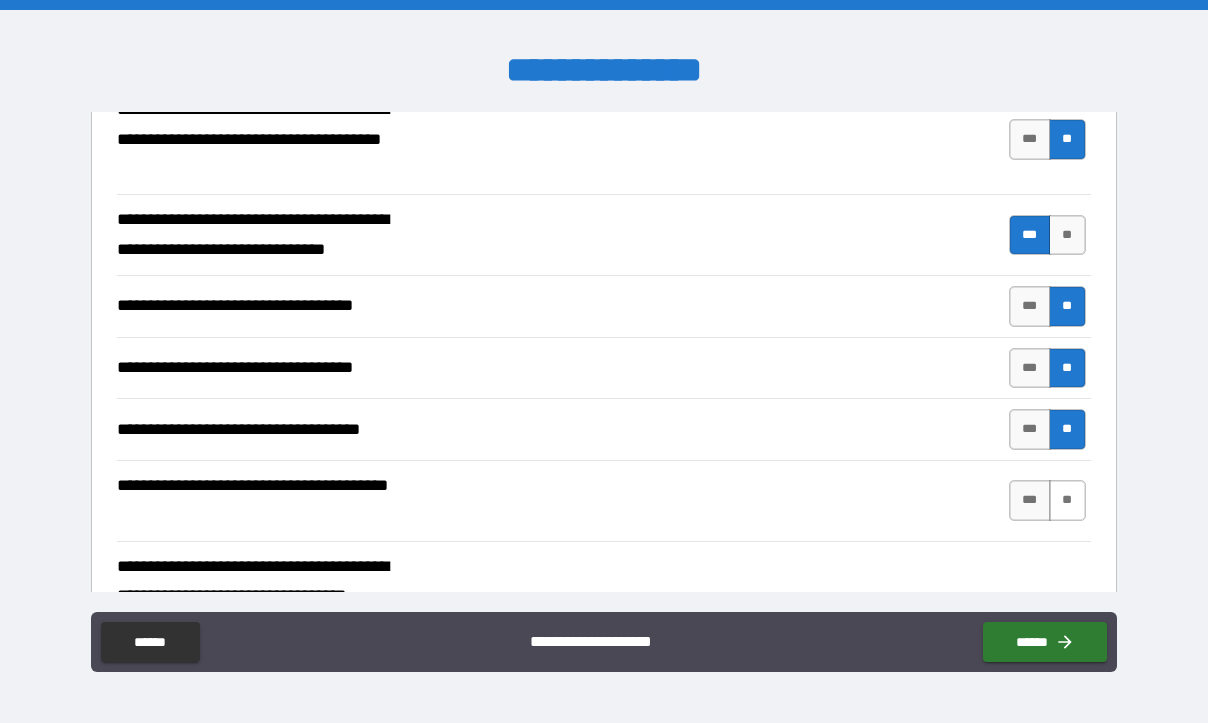 click on "**" at bounding box center (1067, 500) 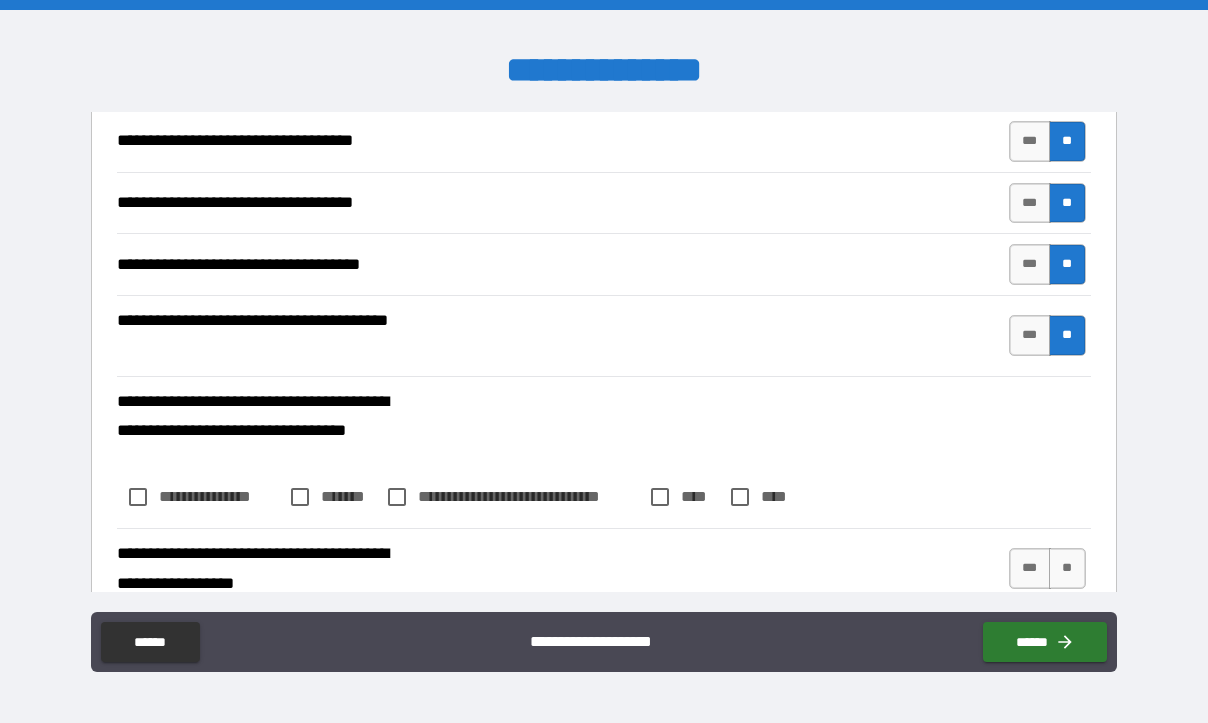 scroll, scrollTop: 1600, scrollLeft: 0, axis: vertical 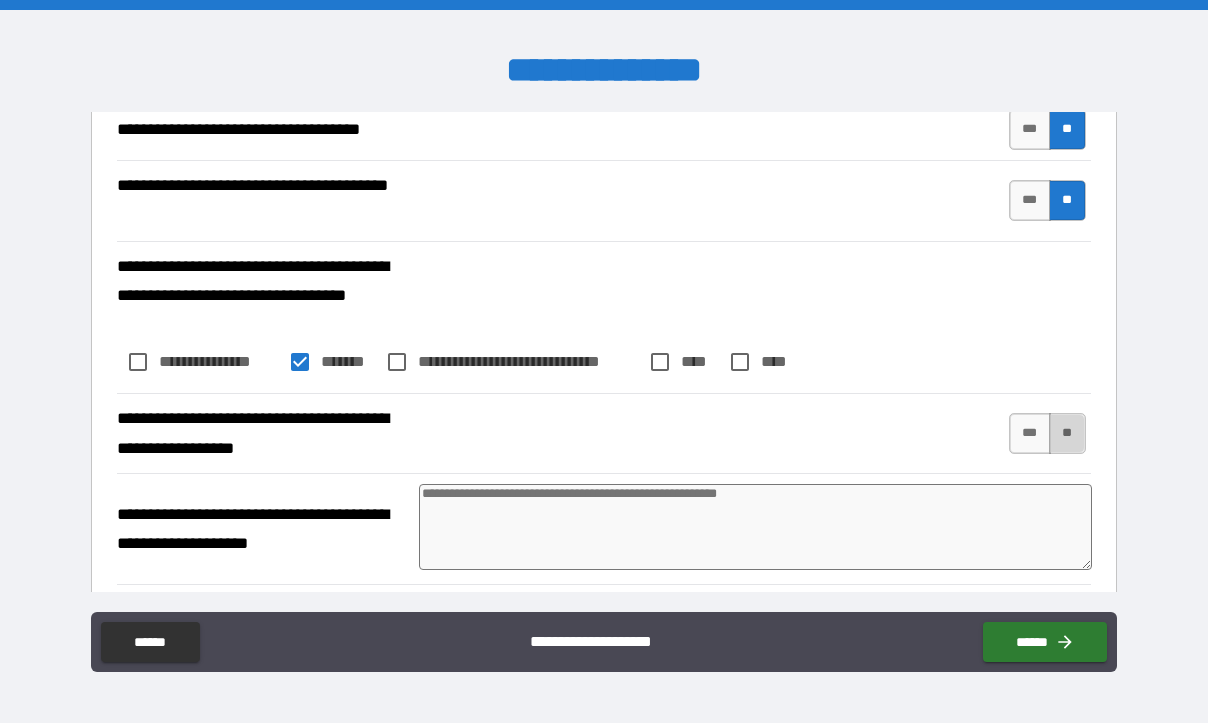 click on "**" at bounding box center (1067, 433) 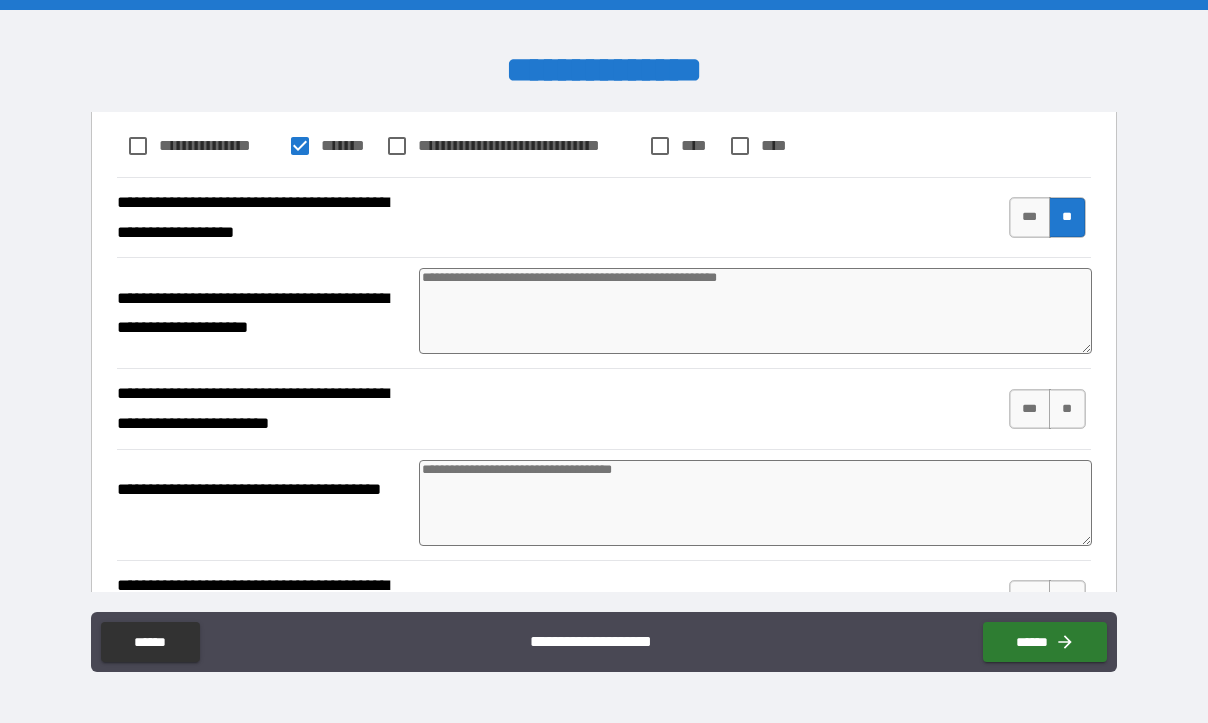 scroll, scrollTop: 2000, scrollLeft: 0, axis: vertical 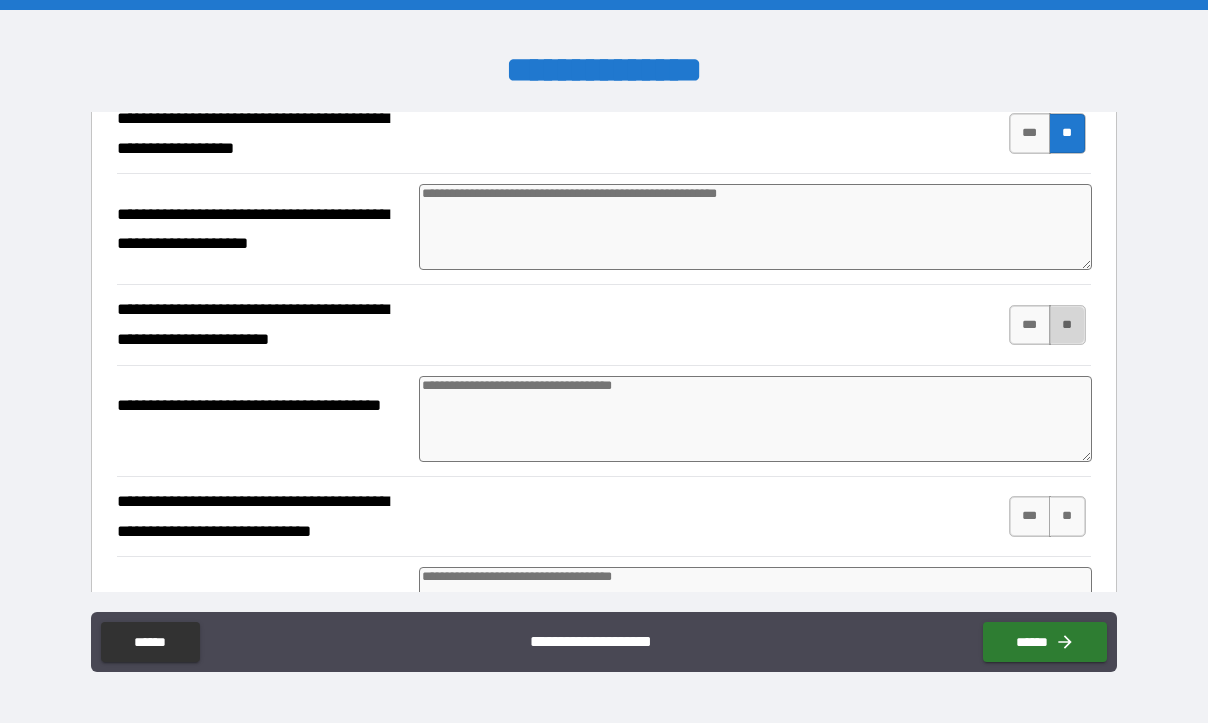 click on "**" at bounding box center [1067, 325] 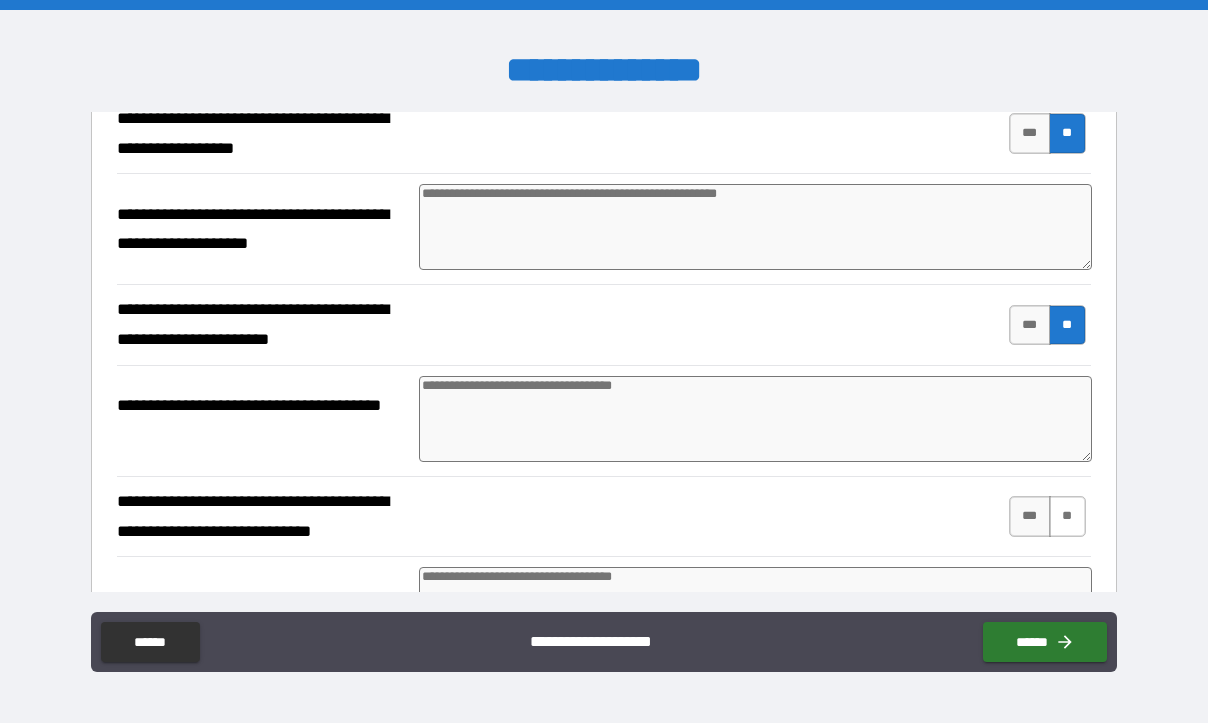 click on "**" at bounding box center (1067, 516) 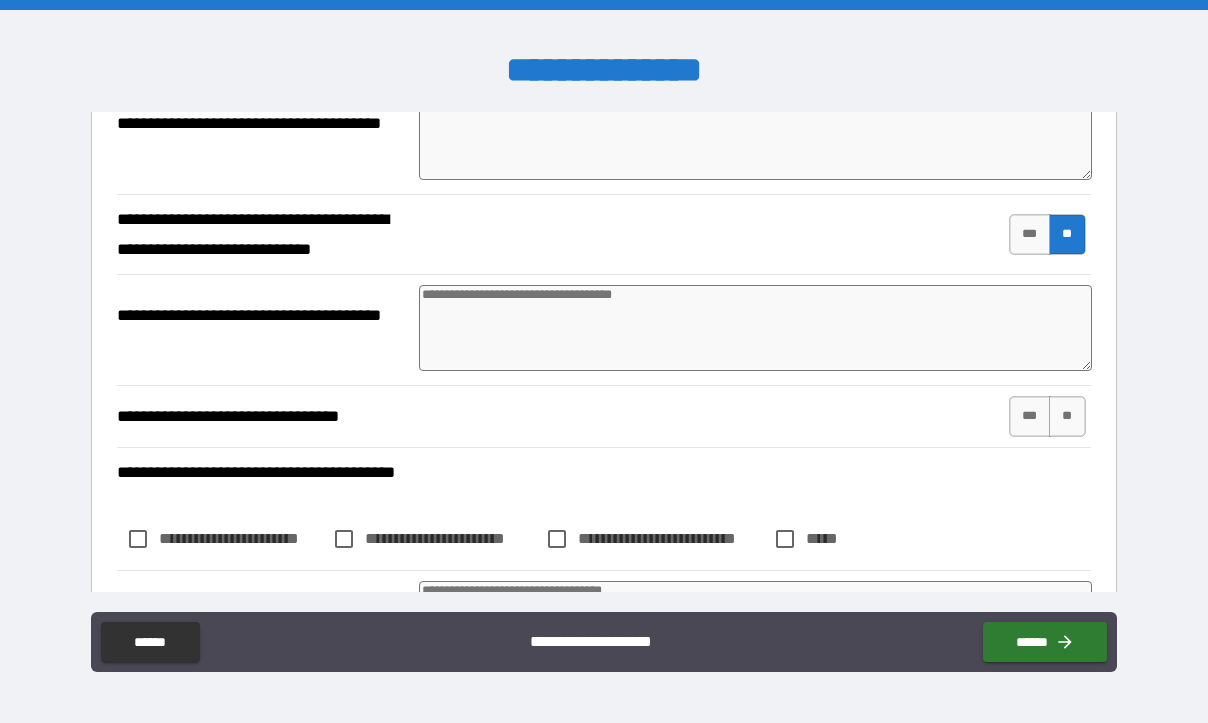 scroll, scrollTop: 2300, scrollLeft: 0, axis: vertical 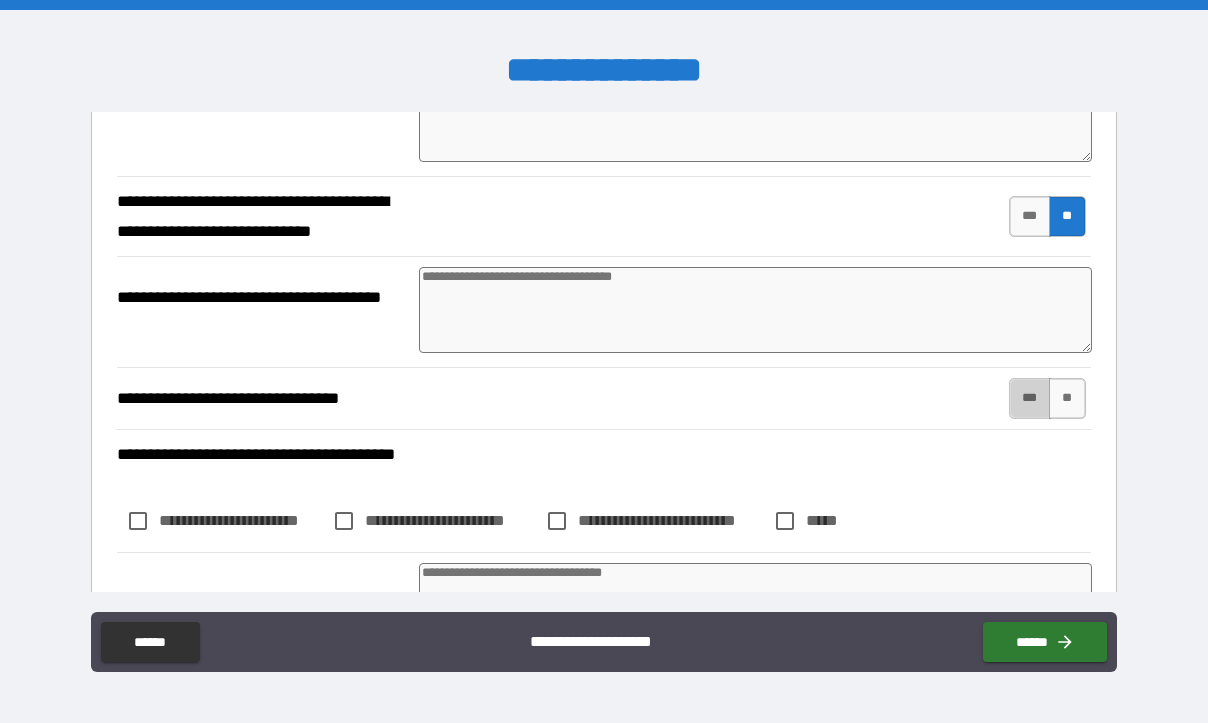 drag, startPoint x: 1020, startPoint y: 393, endPoint x: 961, endPoint y: 421, distance: 65.30697 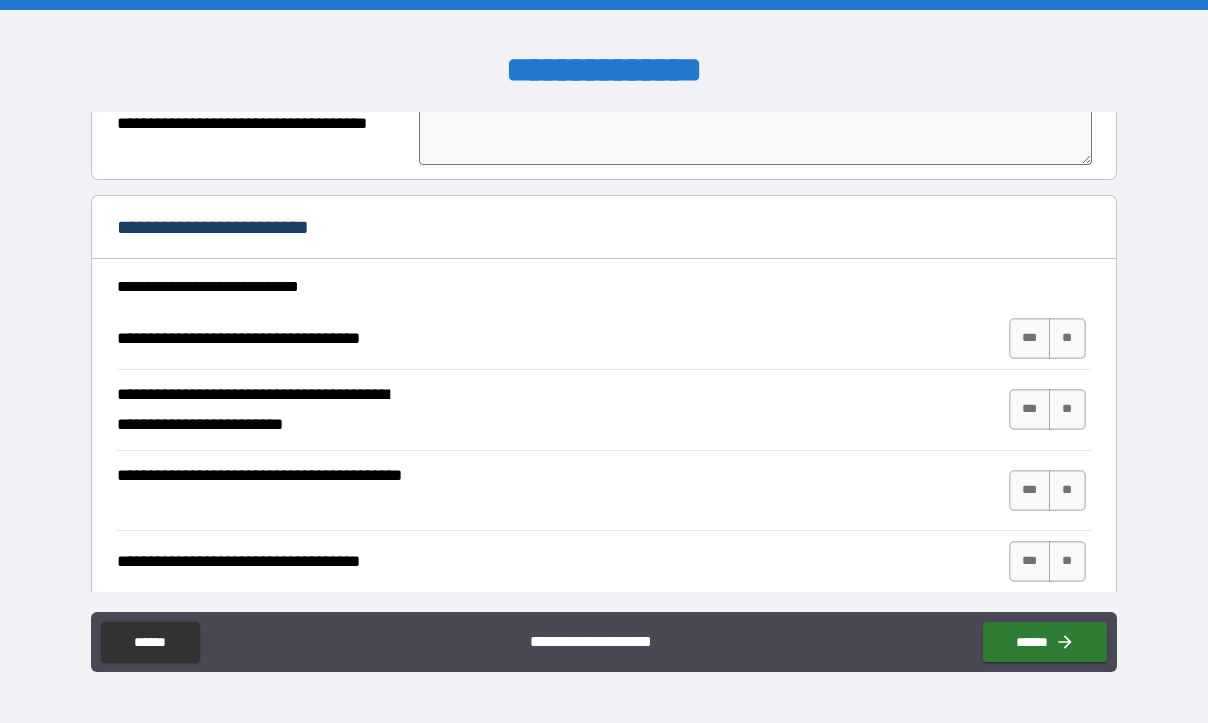 scroll, scrollTop: 2800, scrollLeft: 0, axis: vertical 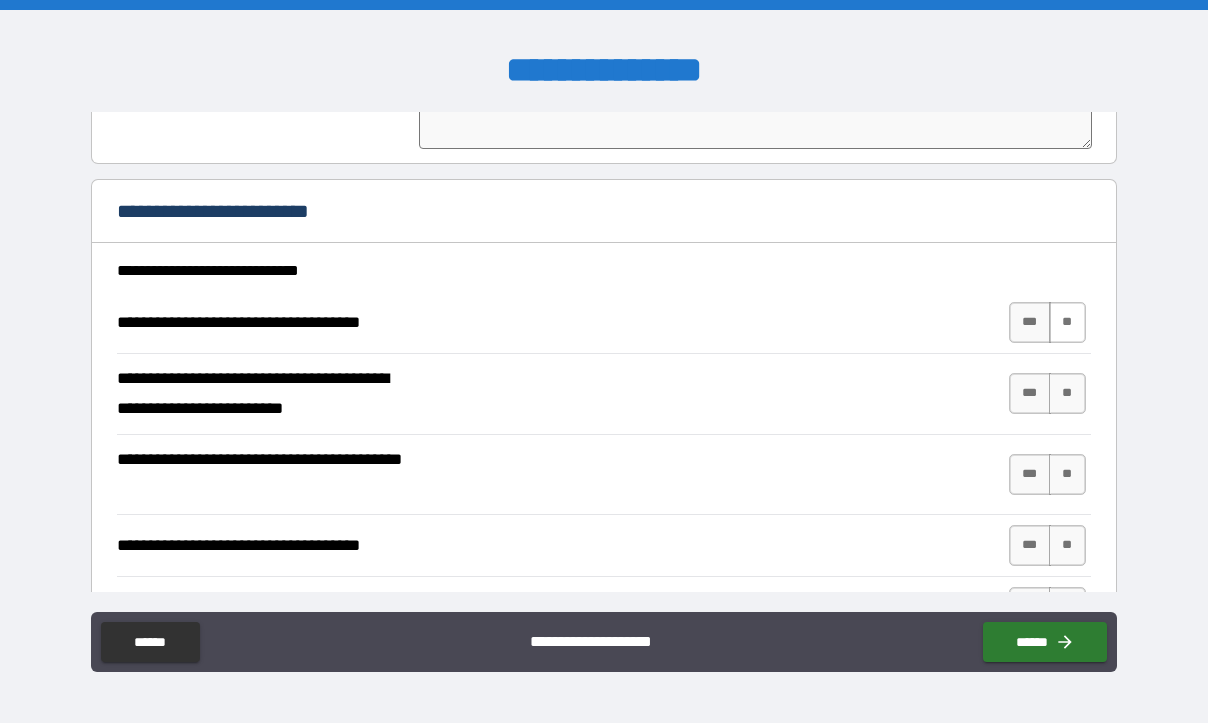 click on "**" at bounding box center [1067, 322] 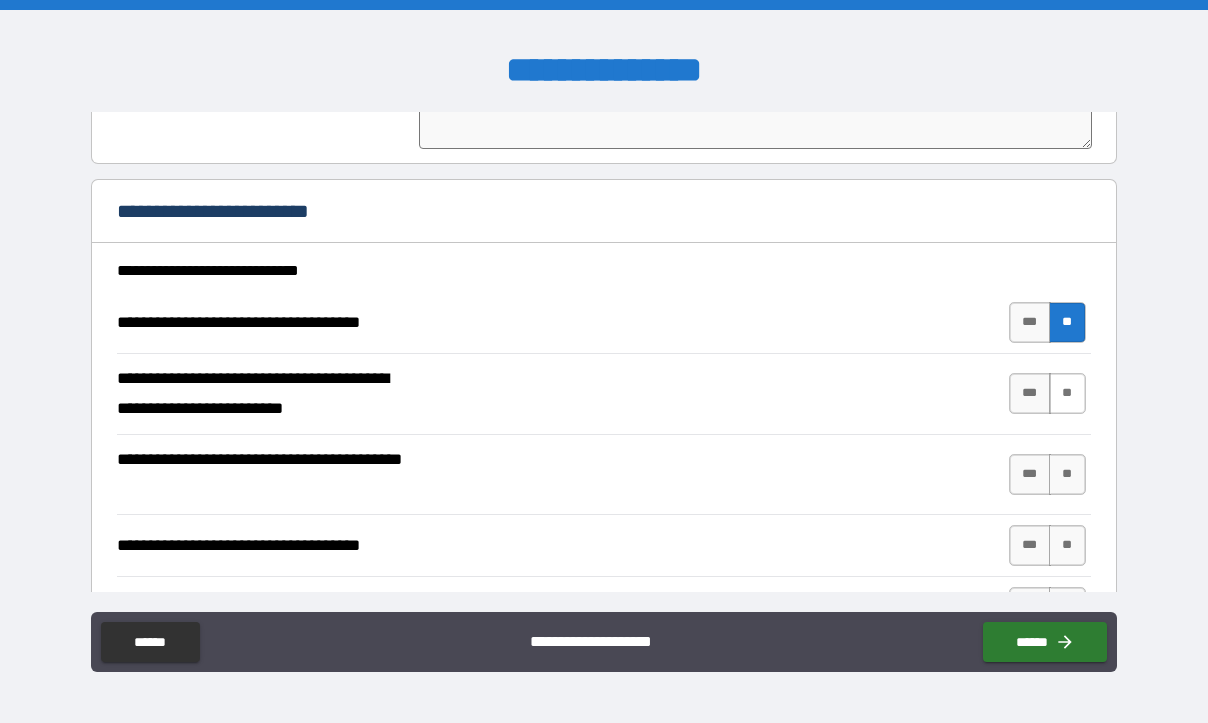 click on "**" at bounding box center (1067, 393) 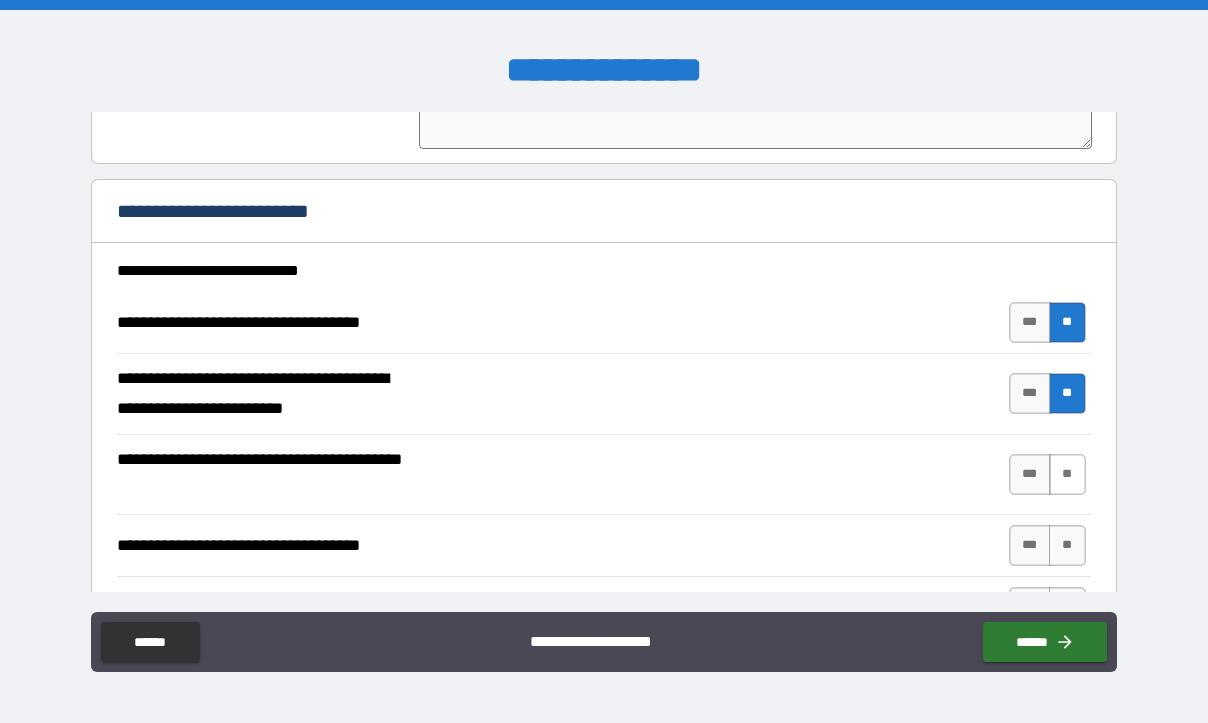 drag, startPoint x: 1057, startPoint y: 475, endPoint x: 1060, endPoint y: 492, distance: 17.262676 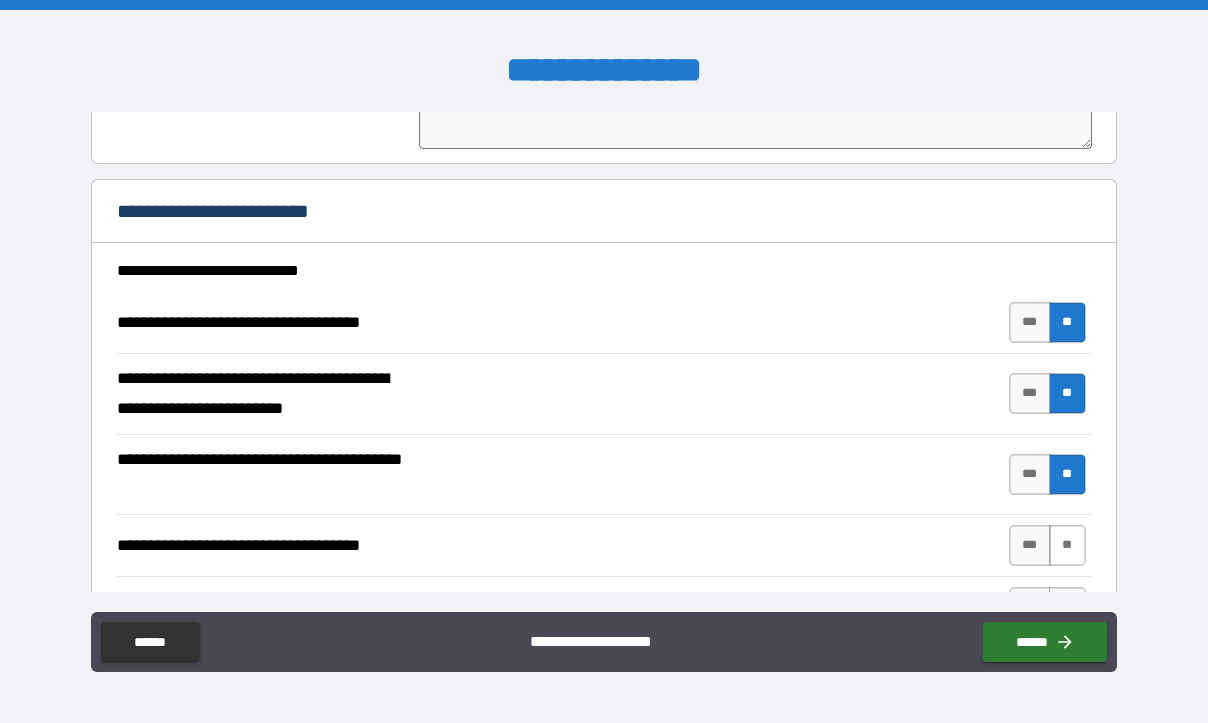 click on "**" at bounding box center [1067, 545] 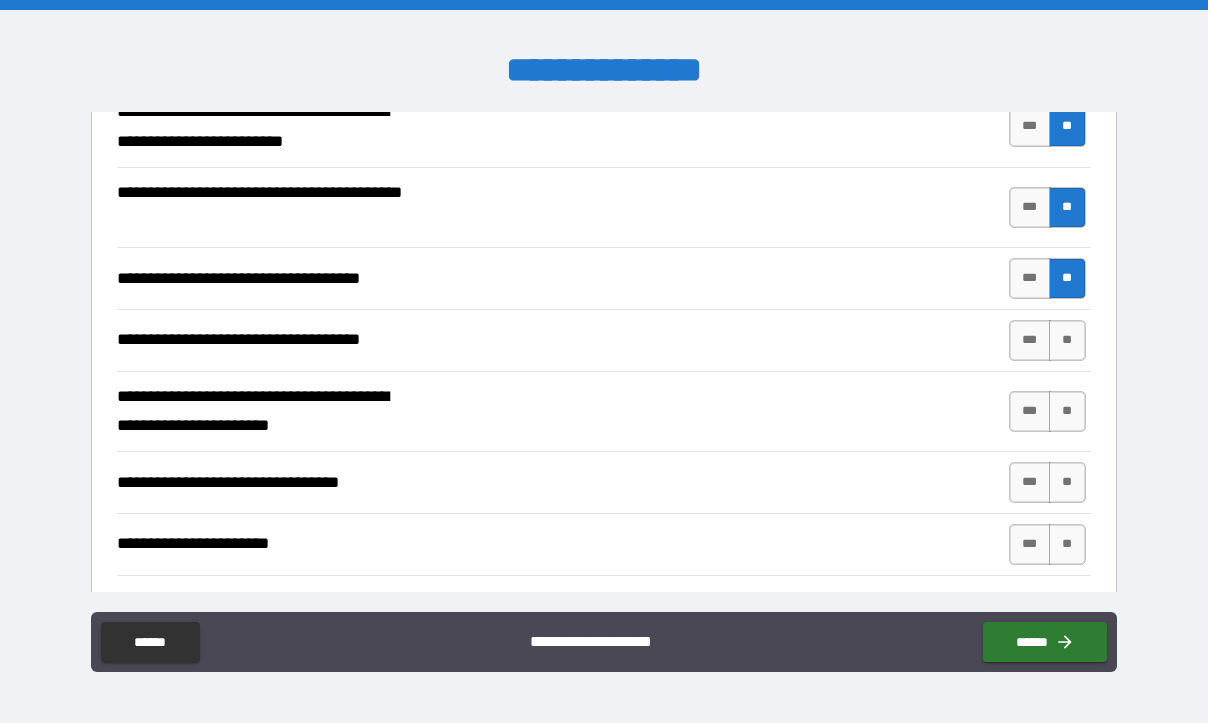 scroll, scrollTop: 3200, scrollLeft: 0, axis: vertical 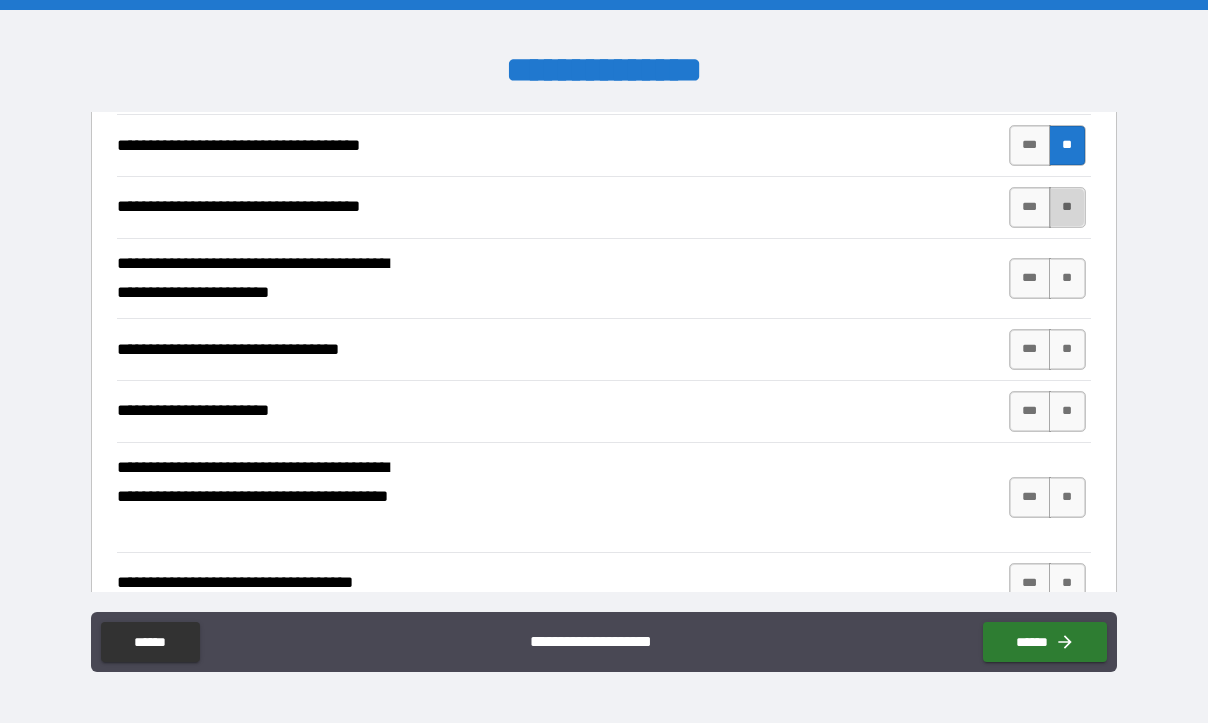 click on "**" at bounding box center [1067, 207] 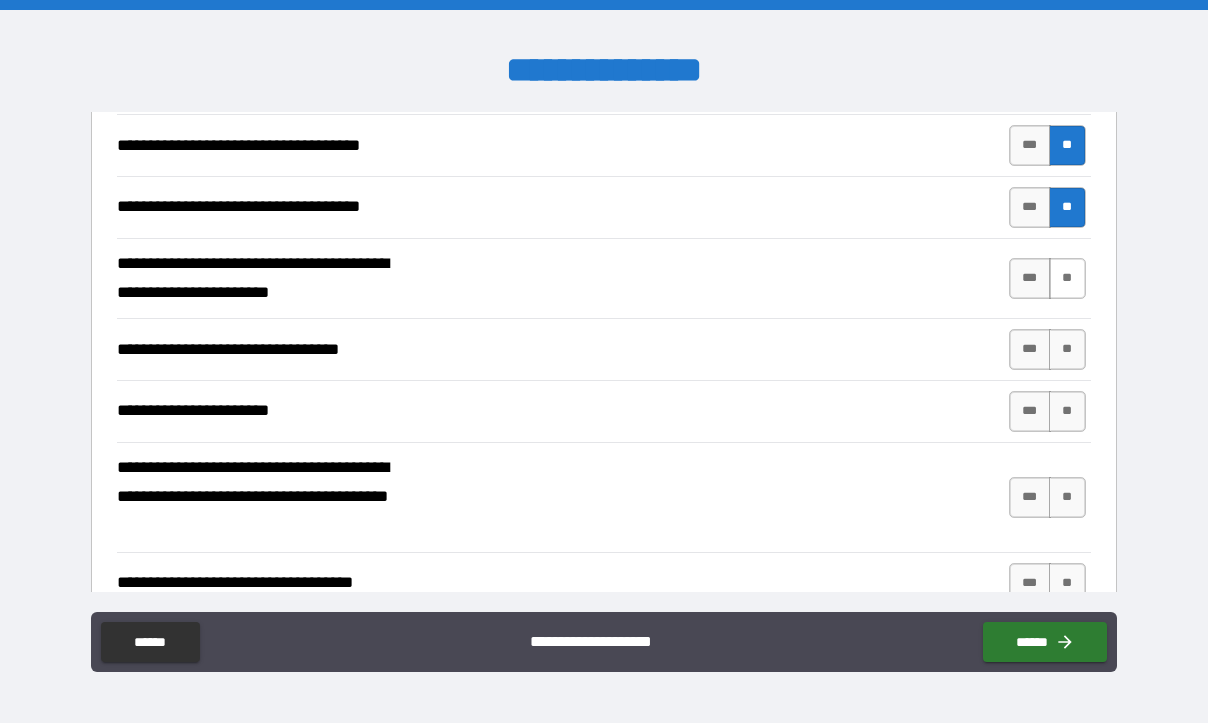 click on "**" at bounding box center [1067, 278] 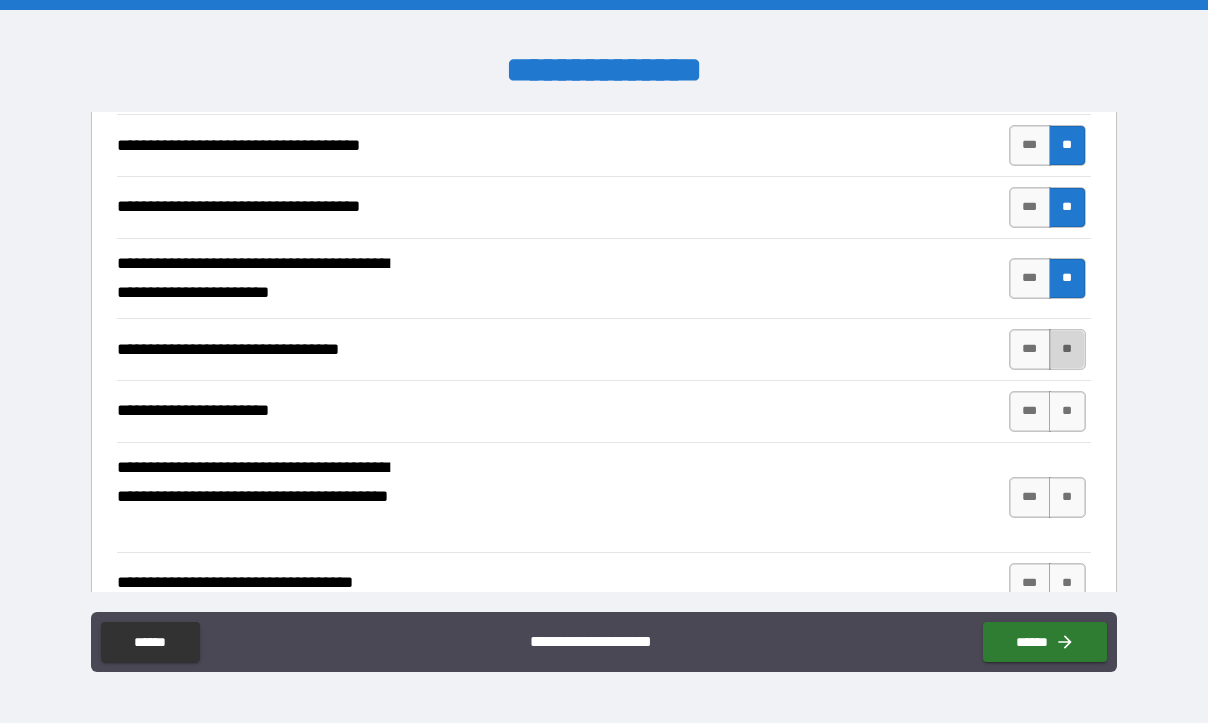 click on "**" at bounding box center (1067, 349) 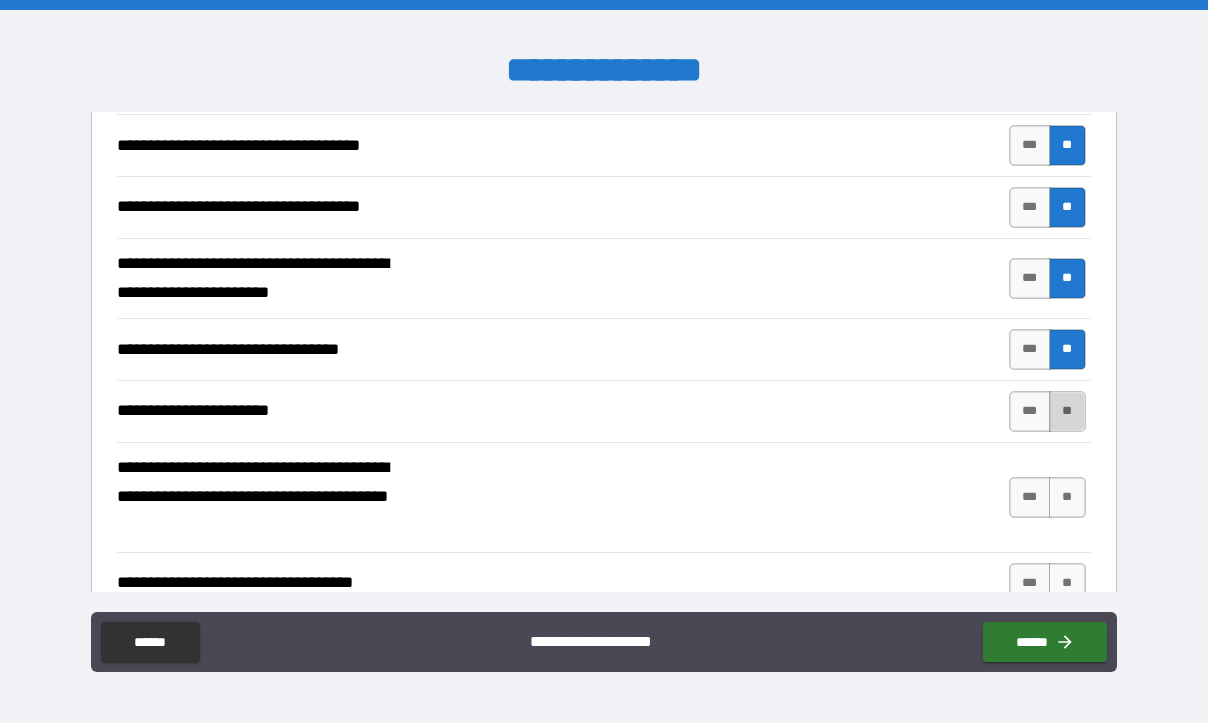 click on "**" at bounding box center (1067, 411) 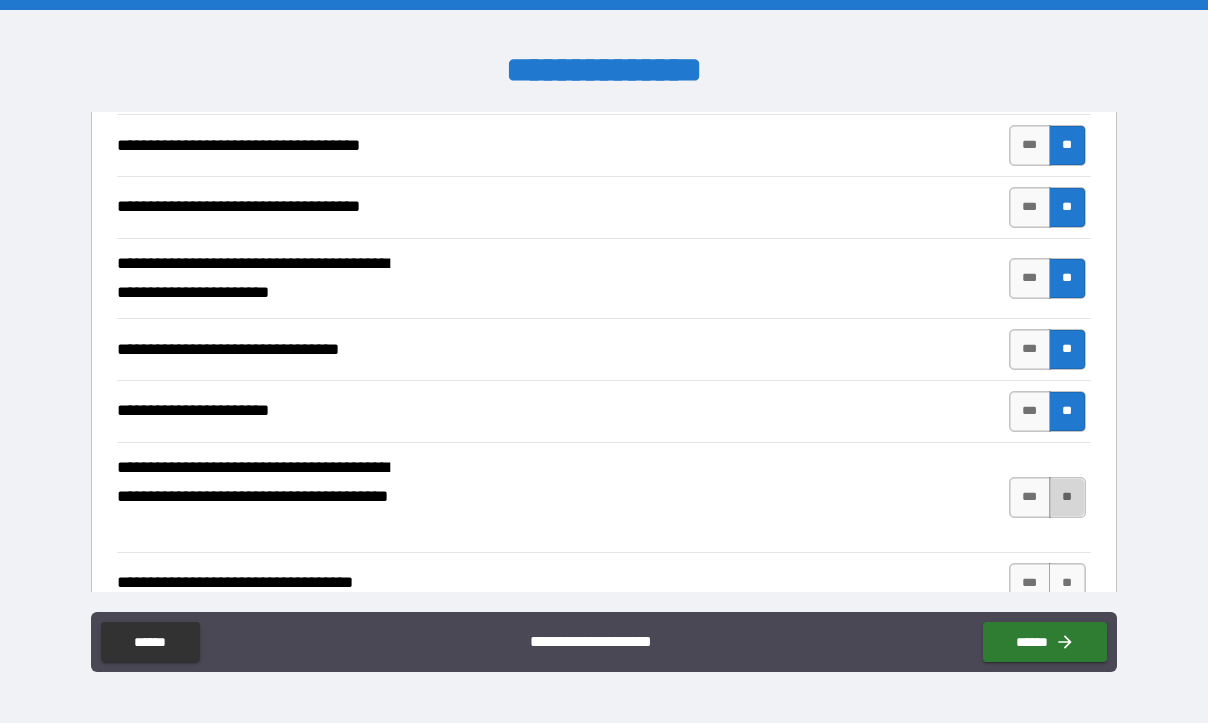 click on "**" at bounding box center (1067, 497) 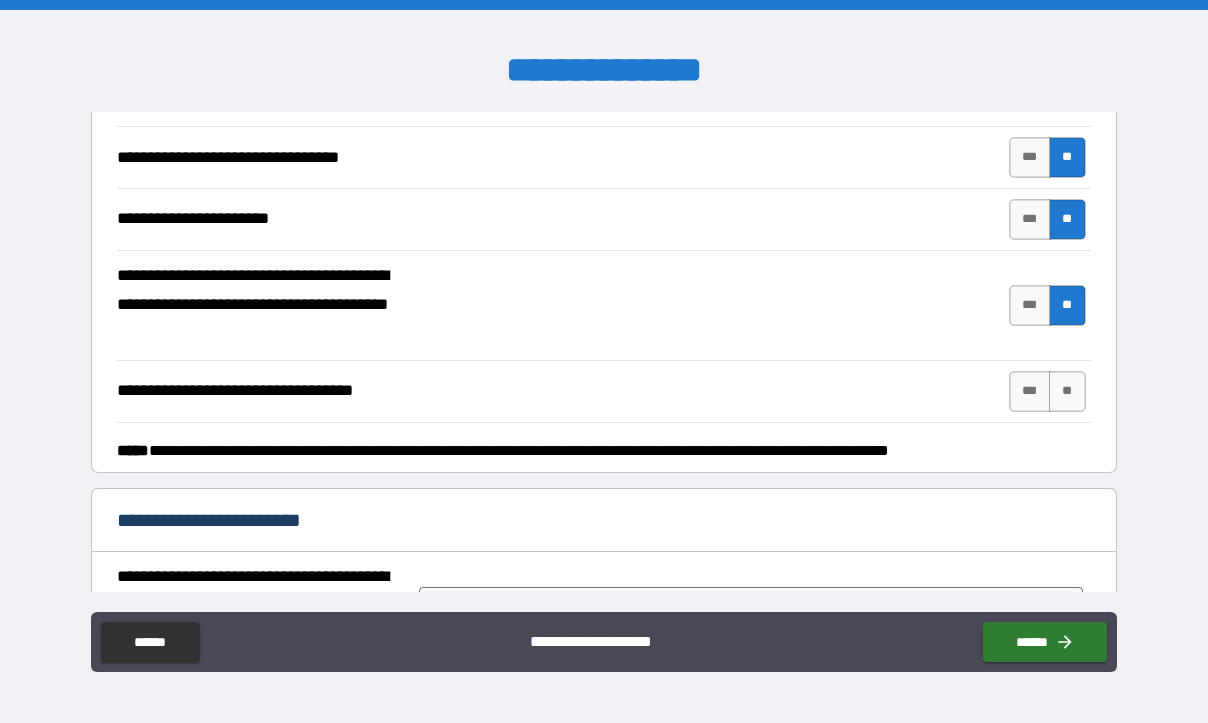 scroll, scrollTop: 3400, scrollLeft: 0, axis: vertical 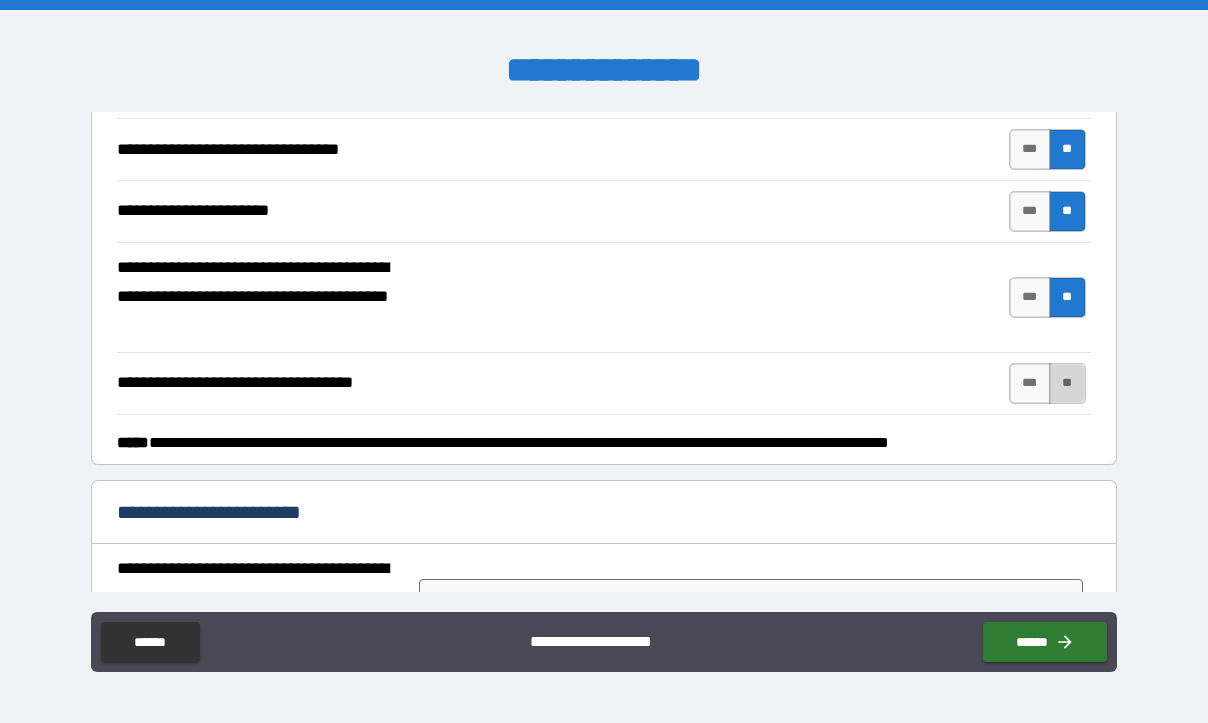 click on "**" at bounding box center (1067, 383) 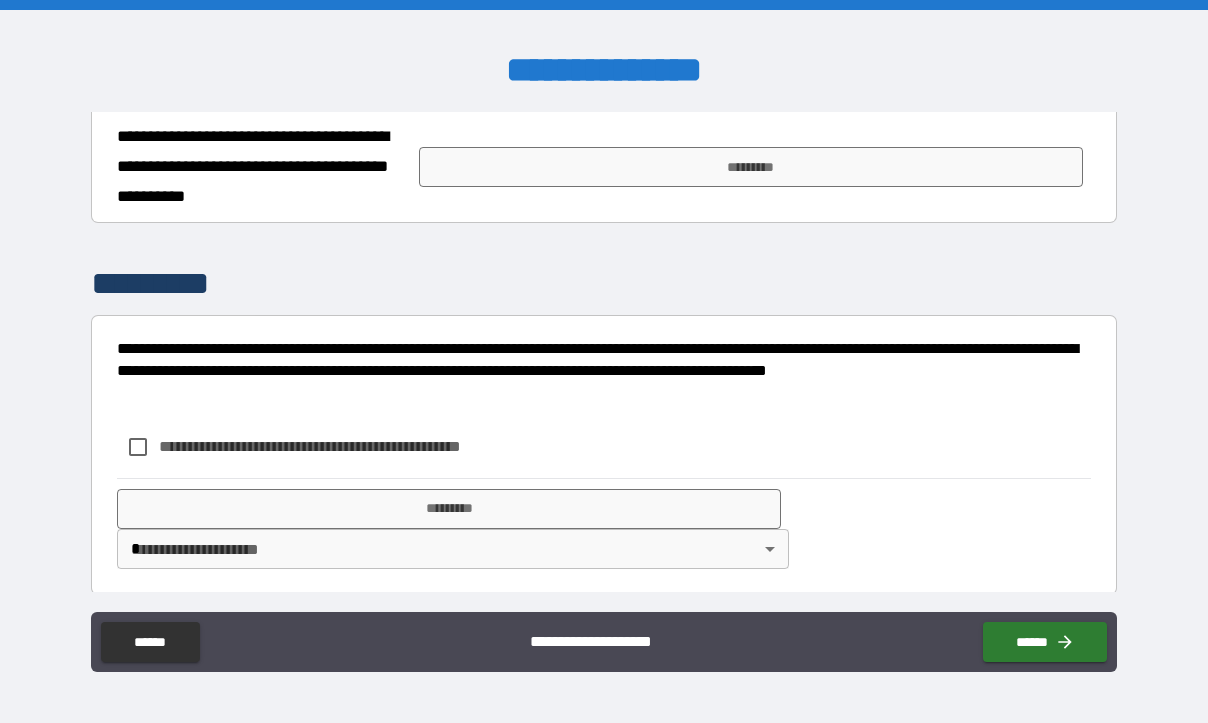 scroll, scrollTop: 3840, scrollLeft: 0, axis: vertical 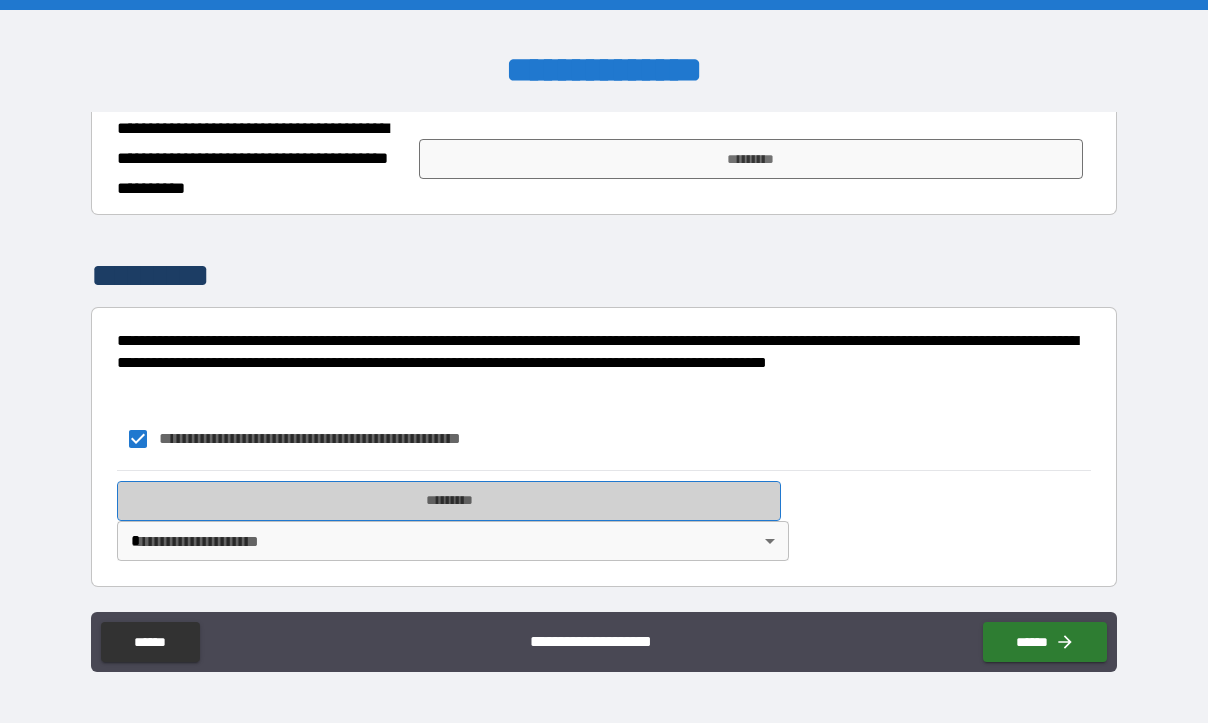 click on "*********" at bounding box center [449, 501] 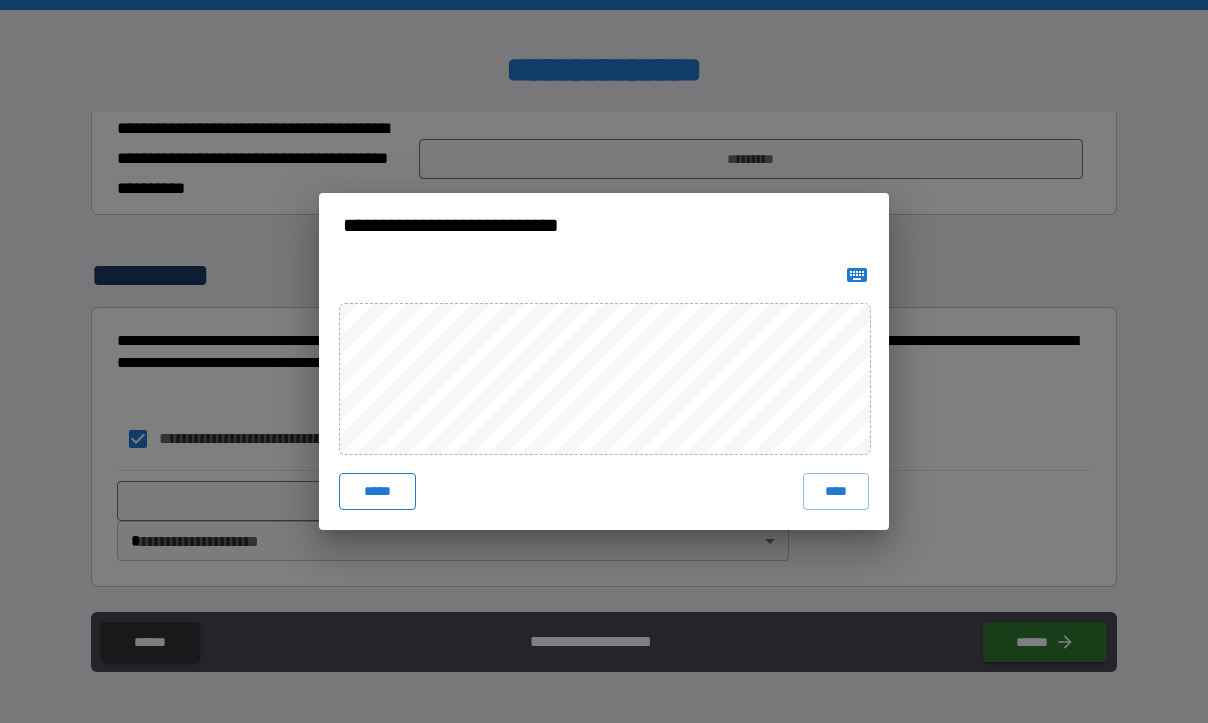 click on "*****" at bounding box center [377, 491] 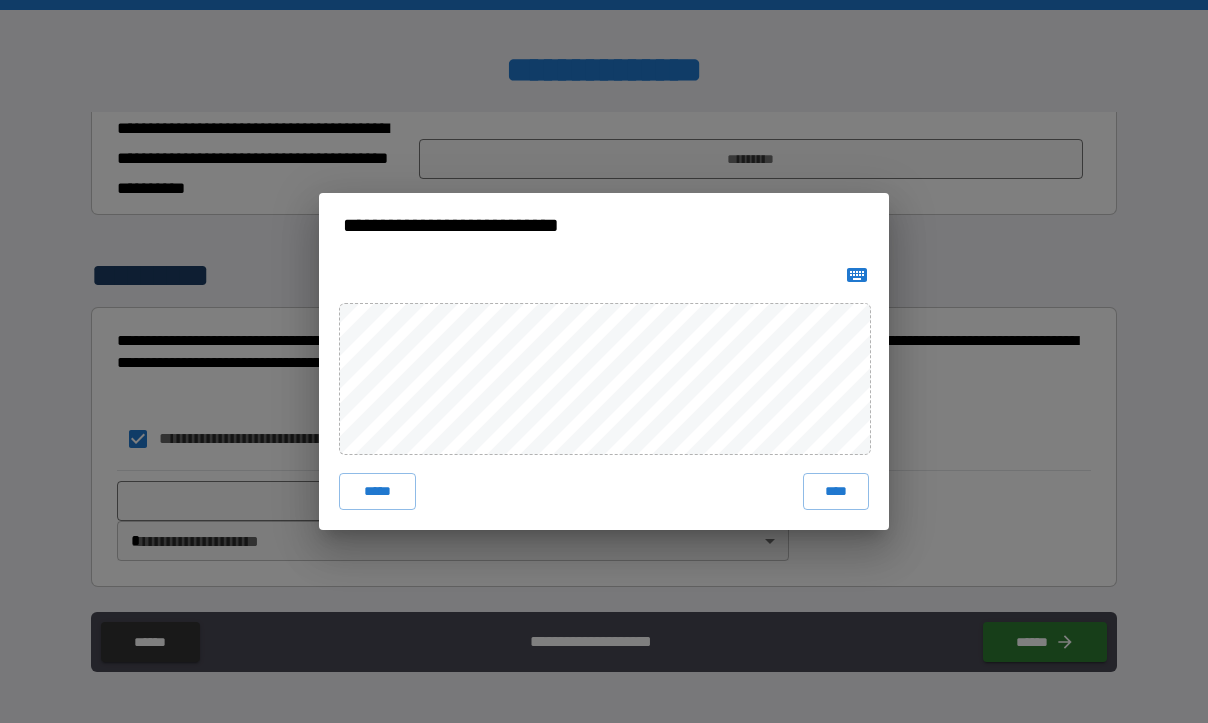 drag, startPoint x: 361, startPoint y: 496, endPoint x: 364, endPoint y: 460, distance: 36.124783 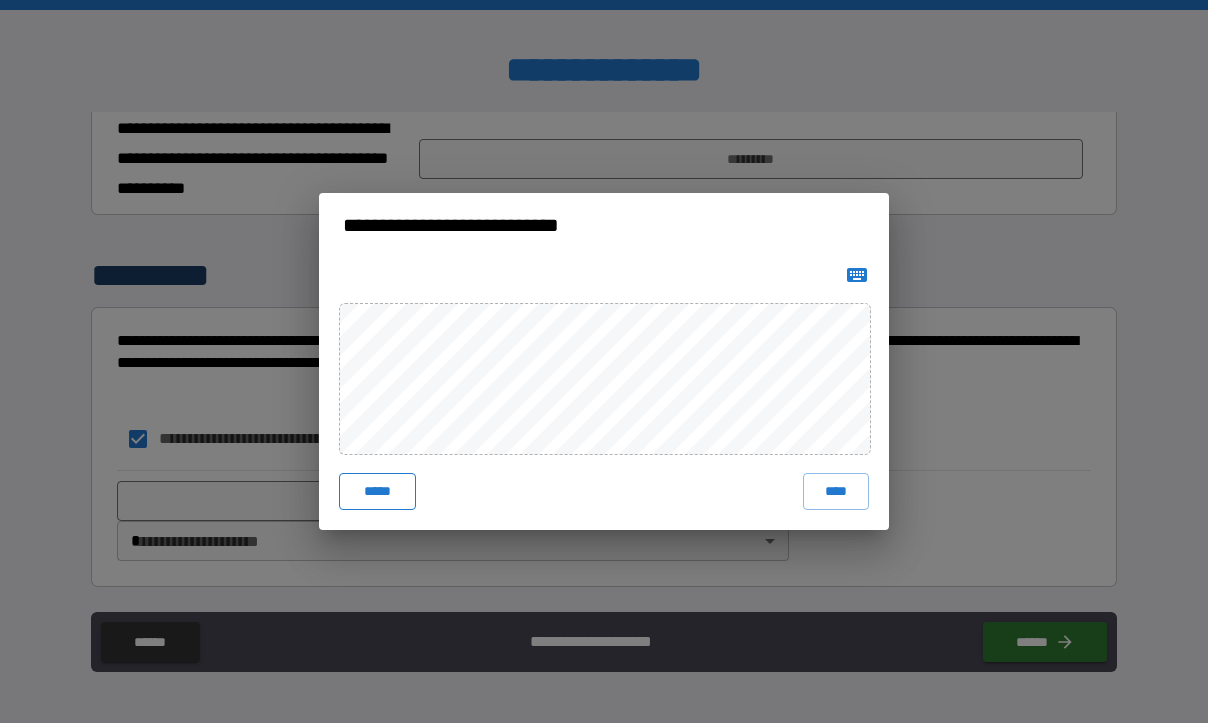 click on "*****" at bounding box center (377, 491) 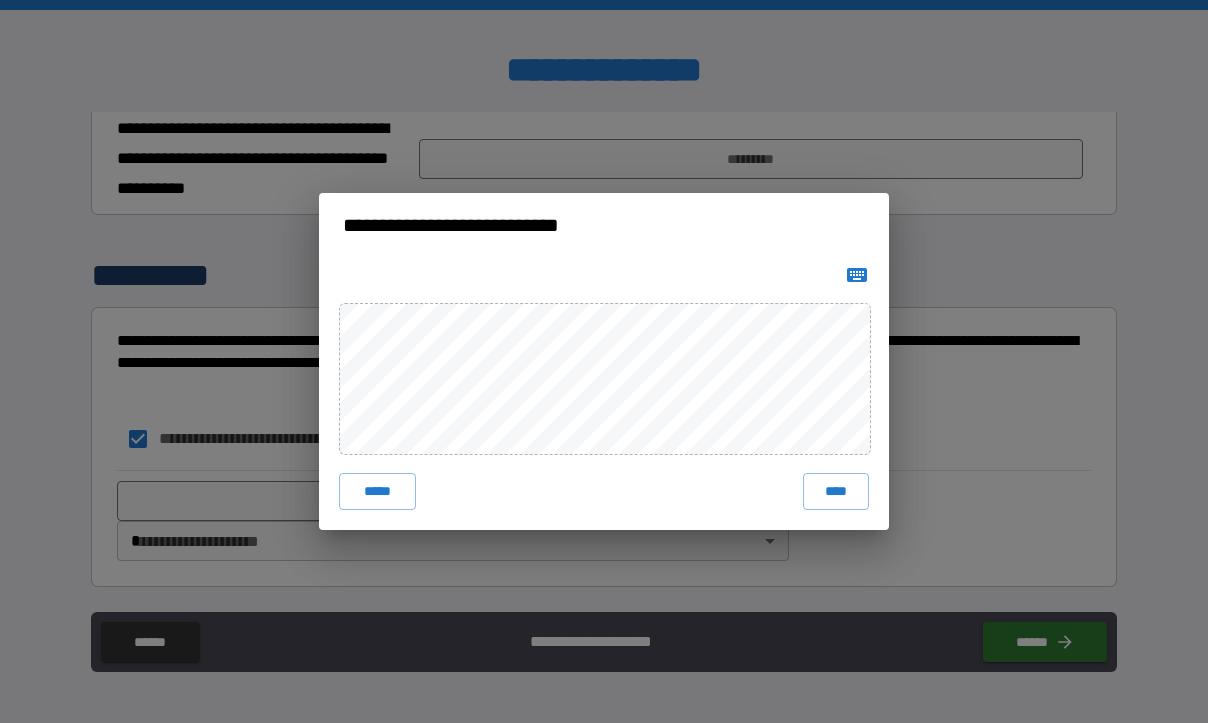 drag, startPoint x: 369, startPoint y: 497, endPoint x: 349, endPoint y: 460, distance: 42.059483 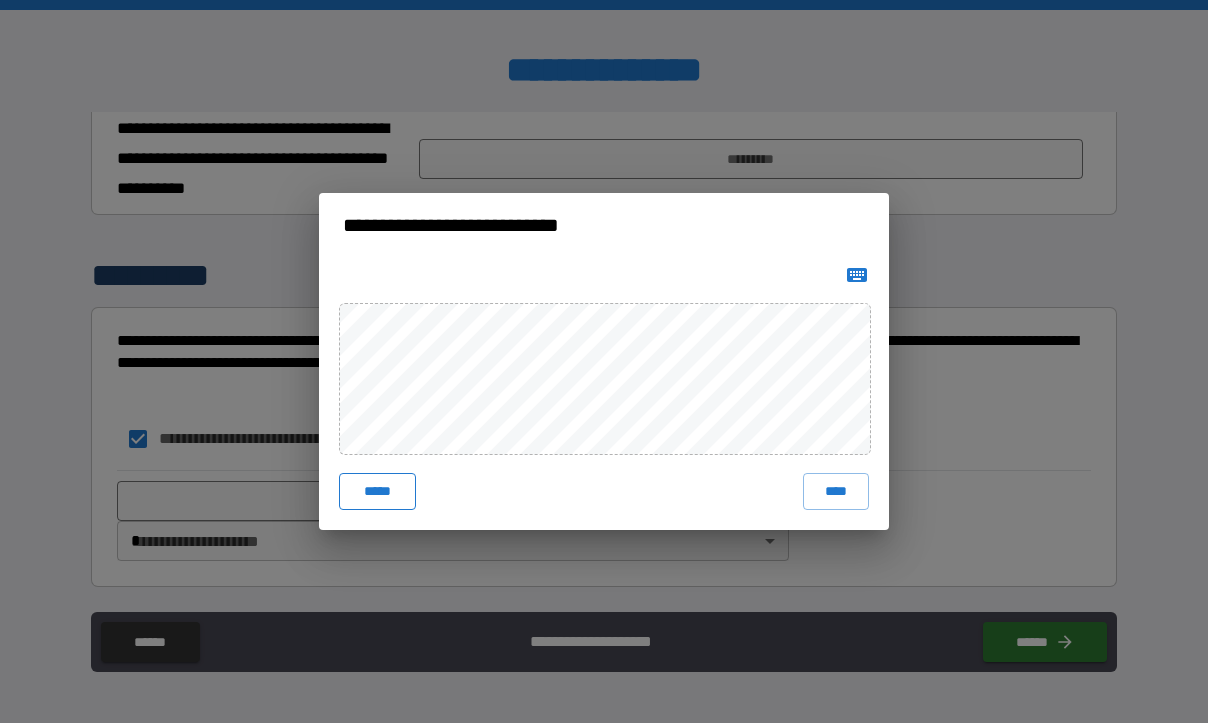drag, startPoint x: 388, startPoint y: 484, endPoint x: 381, endPoint y: 462, distance: 23.086792 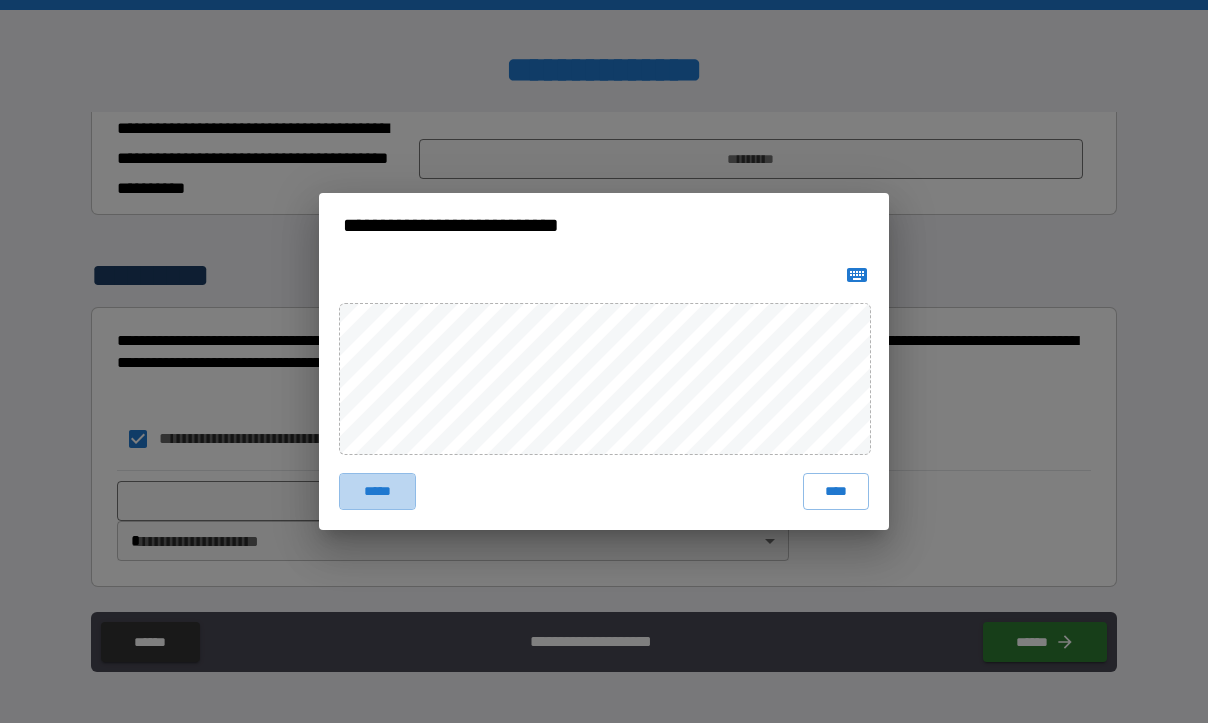 drag, startPoint x: 394, startPoint y: 494, endPoint x: 333, endPoint y: 434, distance: 85.56284 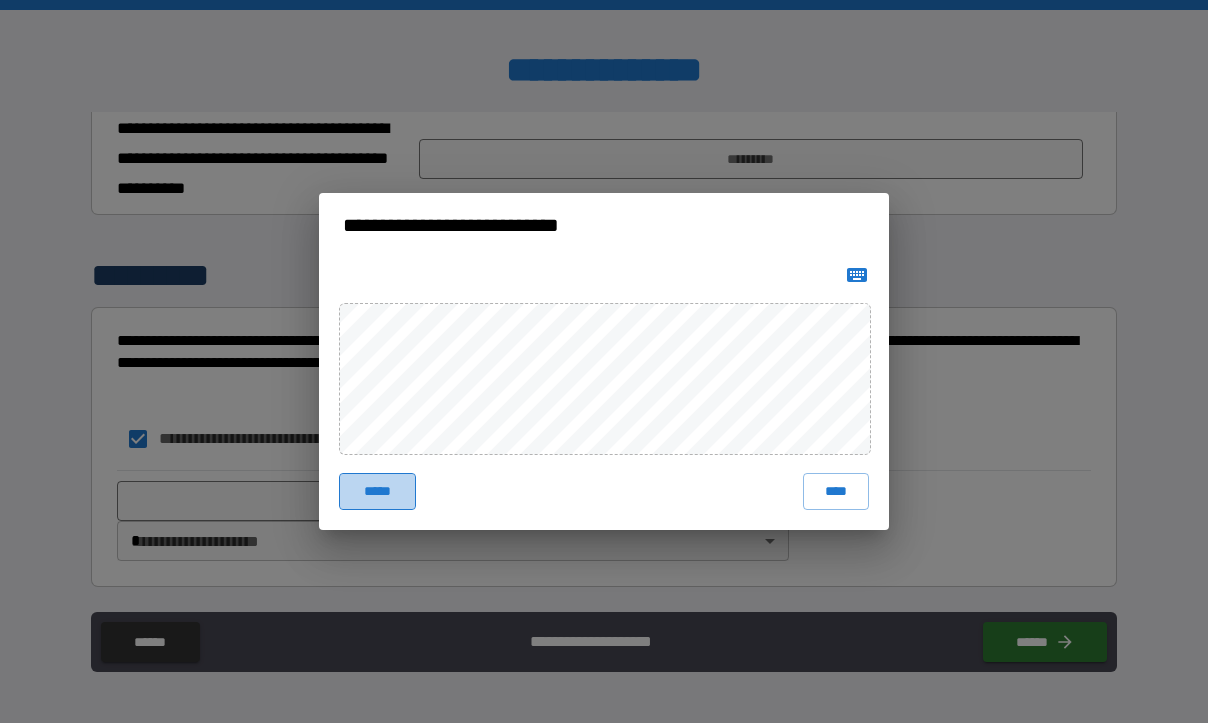 click on "*****" at bounding box center (377, 491) 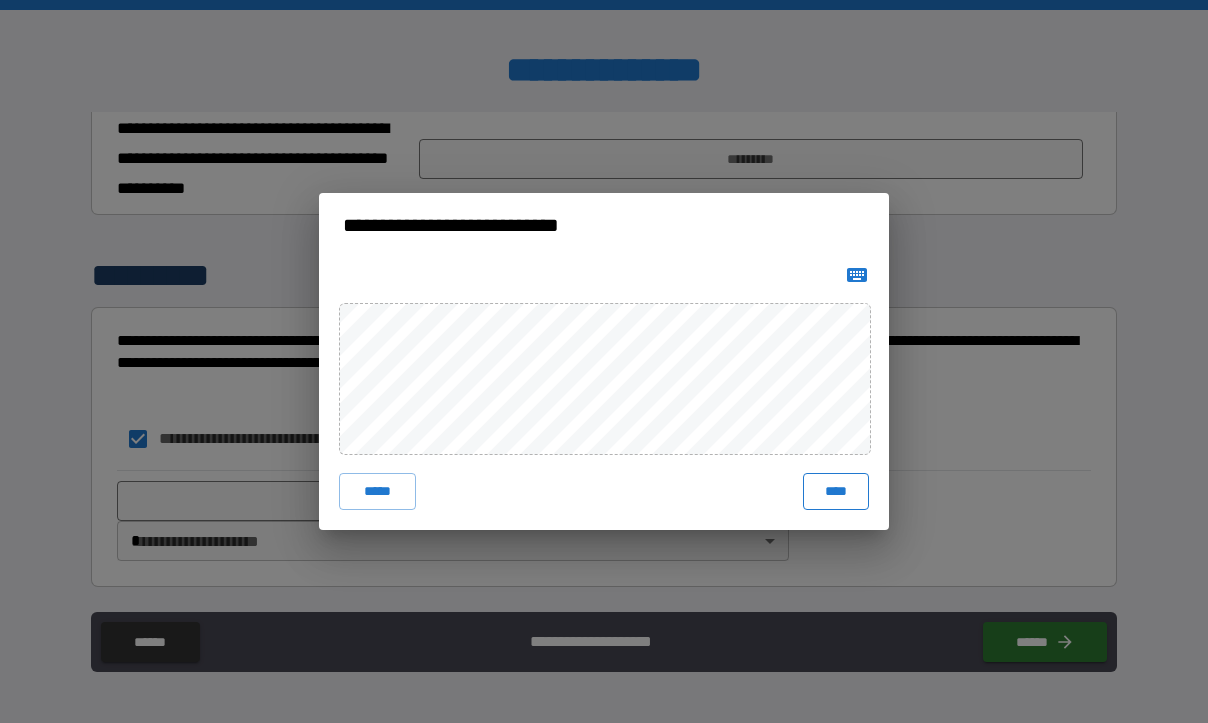 drag, startPoint x: 853, startPoint y: 494, endPoint x: 805, endPoint y: 494, distance: 48 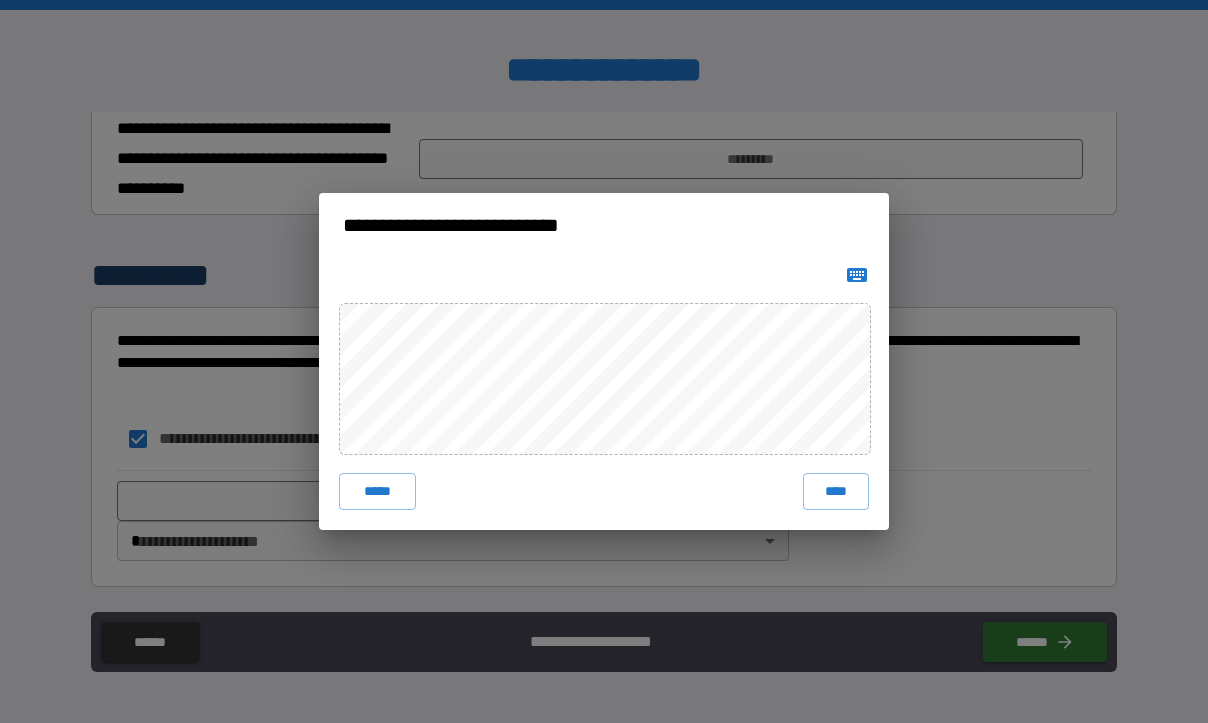 click on "****" at bounding box center (836, 491) 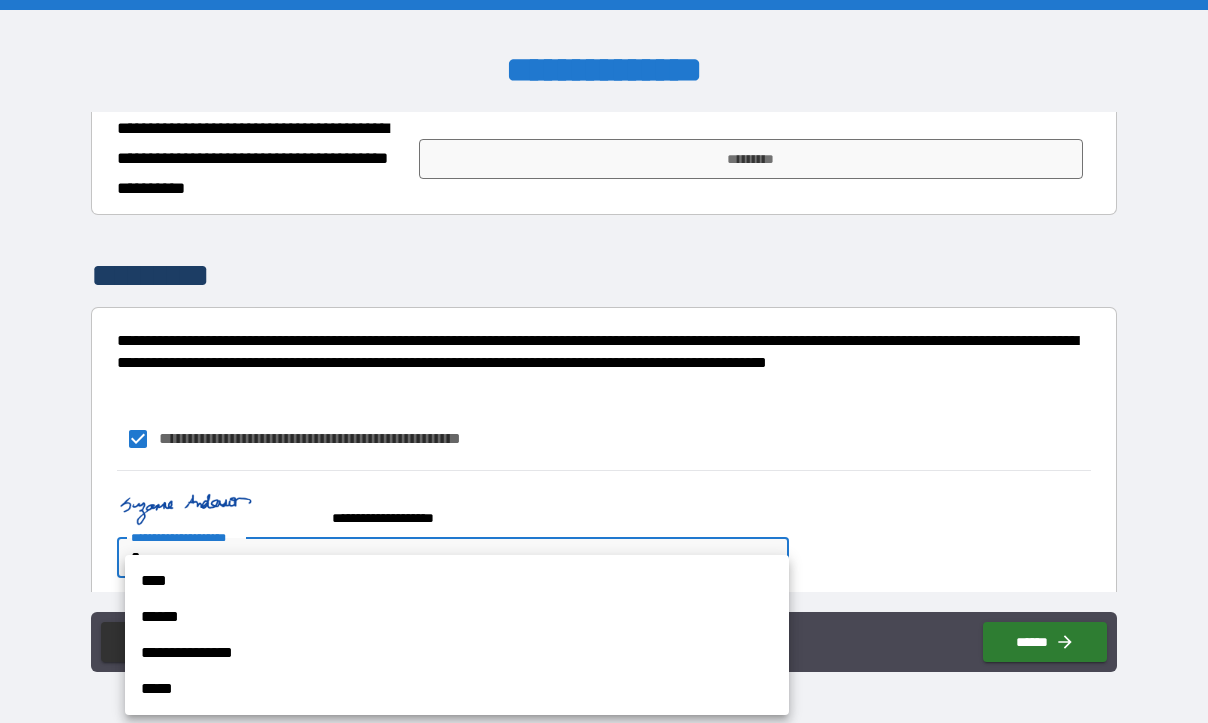 click on "**********" at bounding box center (604, 361) 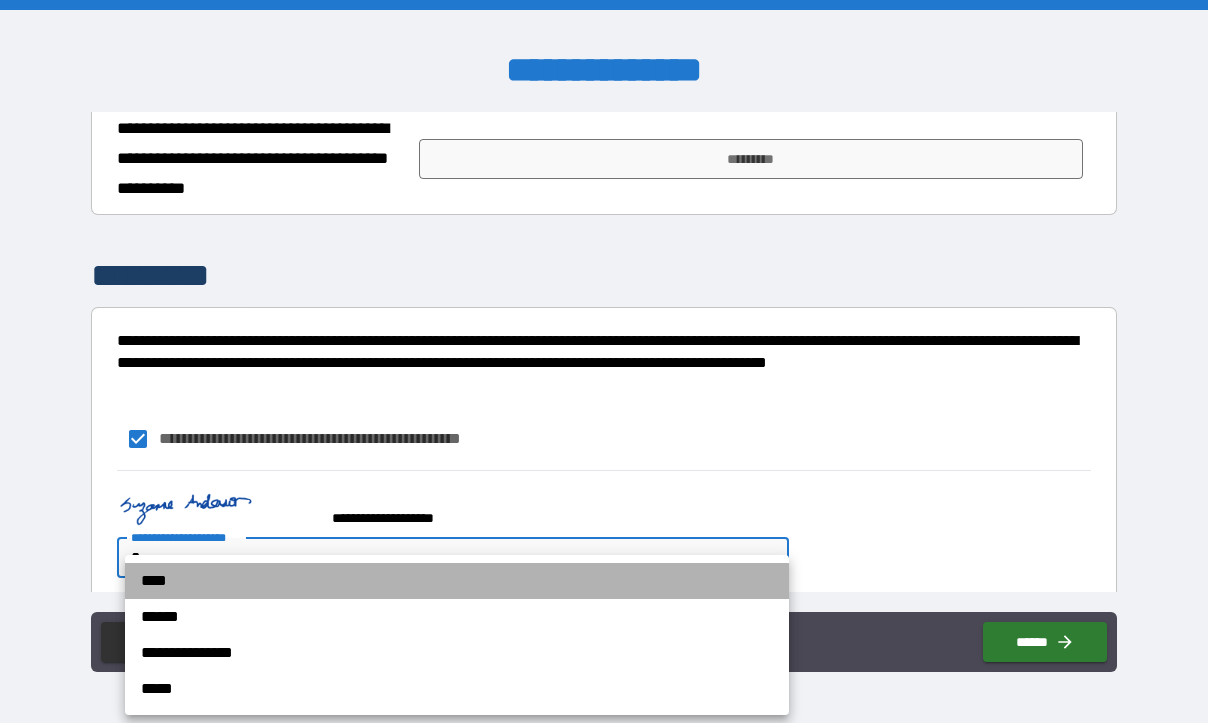 drag, startPoint x: 155, startPoint y: 570, endPoint x: 400, endPoint y: 579, distance: 245.16525 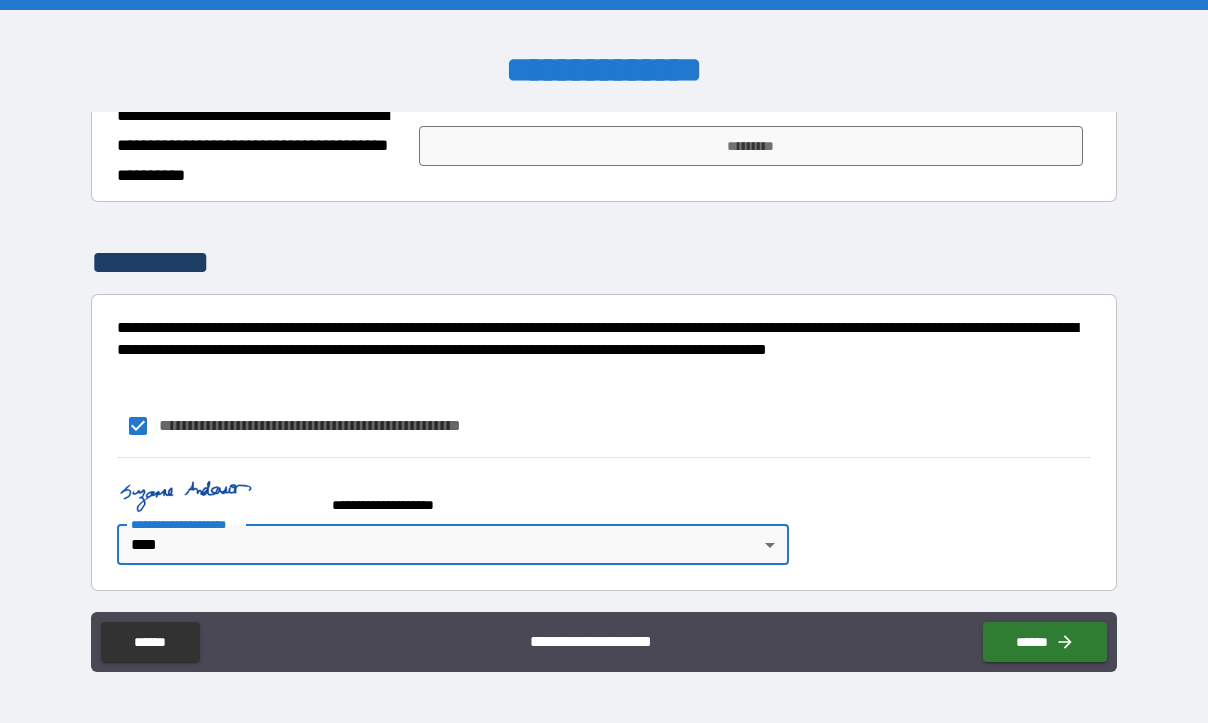 scroll, scrollTop: 3857, scrollLeft: 0, axis: vertical 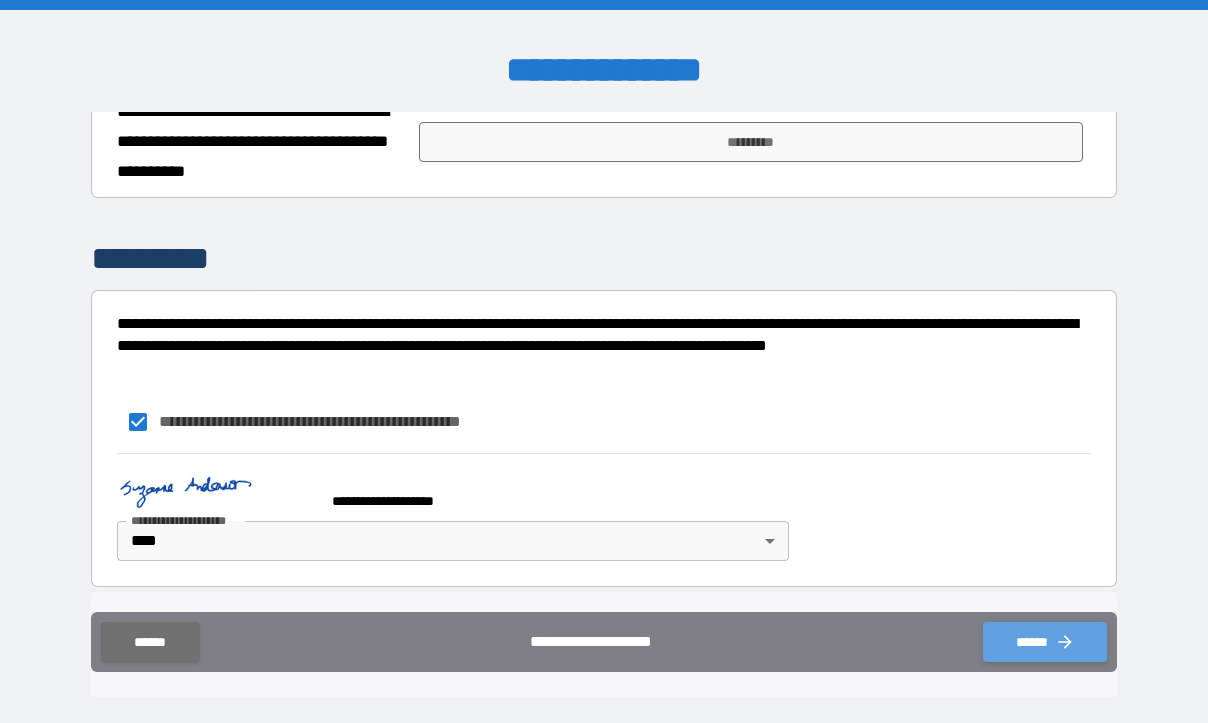 click on "******" at bounding box center (1045, 642) 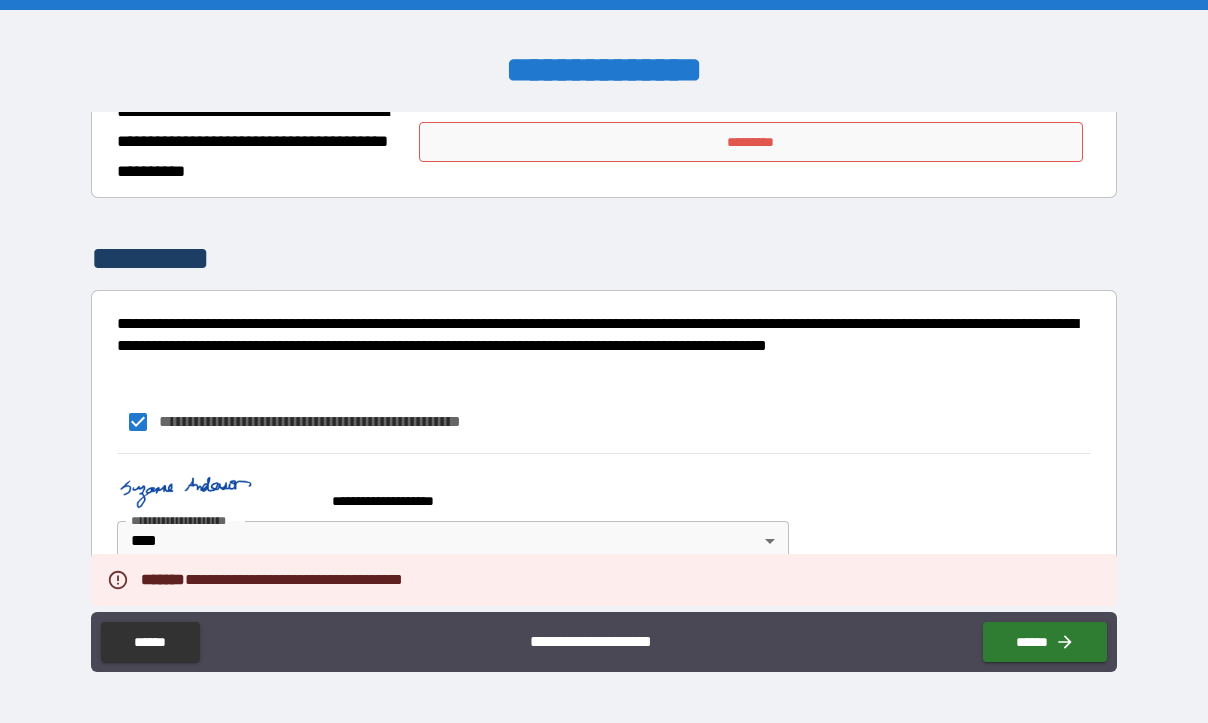 scroll, scrollTop: 3657, scrollLeft: 0, axis: vertical 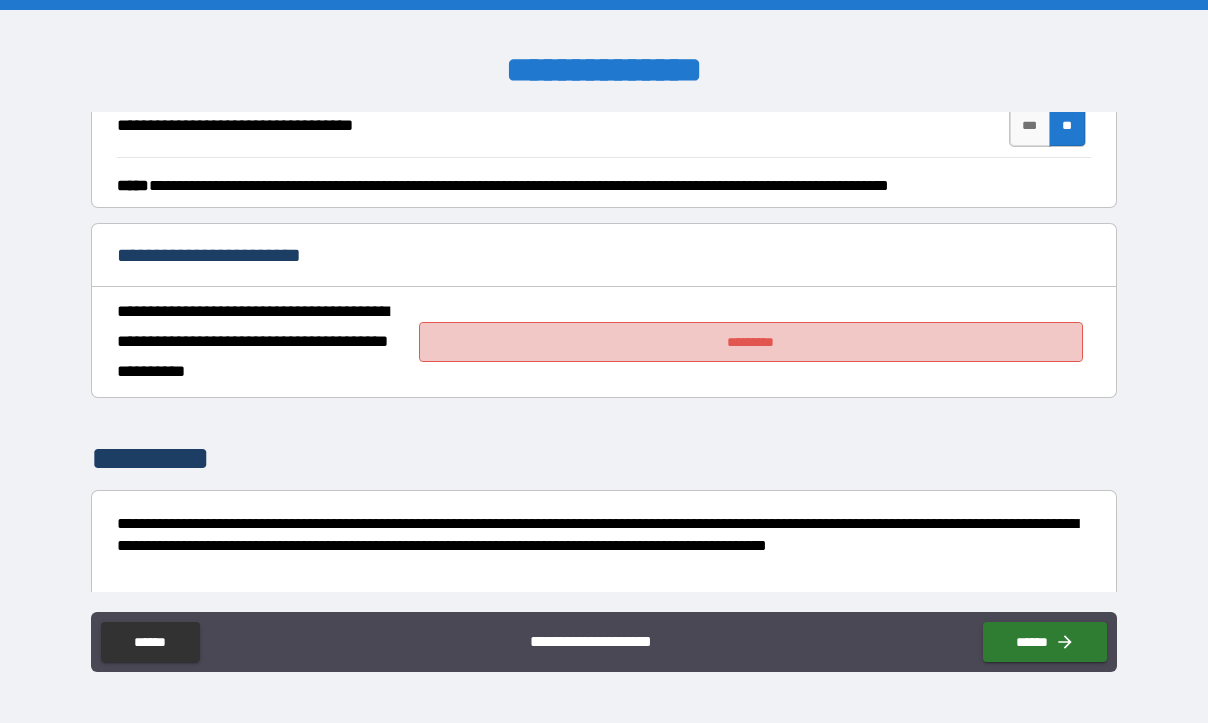 click on "*********" at bounding box center (751, 342) 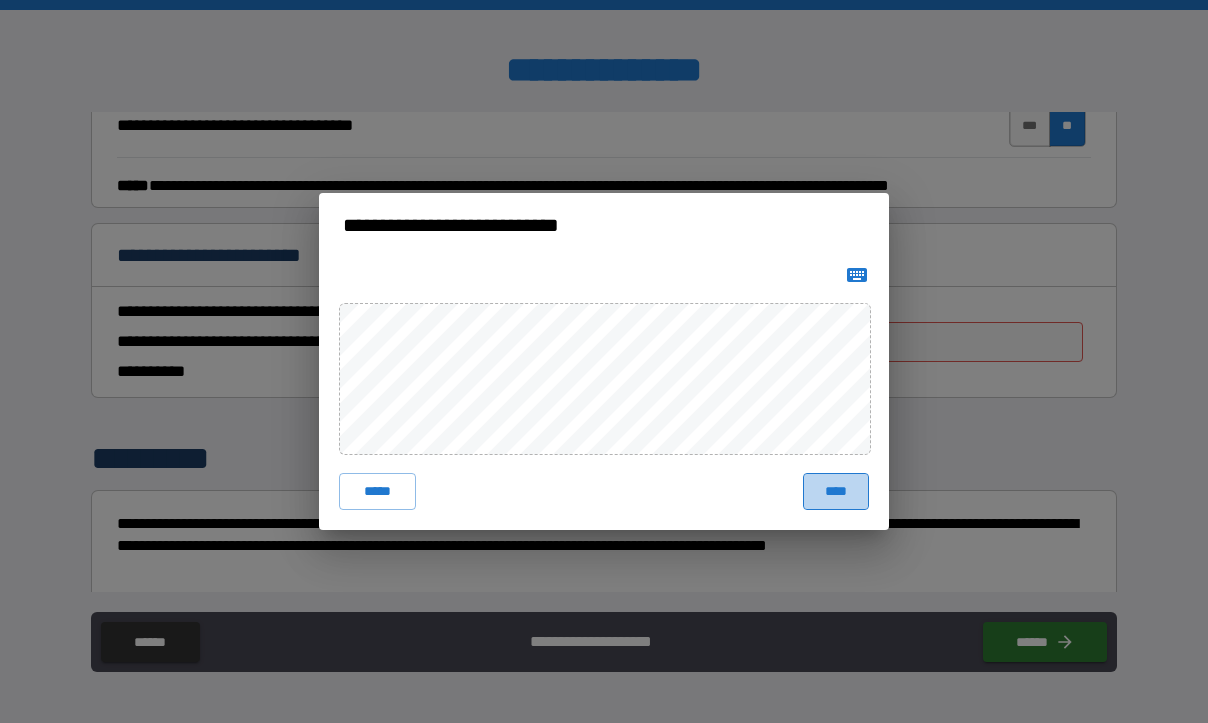 drag, startPoint x: 829, startPoint y: 486, endPoint x: 747, endPoint y: 466, distance: 84.40379 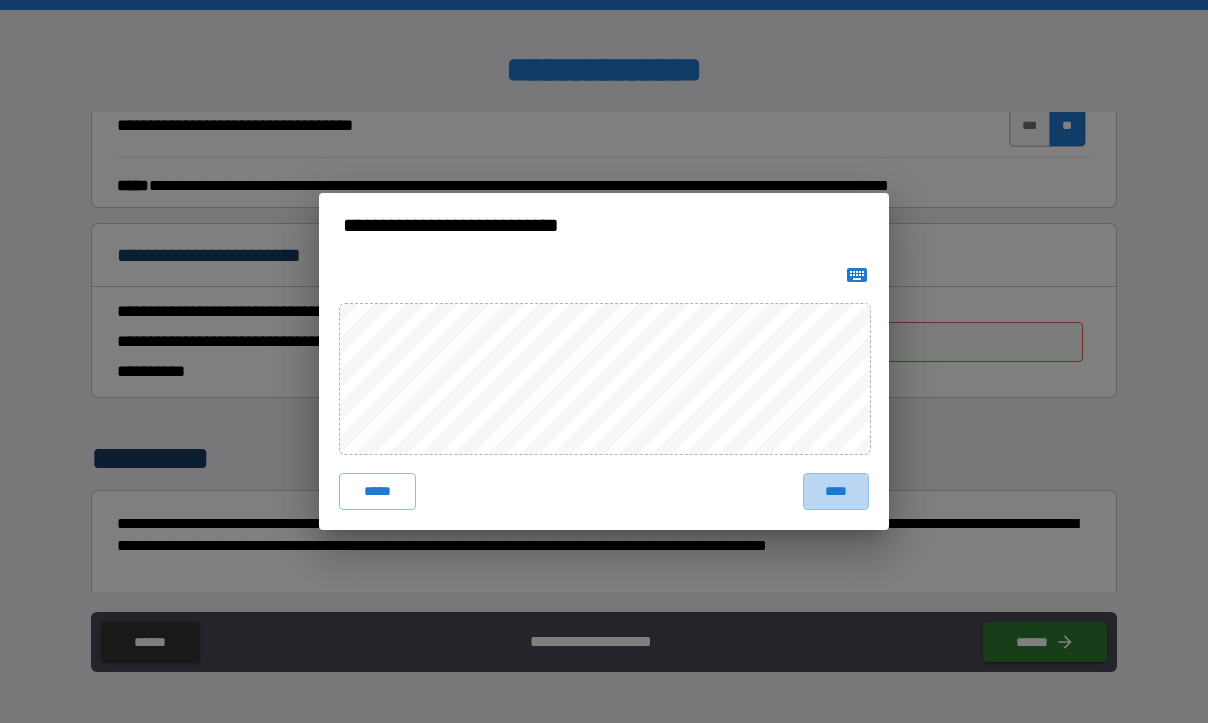 click on "****" at bounding box center [836, 491] 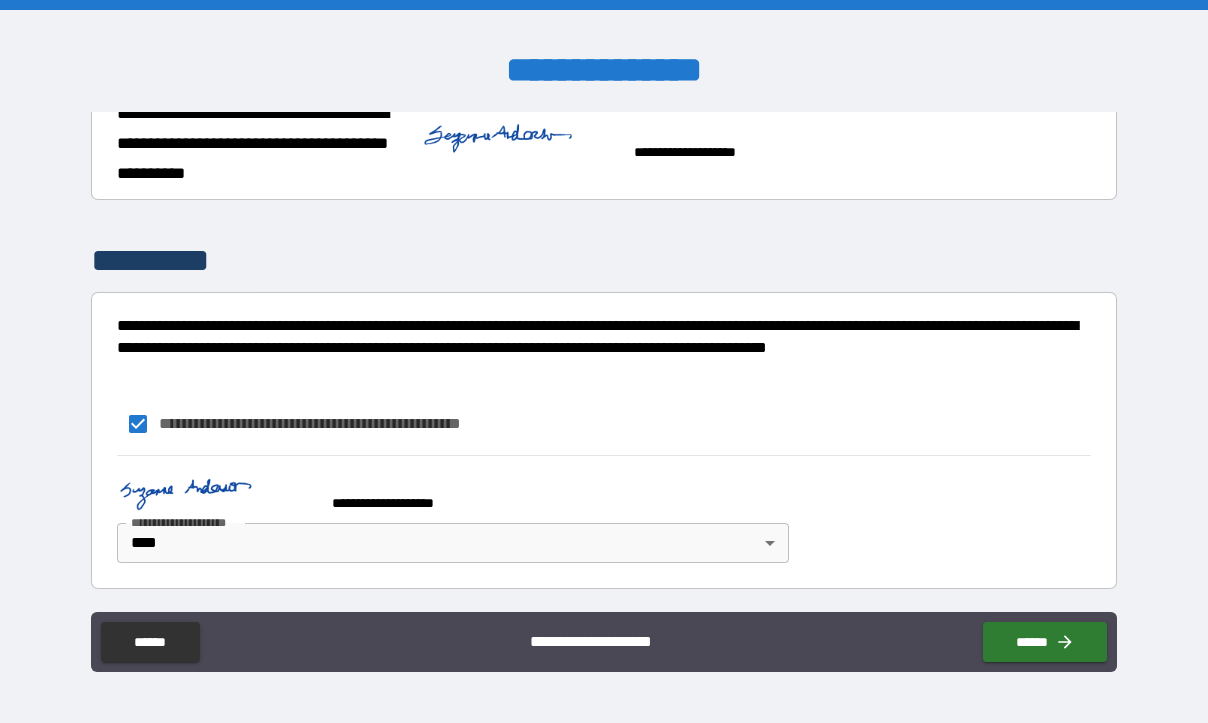 scroll, scrollTop: 3857, scrollLeft: 0, axis: vertical 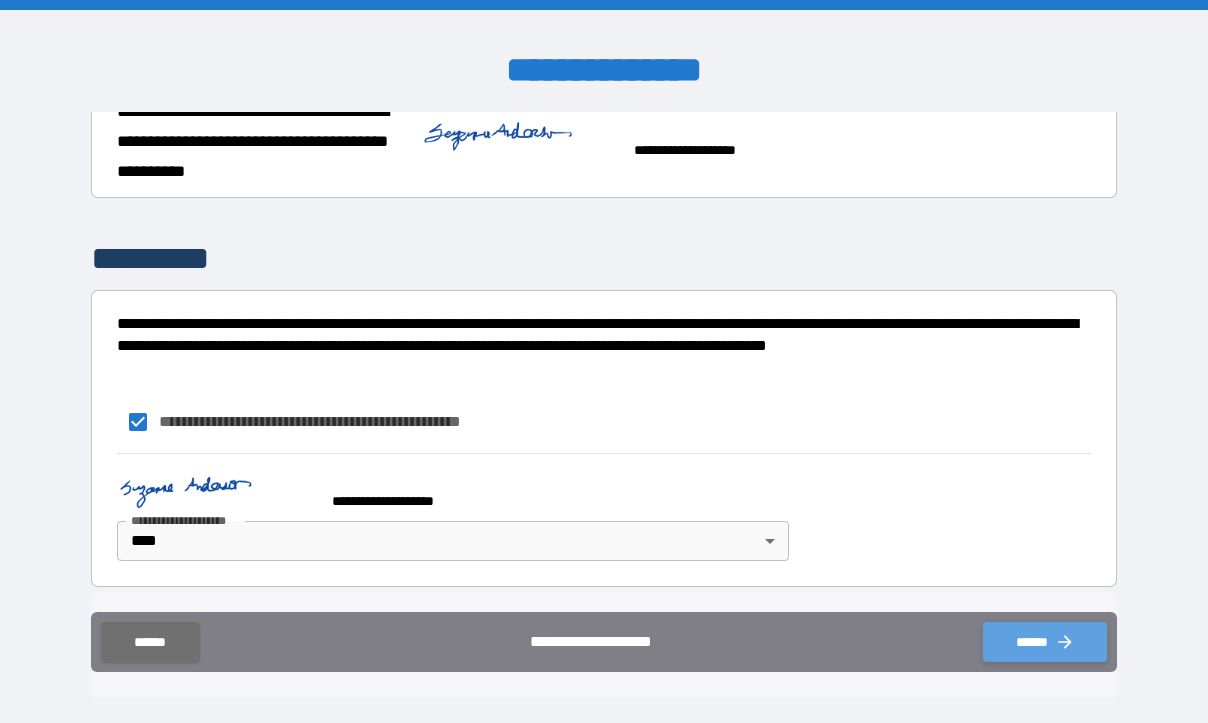 click 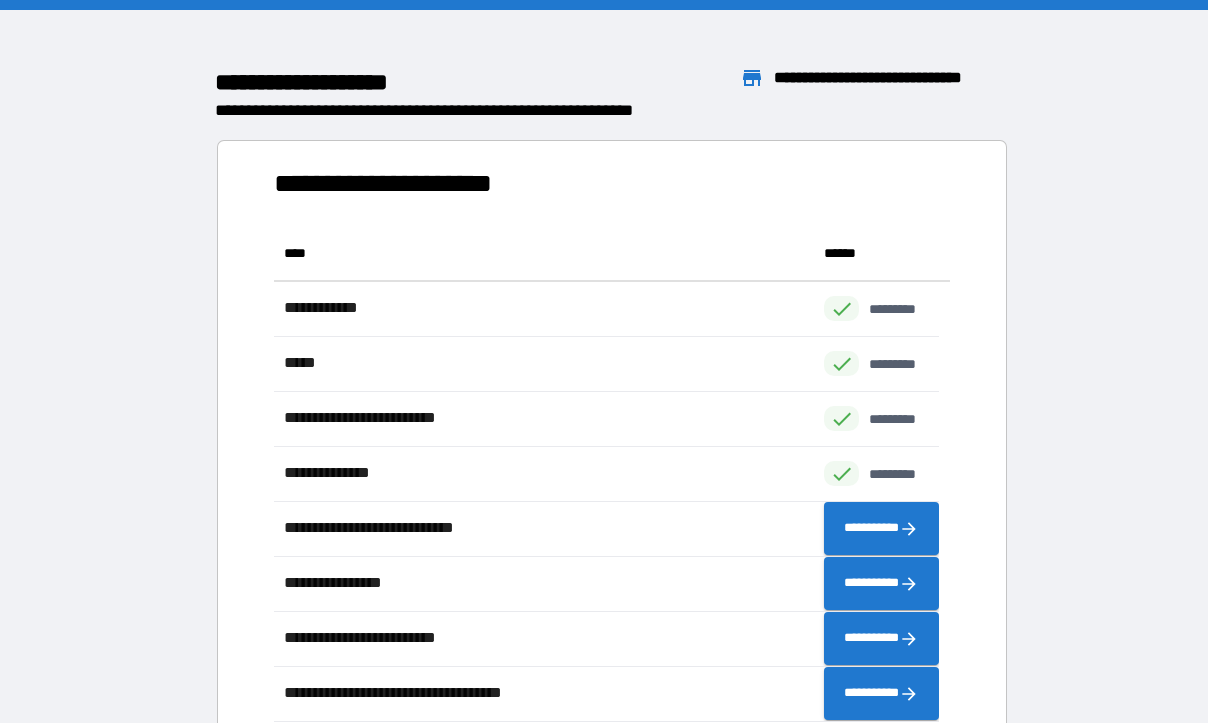 scroll, scrollTop: 481, scrollLeft: 651, axis: both 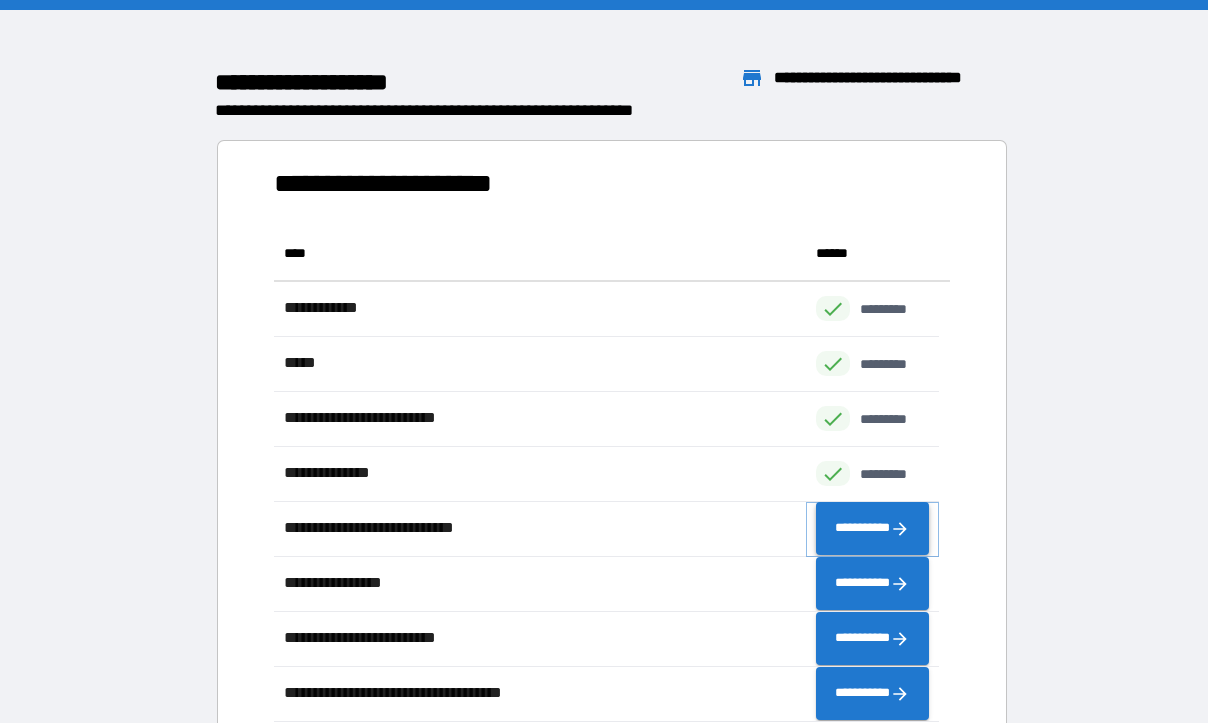 click on "**********" at bounding box center [872, 529] 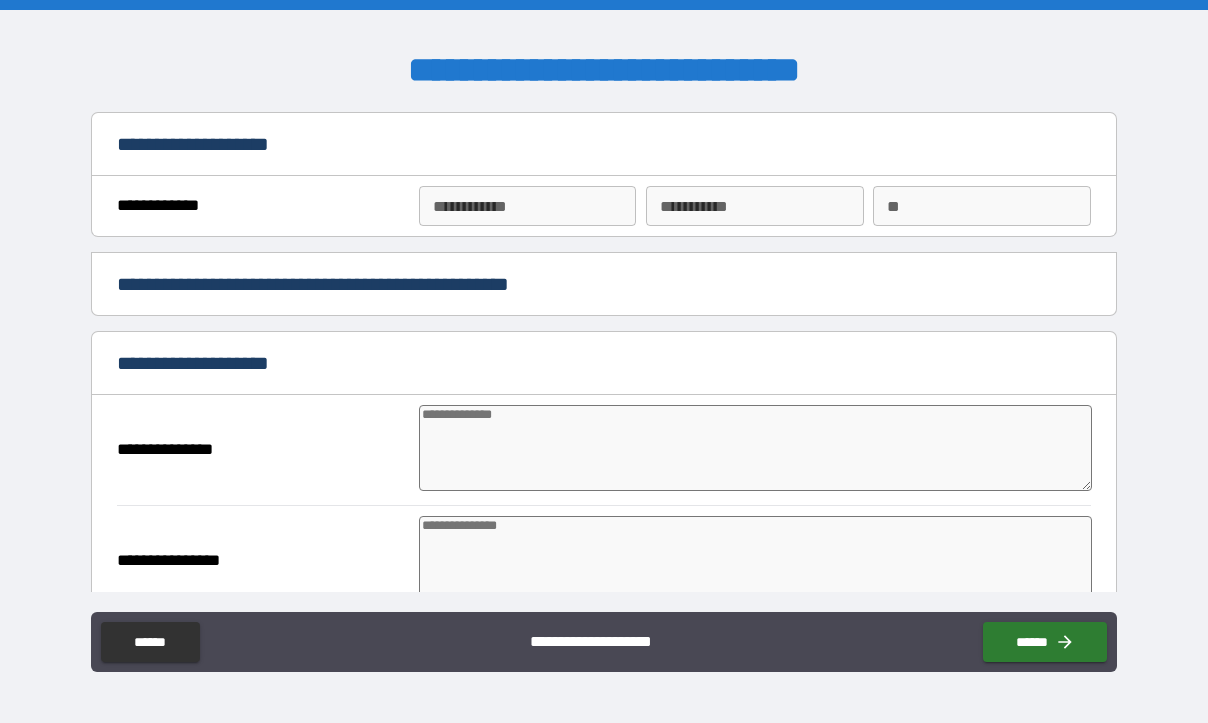 click on "**********" at bounding box center (527, 206) 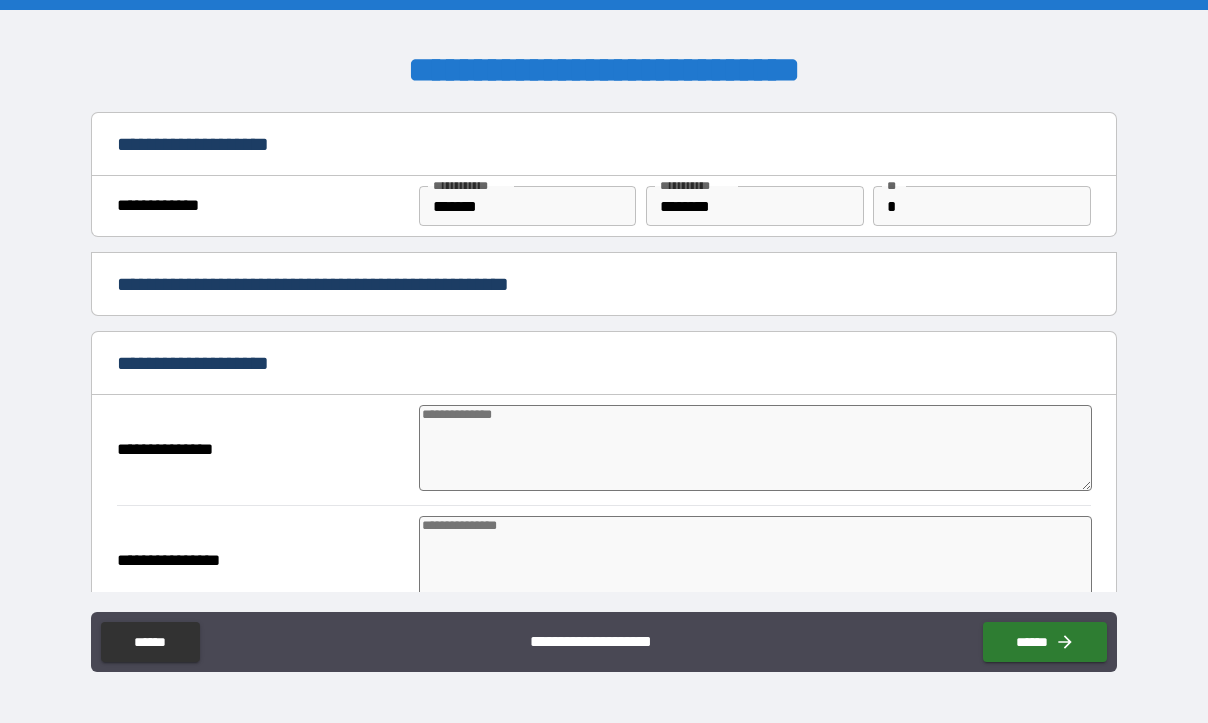 click at bounding box center [755, 448] 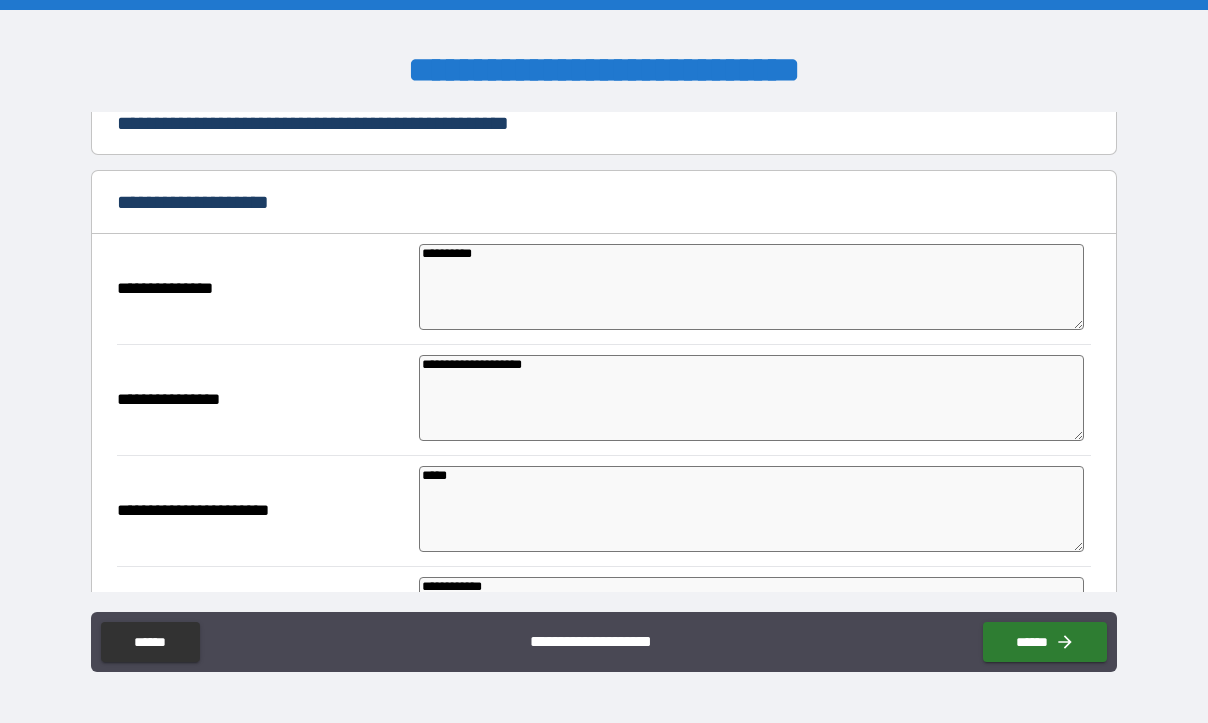 scroll, scrollTop: 200, scrollLeft: 0, axis: vertical 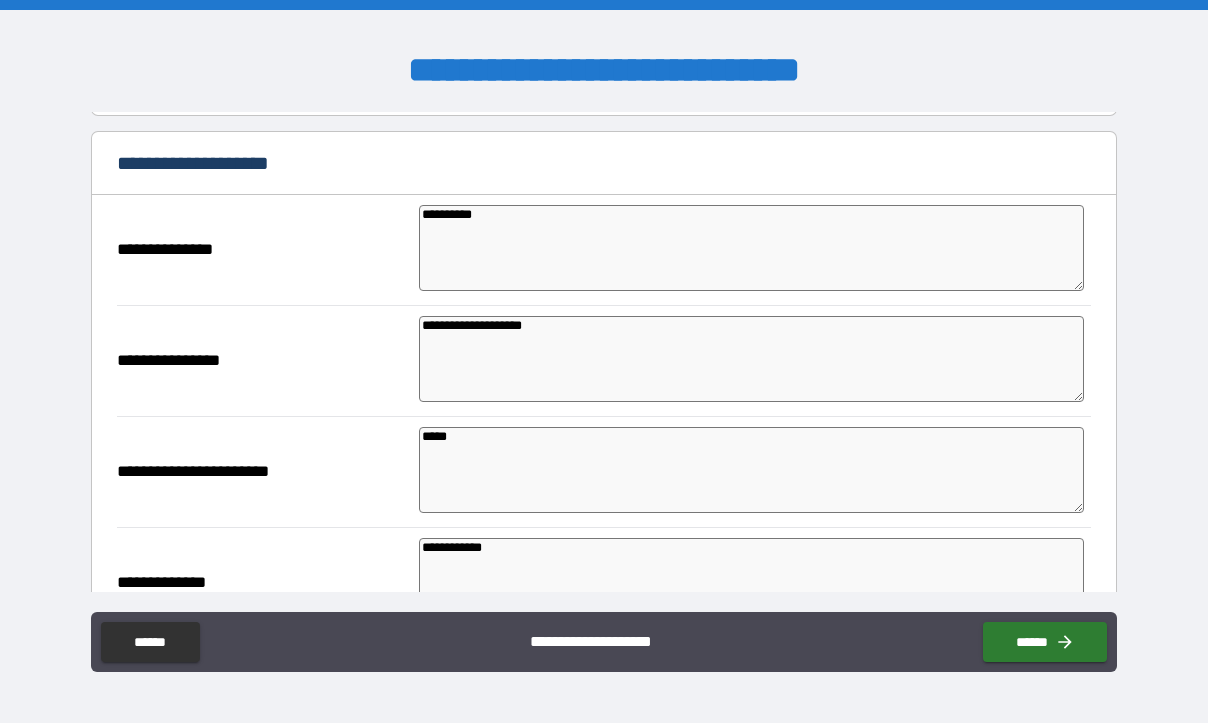 drag, startPoint x: 566, startPoint y: 336, endPoint x: 363, endPoint y: 324, distance: 203.35437 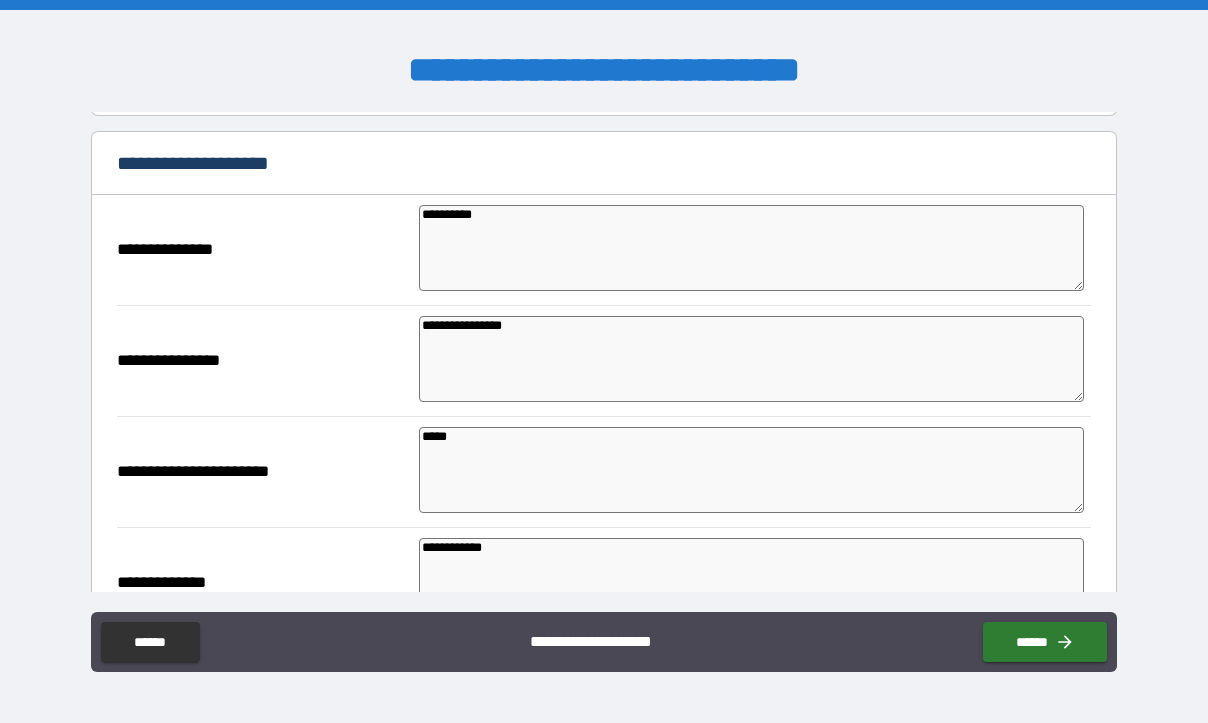 drag, startPoint x: 475, startPoint y: 445, endPoint x: 405, endPoint y: 442, distance: 70.064255 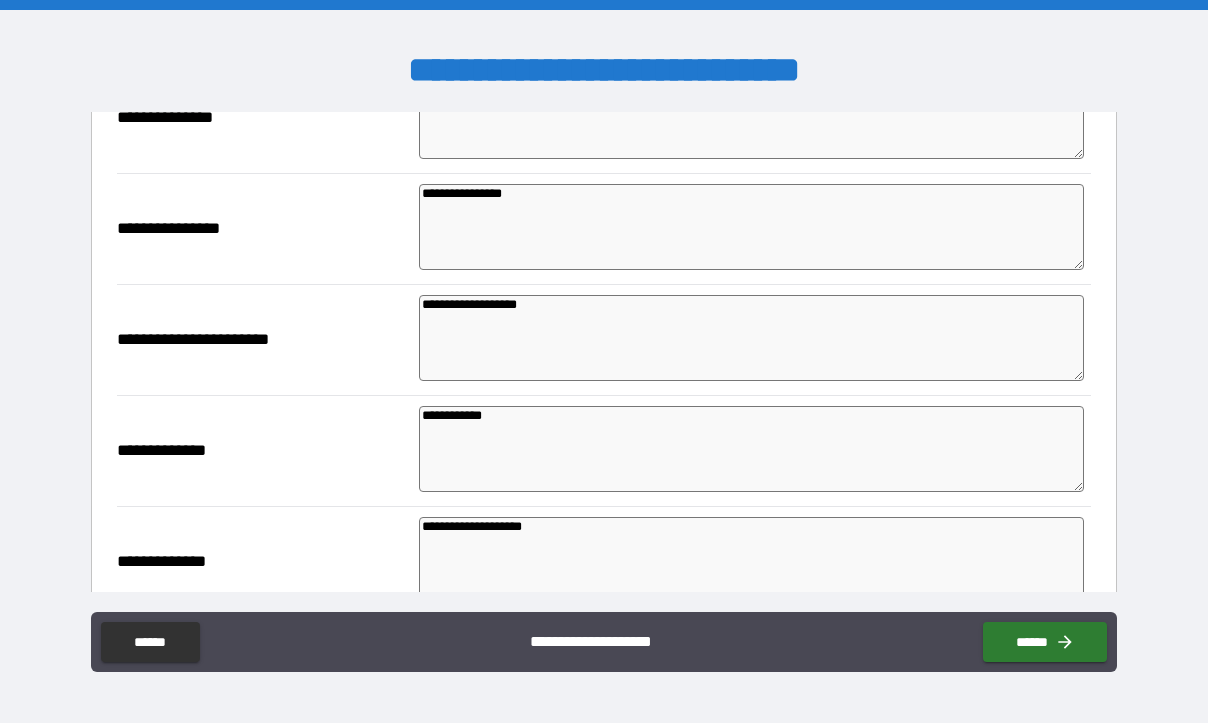 scroll, scrollTop: 400, scrollLeft: 0, axis: vertical 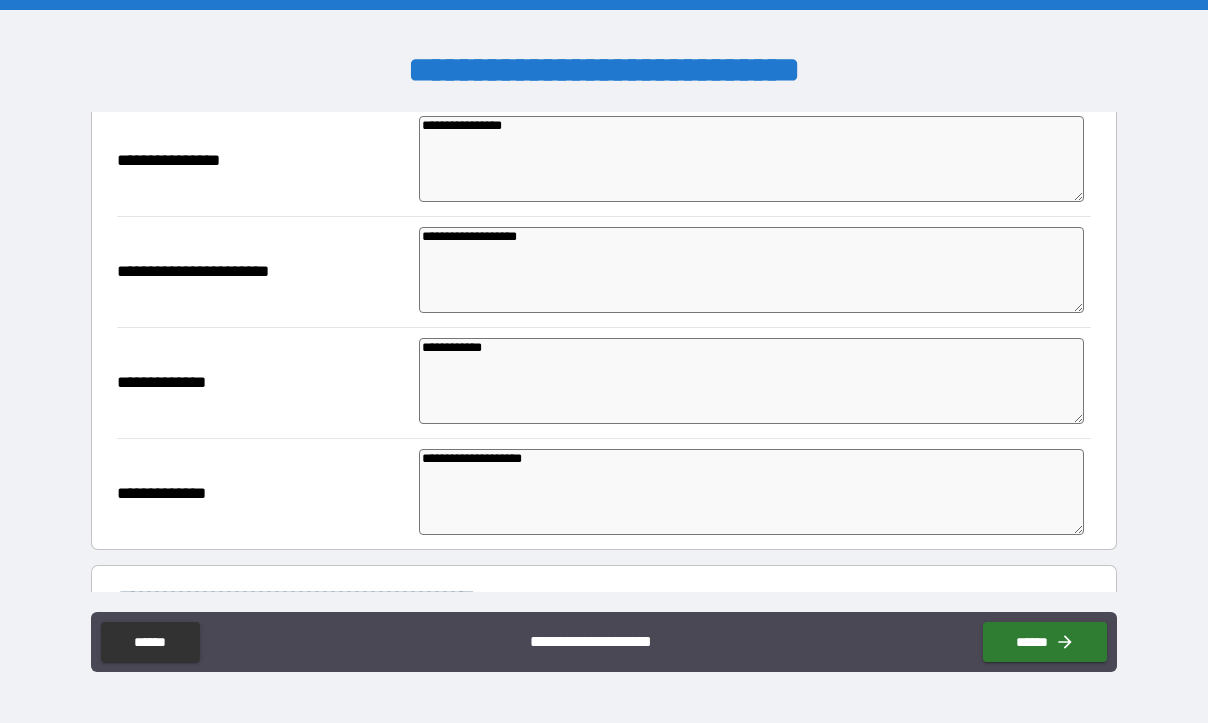 drag, startPoint x: 539, startPoint y: 351, endPoint x: 386, endPoint y: 351, distance: 153 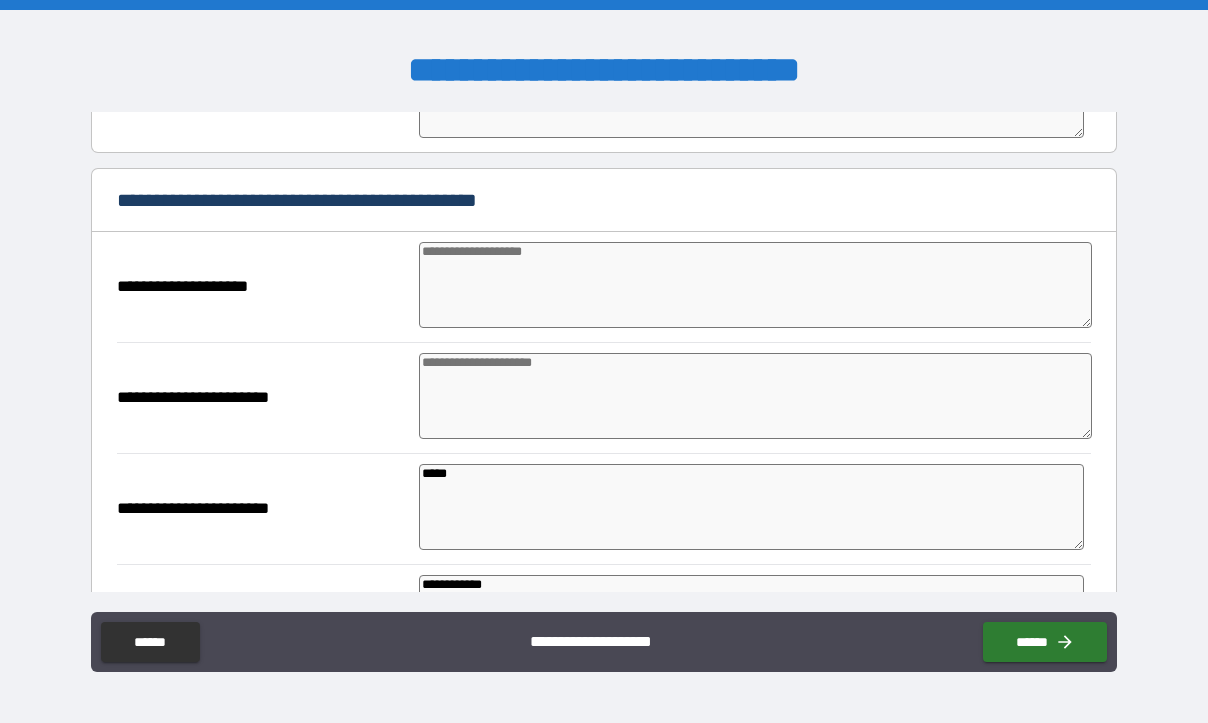 scroll, scrollTop: 700, scrollLeft: 0, axis: vertical 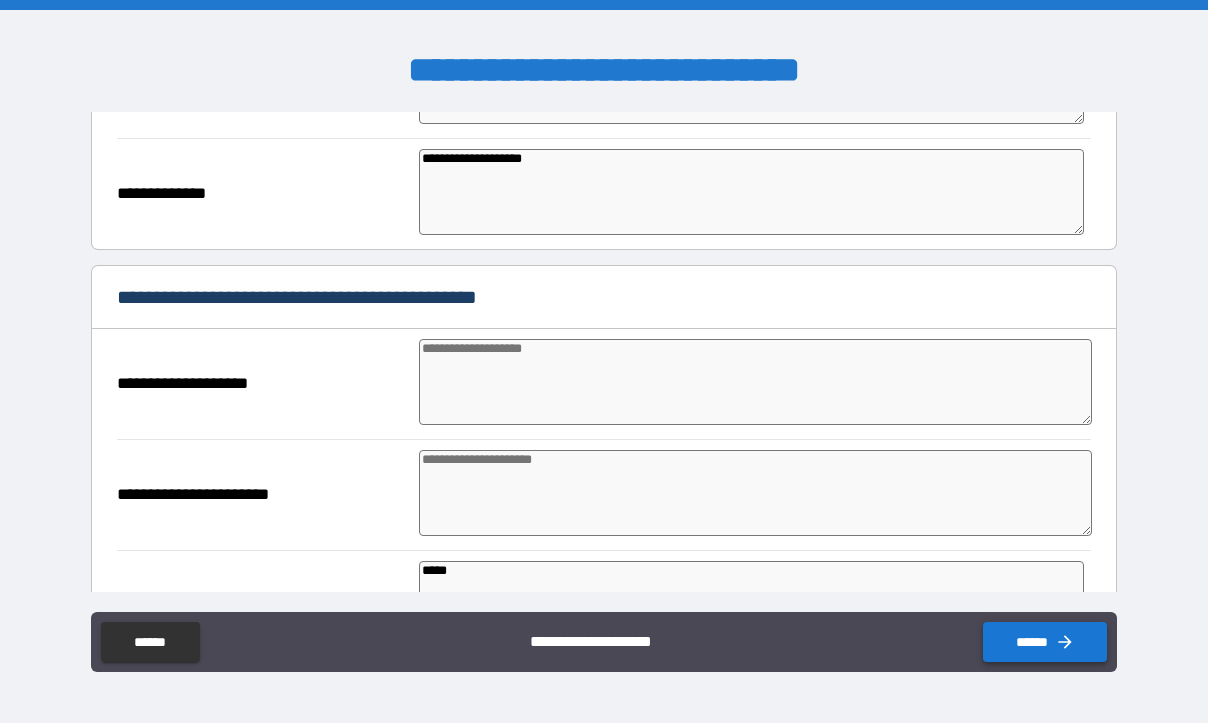 click on "******" at bounding box center (1045, 642) 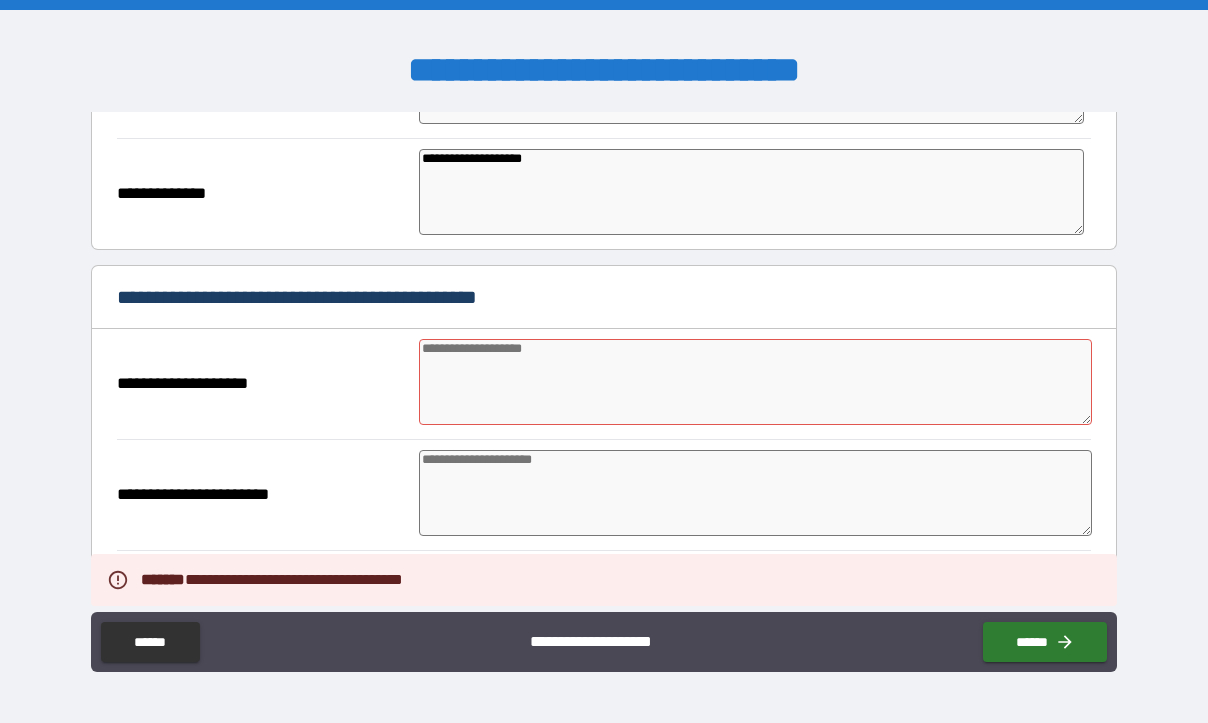 click at bounding box center [755, 382] 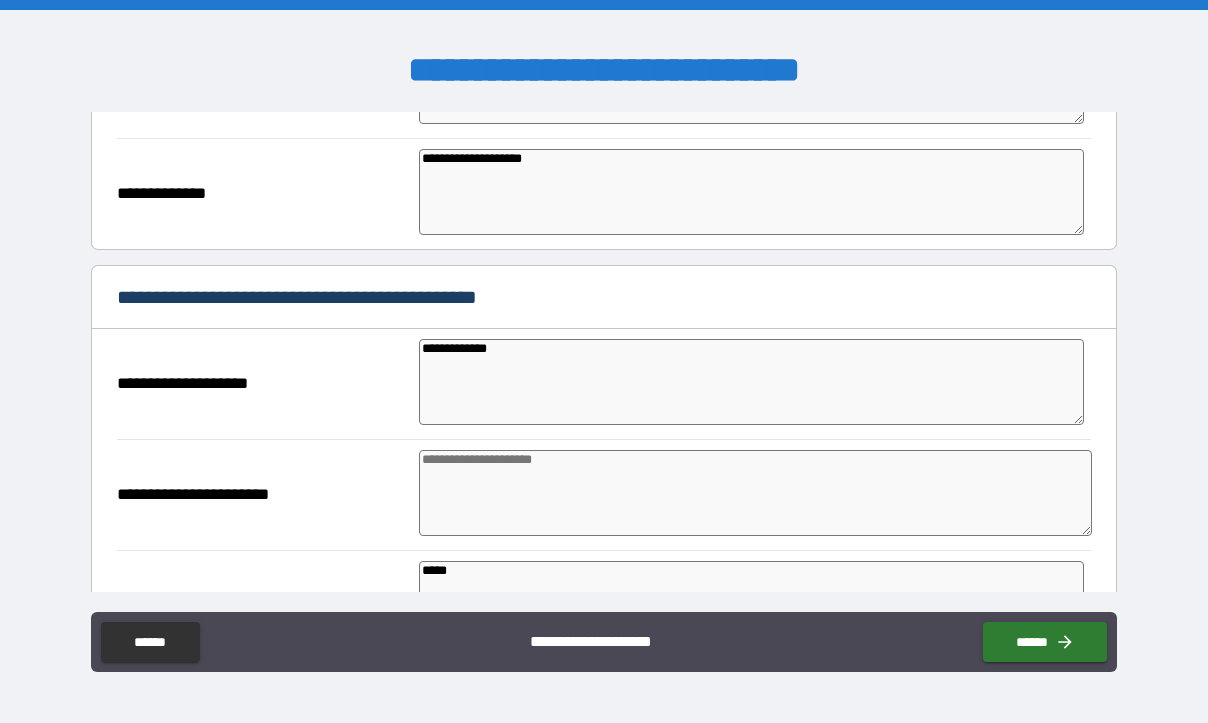 click at bounding box center (755, 493) 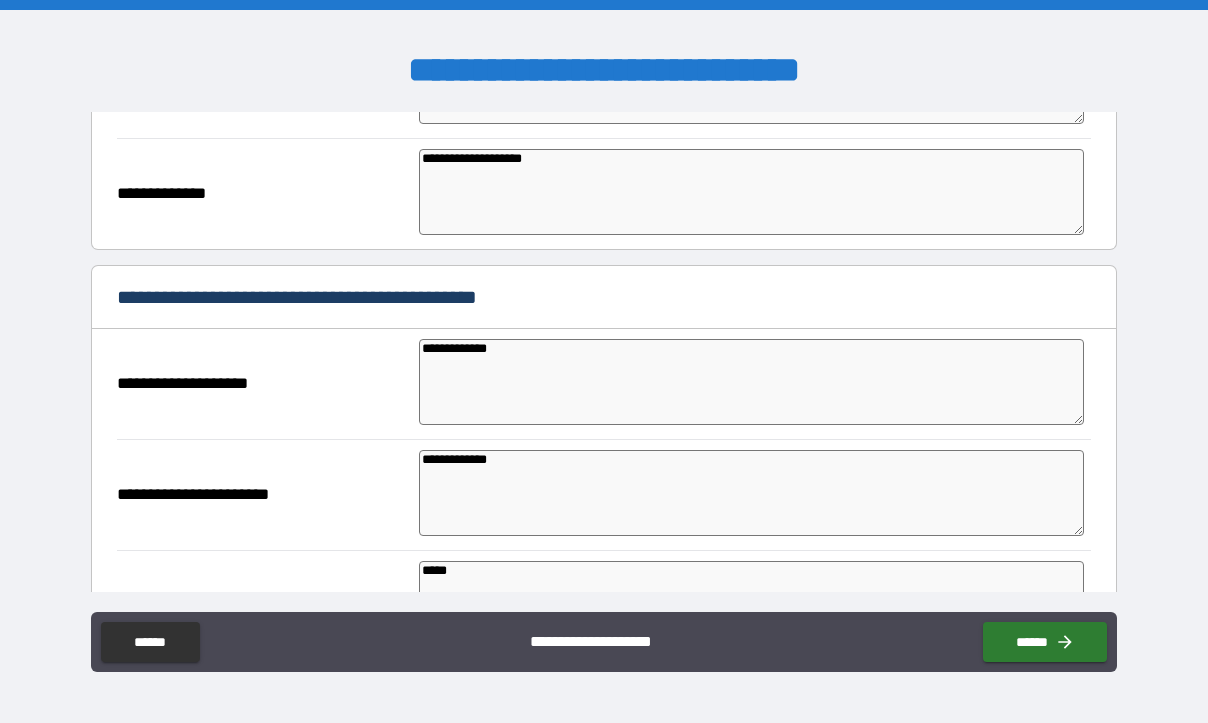 scroll, scrollTop: 800, scrollLeft: 0, axis: vertical 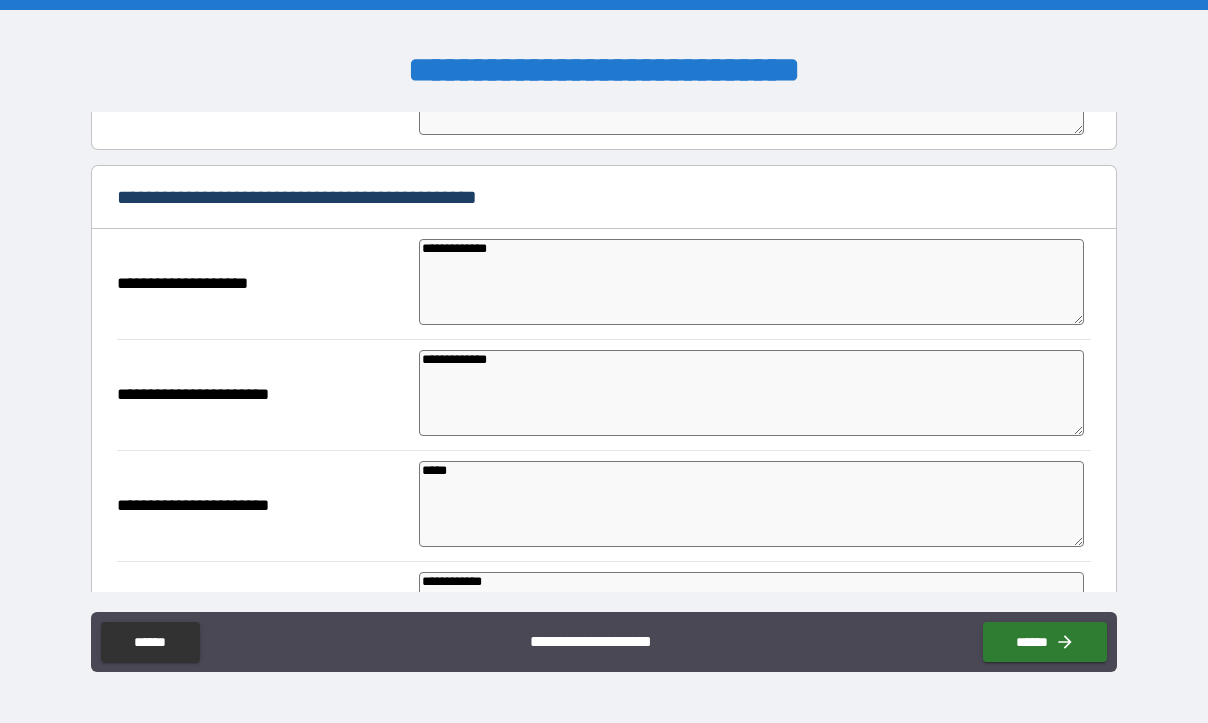 drag, startPoint x: 474, startPoint y: 471, endPoint x: 414, endPoint y: 466, distance: 60.207973 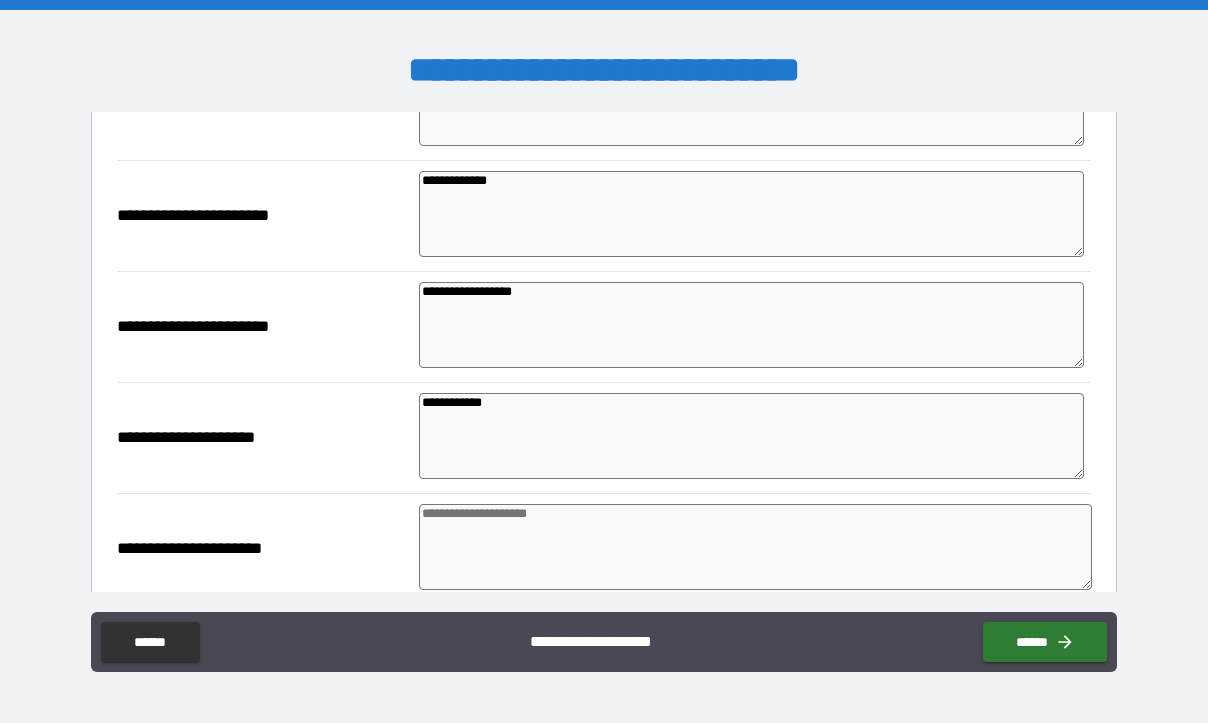 scroll, scrollTop: 1000, scrollLeft: 0, axis: vertical 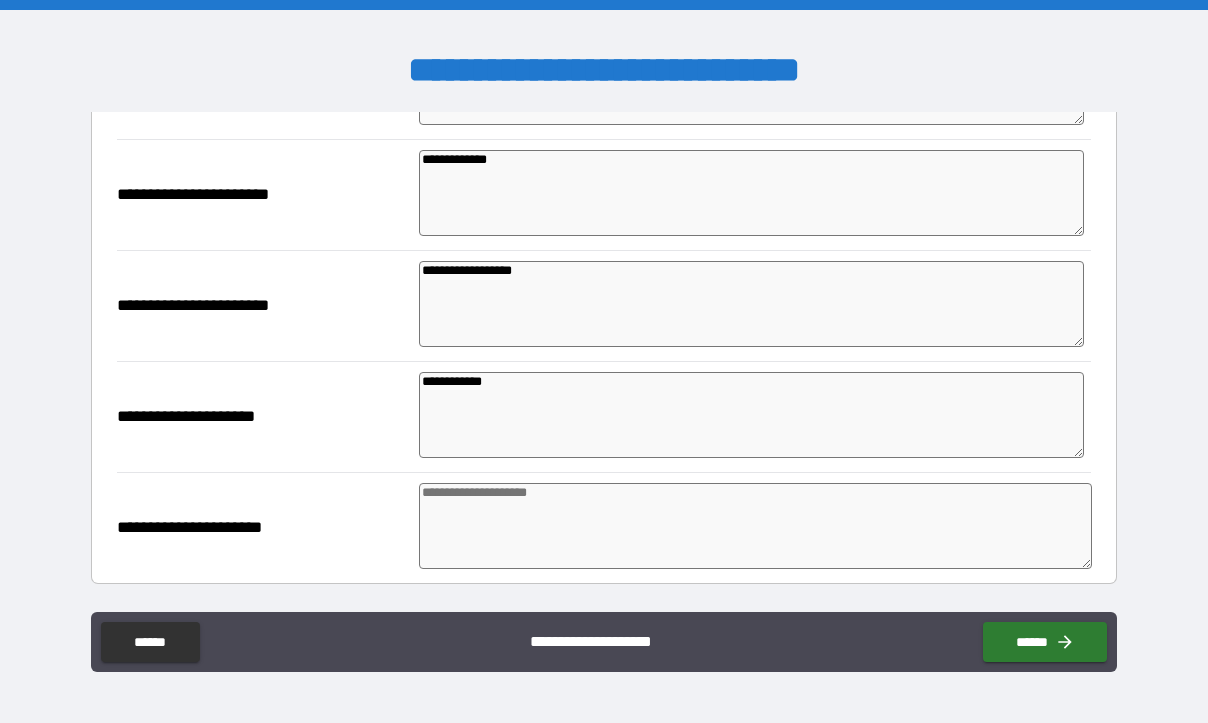 drag, startPoint x: 526, startPoint y: 378, endPoint x: 407, endPoint y: 379, distance: 119.0042 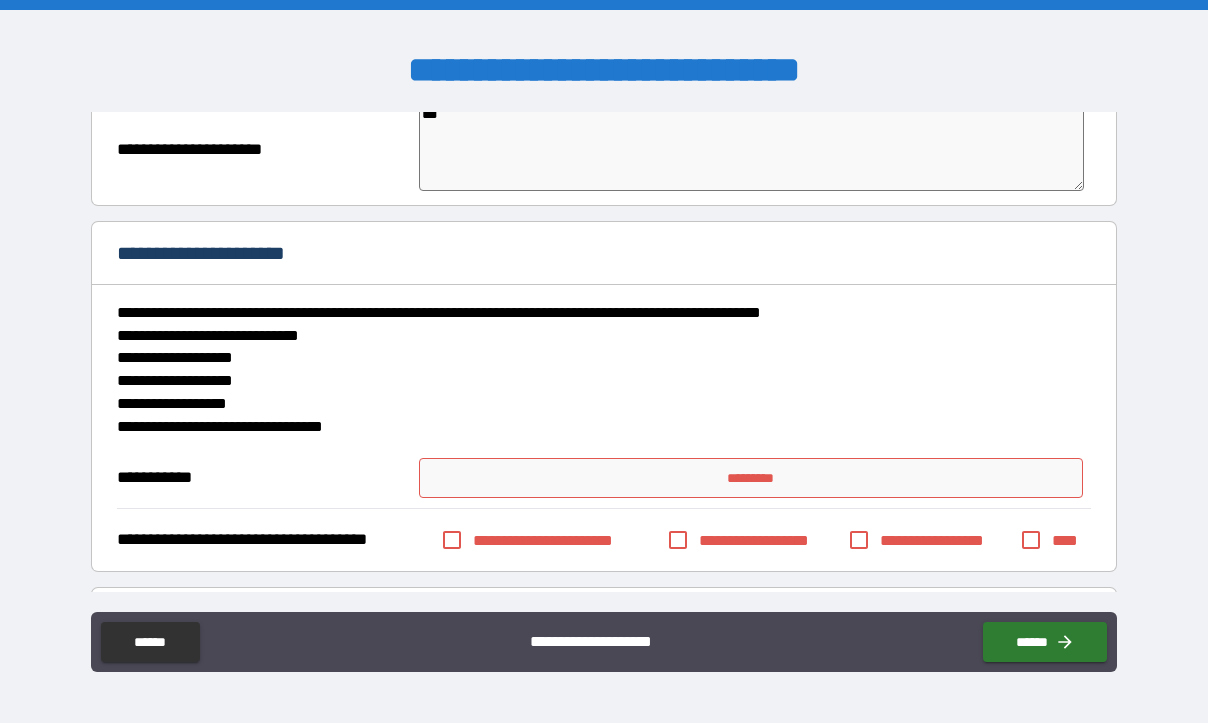 scroll, scrollTop: 1400, scrollLeft: 0, axis: vertical 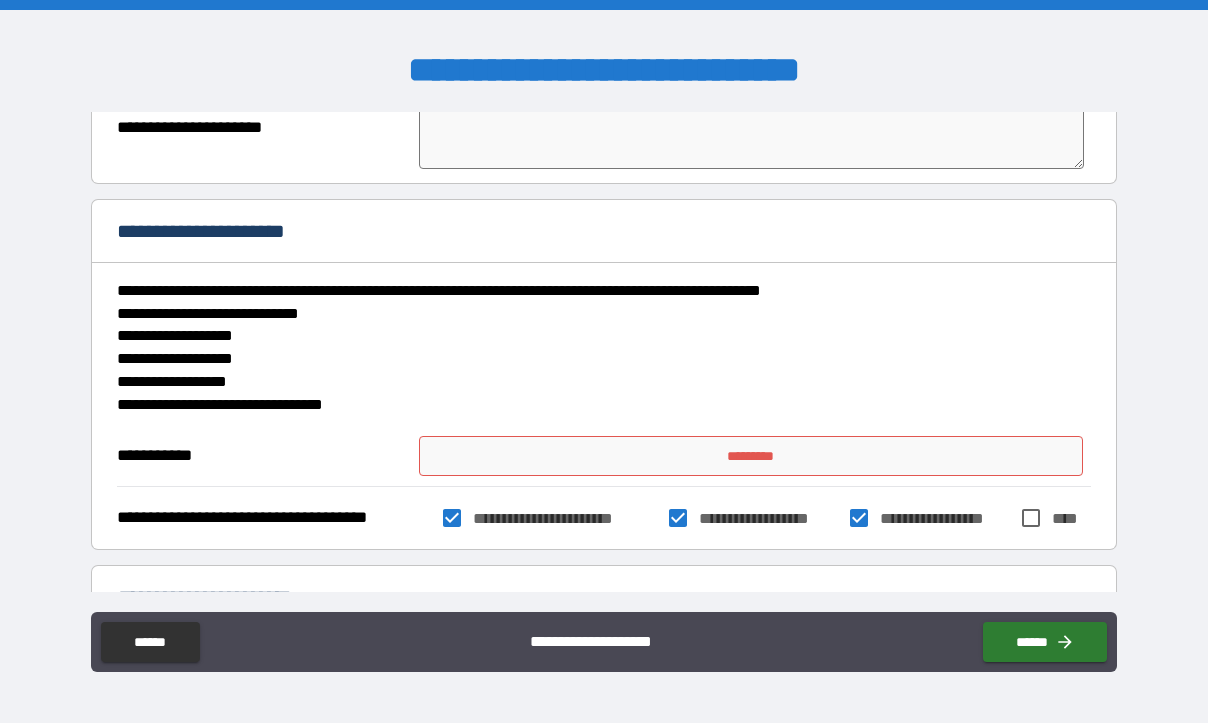 click on "*********" at bounding box center (751, 456) 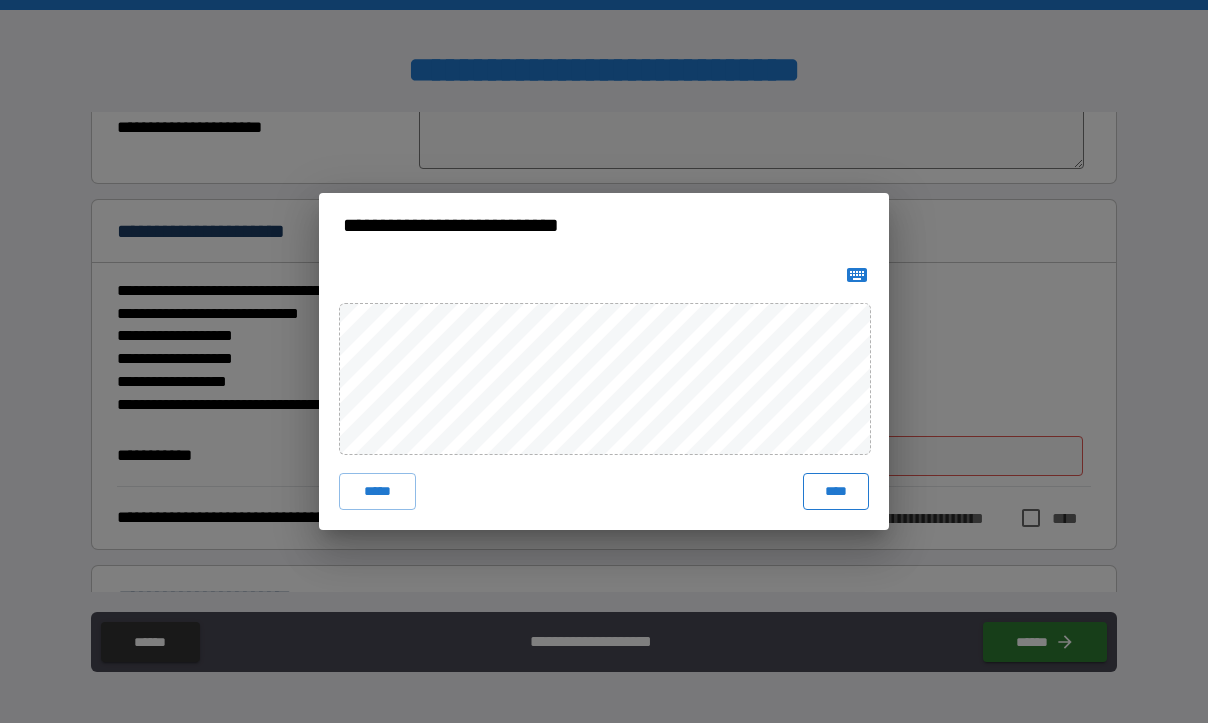 click on "****" at bounding box center (836, 491) 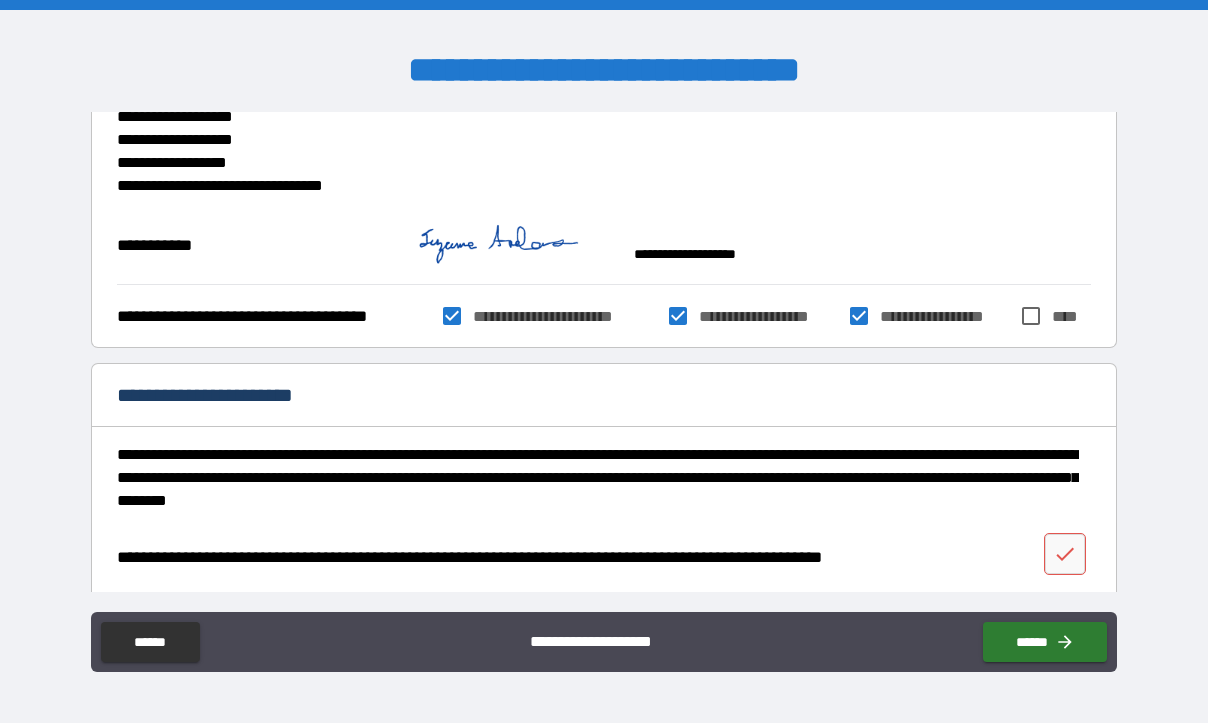 scroll, scrollTop: 1633, scrollLeft: 0, axis: vertical 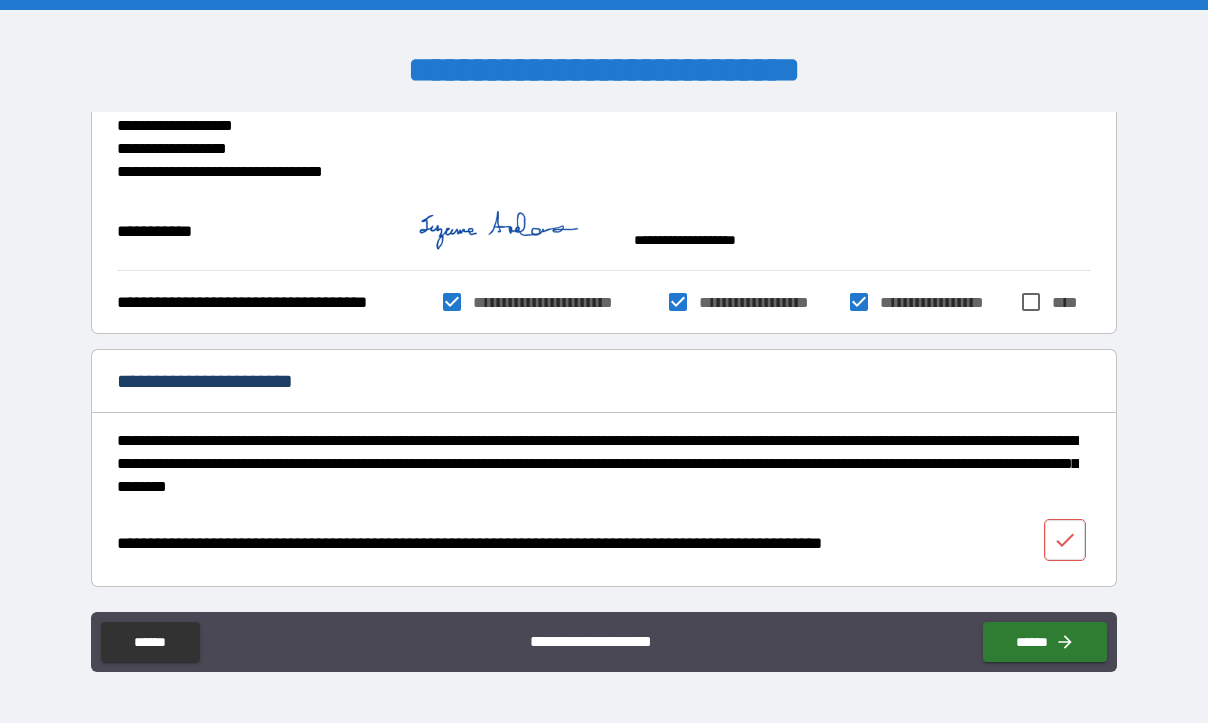 click 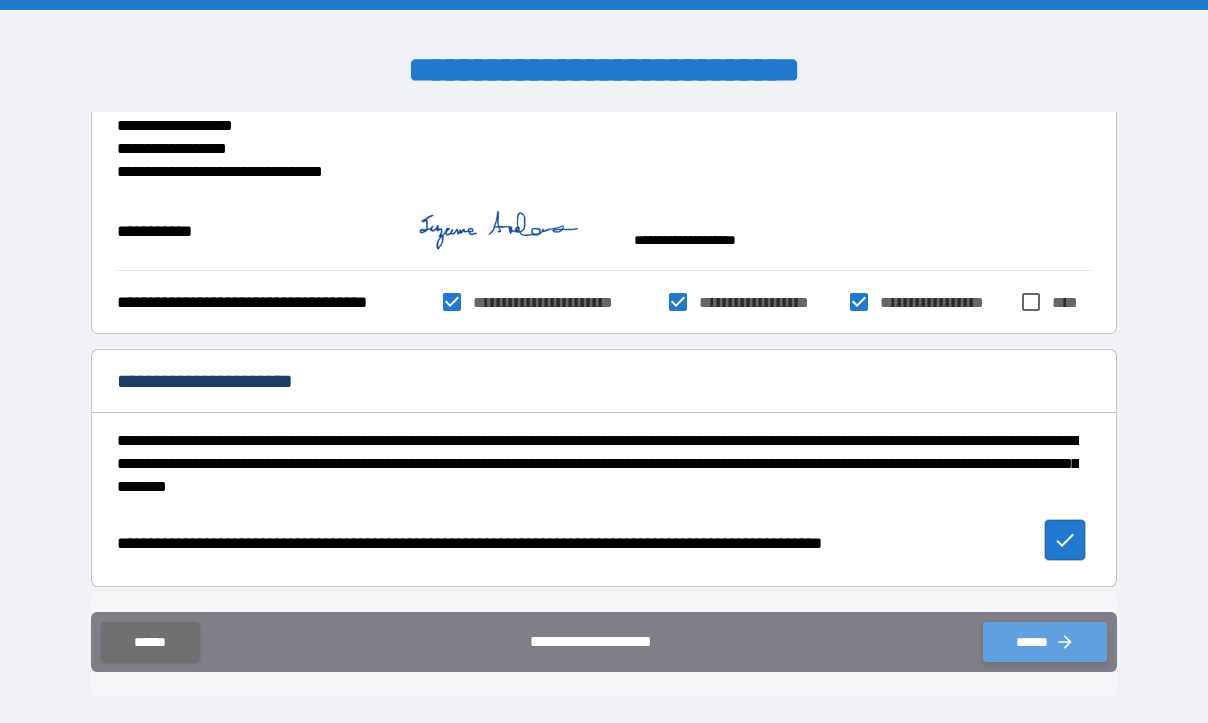 click on "******" at bounding box center (1045, 642) 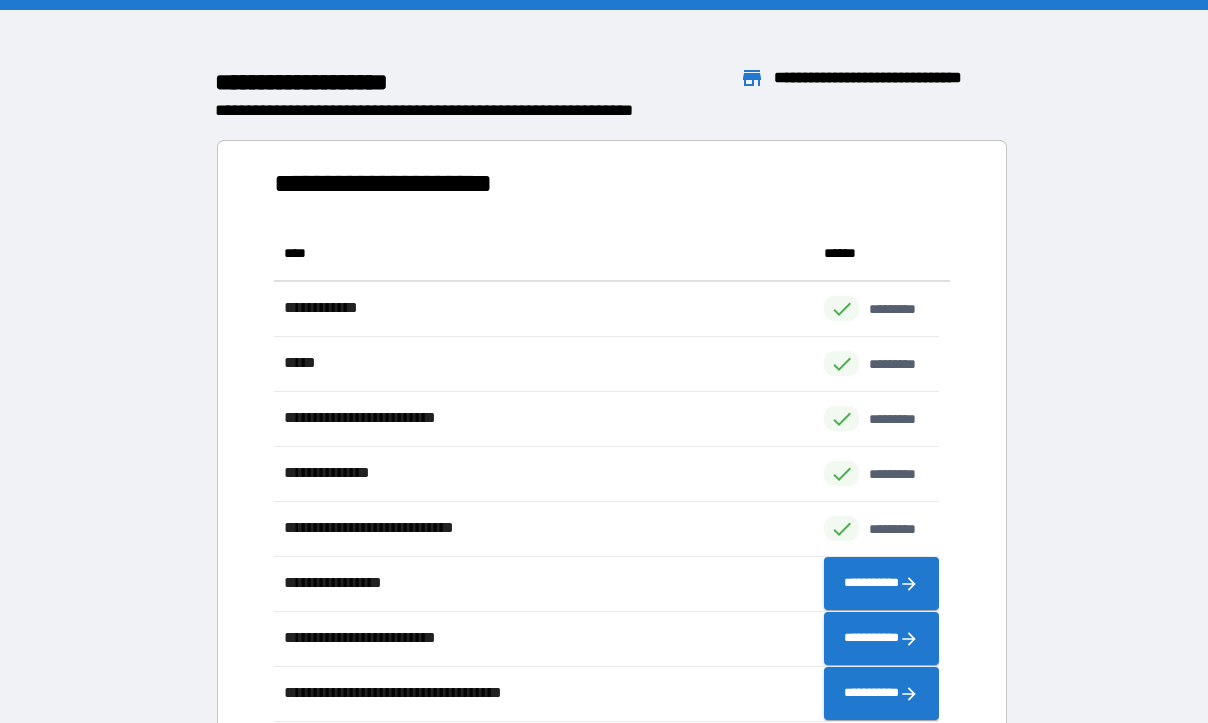 scroll, scrollTop: 481, scrollLeft: 651, axis: both 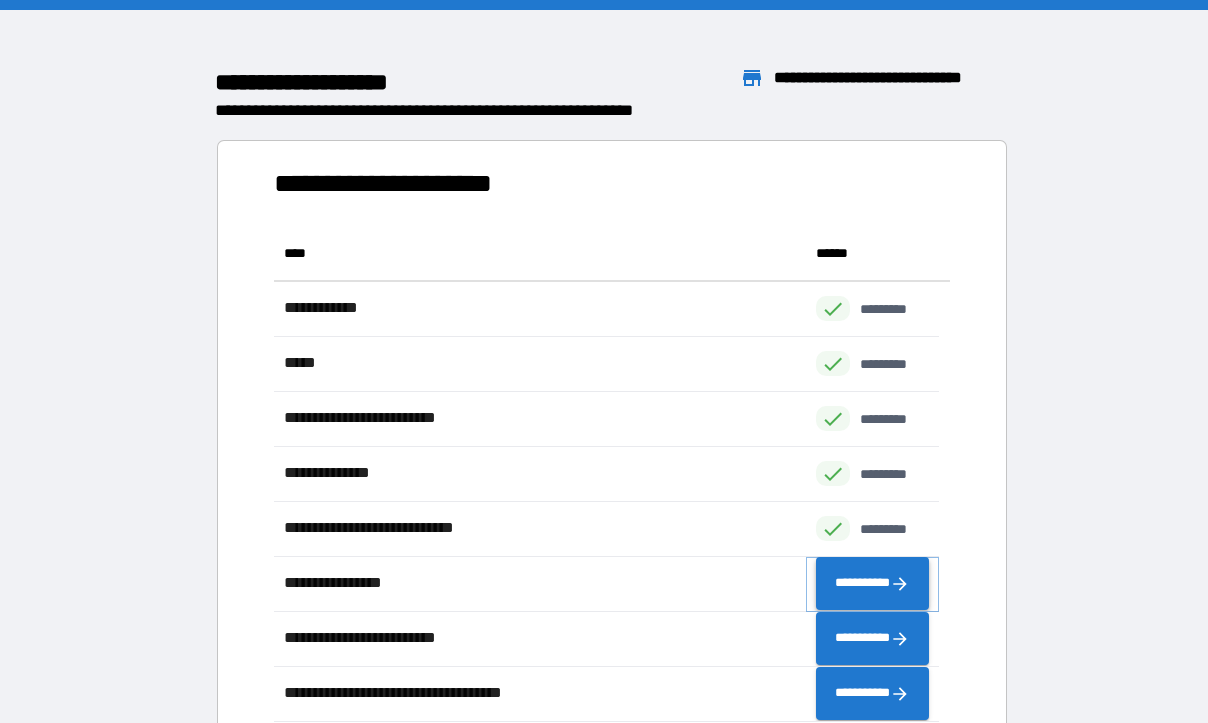 click on "**********" at bounding box center (872, 584) 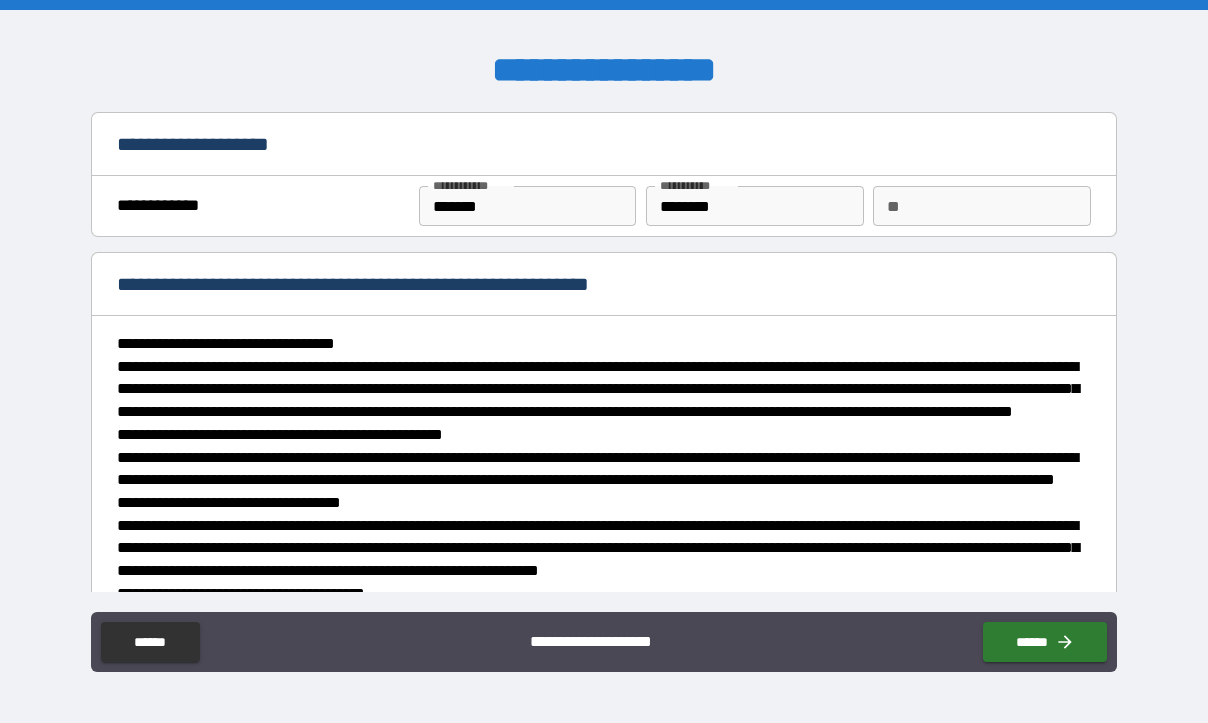 click on "**" at bounding box center (981, 206) 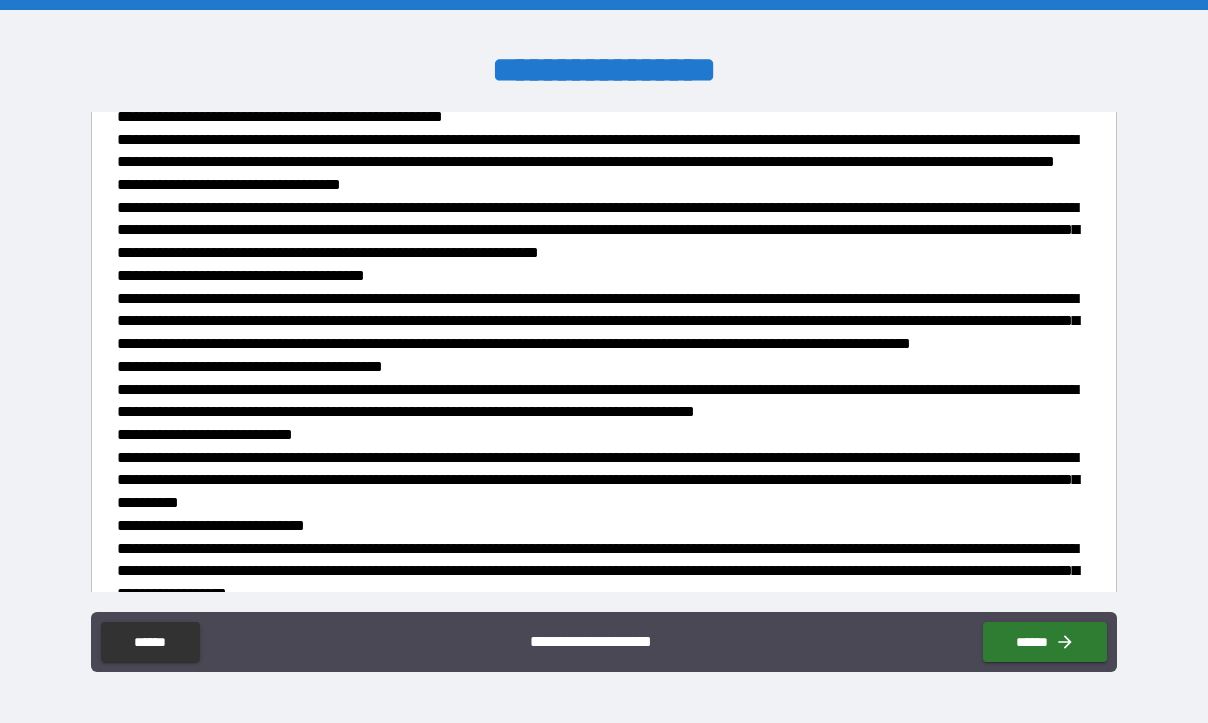 scroll, scrollTop: 200, scrollLeft: 0, axis: vertical 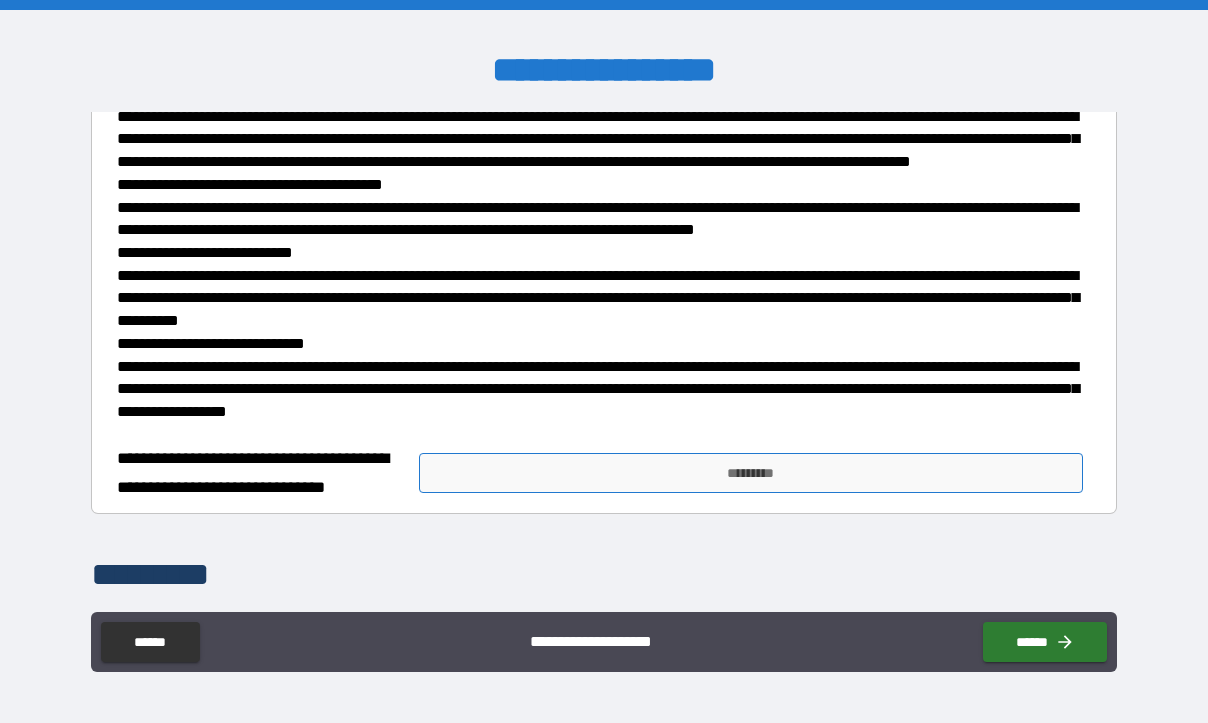 click on "*********" at bounding box center [751, 473] 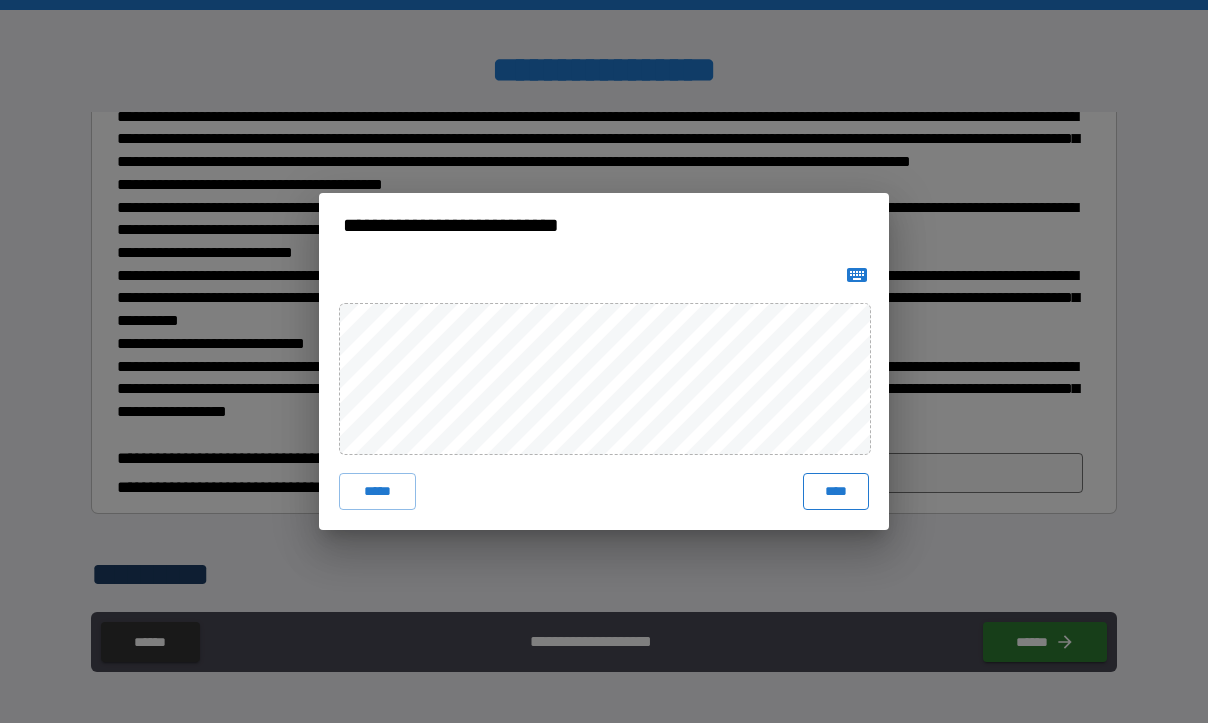 click on "****" at bounding box center [836, 491] 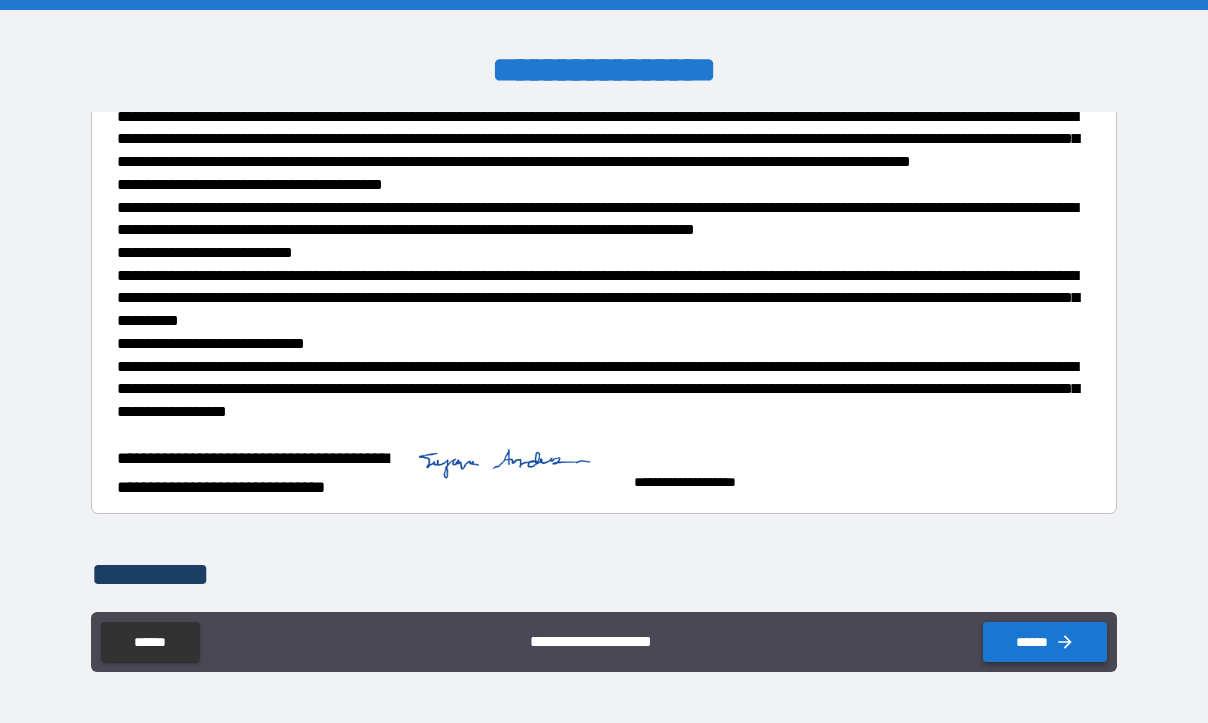 click on "******" at bounding box center (1045, 642) 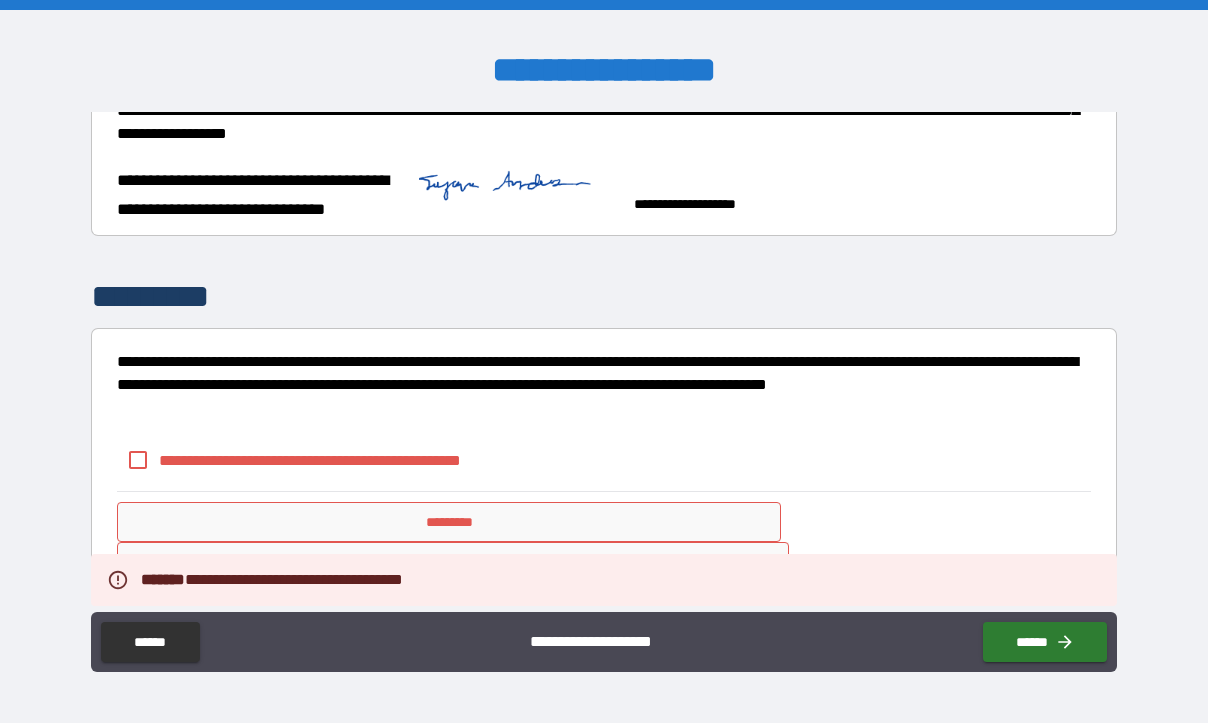 scroll, scrollTop: 800, scrollLeft: 0, axis: vertical 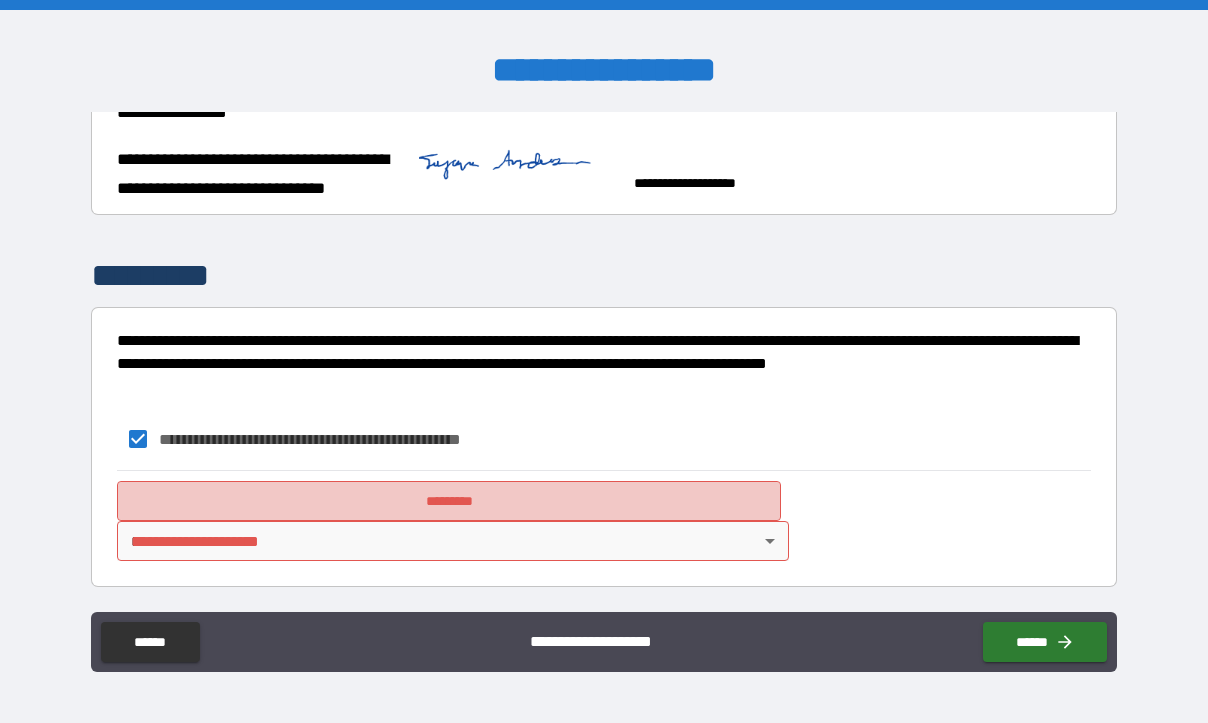 click on "*********" at bounding box center [449, 501] 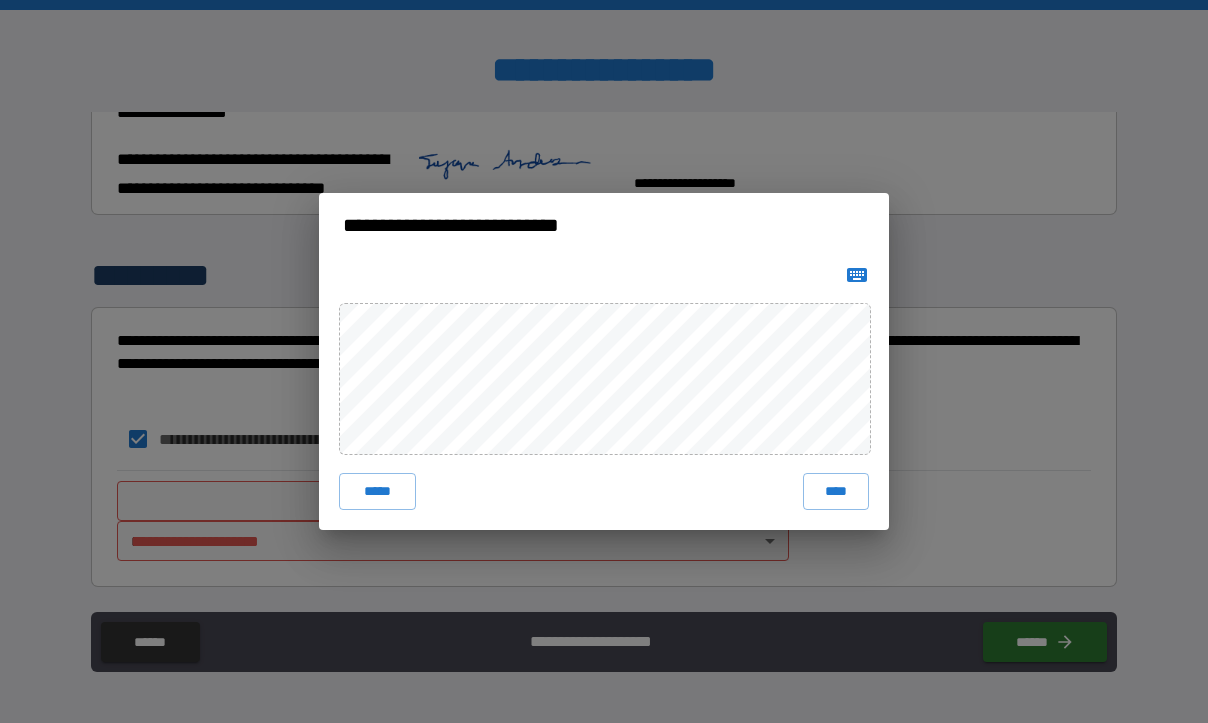 click on "****" at bounding box center (836, 491) 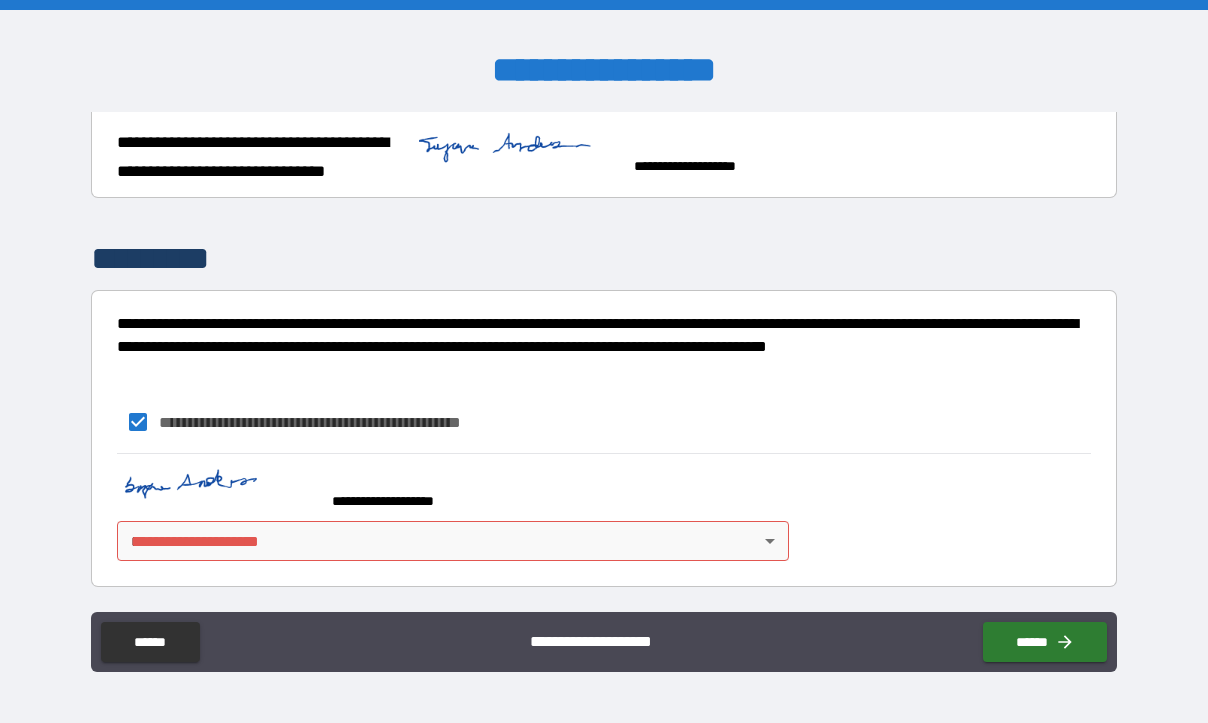 scroll, scrollTop: 885, scrollLeft: 0, axis: vertical 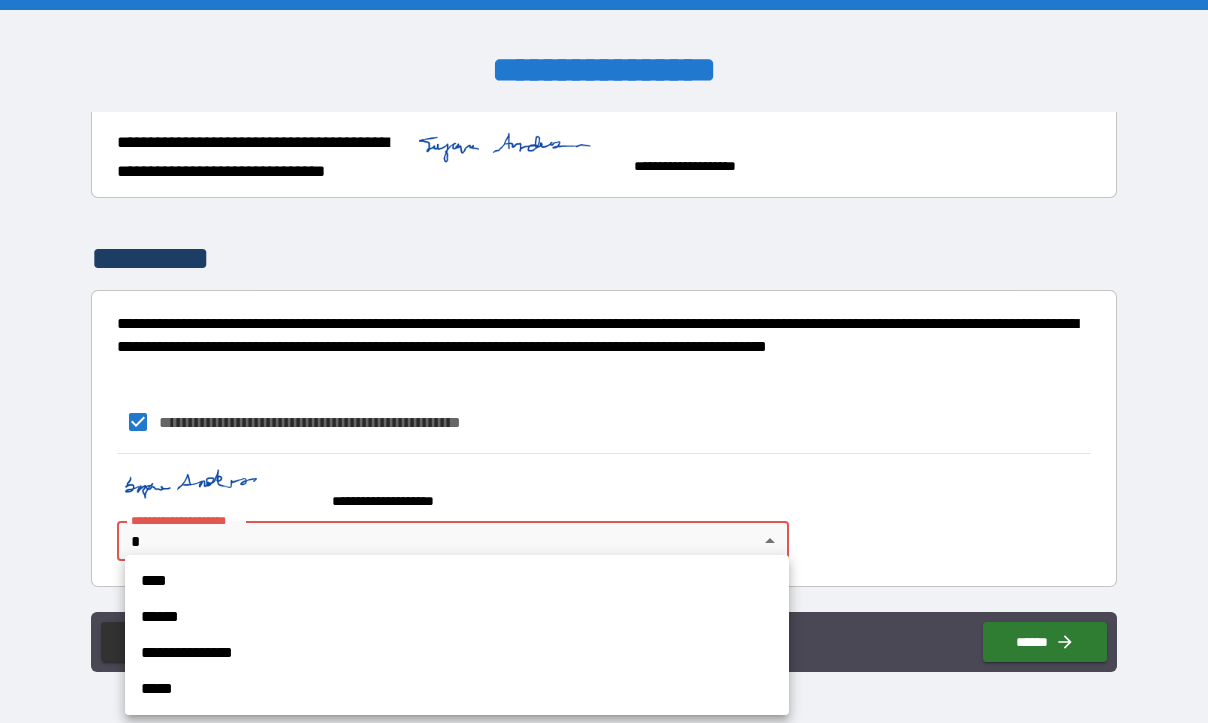 click on "**********" at bounding box center (604, 361) 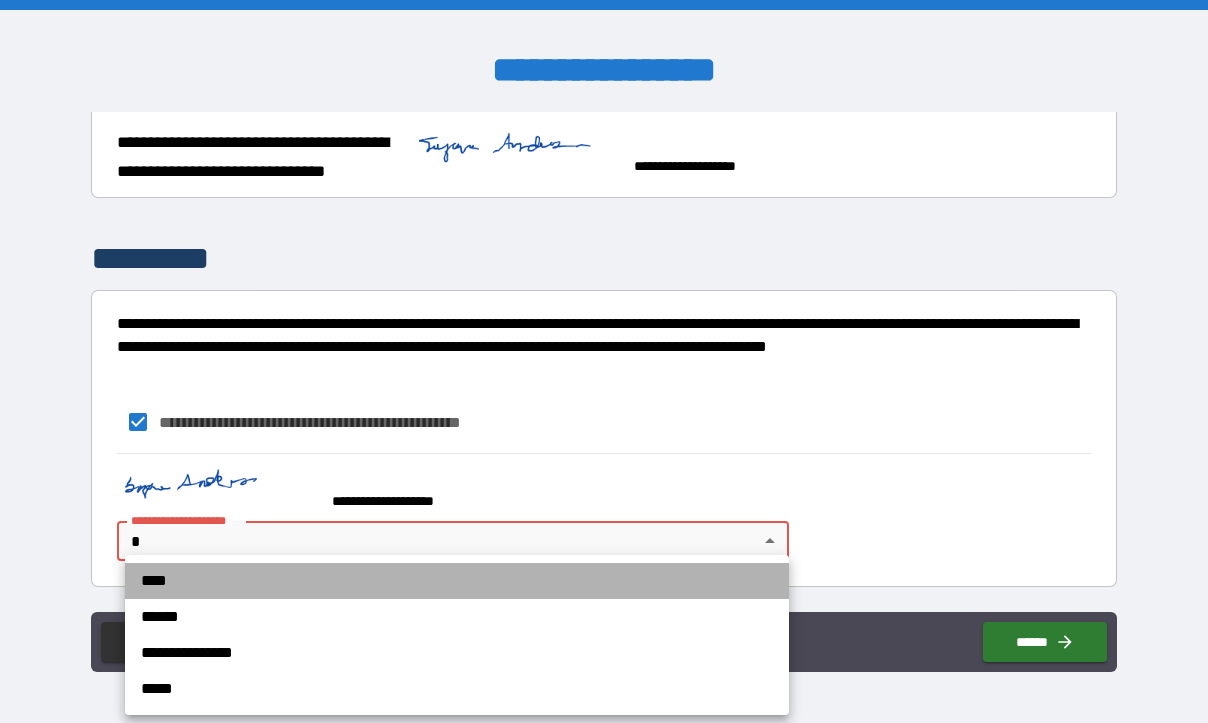 drag, startPoint x: 238, startPoint y: 578, endPoint x: 268, endPoint y: 577, distance: 30.016663 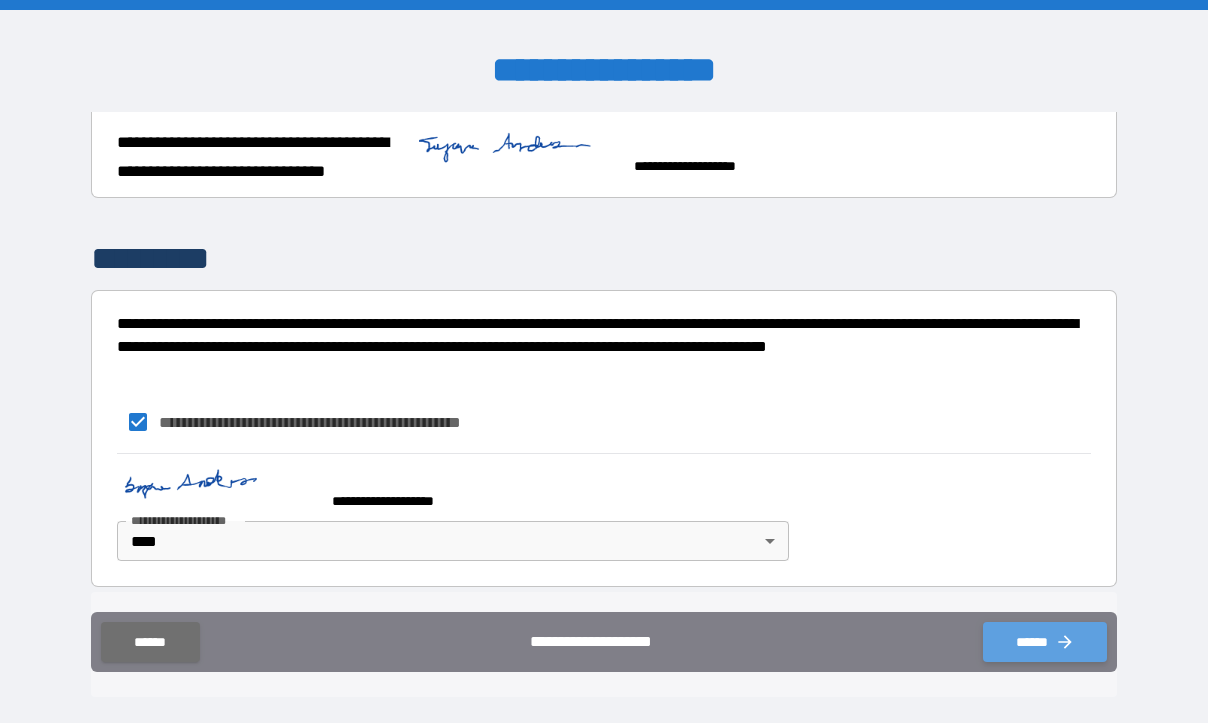 click on "******" at bounding box center (1045, 642) 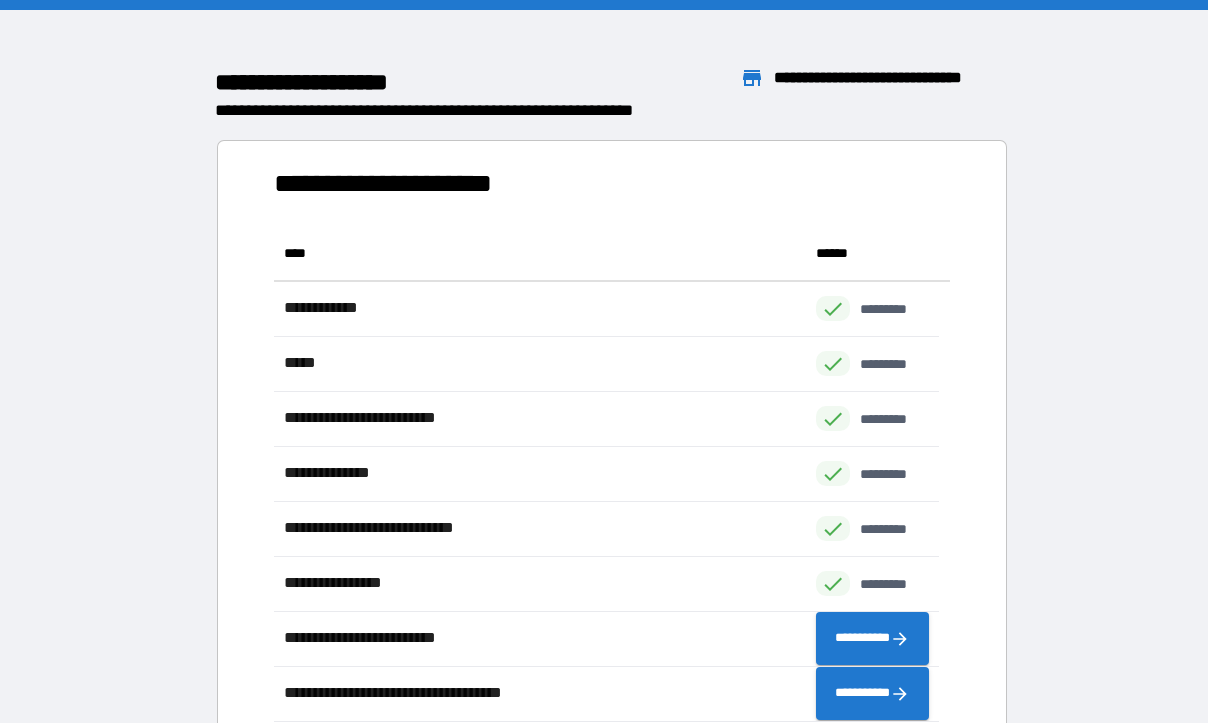 scroll, scrollTop: 16, scrollLeft: 16, axis: both 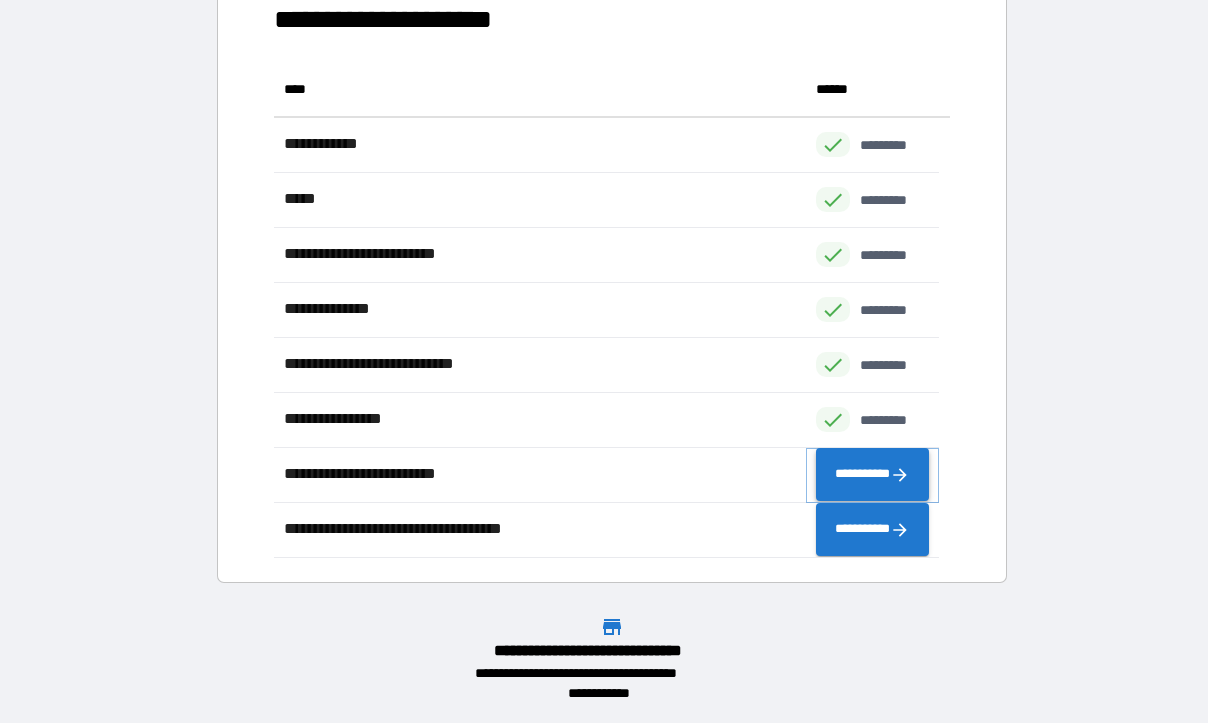 click on "**********" at bounding box center [872, 475] 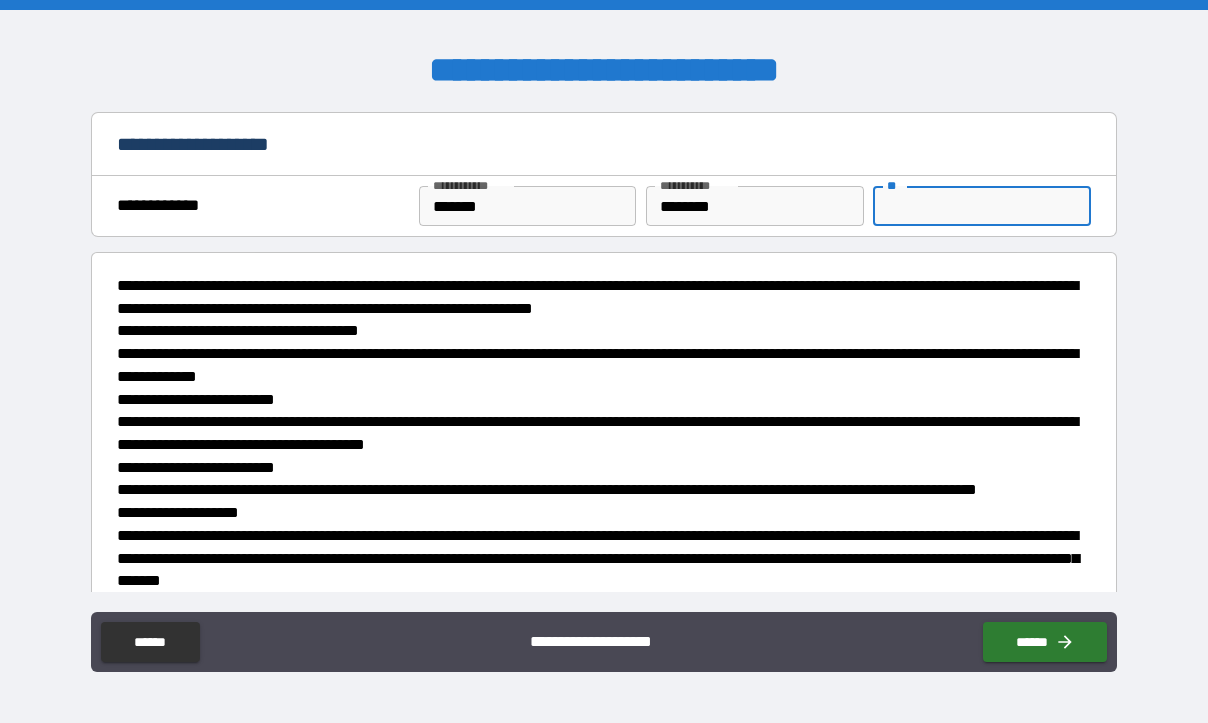 click on "**" at bounding box center [981, 206] 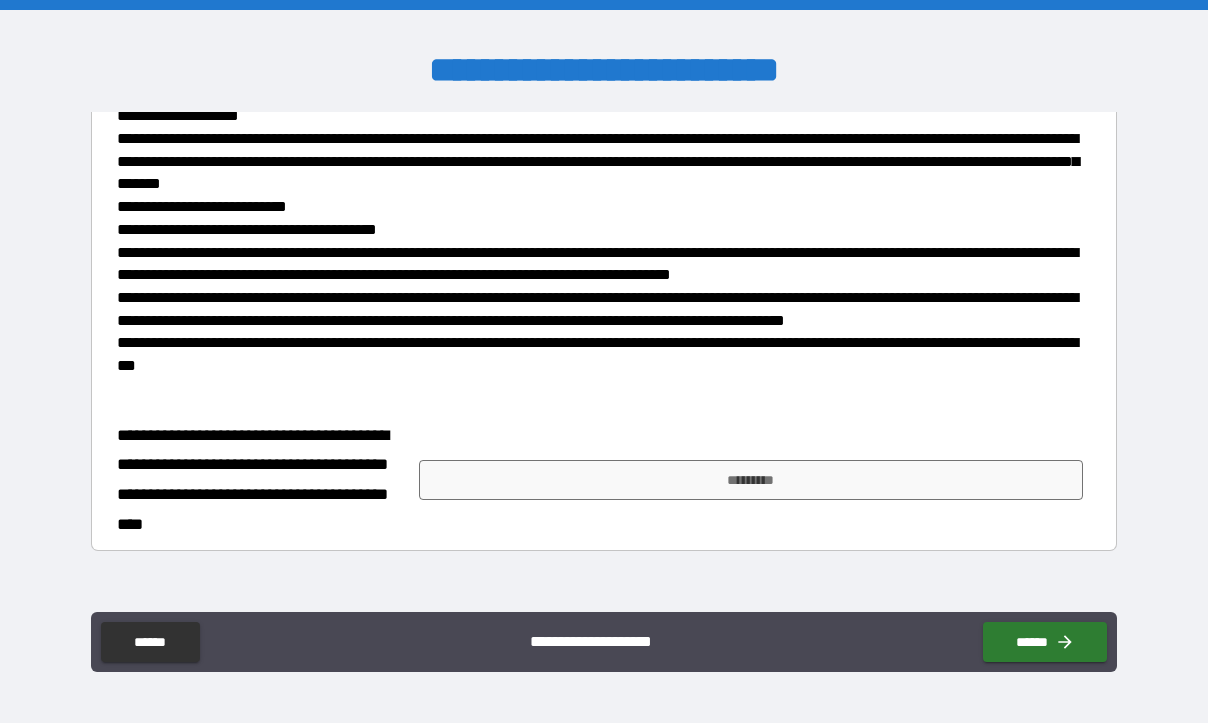 scroll, scrollTop: 500, scrollLeft: 0, axis: vertical 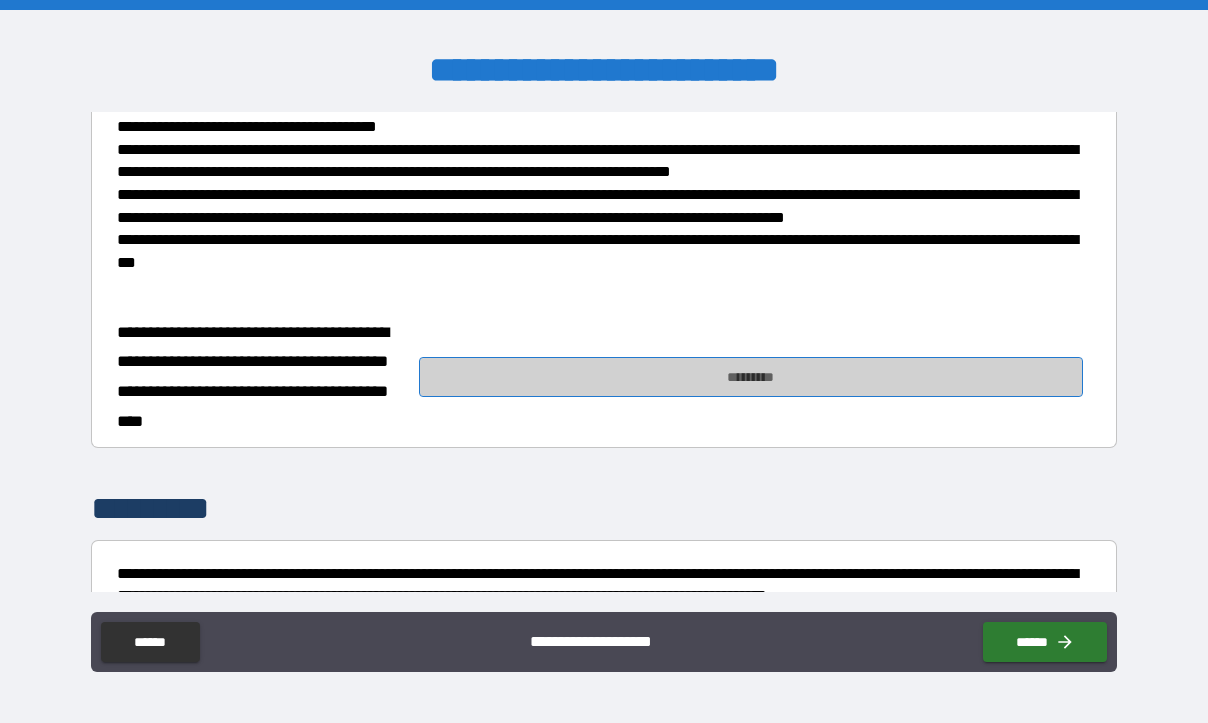 click on "*********" at bounding box center [751, 377] 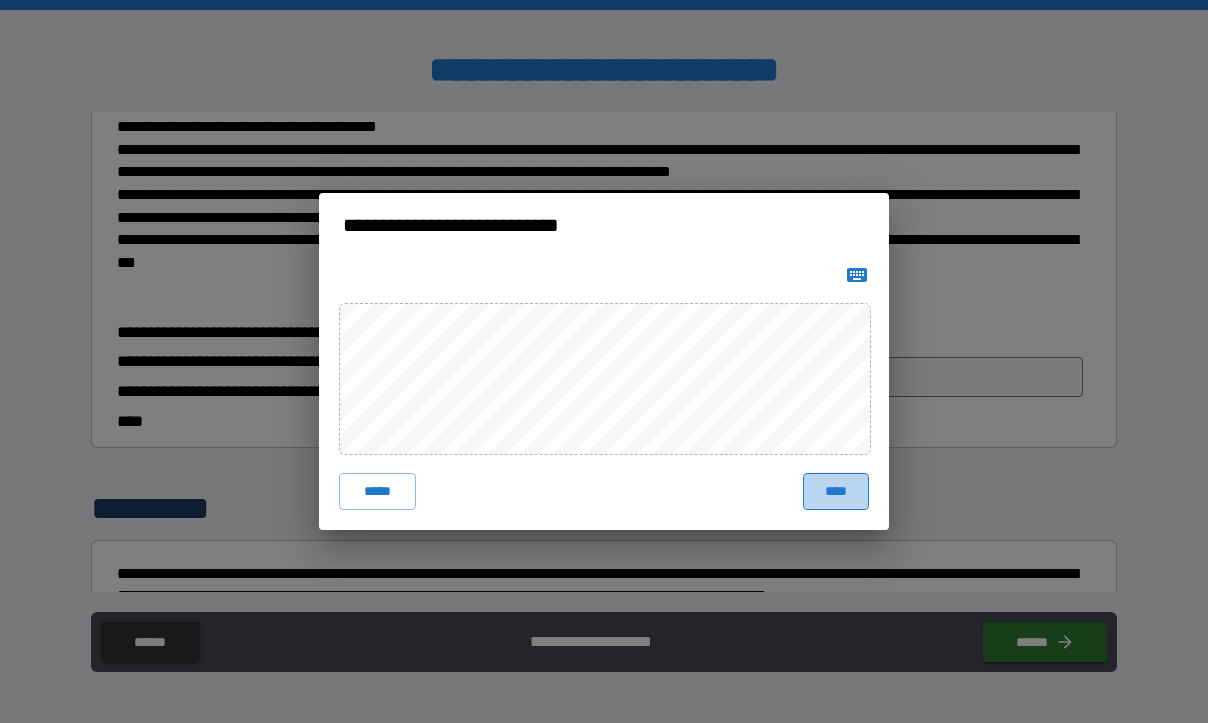 click on "****" at bounding box center (836, 491) 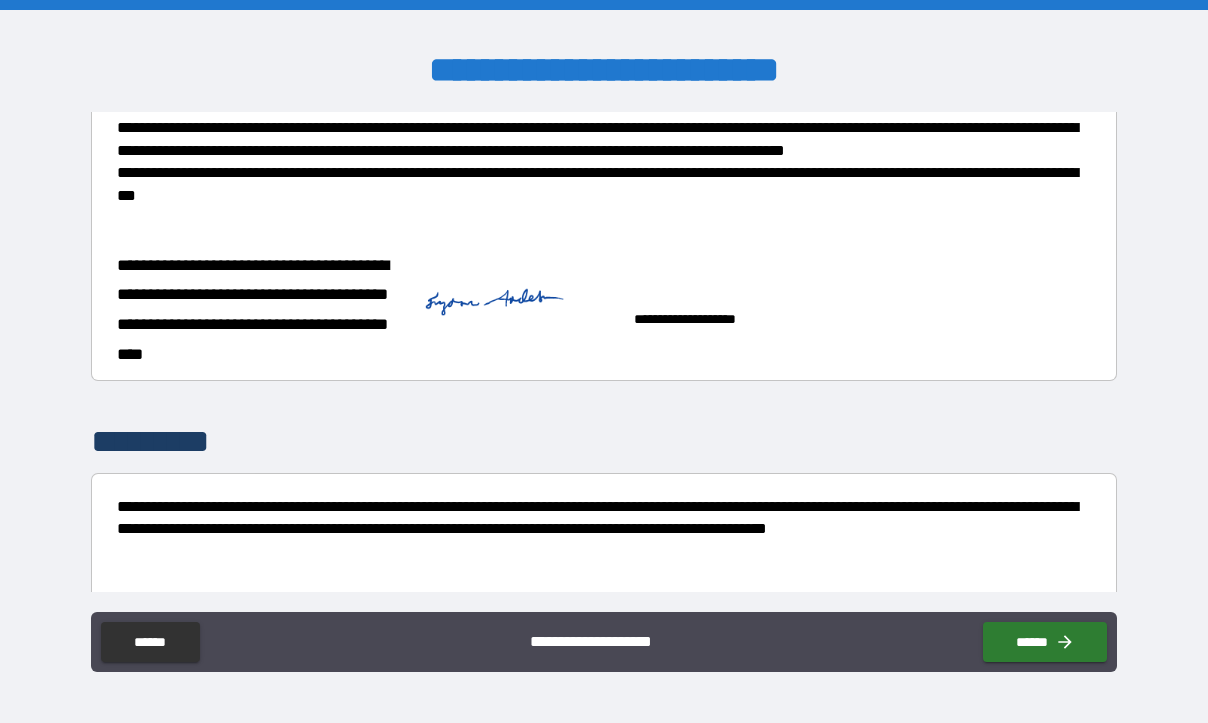 scroll, scrollTop: 755, scrollLeft: 0, axis: vertical 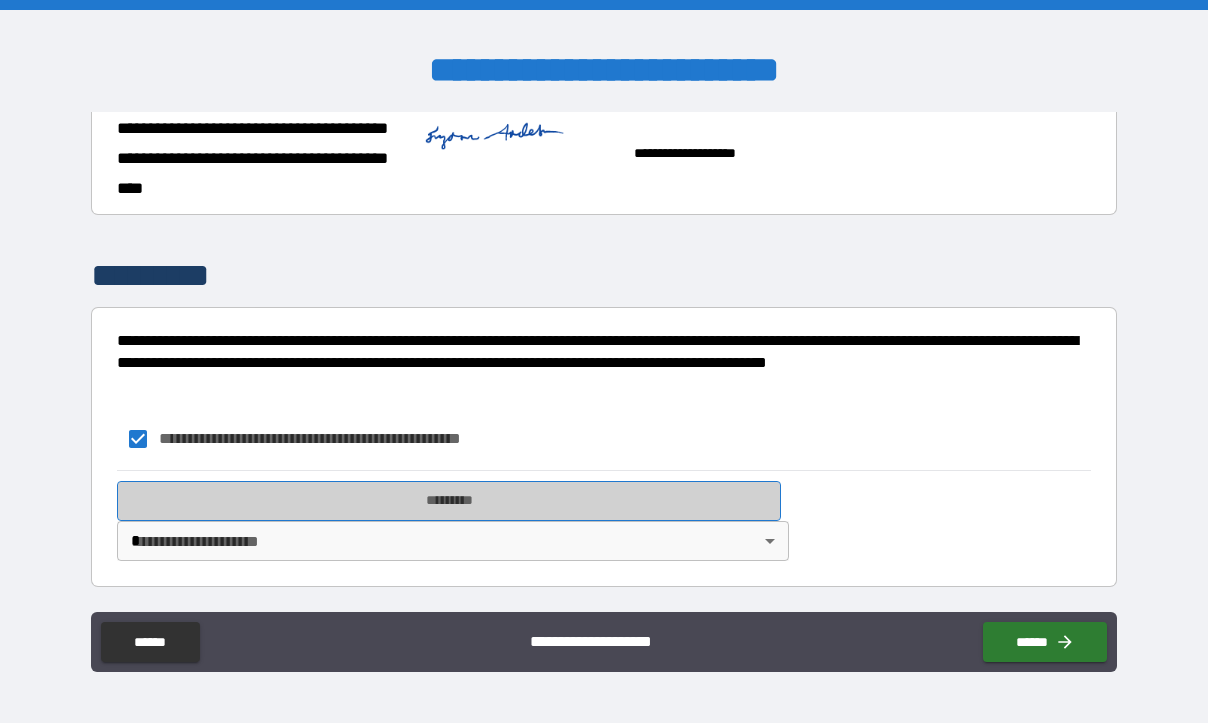 click on "*********" at bounding box center (449, 501) 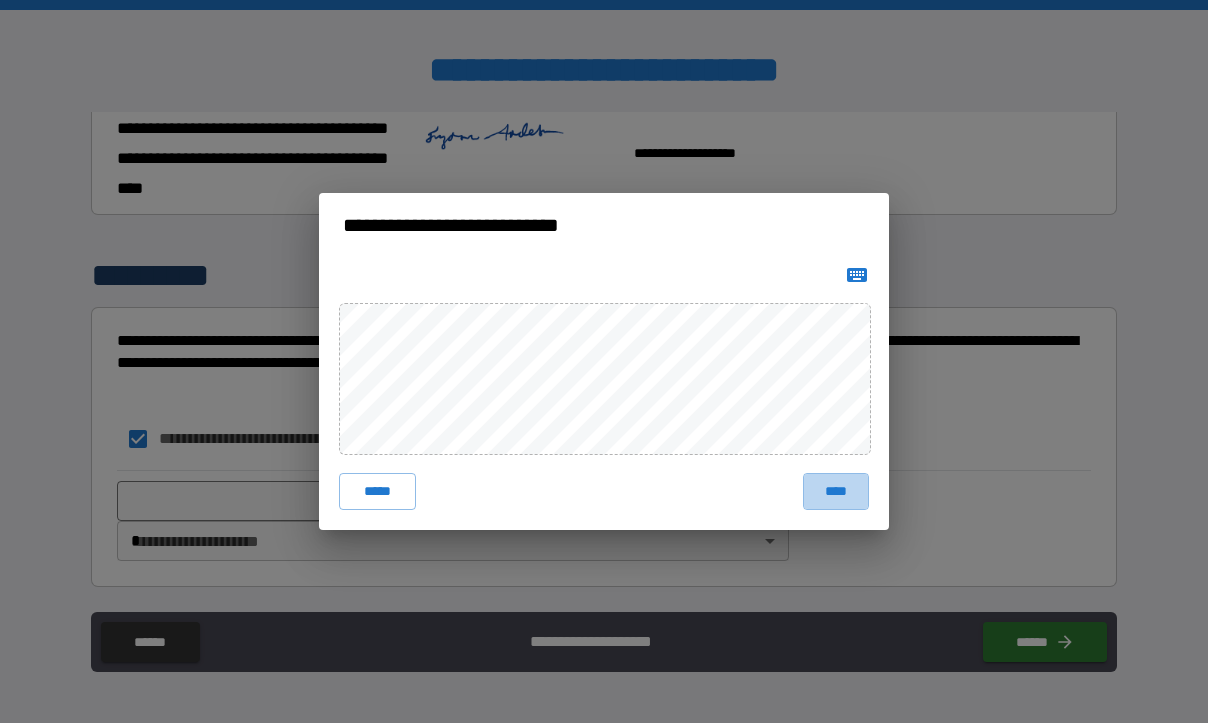 drag, startPoint x: 839, startPoint y: 503, endPoint x: 790, endPoint y: 497, distance: 49.365982 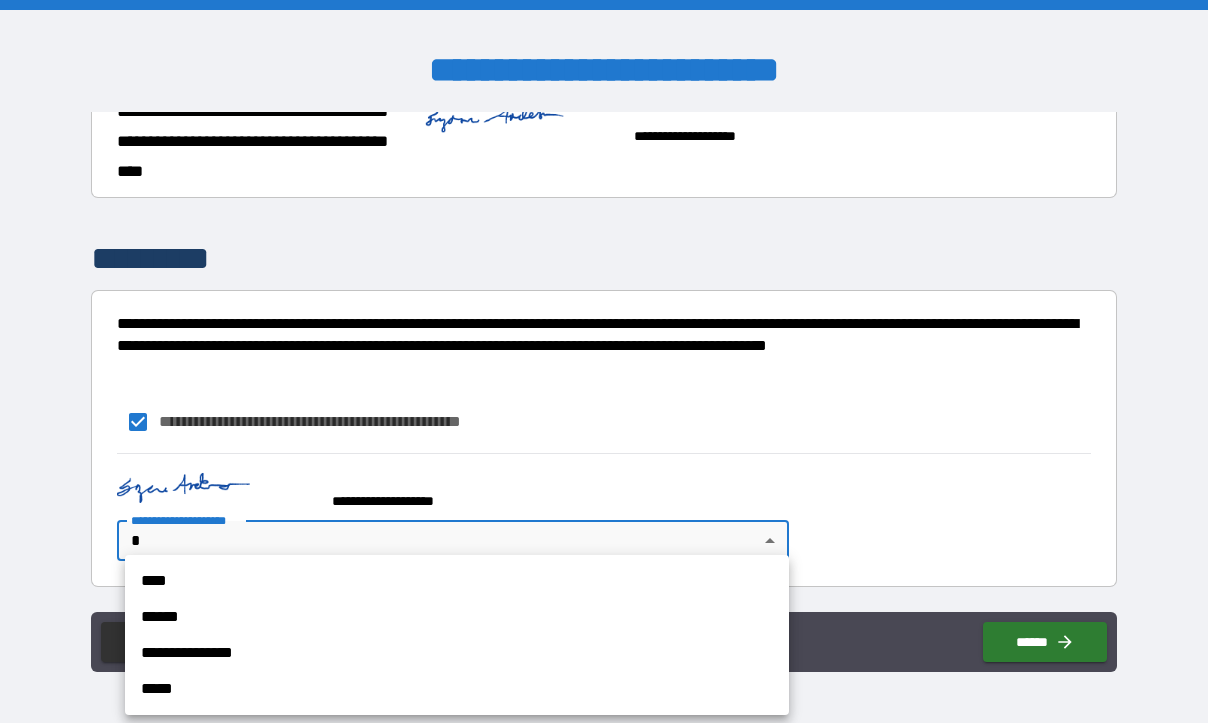 click on "**********" at bounding box center [604, 361] 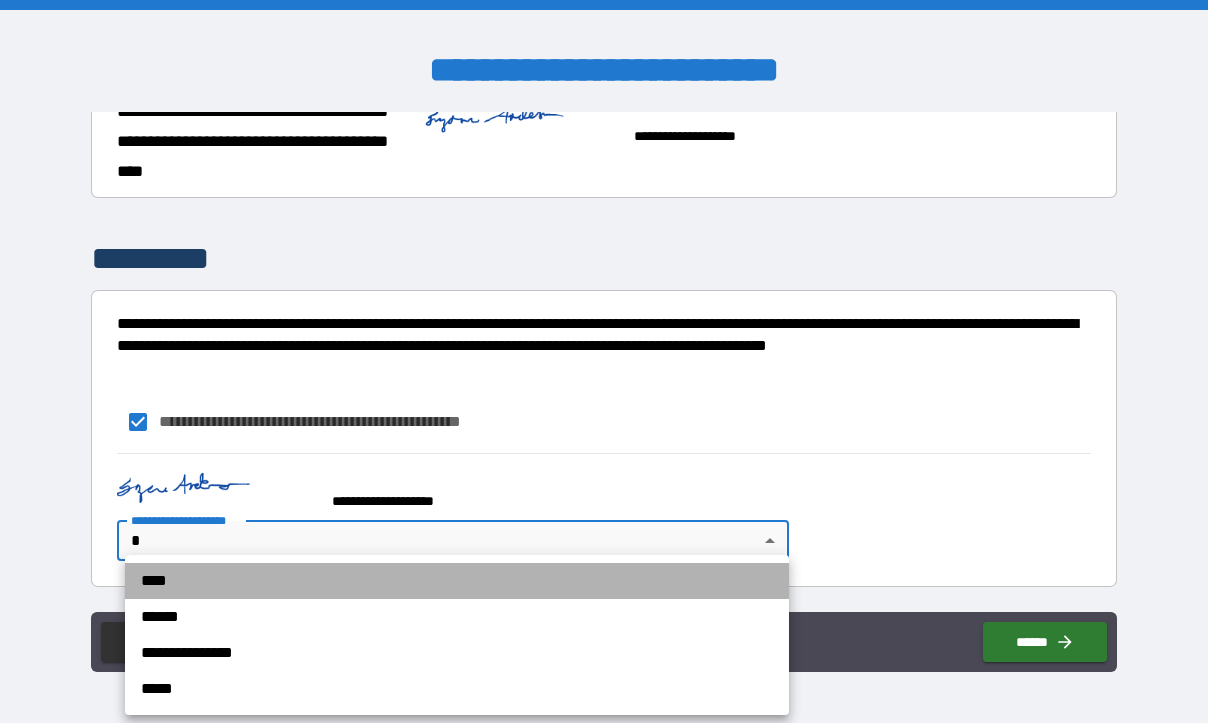 drag, startPoint x: 174, startPoint y: 581, endPoint x: 610, endPoint y: 556, distance: 436.71616 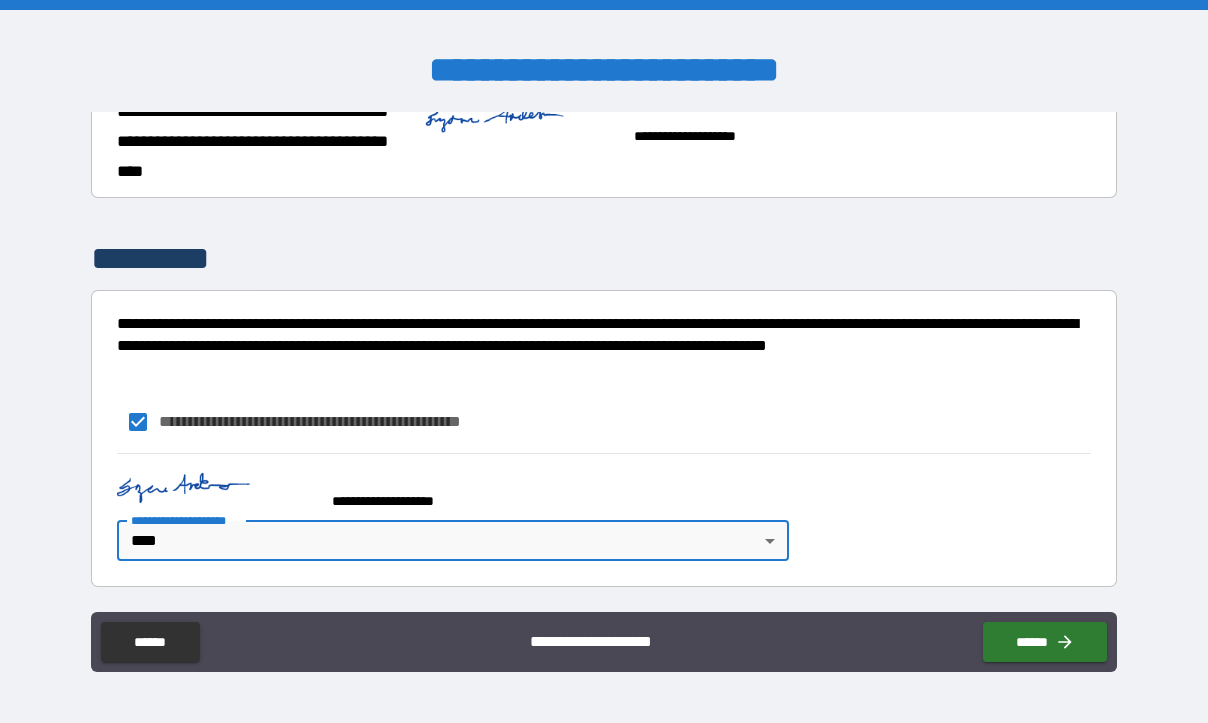 scroll, scrollTop: 773, scrollLeft: 0, axis: vertical 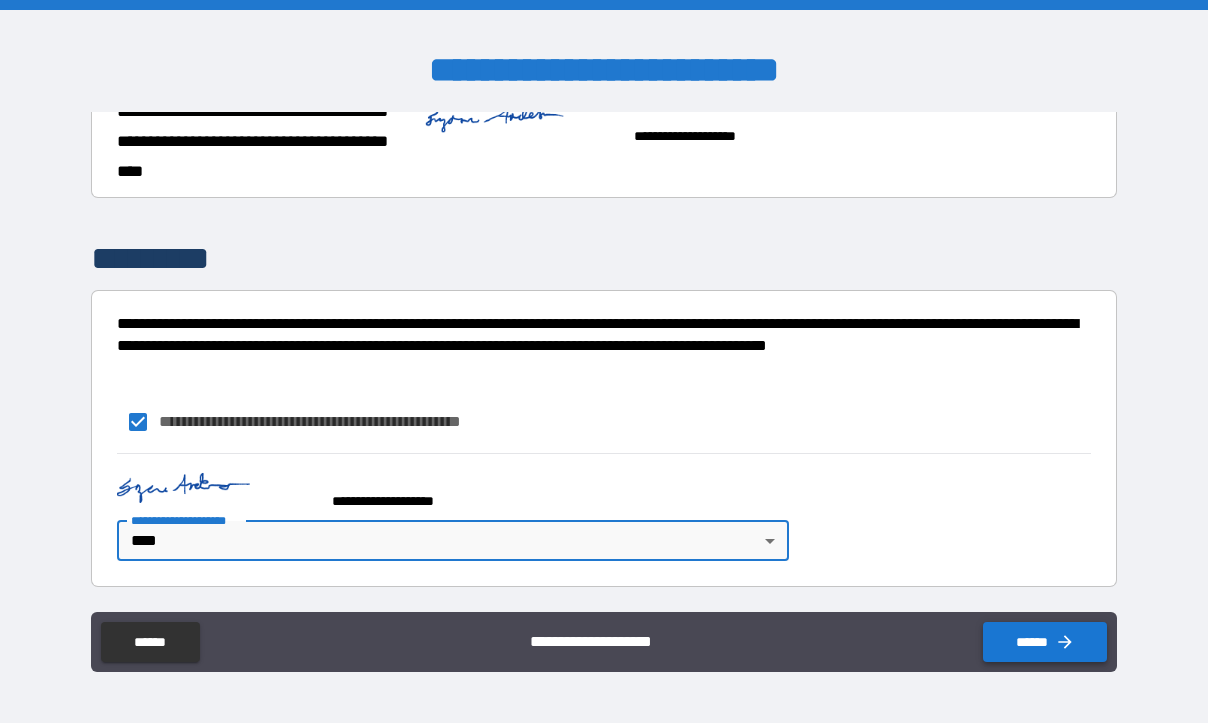 click on "******" at bounding box center [1045, 642] 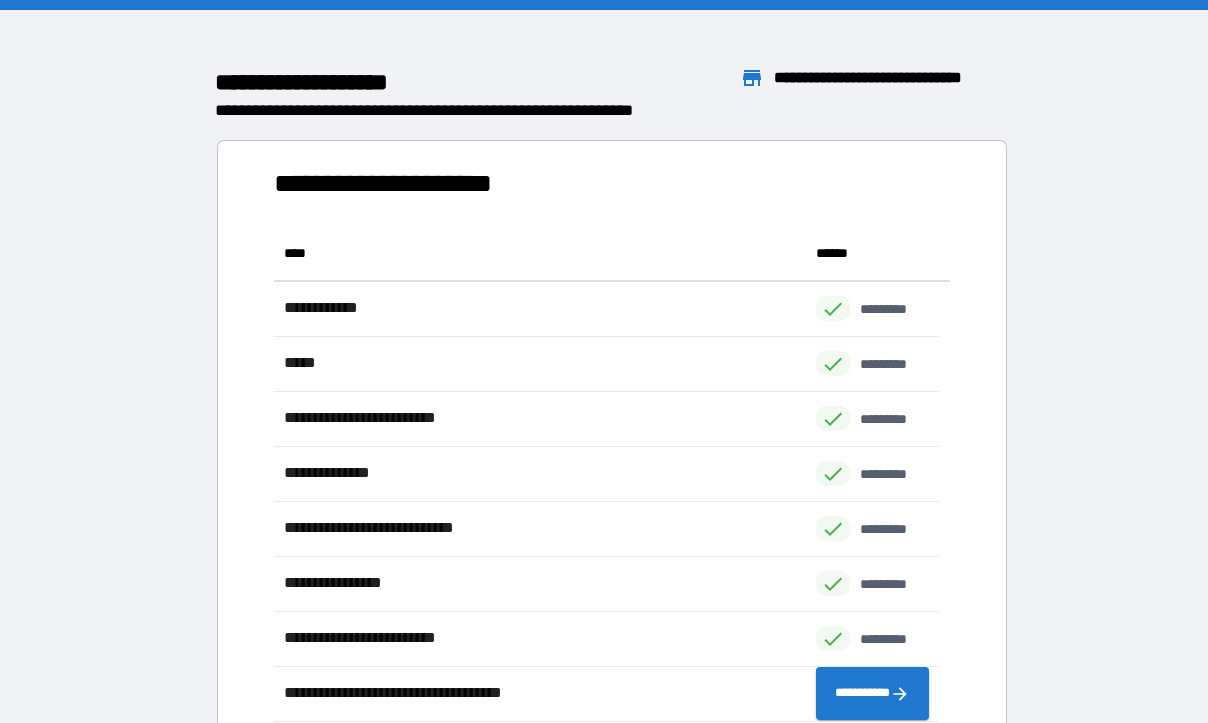 scroll, scrollTop: 16, scrollLeft: 16, axis: both 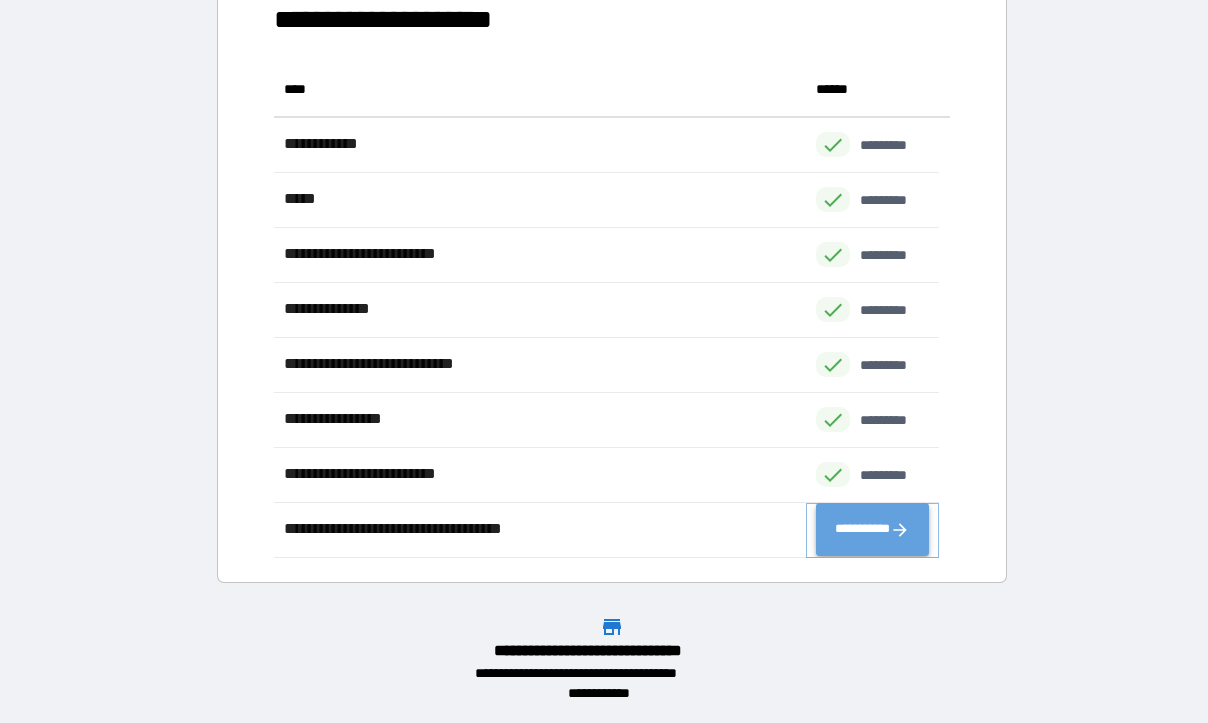 click on "**********" at bounding box center (872, 530) 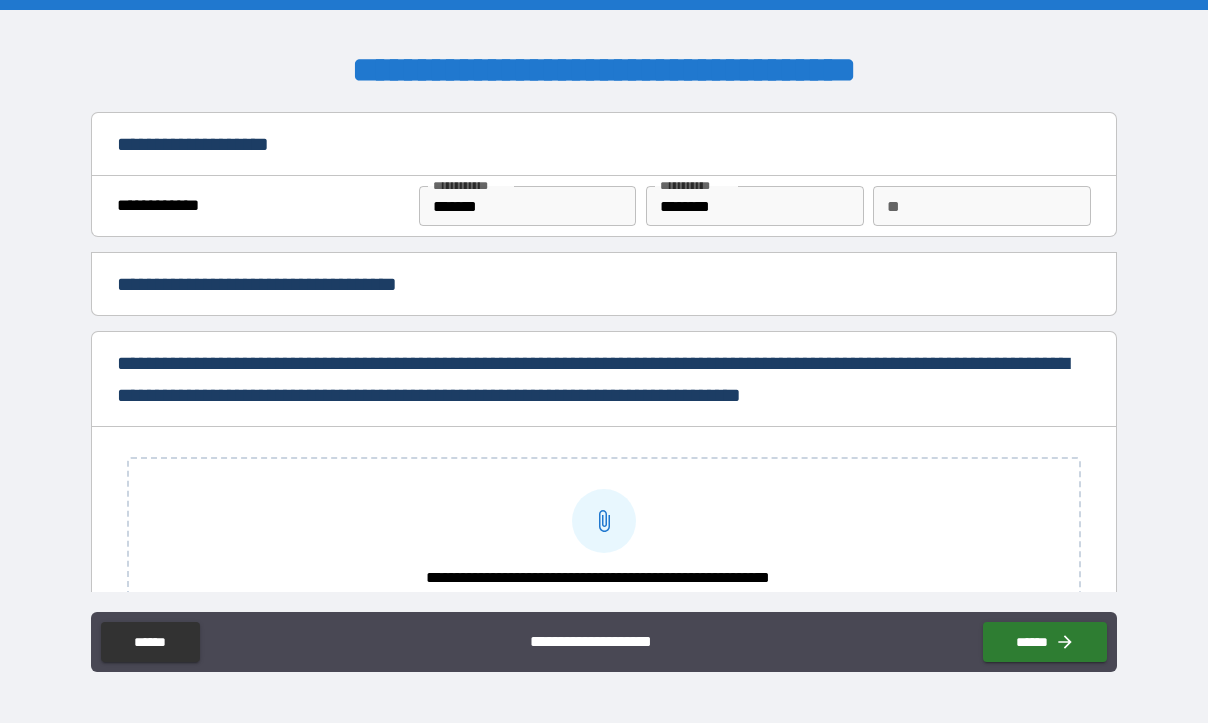 click on "**" at bounding box center [981, 206] 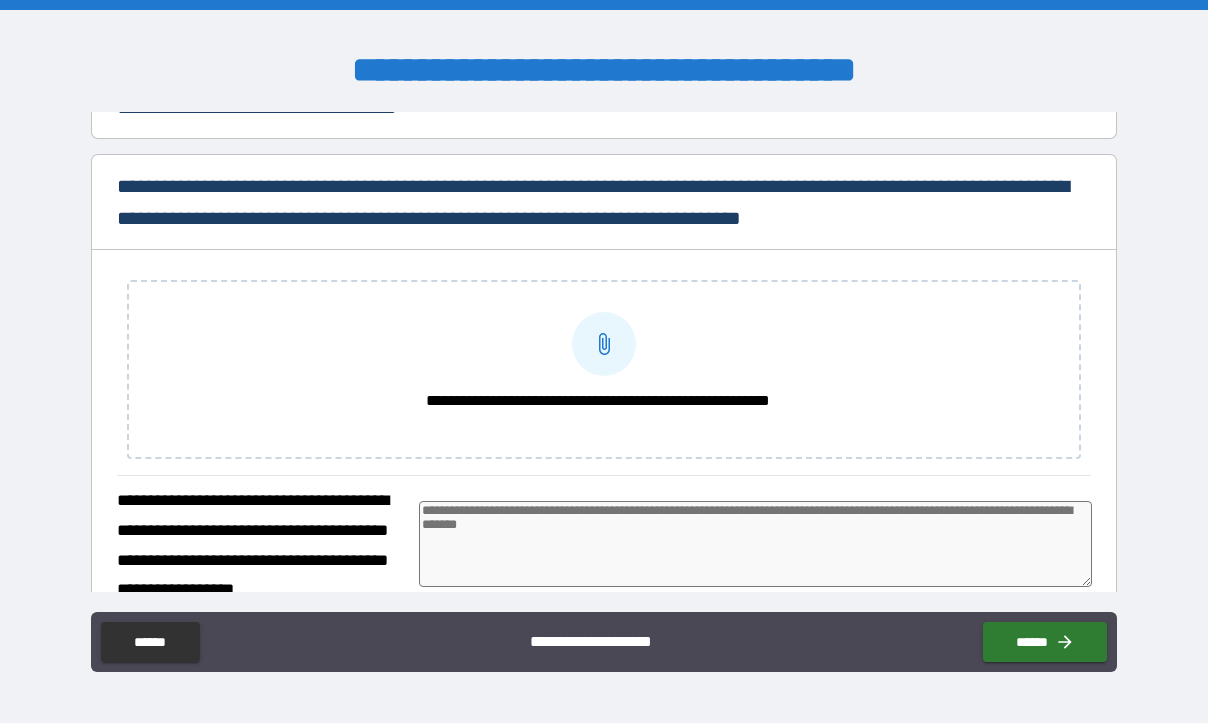 scroll, scrollTop: 200, scrollLeft: 0, axis: vertical 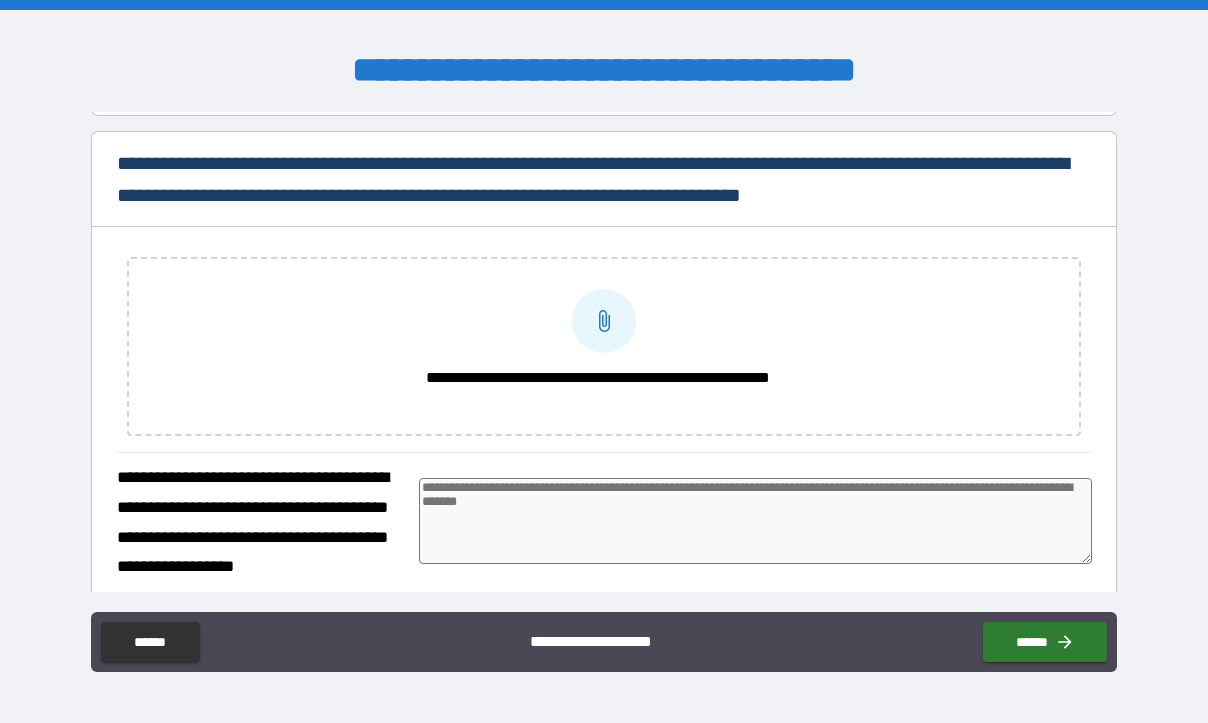 click at bounding box center [755, 521] 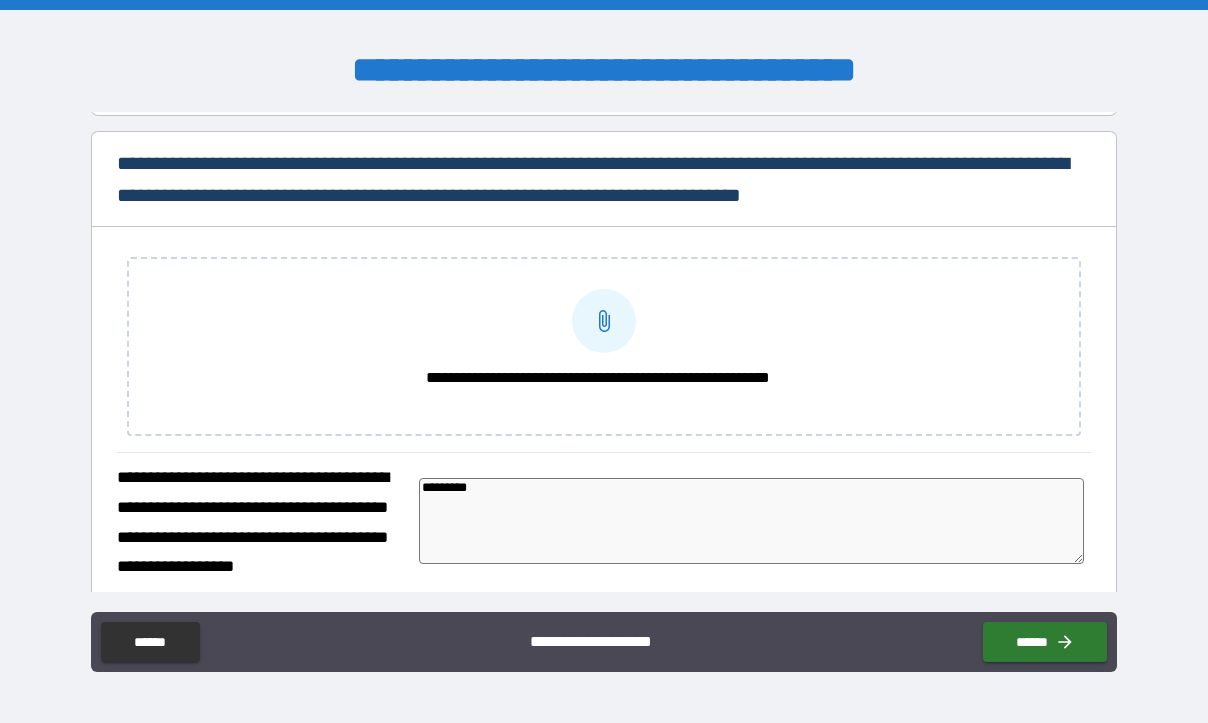 click at bounding box center [604, 321] 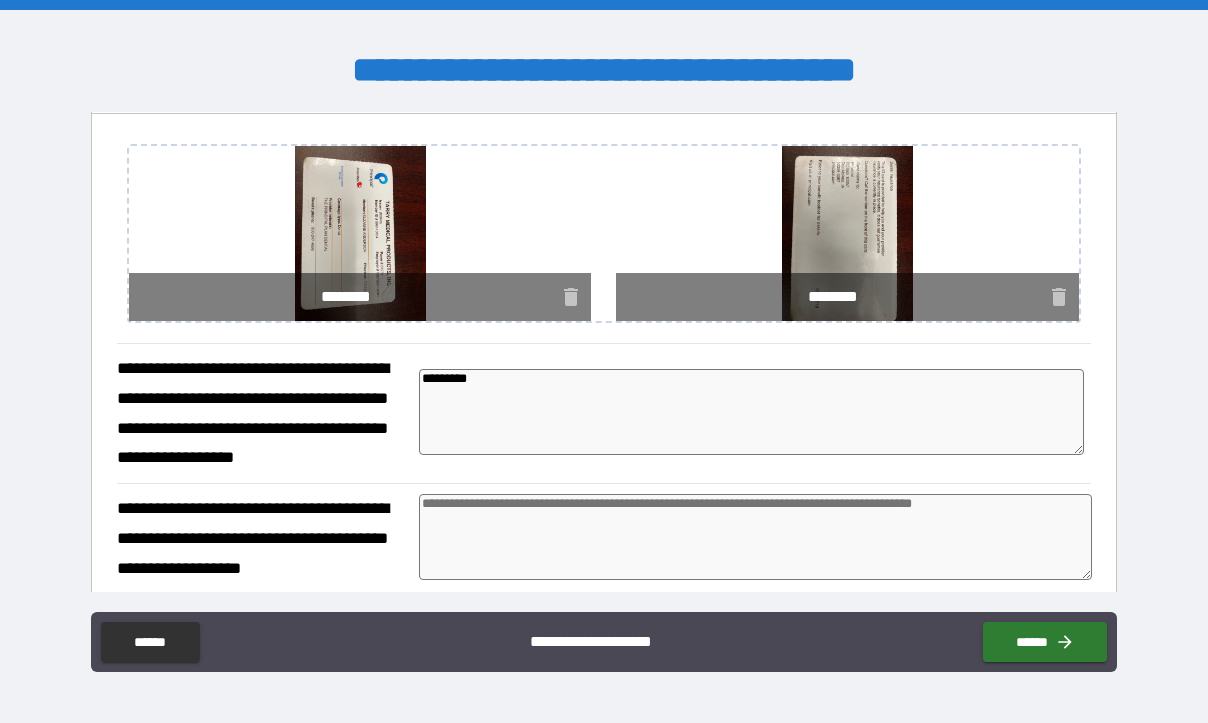 scroll, scrollTop: 400, scrollLeft: 0, axis: vertical 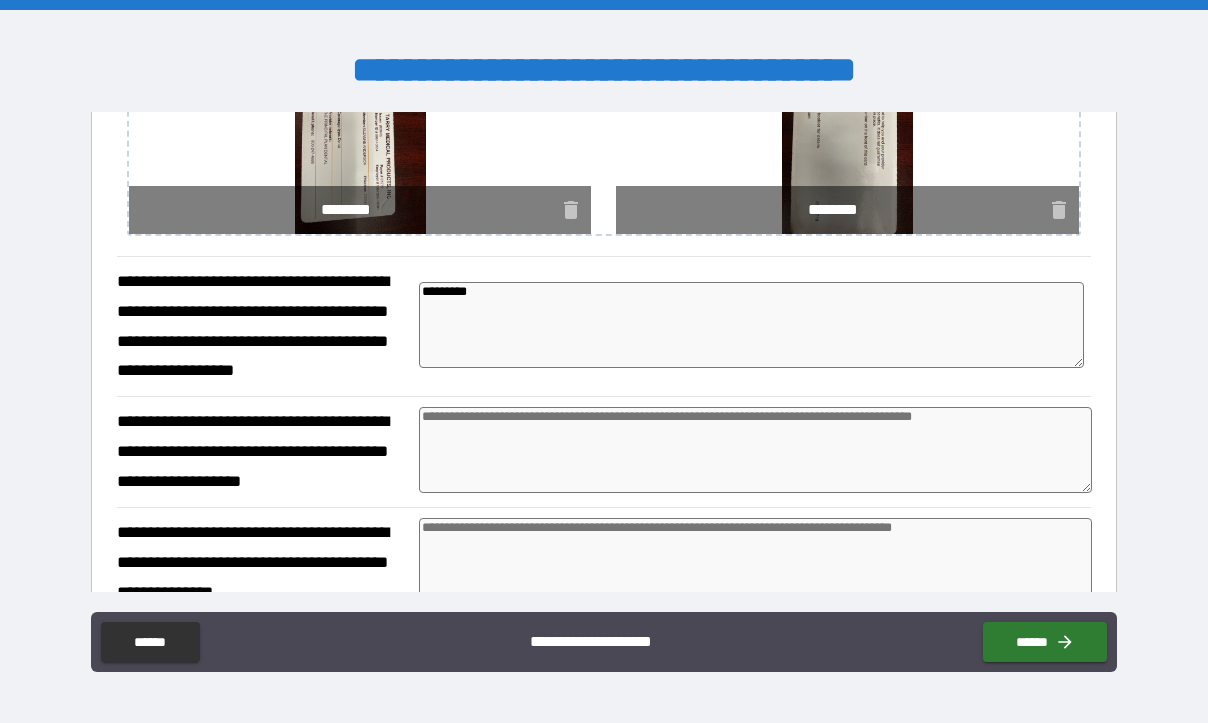 click on "*********" at bounding box center (751, 325) 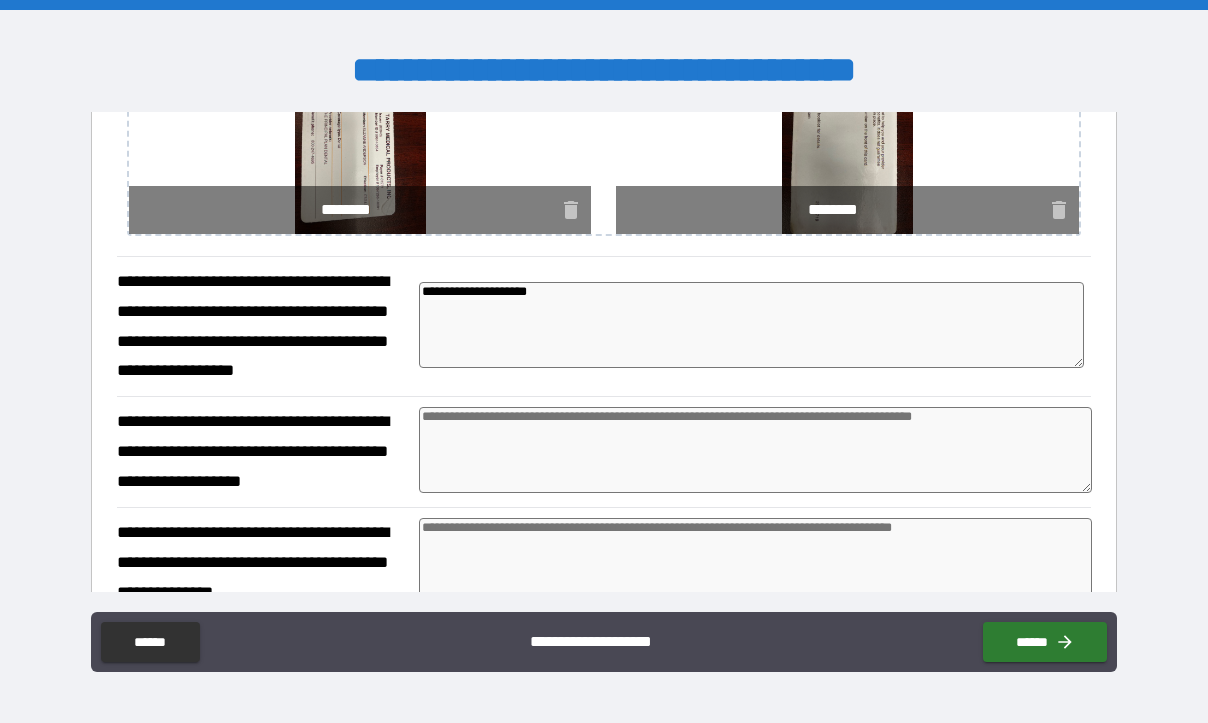 click at bounding box center [755, 450] 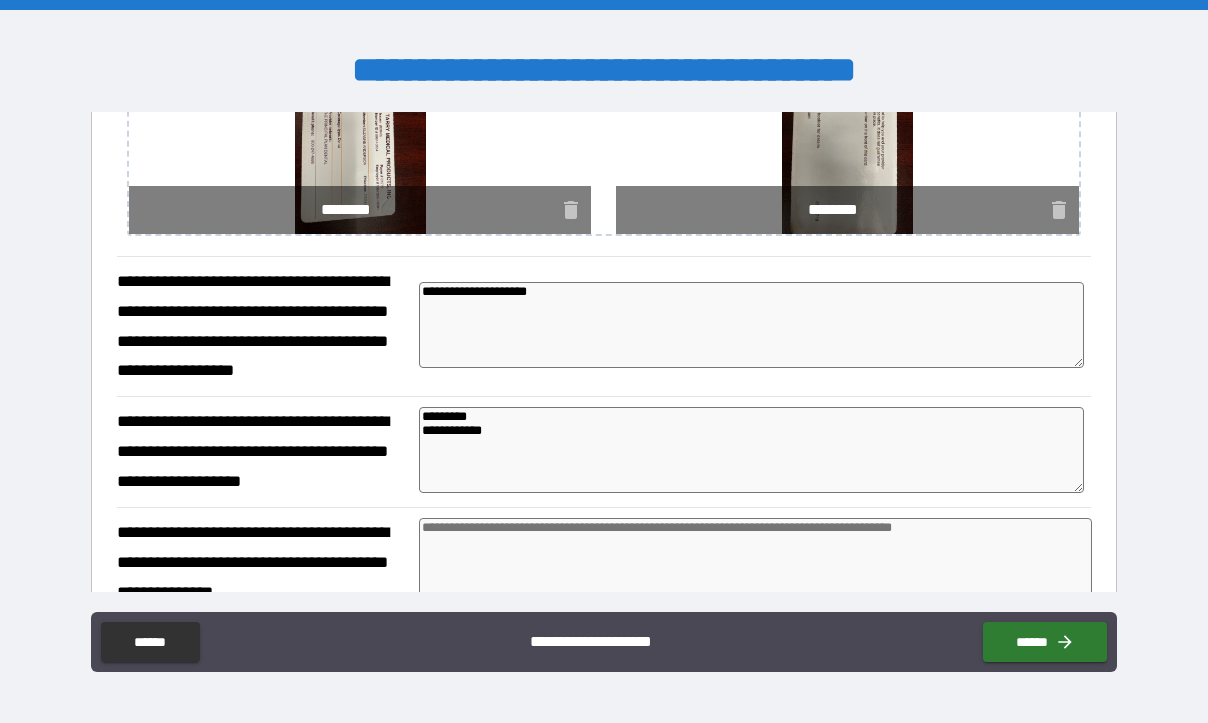 click on "**********" at bounding box center (751, 450) 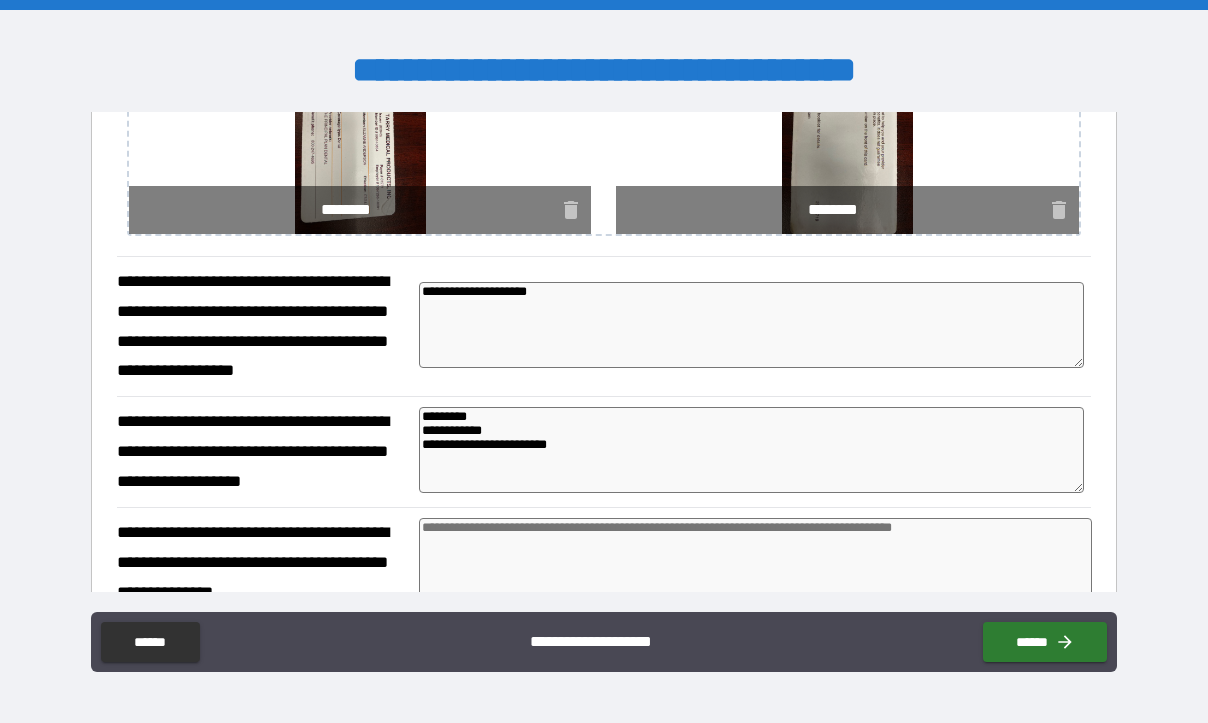 scroll, scrollTop: 500, scrollLeft: 0, axis: vertical 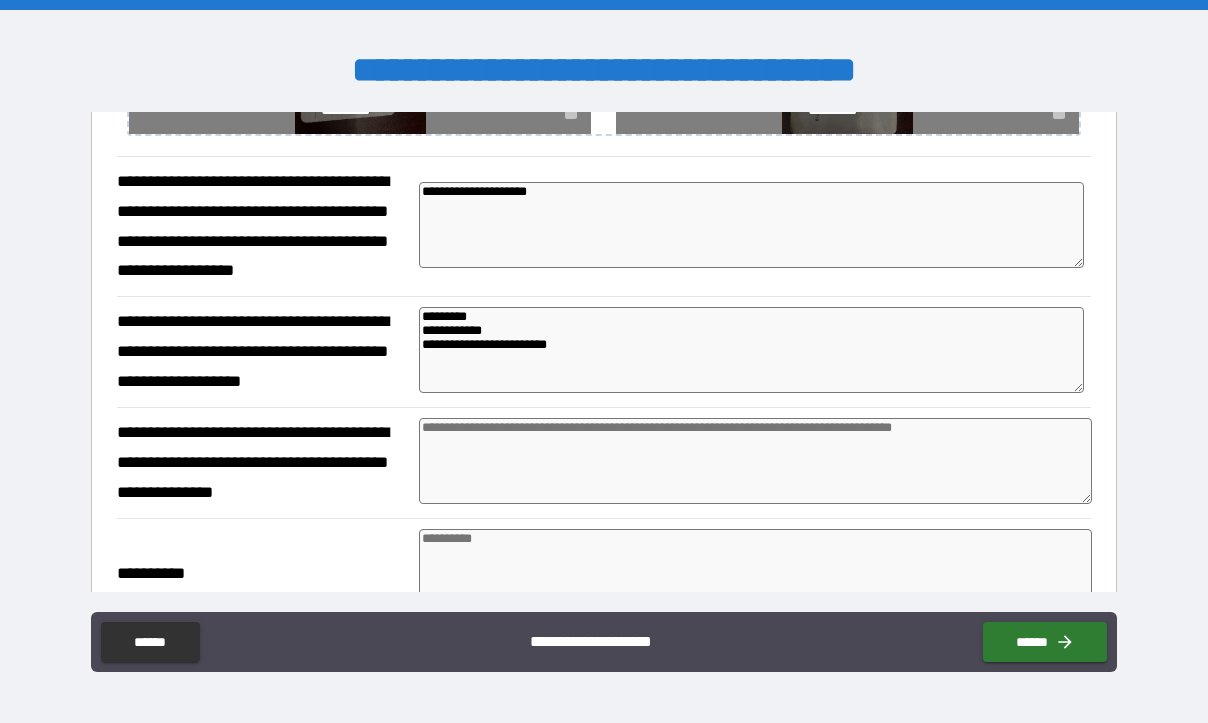 click at bounding box center (755, 461) 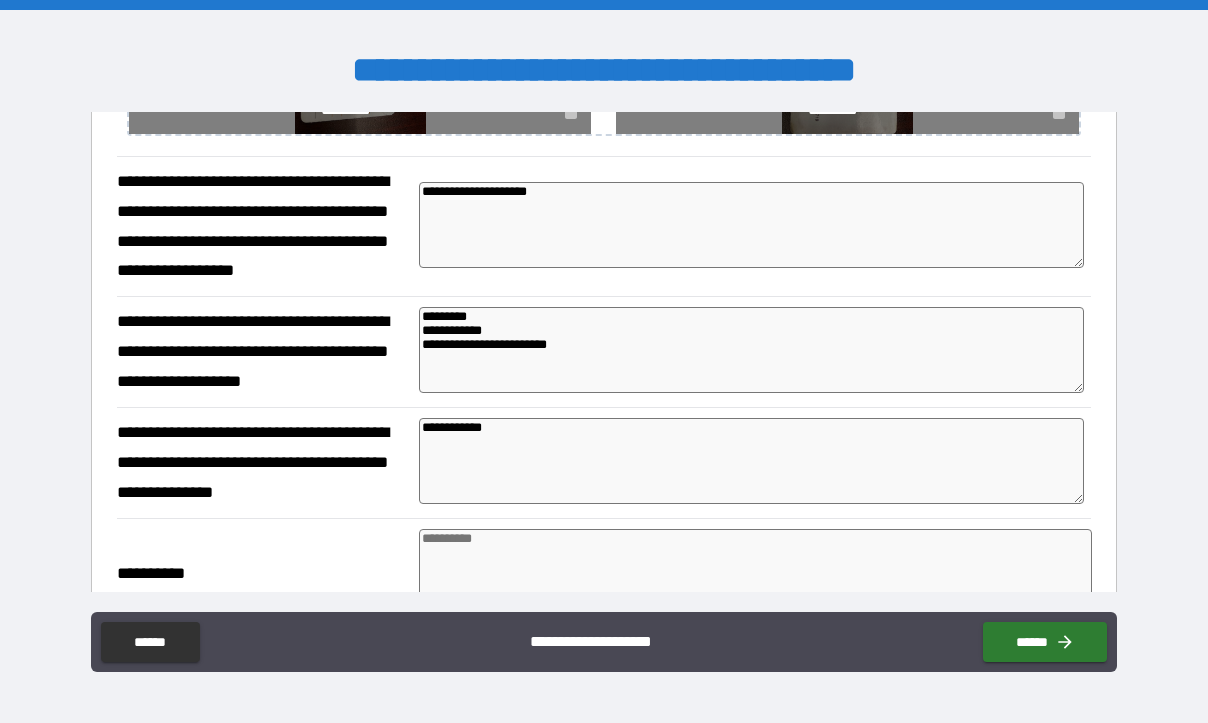 click at bounding box center [755, 572] 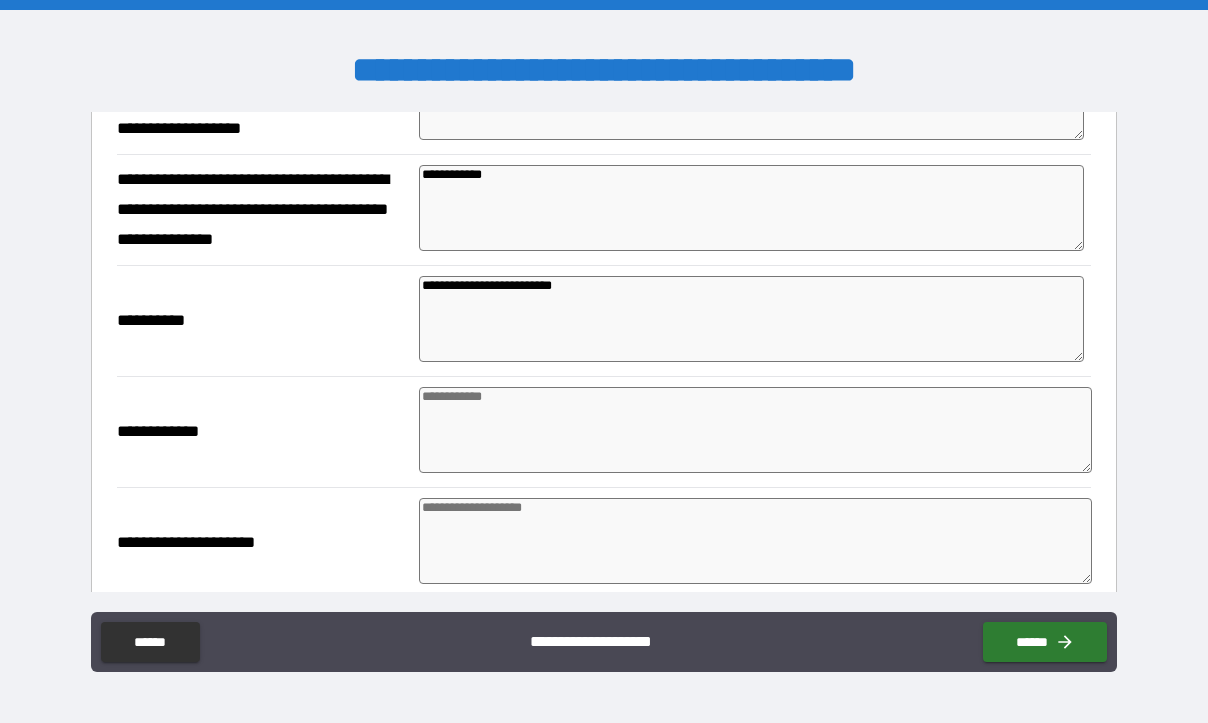 scroll, scrollTop: 800, scrollLeft: 0, axis: vertical 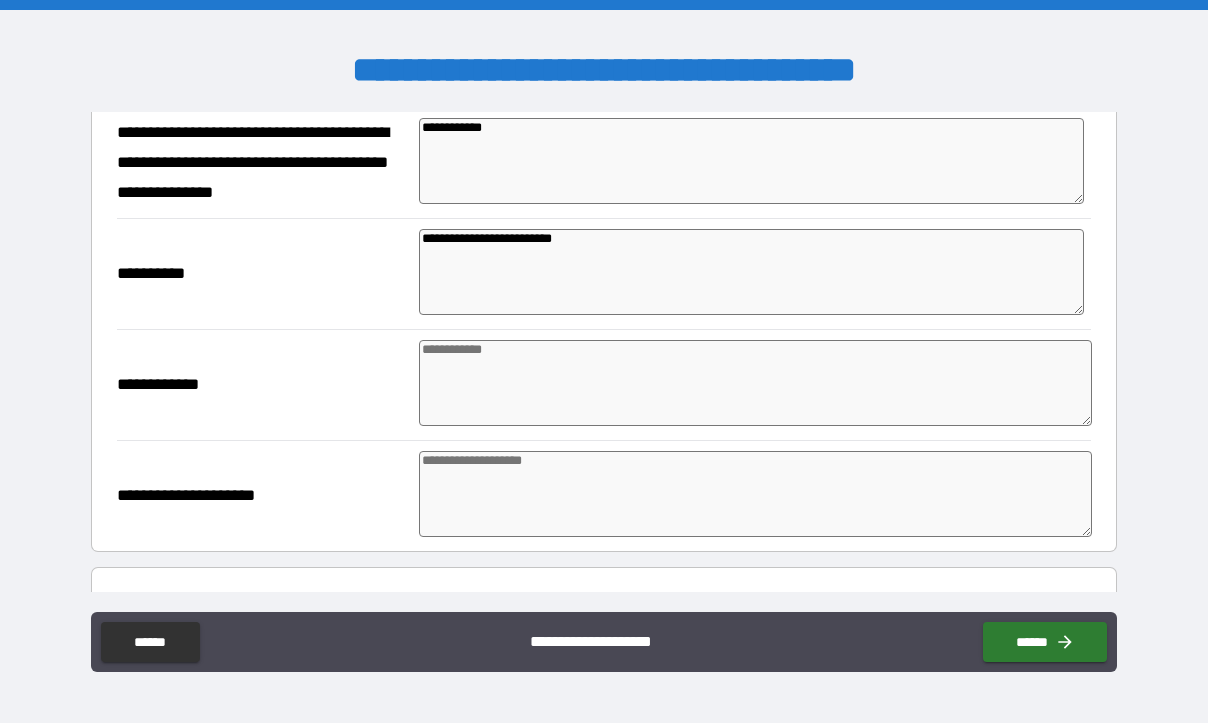 click at bounding box center [755, 383] 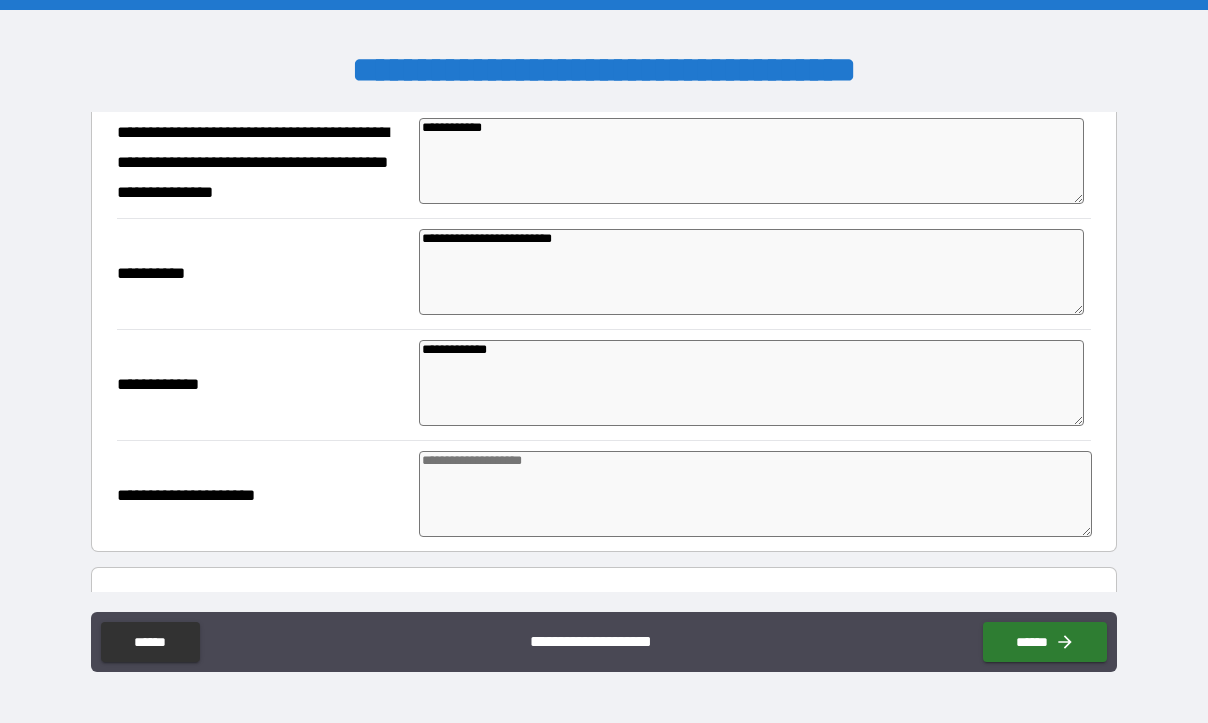 click at bounding box center (755, 494) 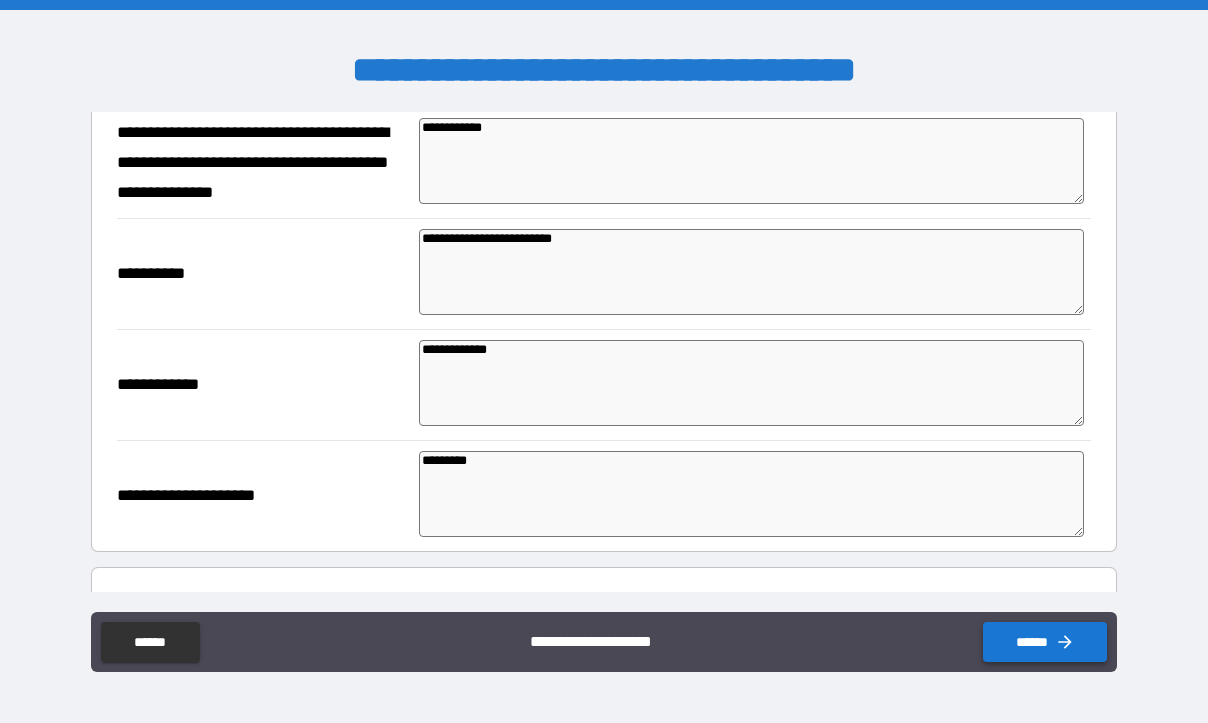 click 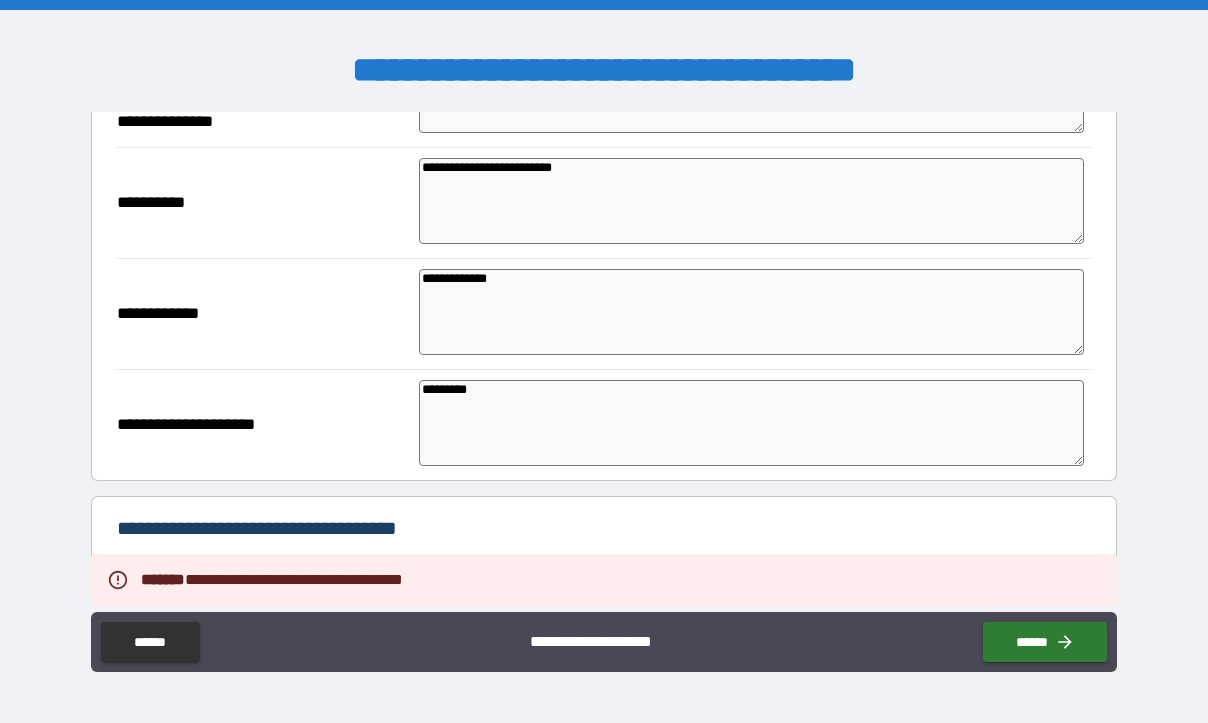 scroll, scrollTop: 1100, scrollLeft: 0, axis: vertical 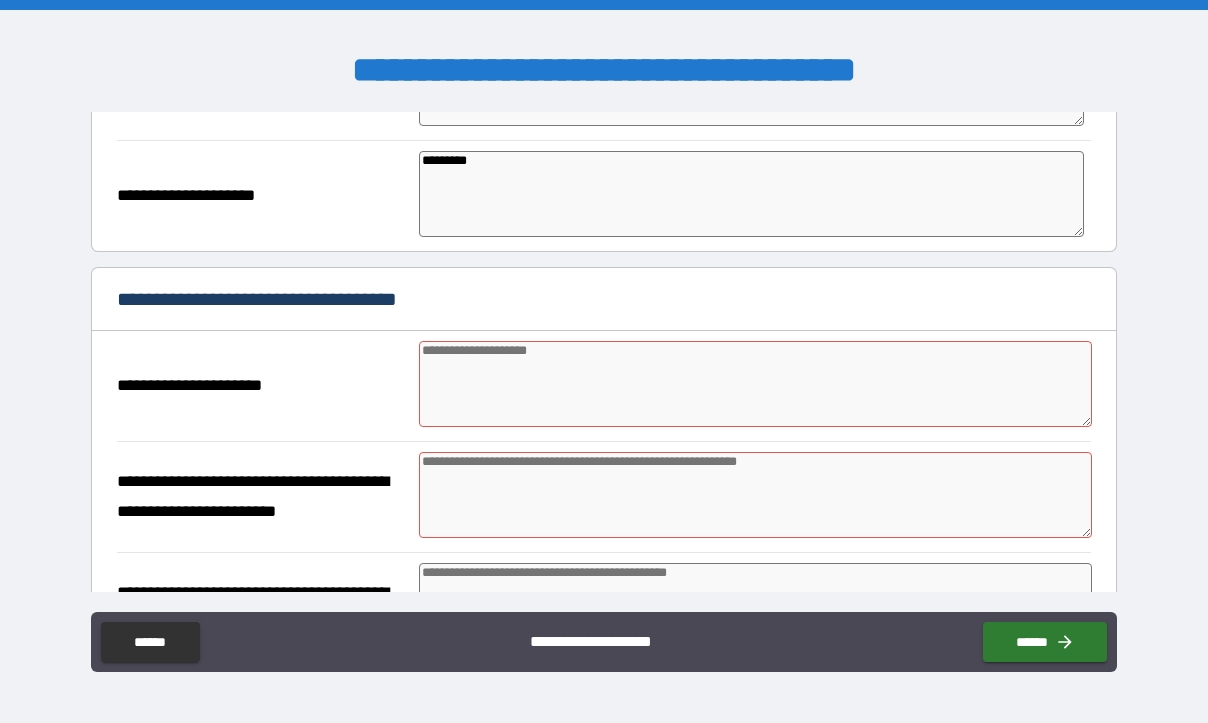 click at bounding box center [755, 384] 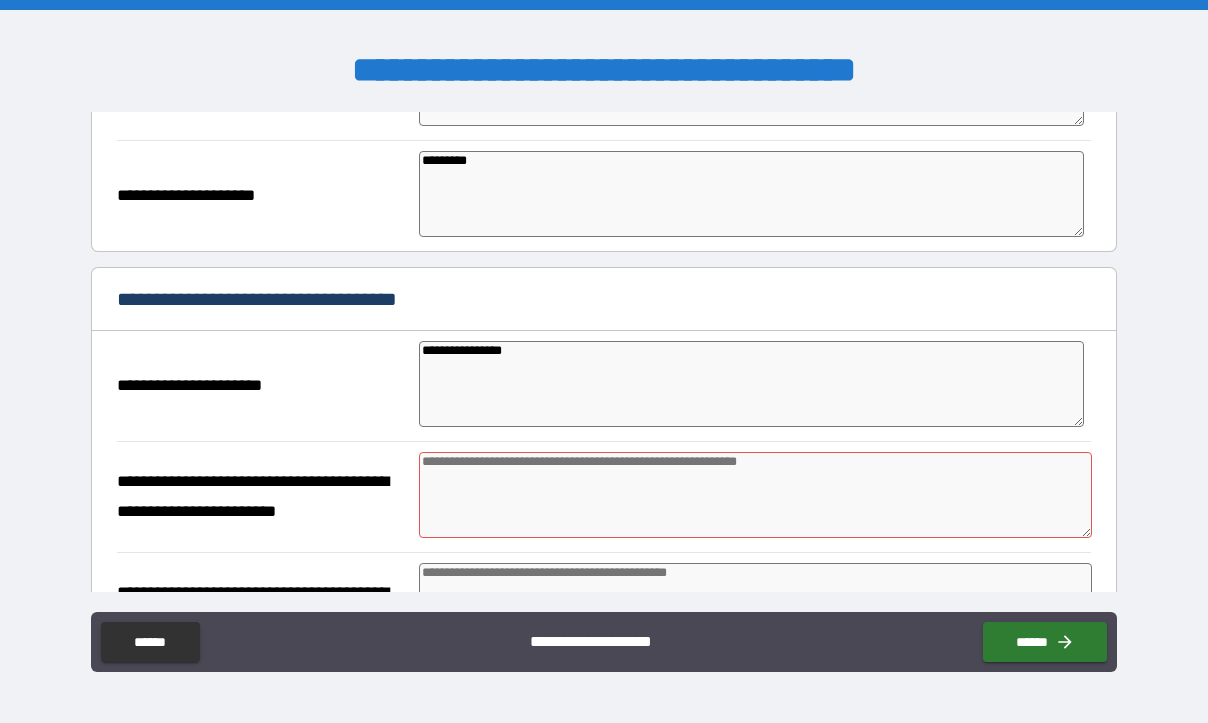 click at bounding box center [755, 495] 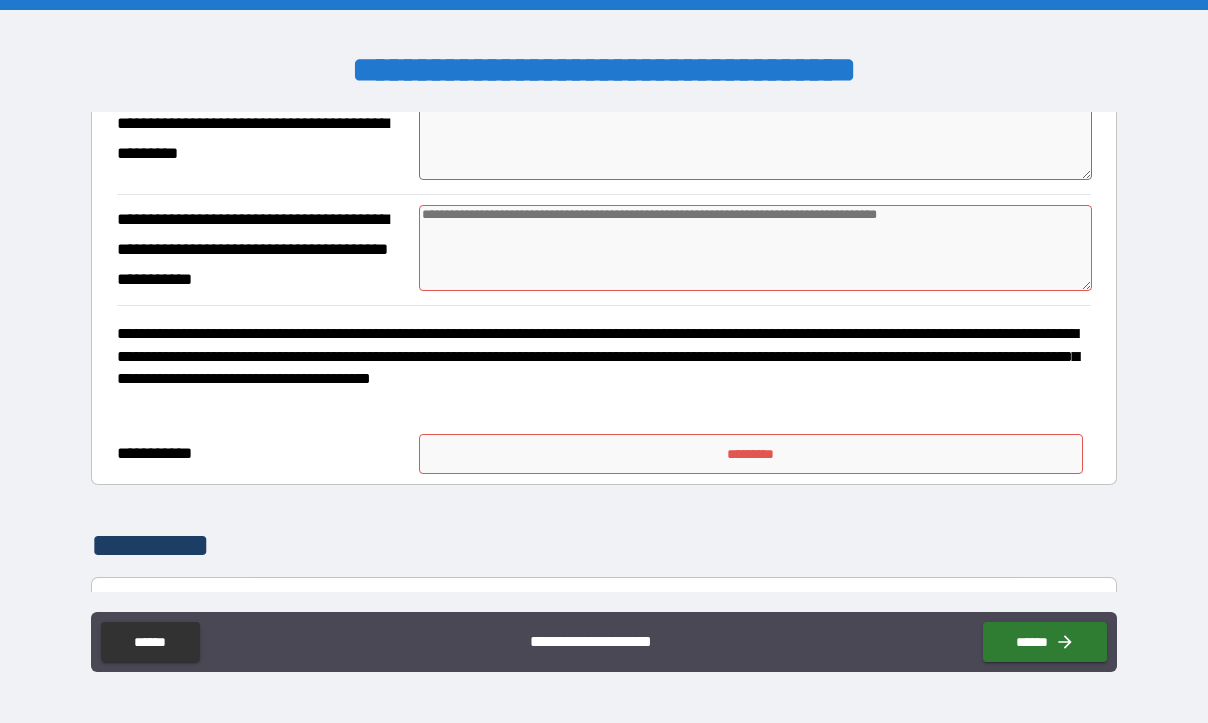 scroll, scrollTop: 1600, scrollLeft: 0, axis: vertical 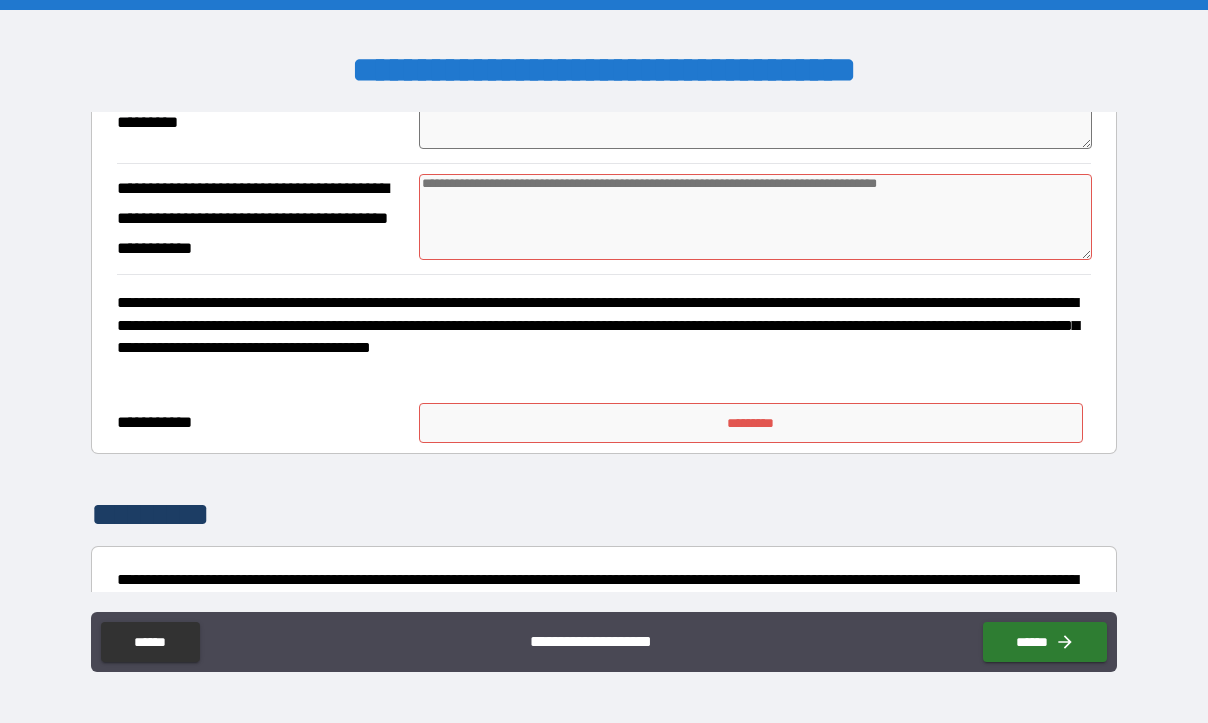 click on "*********" at bounding box center (751, 423) 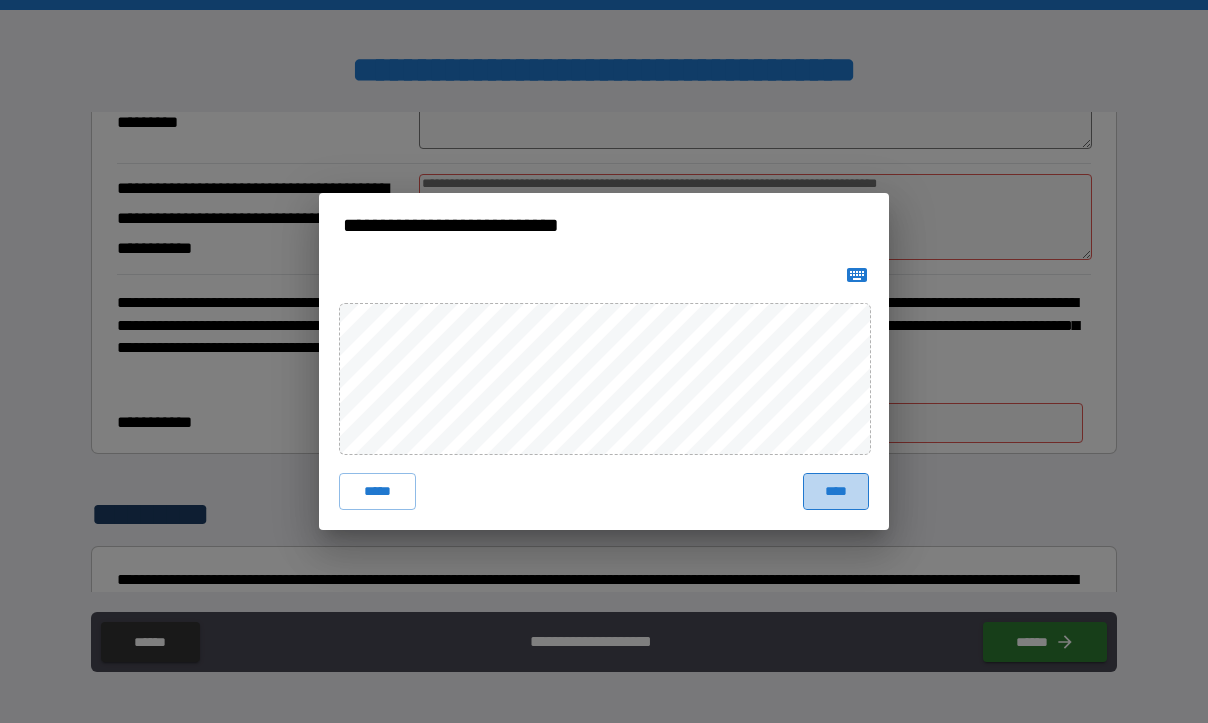 click on "****" at bounding box center (836, 491) 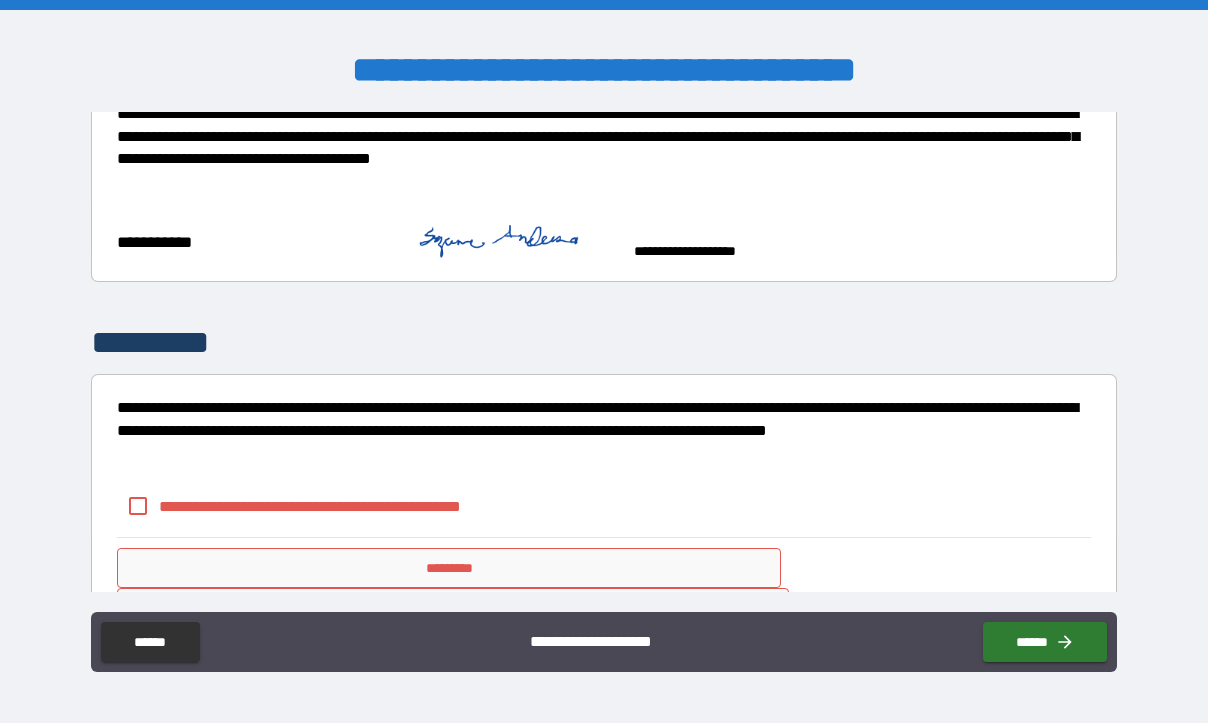 scroll, scrollTop: 1800, scrollLeft: 0, axis: vertical 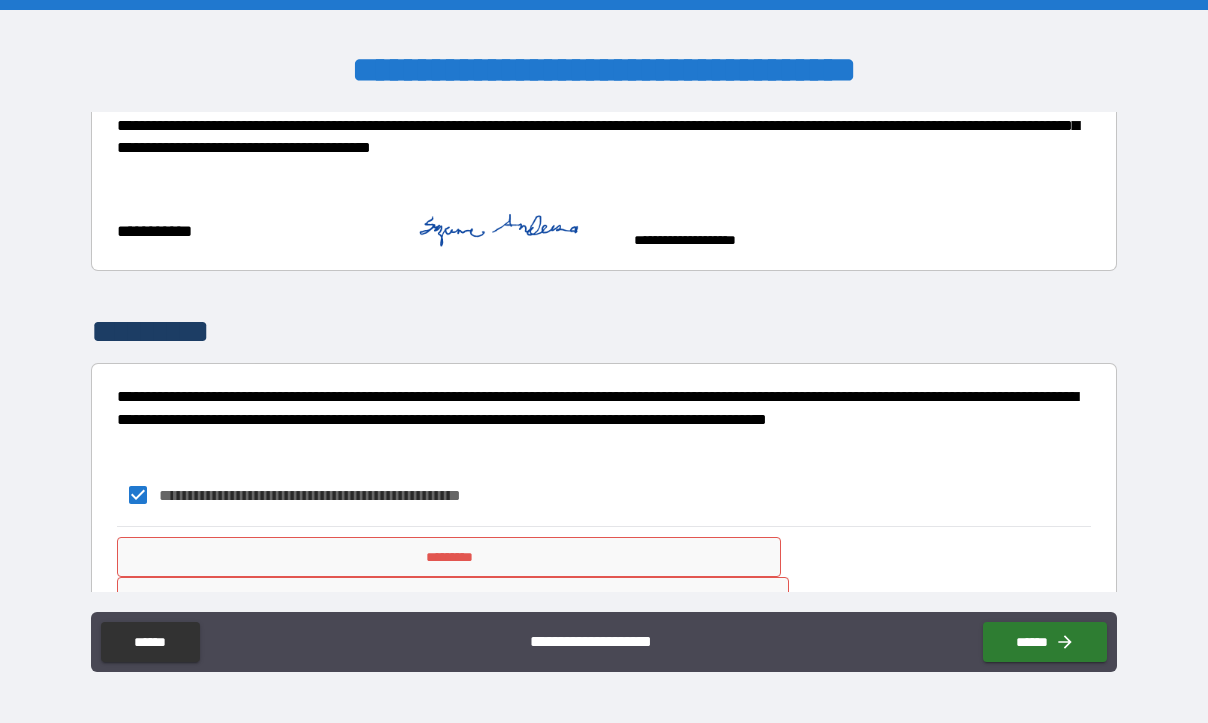 click on "*********" at bounding box center [449, 557] 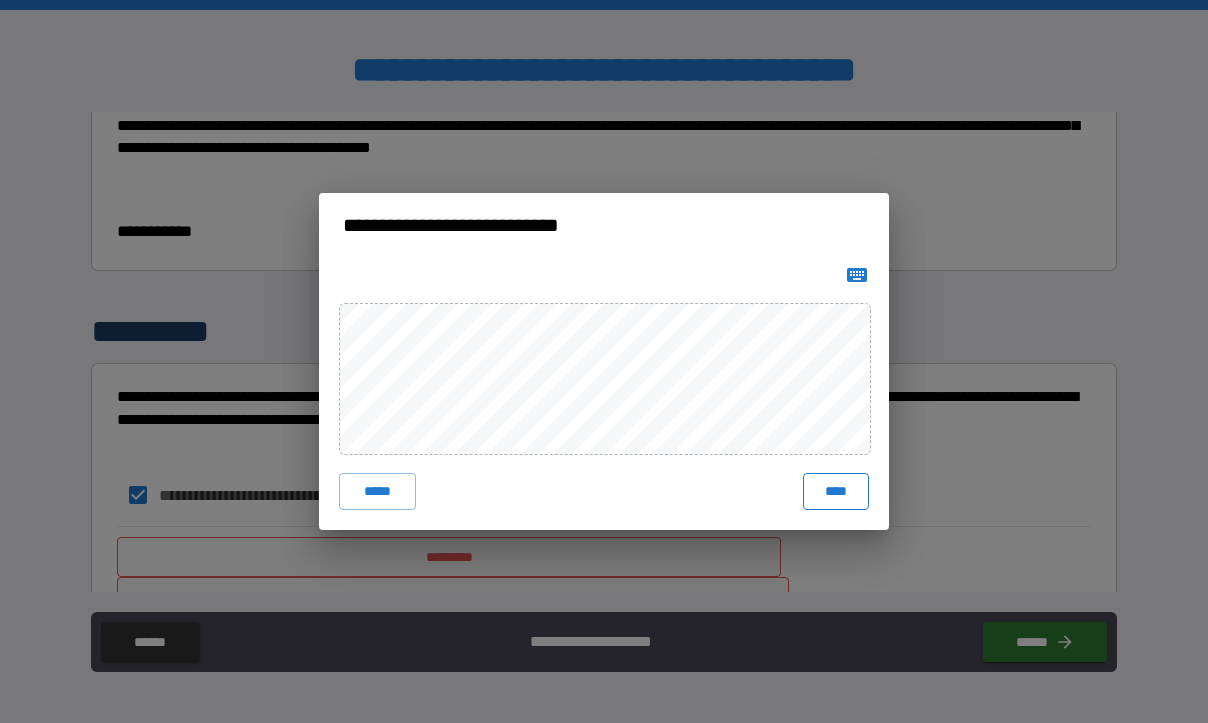 click on "****" at bounding box center (836, 491) 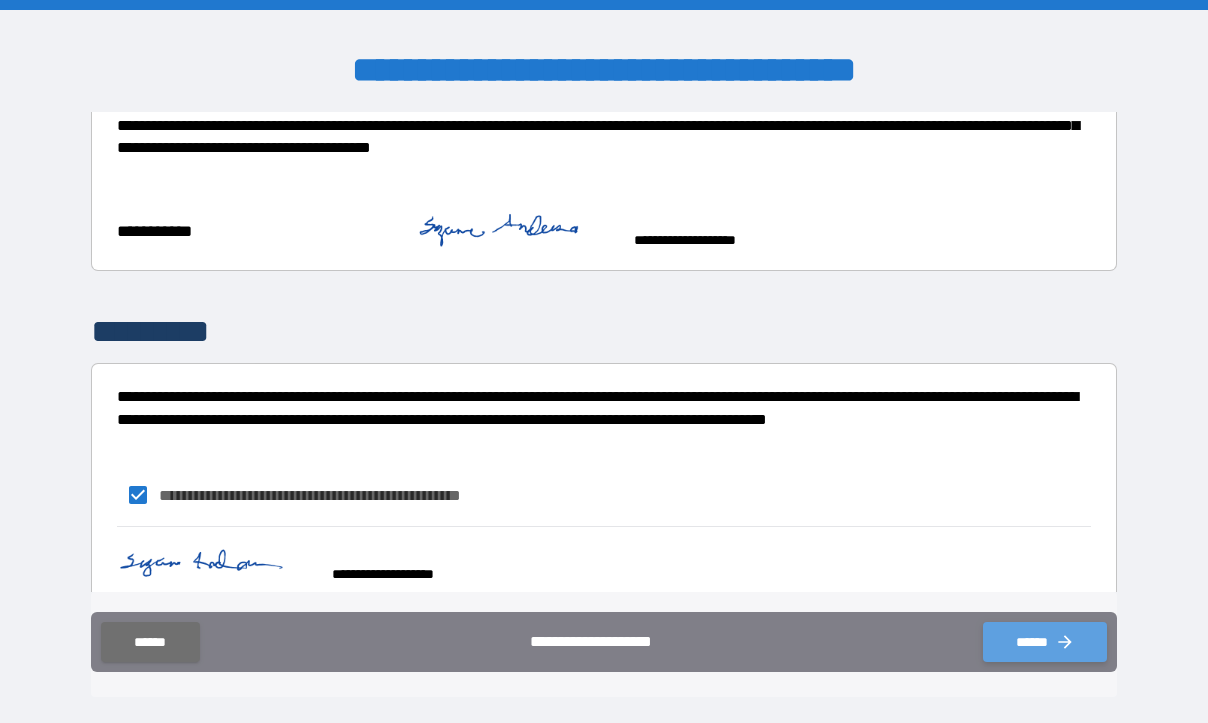click on "******" at bounding box center (1045, 642) 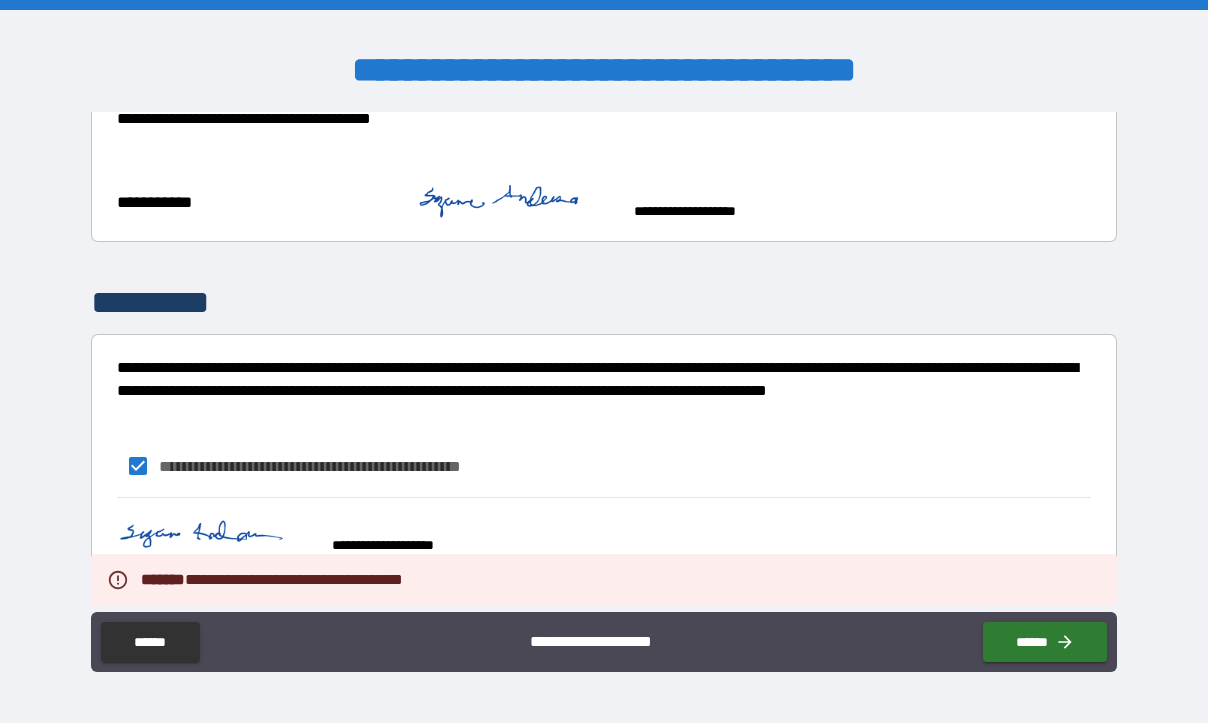 scroll, scrollTop: 1873, scrollLeft: 0, axis: vertical 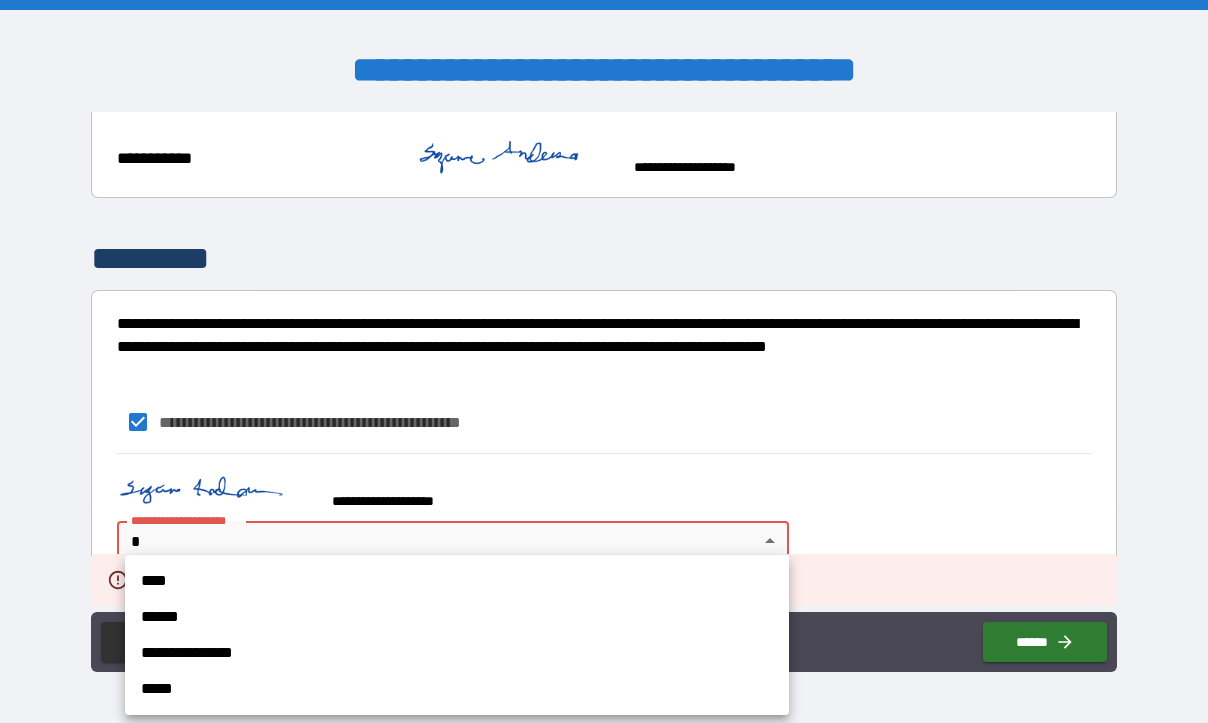 click on "**********" at bounding box center (604, 361) 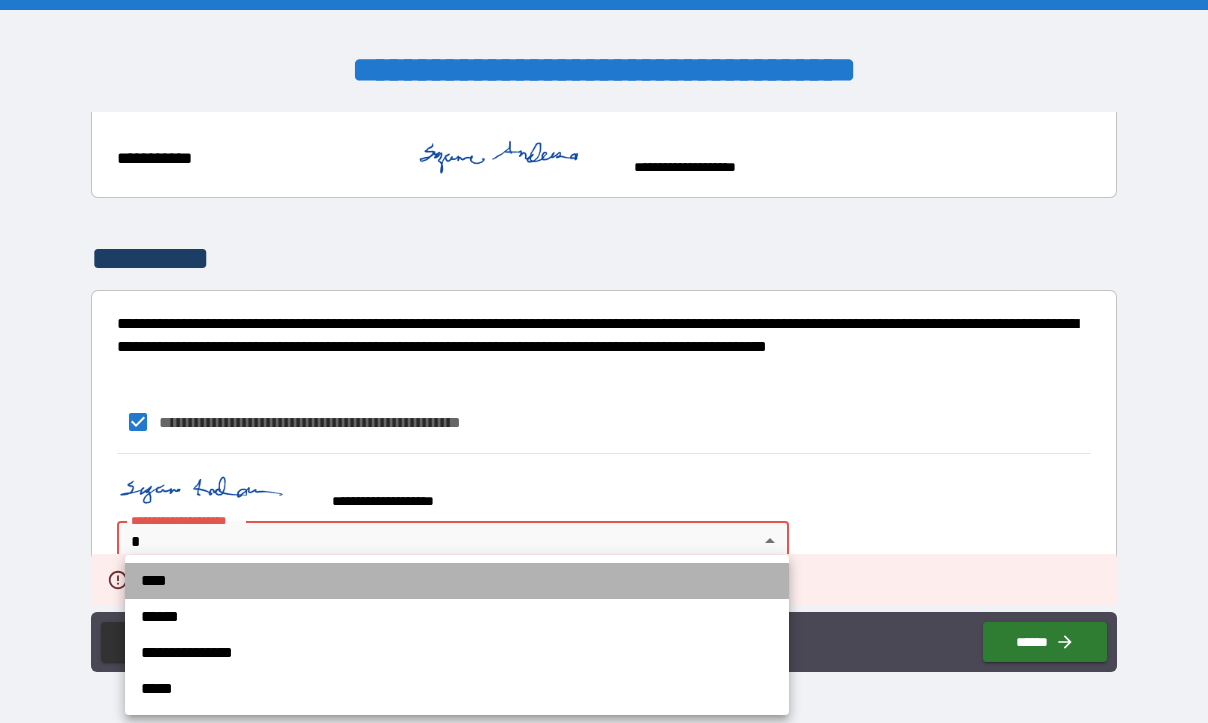 drag, startPoint x: 194, startPoint y: 588, endPoint x: 789, endPoint y: 556, distance: 595.85986 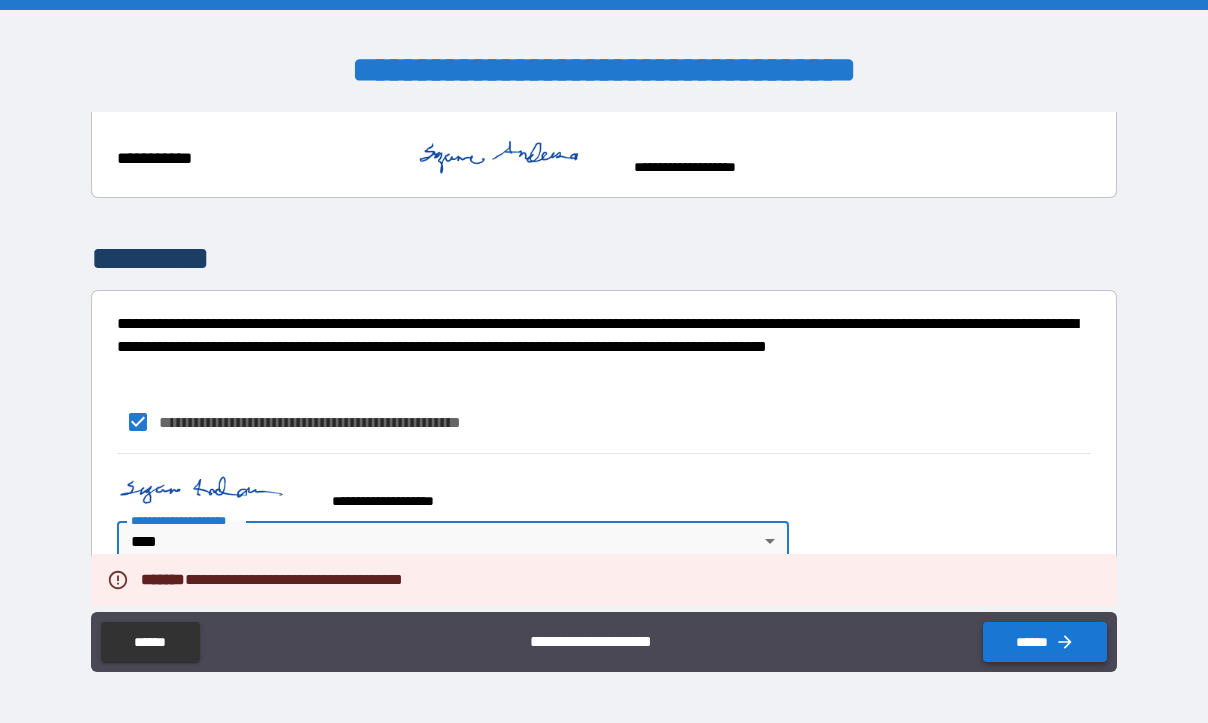 click on "******" at bounding box center (1045, 642) 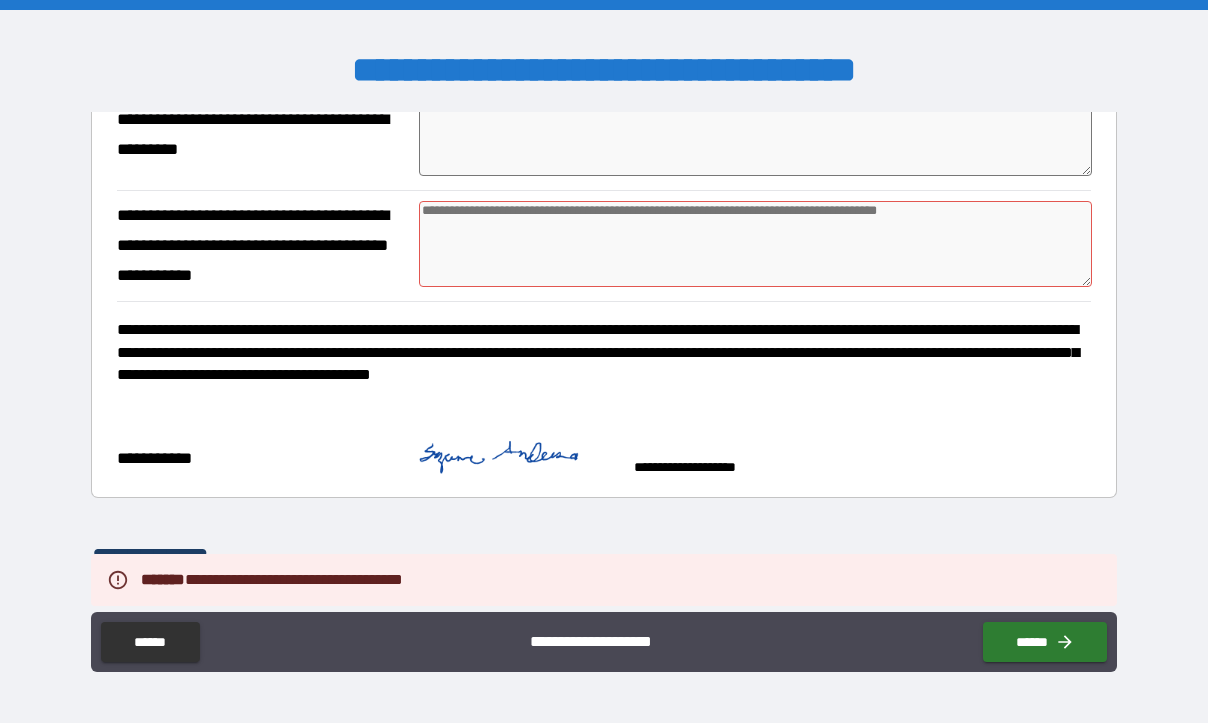 scroll, scrollTop: 1473, scrollLeft: 0, axis: vertical 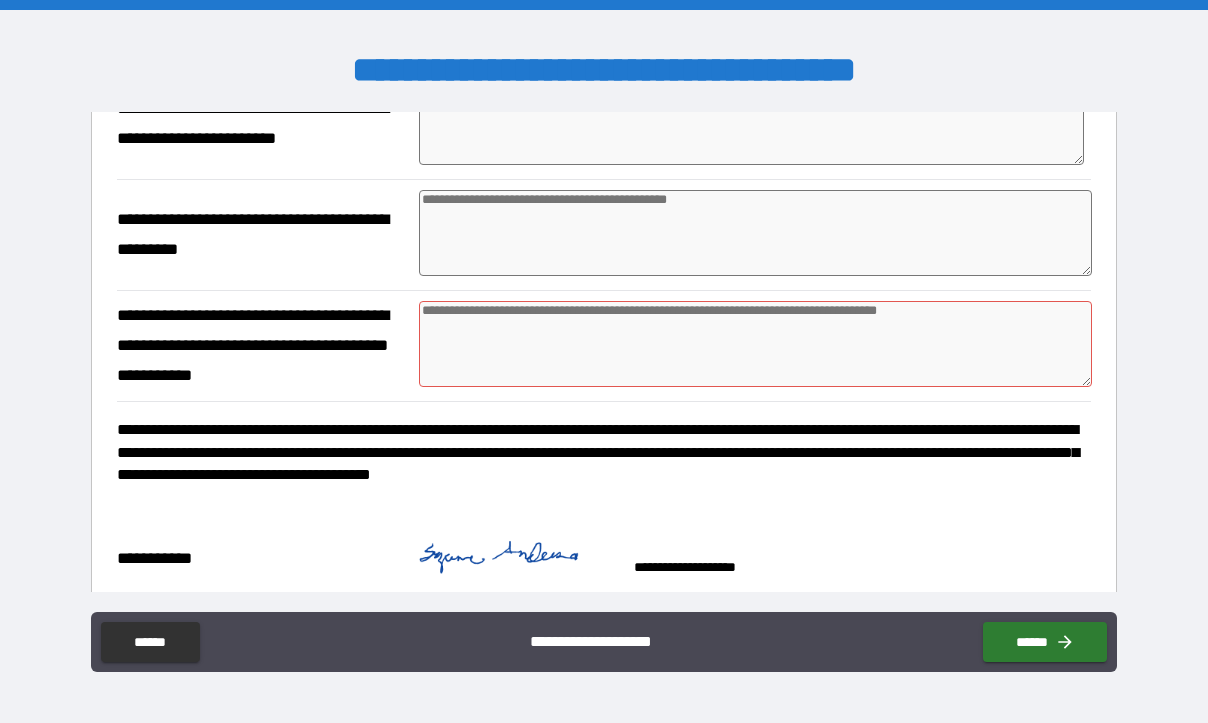 click at bounding box center (755, 233) 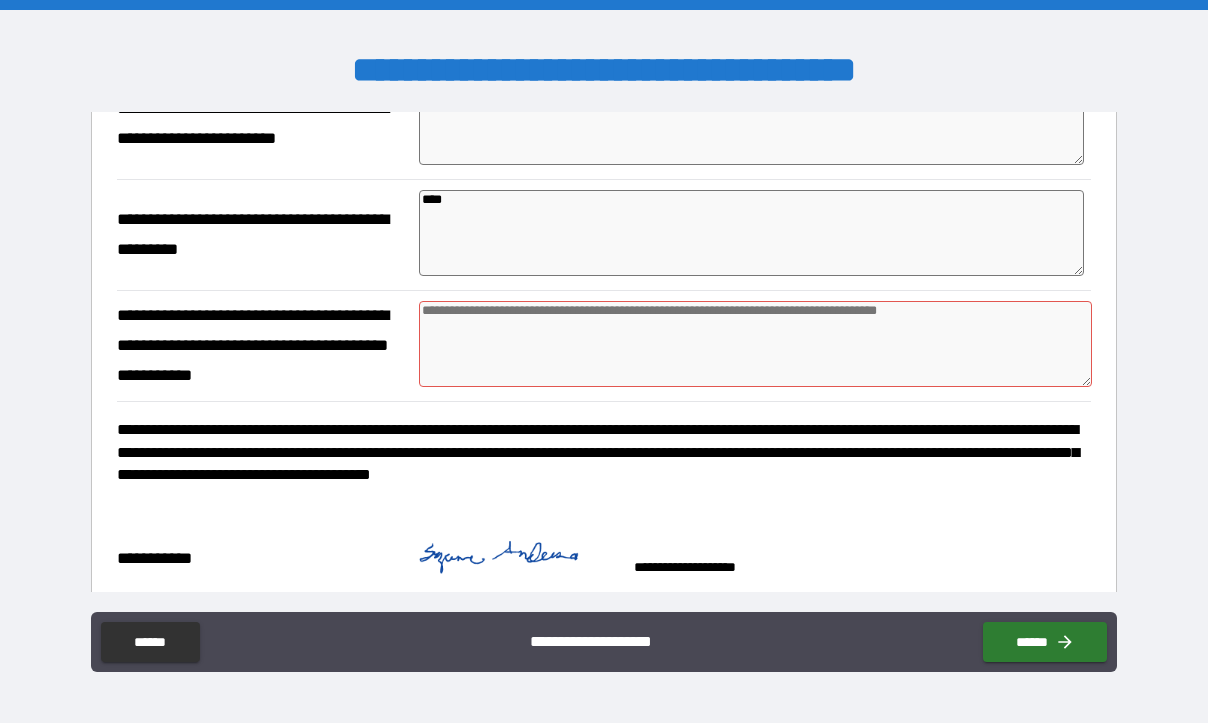 click at bounding box center (755, 344) 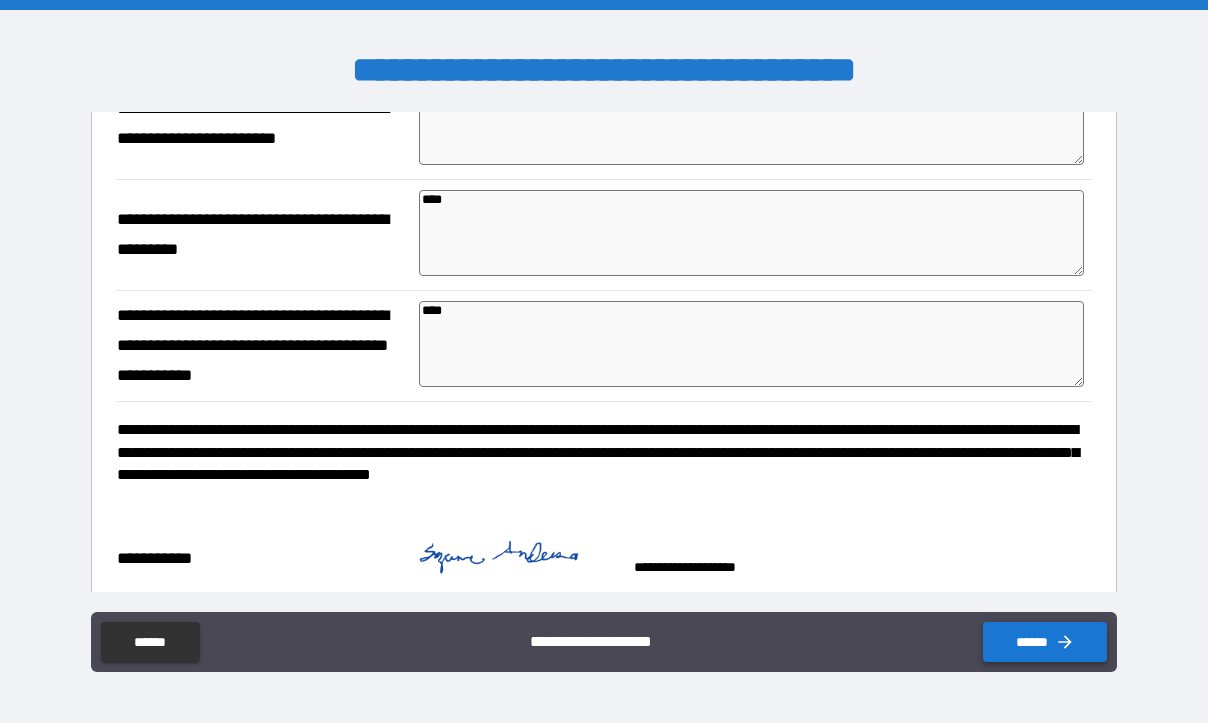 click on "******" at bounding box center (1045, 642) 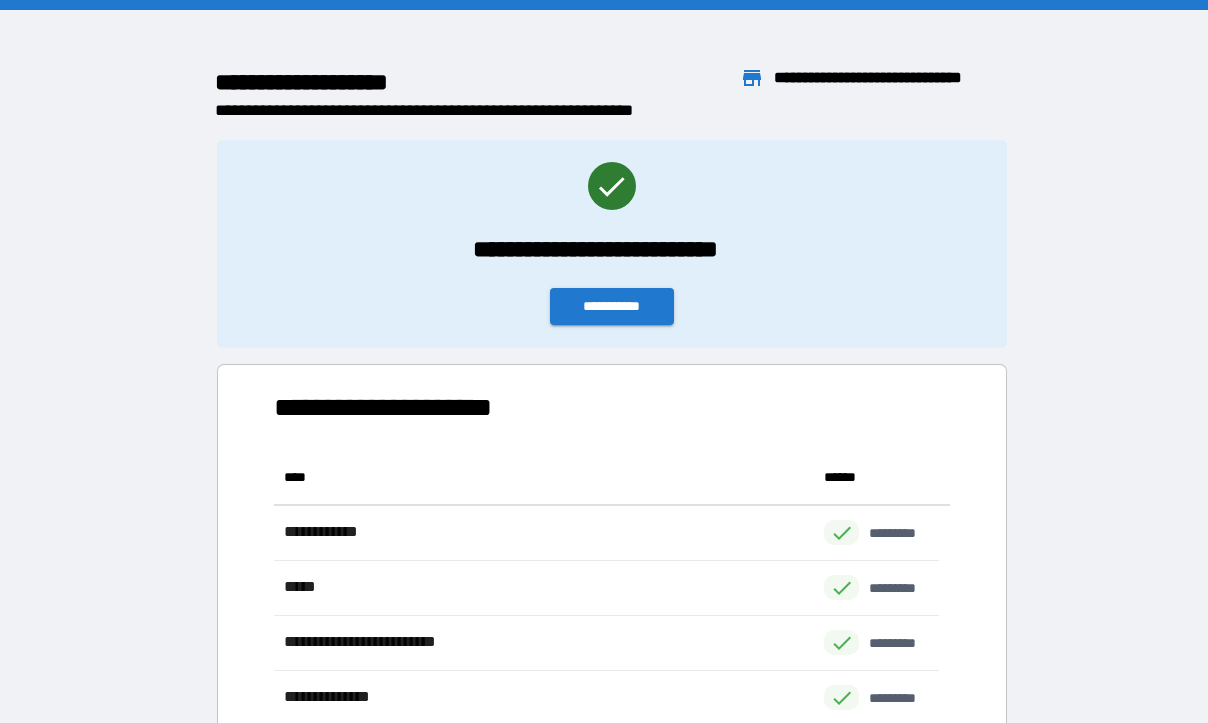 scroll, scrollTop: 16, scrollLeft: 16, axis: both 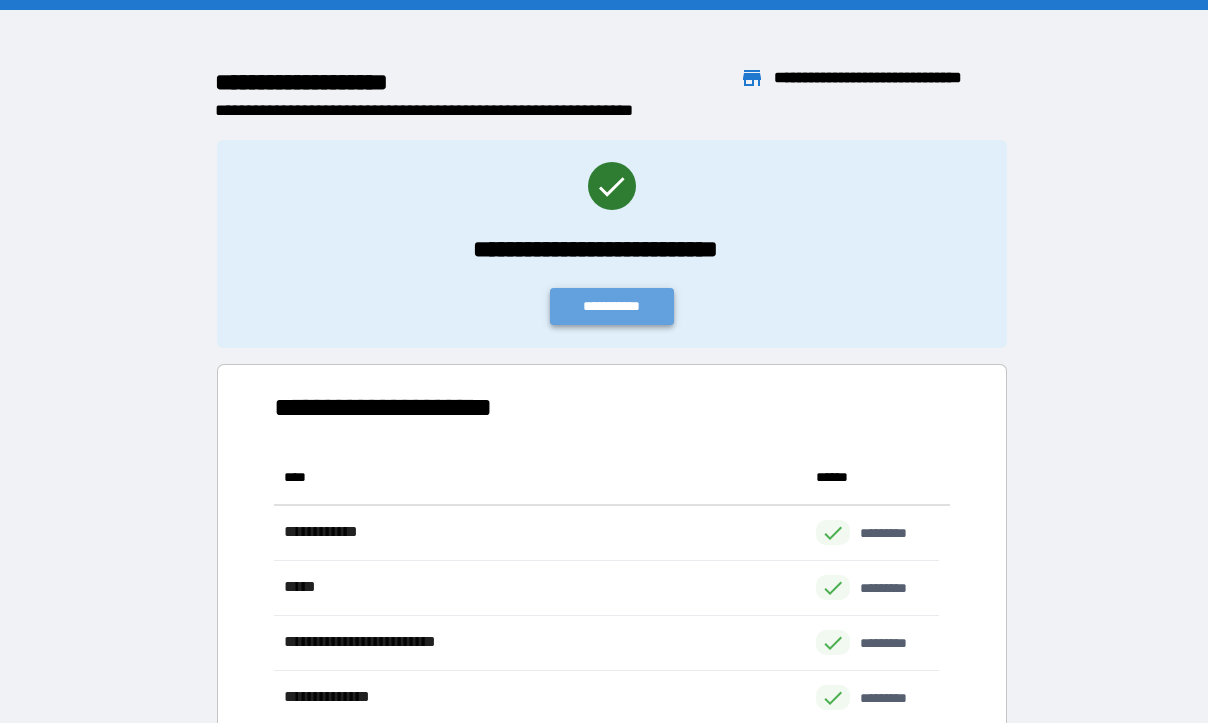 click on "**********" at bounding box center (612, 306) 